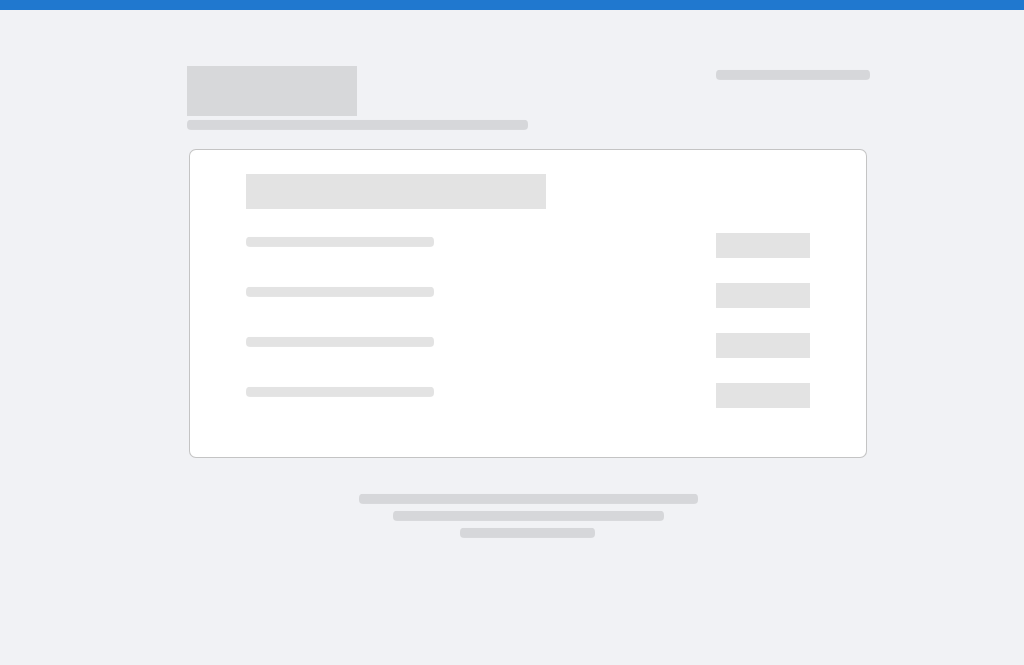 scroll, scrollTop: 0, scrollLeft: 0, axis: both 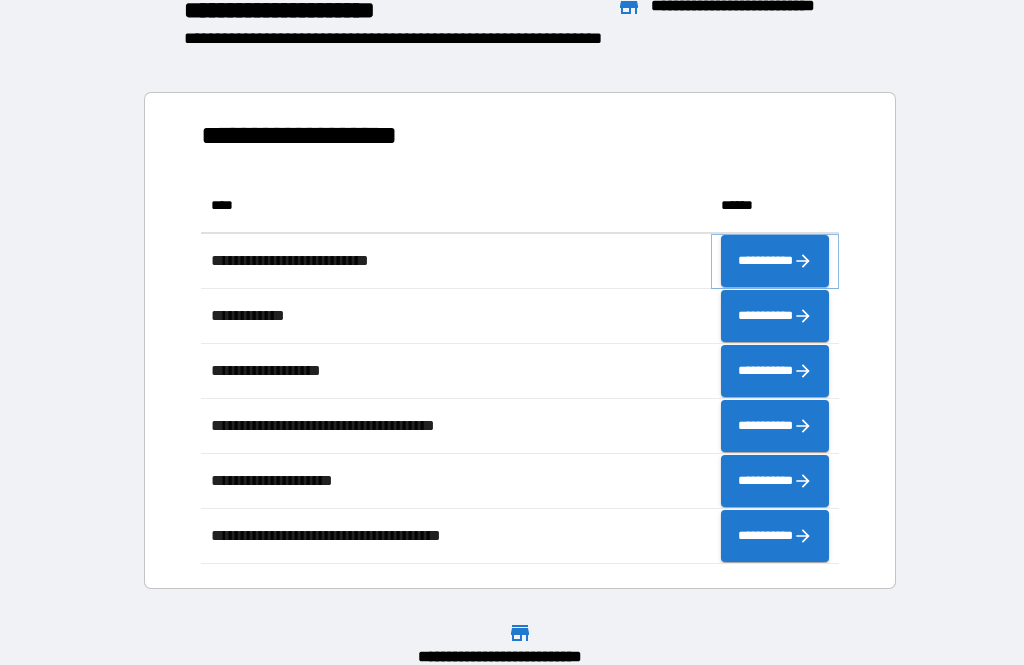 click on "**********" at bounding box center [775, 261] 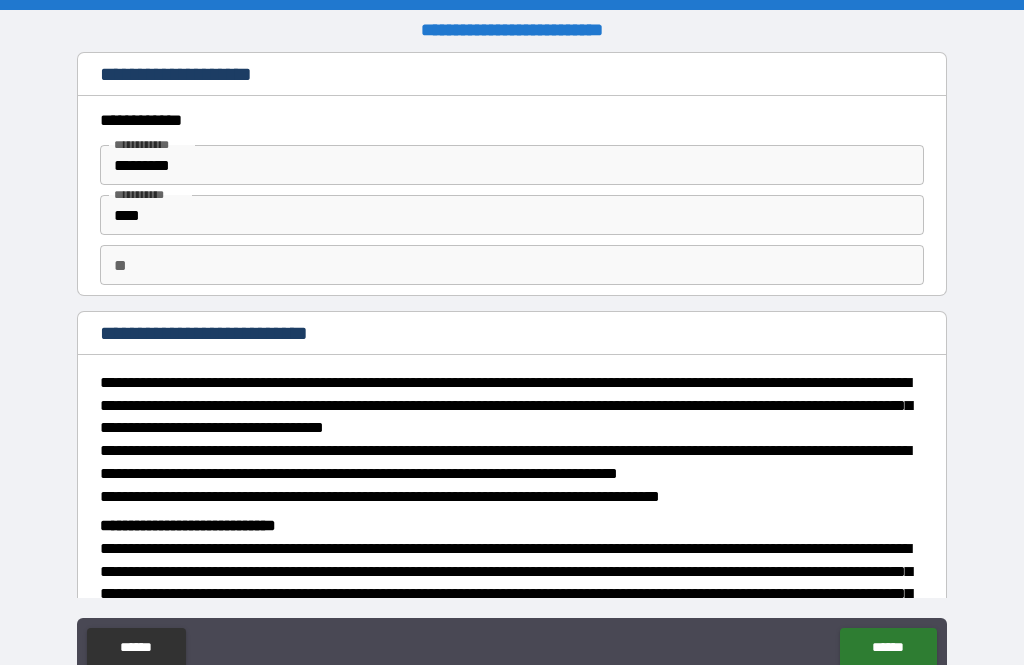 click on "**" at bounding box center [512, 265] 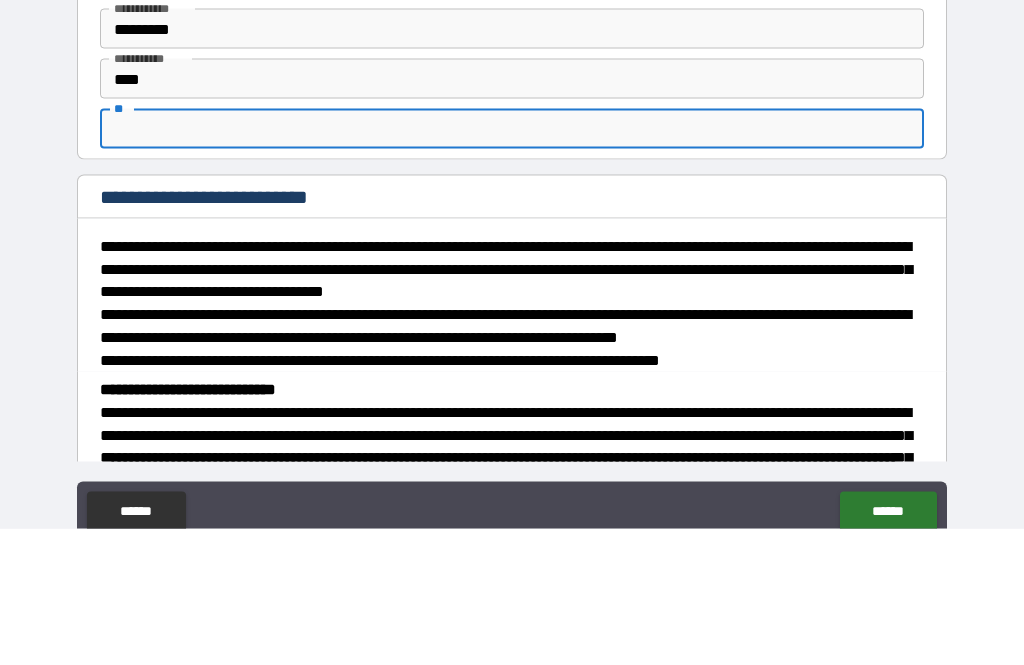 click on "**********" at bounding box center (512, 367) 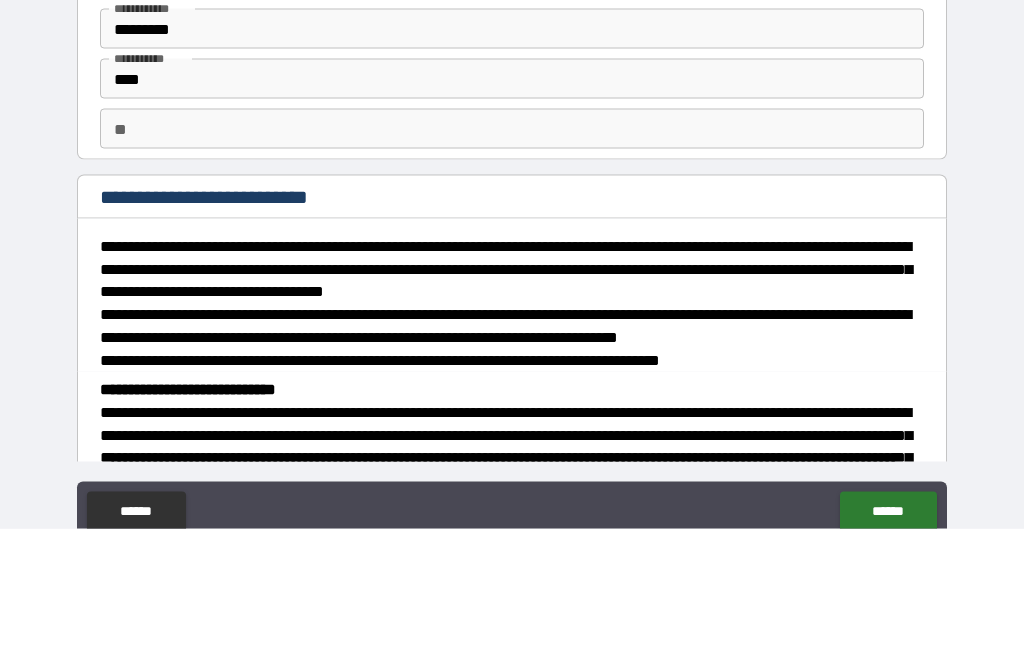 scroll, scrollTop: 64, scrollLeft: 0, axis: vertical 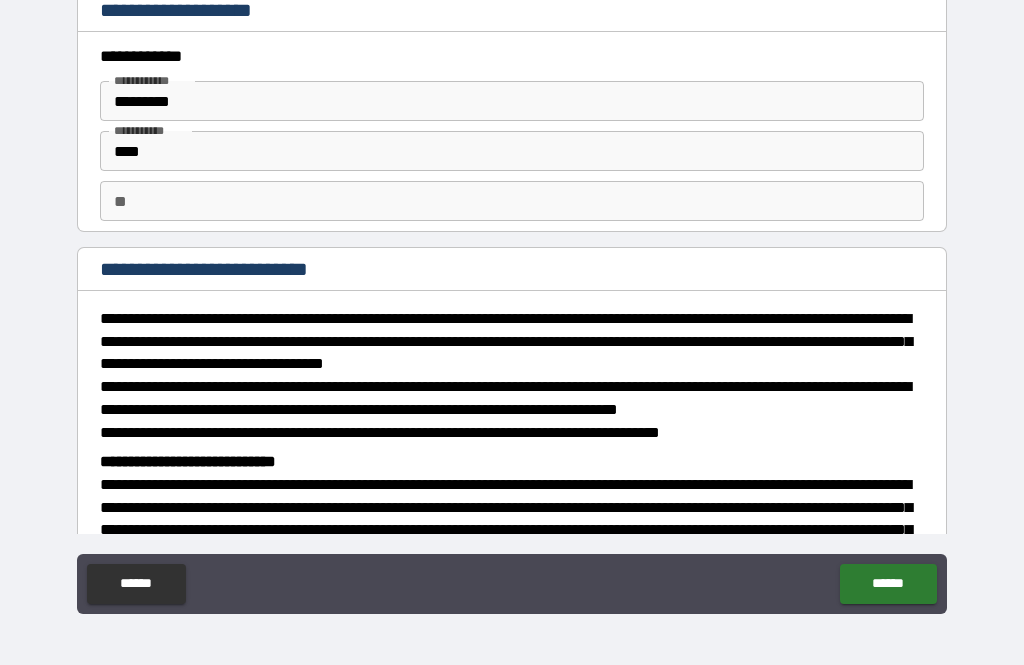 click on "**" at bounding box center (512, 201) 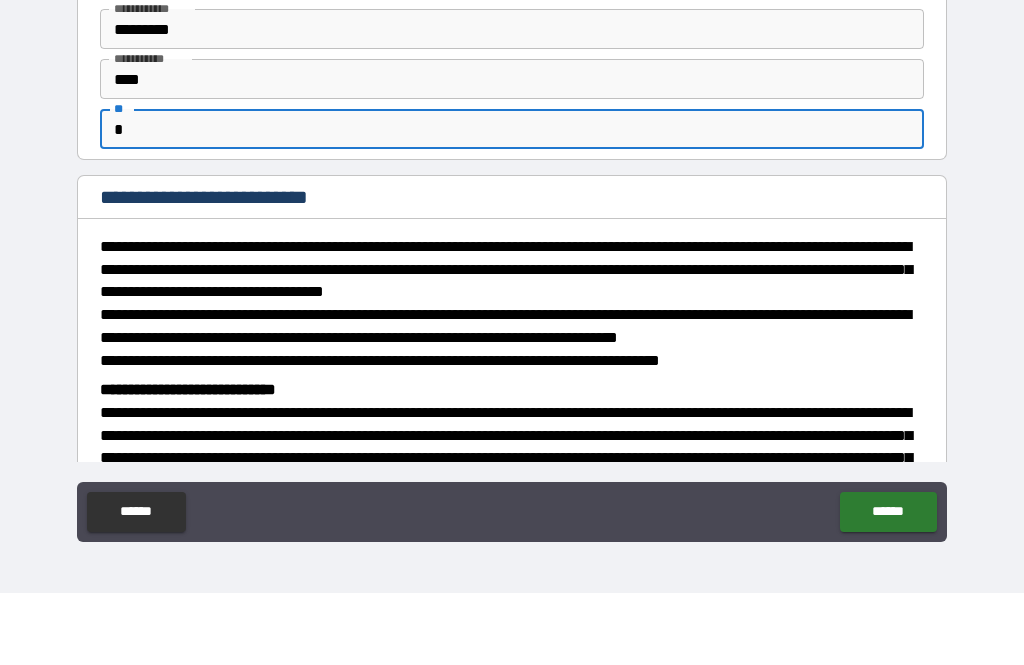 type on "*" 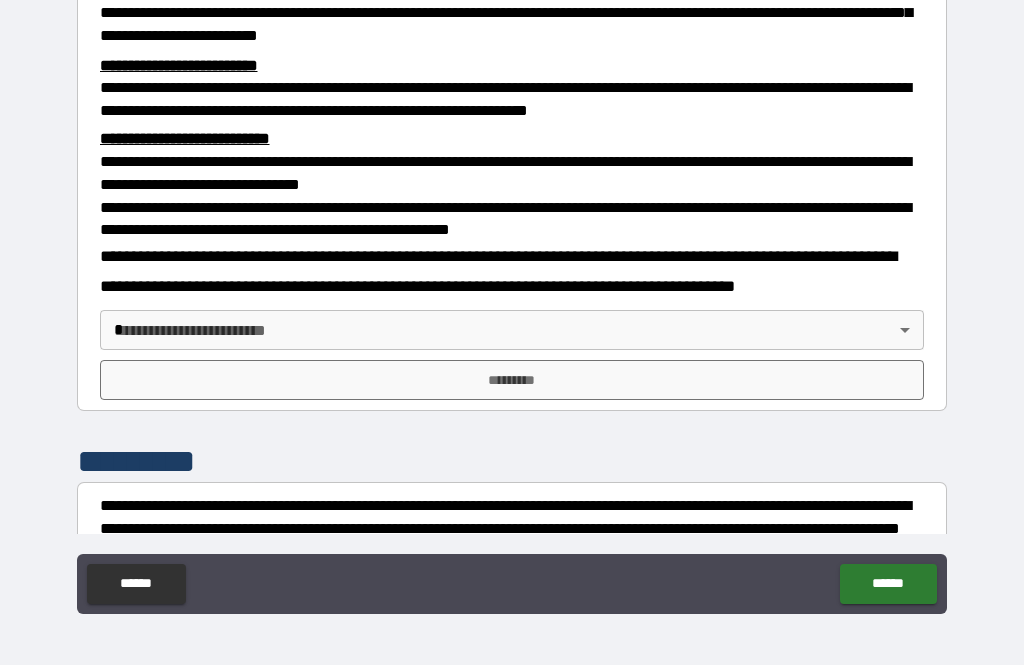 scroll, scrollTop: 541, scrollLeft: 0, axis: vertical 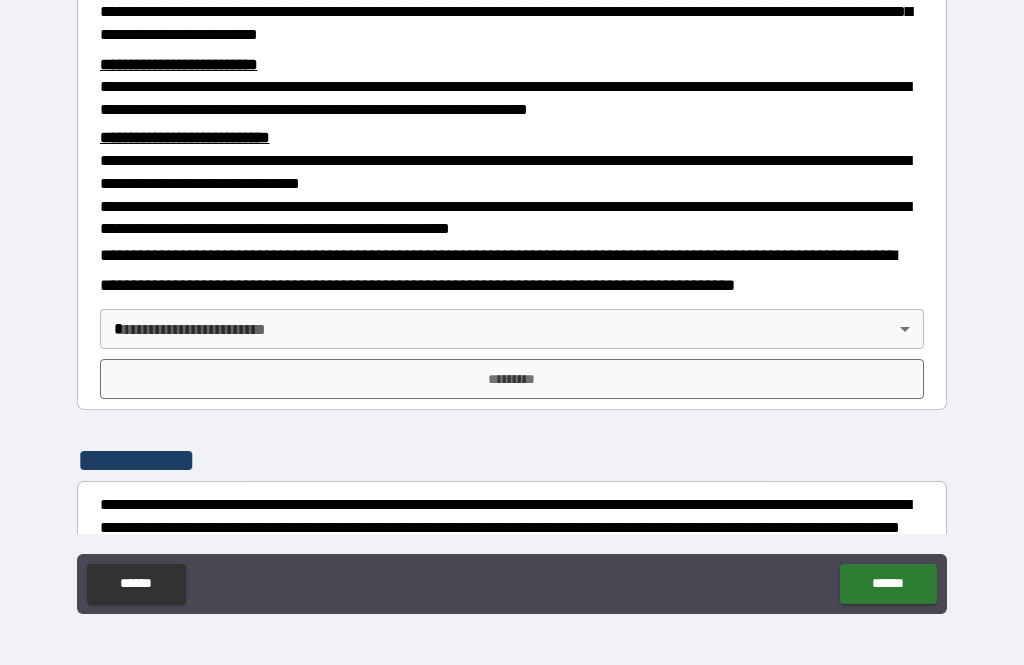 click on "**********" at bounding box center (512, 300) 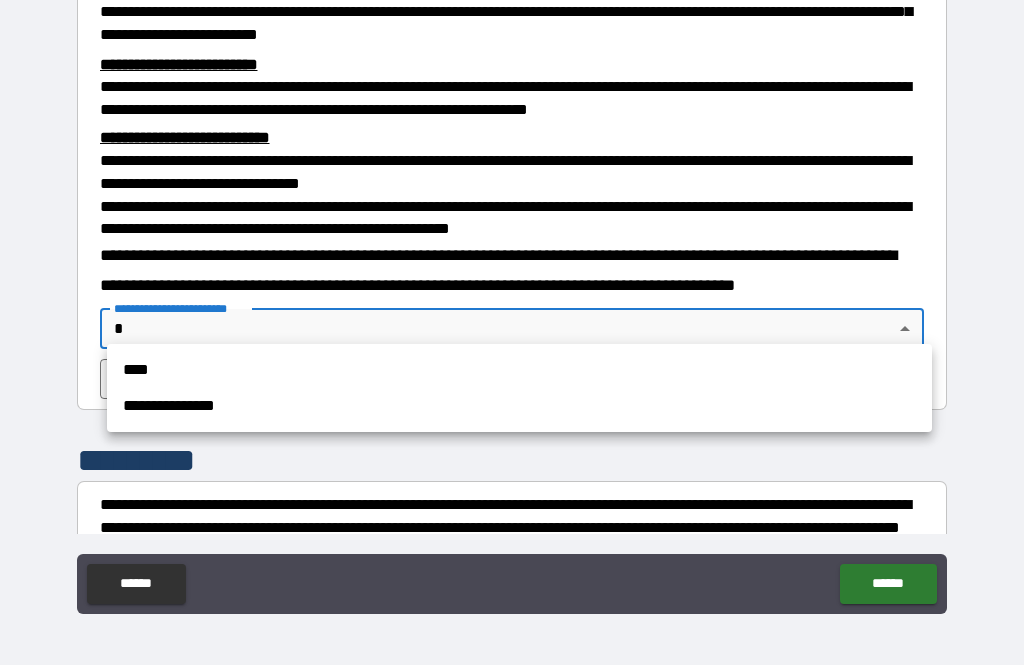 click on "****" at bounding box center [519, 370] 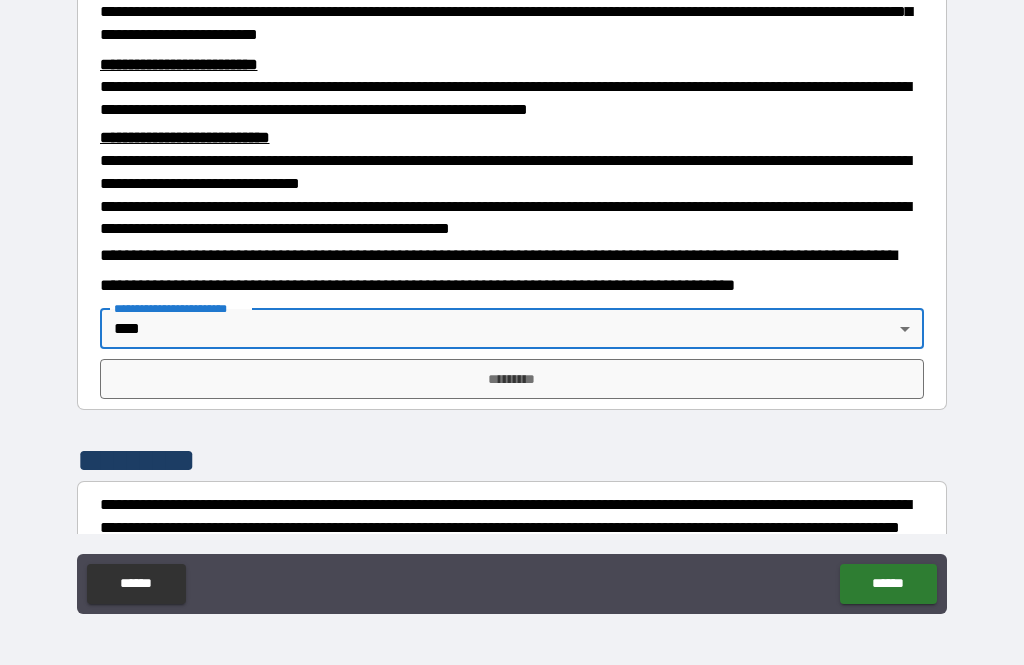 click on "*********" at bounding box center (512, 379) 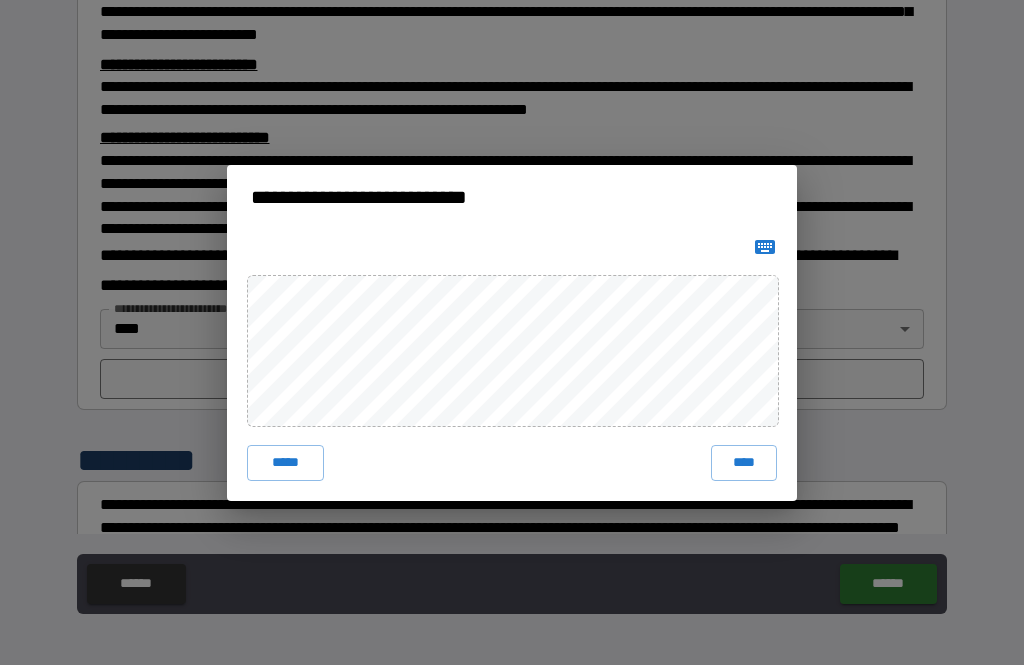 click on "****" at bounding box center [744, 463] 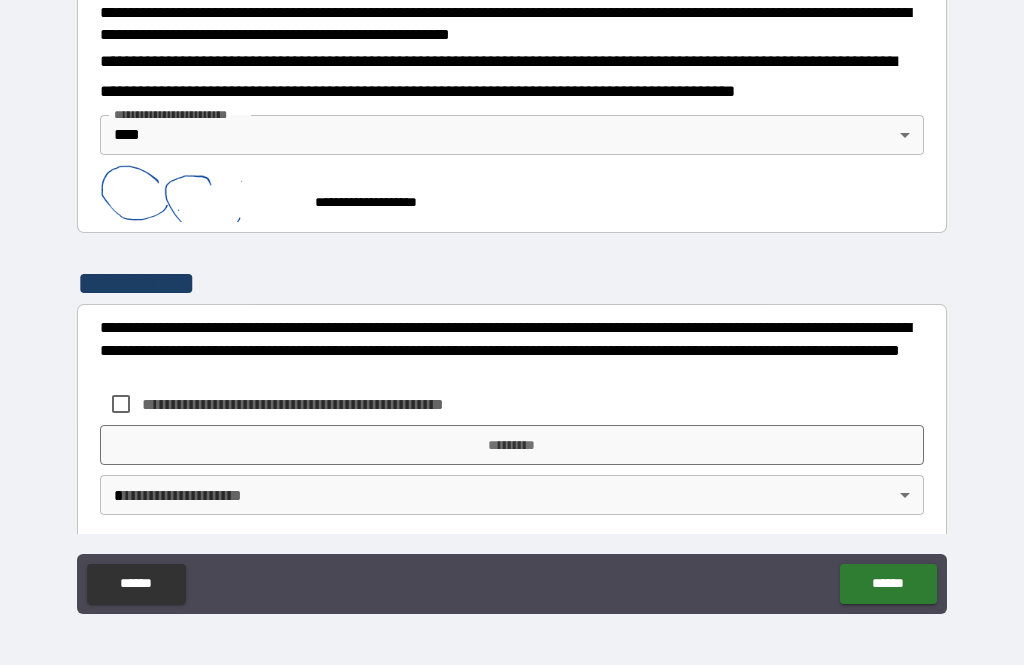 scroll, scrollTop: 734, scrollLeft: 0, axis: vertical 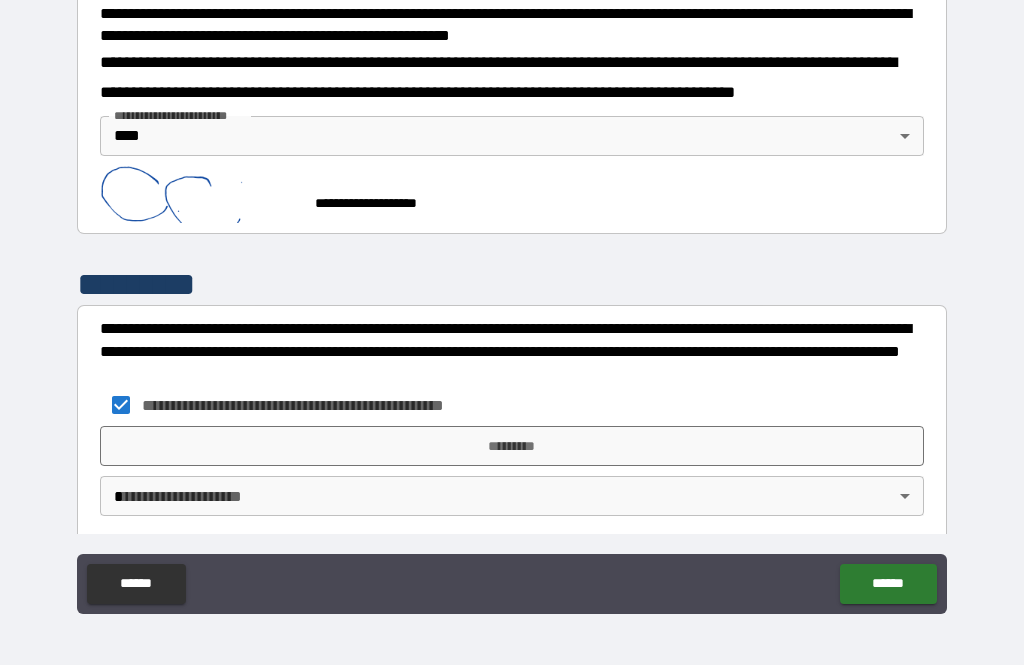 click on "*********" at bounding box center (512, 446) 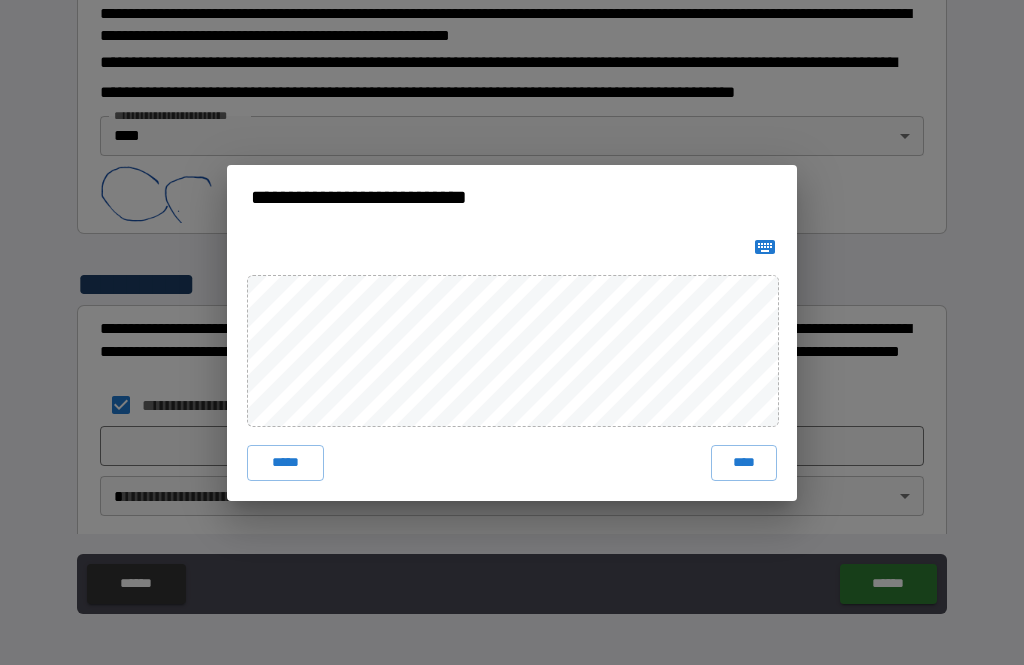 click on "****" at bounding box center (744, 463) 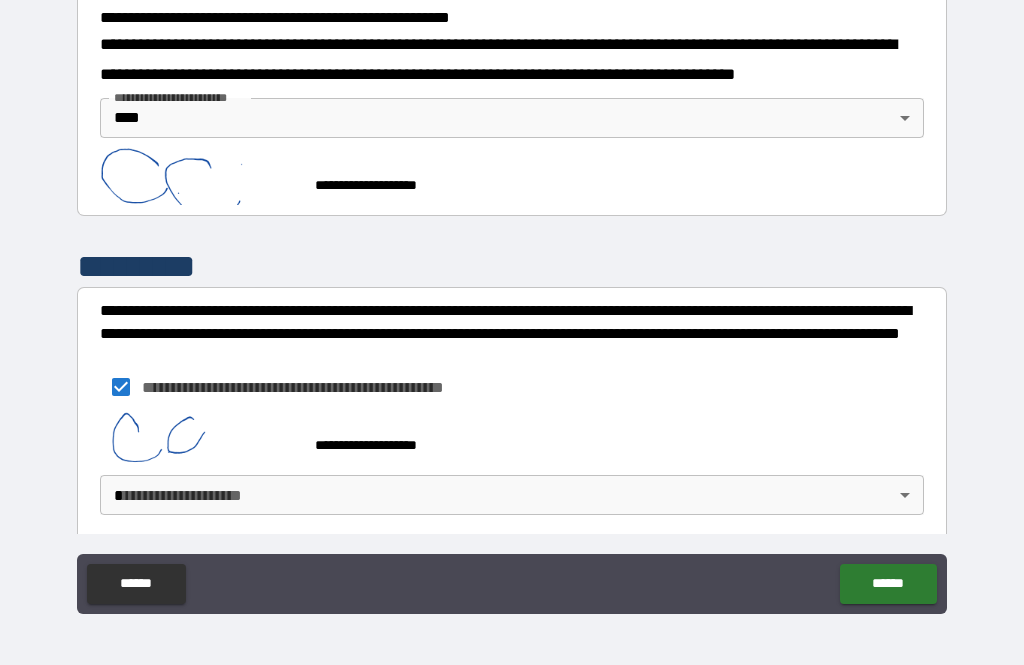 scroll, scrollTop: 751, scrollLeft: 0, axis: vertical 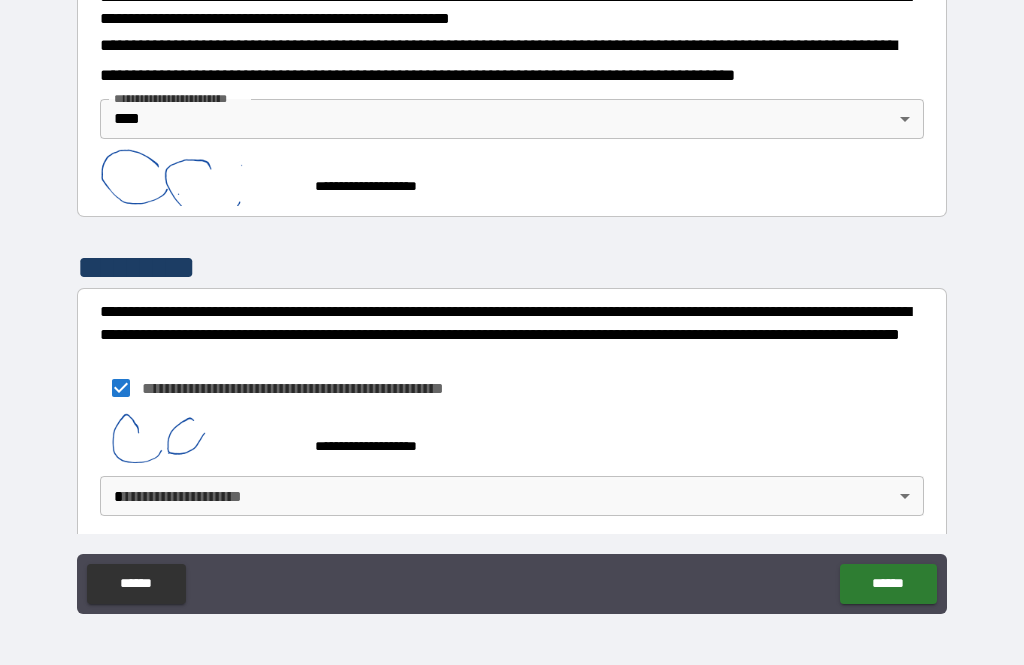 click on "**********" at bounding box center [512, 300] 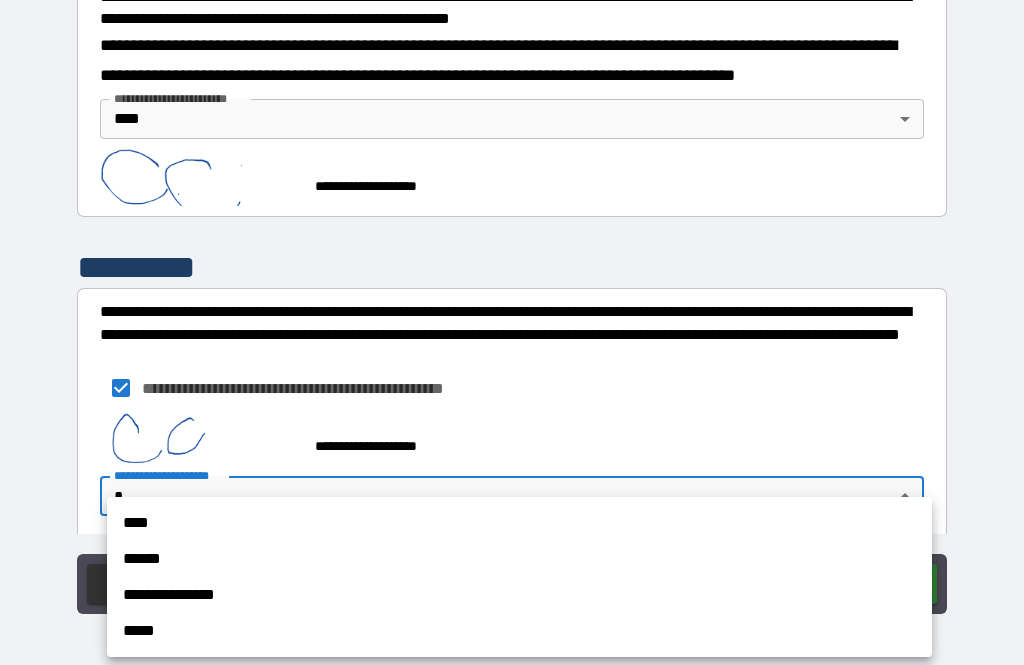 click on "****" at bounding box center [519, 523] 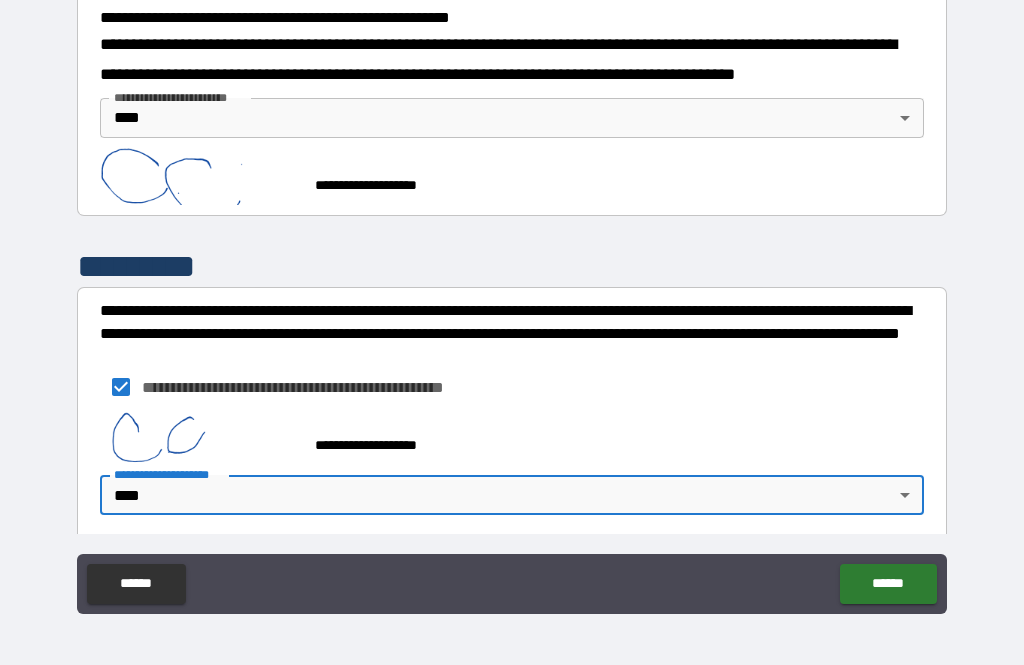 scroll, scrollTop: 751, scrollLeft: 0, axis: vertical 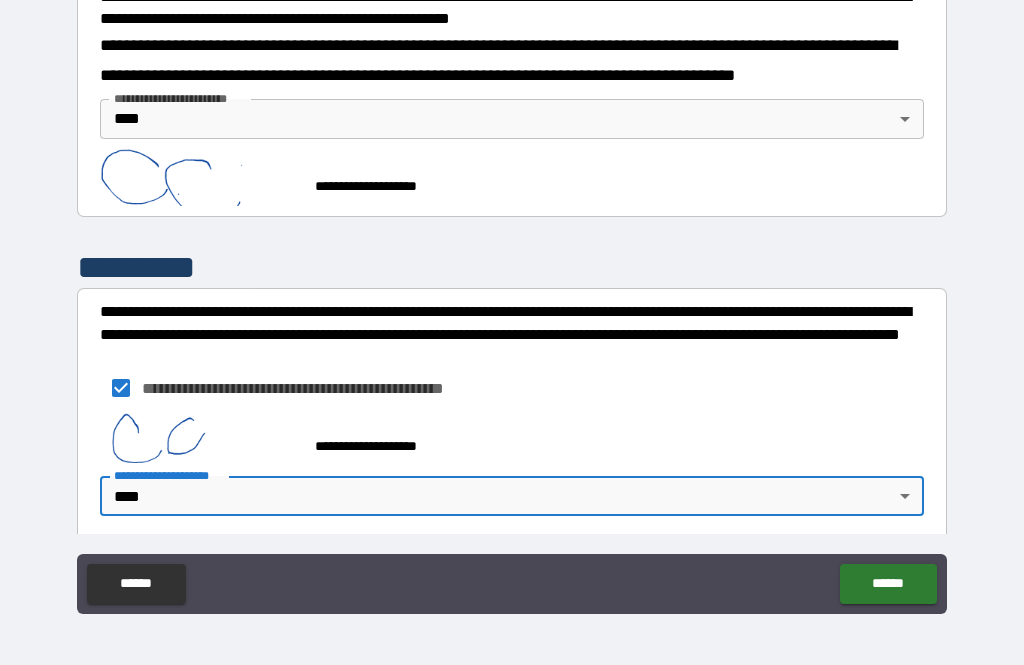 click on "******" at bounding box center [888, 584] 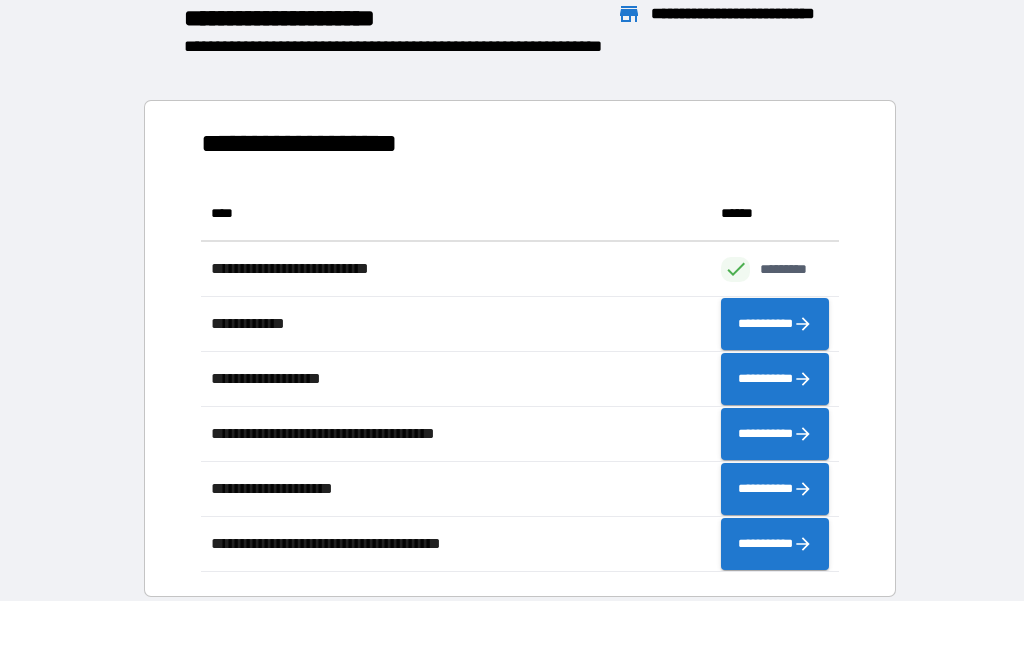 scroll, scrollTop: 386, scrollLeft: 638, axis: both 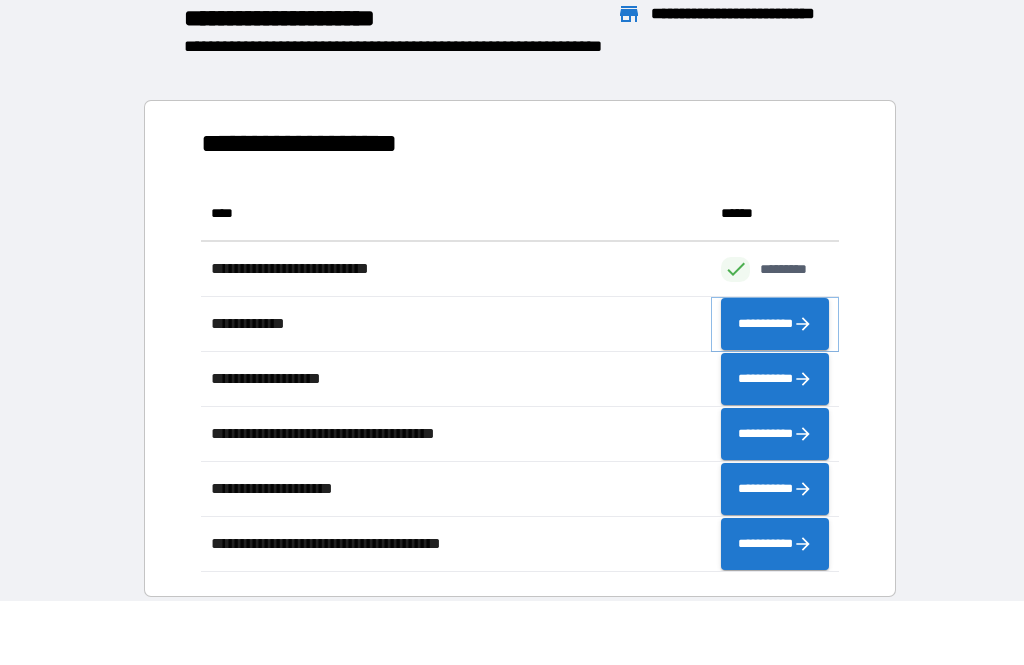 click on "**********" at bounding box center [775, 324] 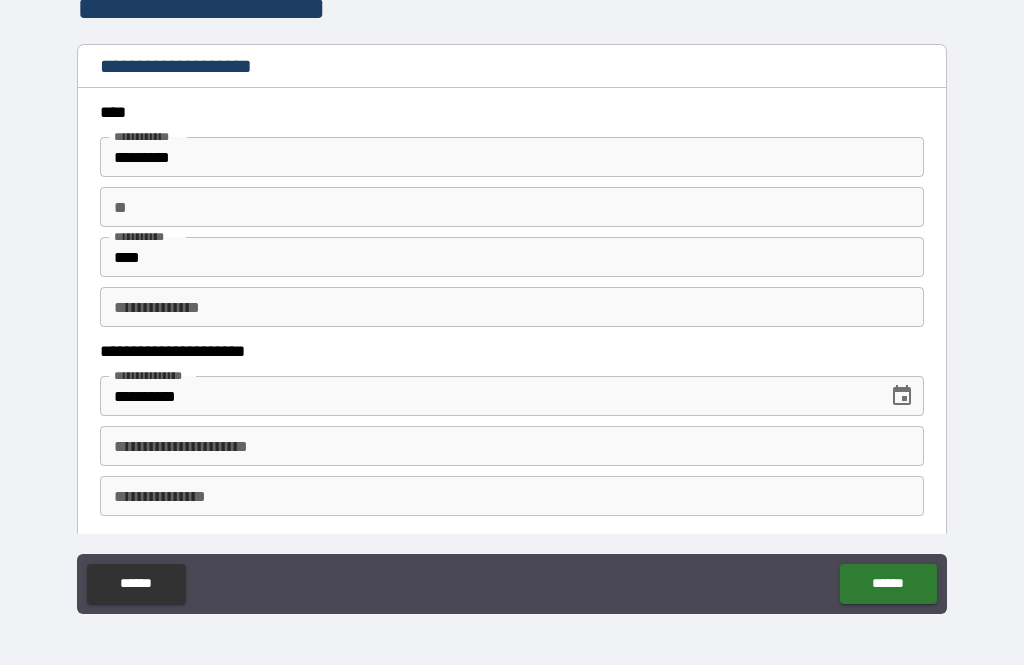 scroll, scrollTop: 24, scrollLeft: 0, axis: vertical 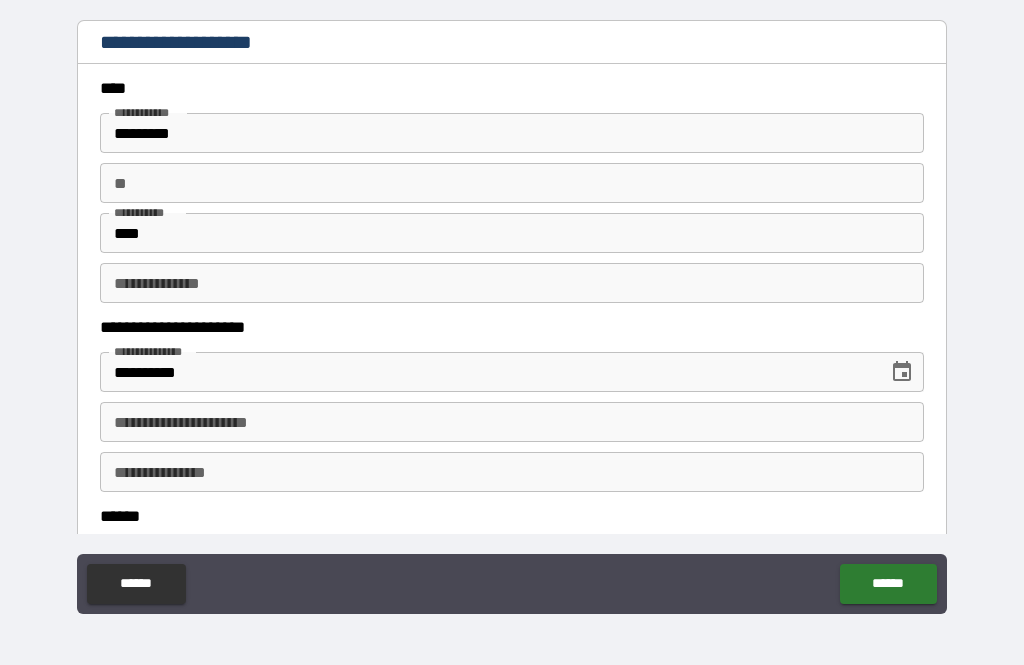 click on "**********" at bounding box center [512, 283] 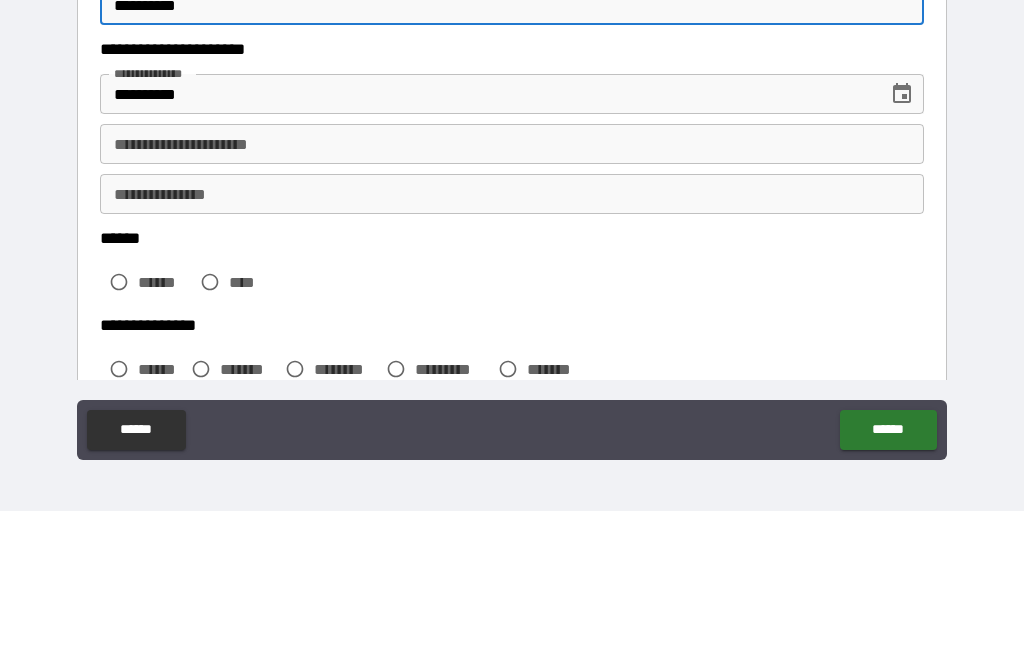 scroll, scrollTop: 182, scrollLeft: 0, axis: vertical 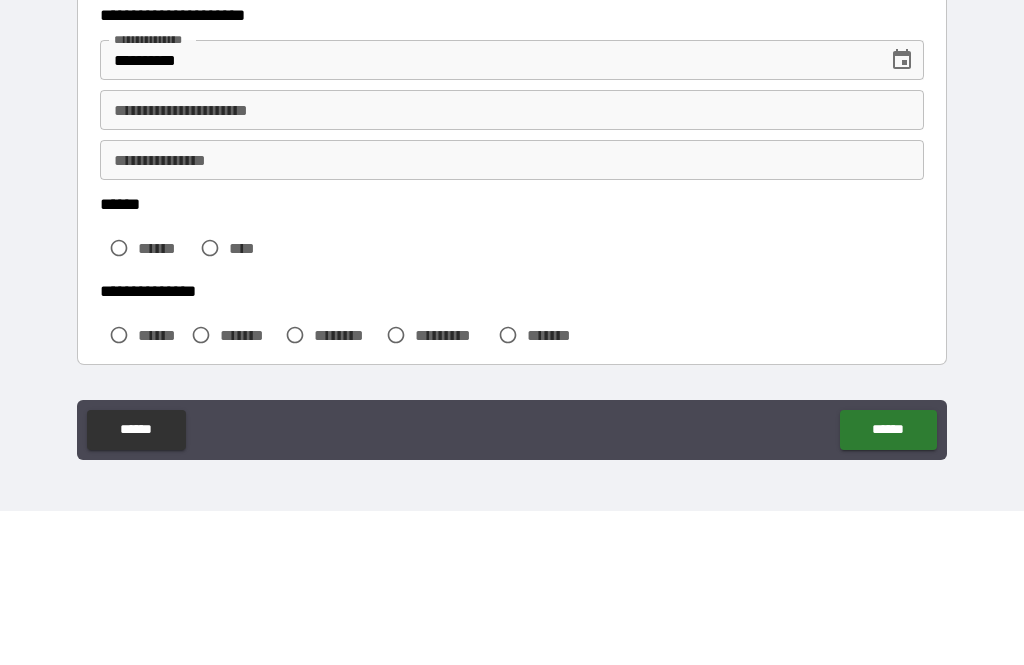 type on "*********" 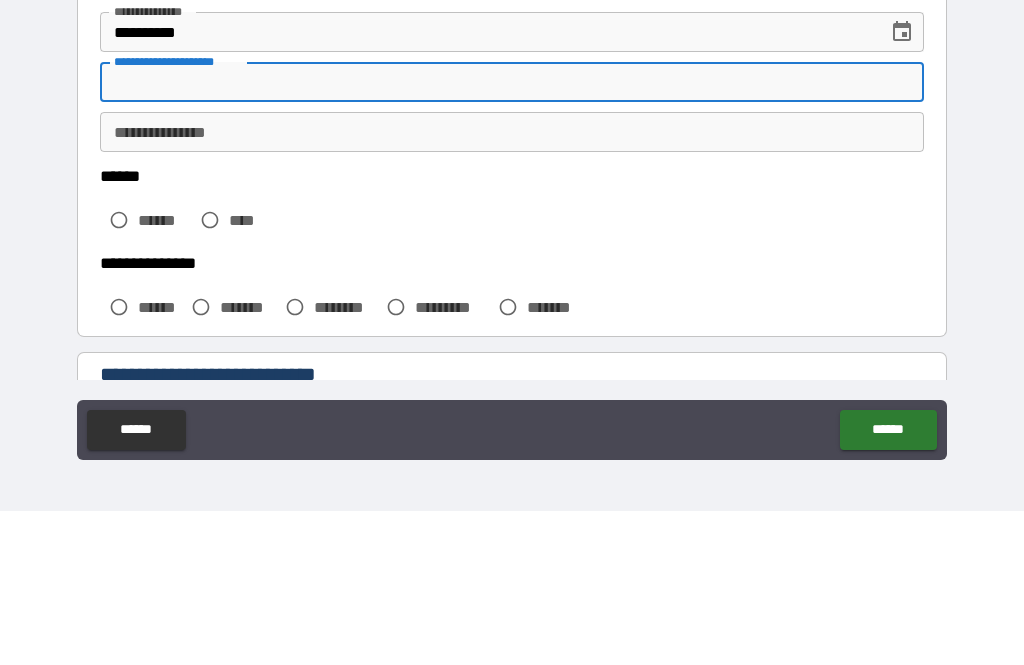 scroll, scrollTop: 210, scrollLeft: 0, axis: vertical 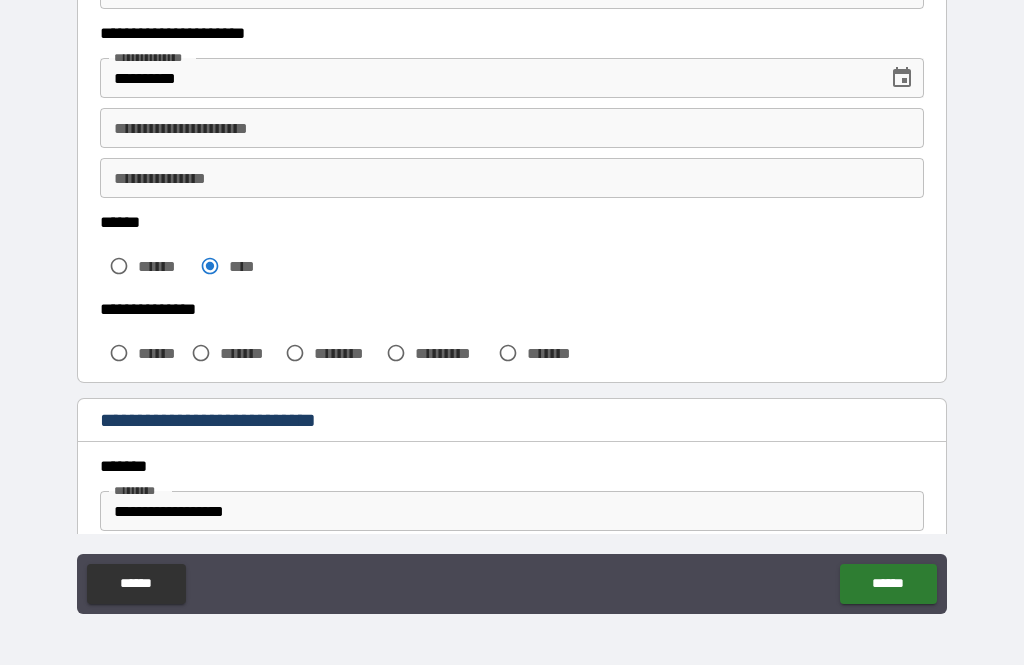 click on "**********" at bounding box center [512, 128] 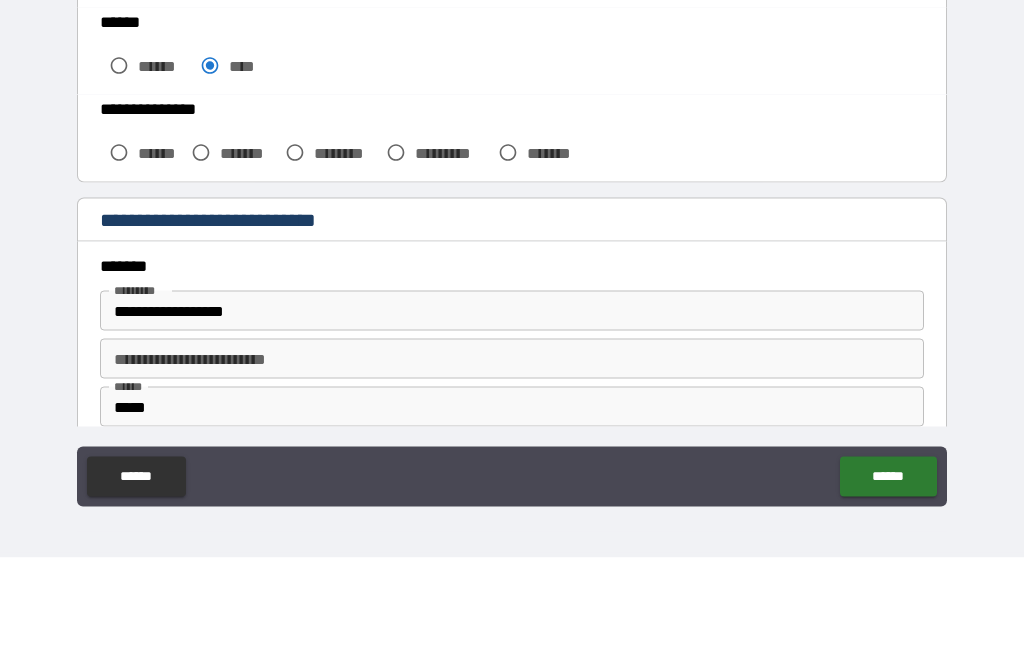 scroll, scrollTop: 410, scrollLeft: 0, axis: vertical 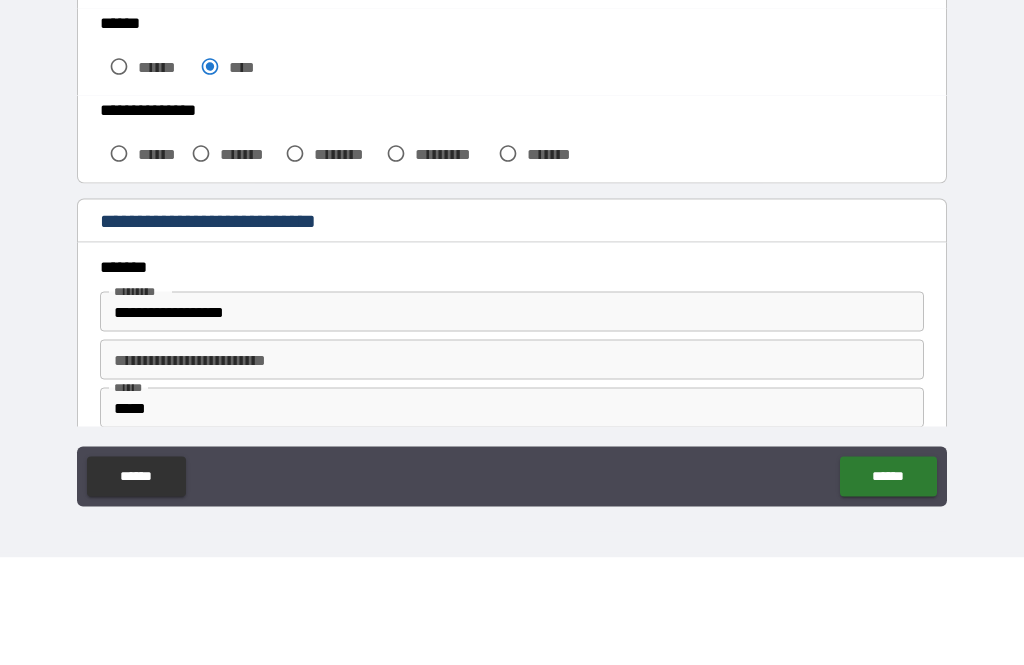 type on "**********" 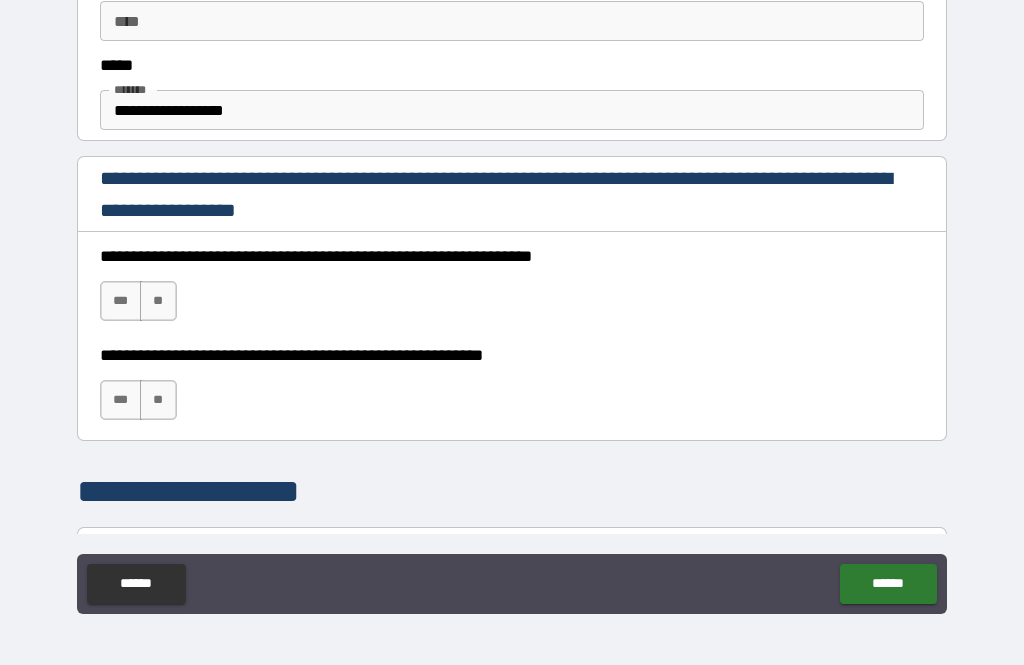 scroll, scrollTop: 1188, scrollLeft: 0, axis: vertical 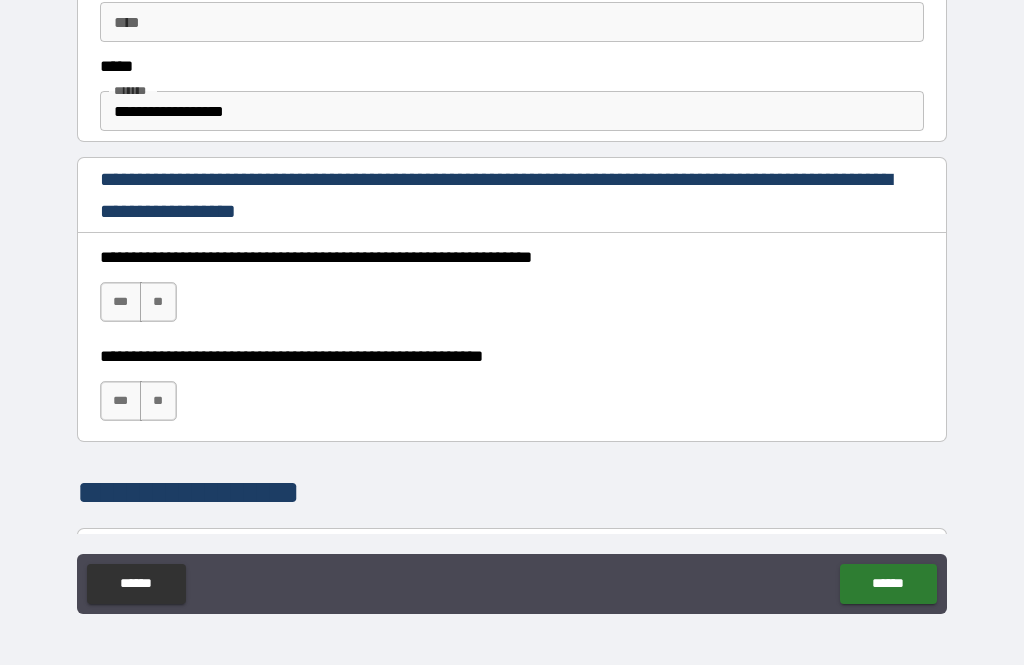 click on "***" at bounding box center (121, 302) 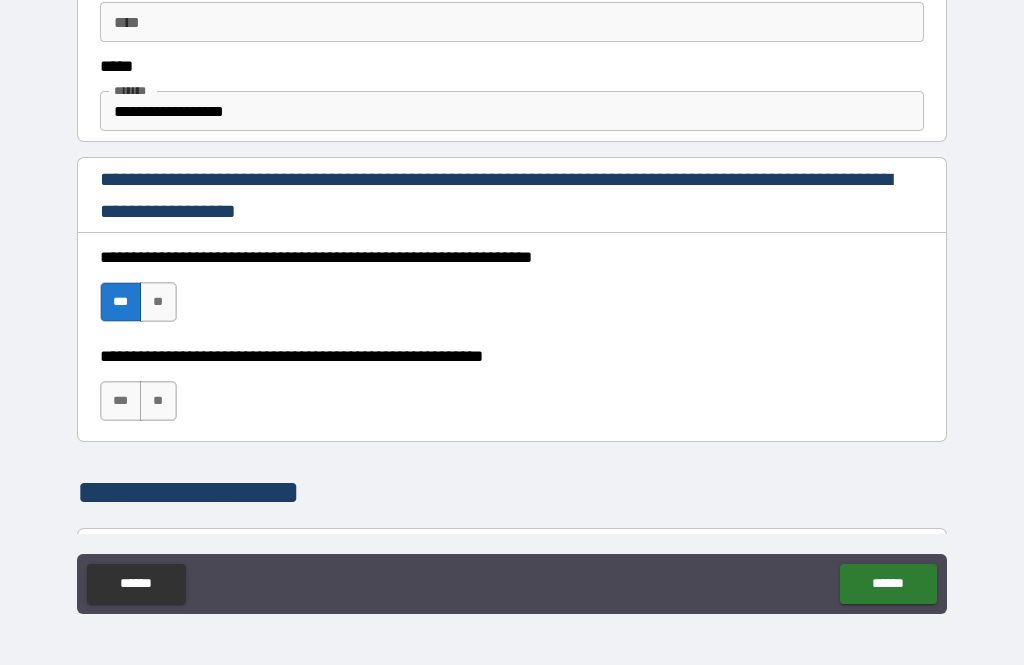 click on "***" at bounding box center (121, 401) 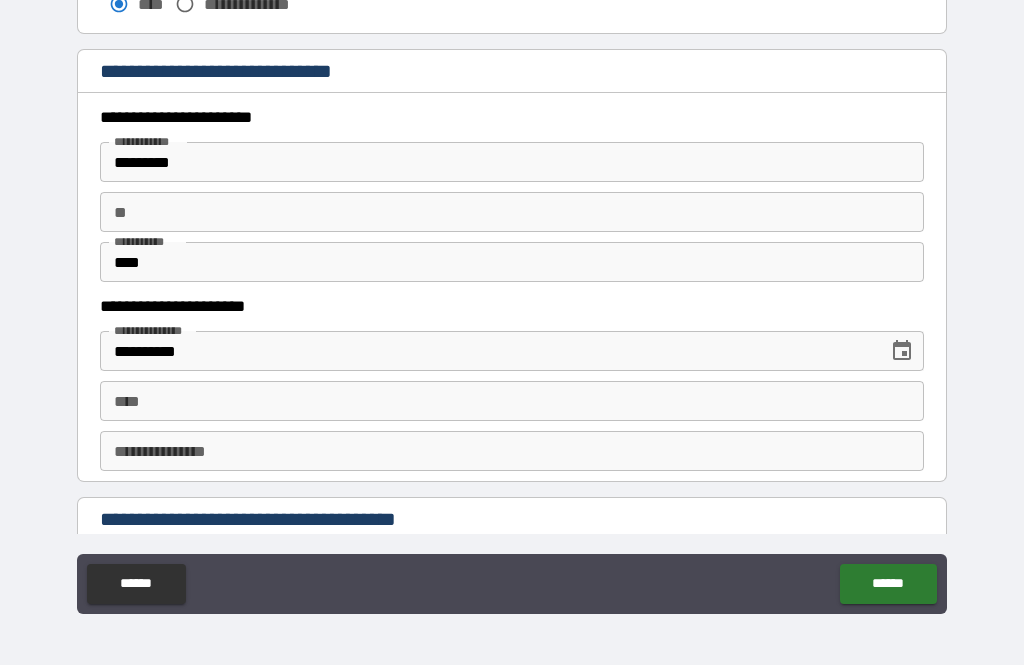scroll, scrollTop: 1855, scrollLeft: 0, axis: vertical 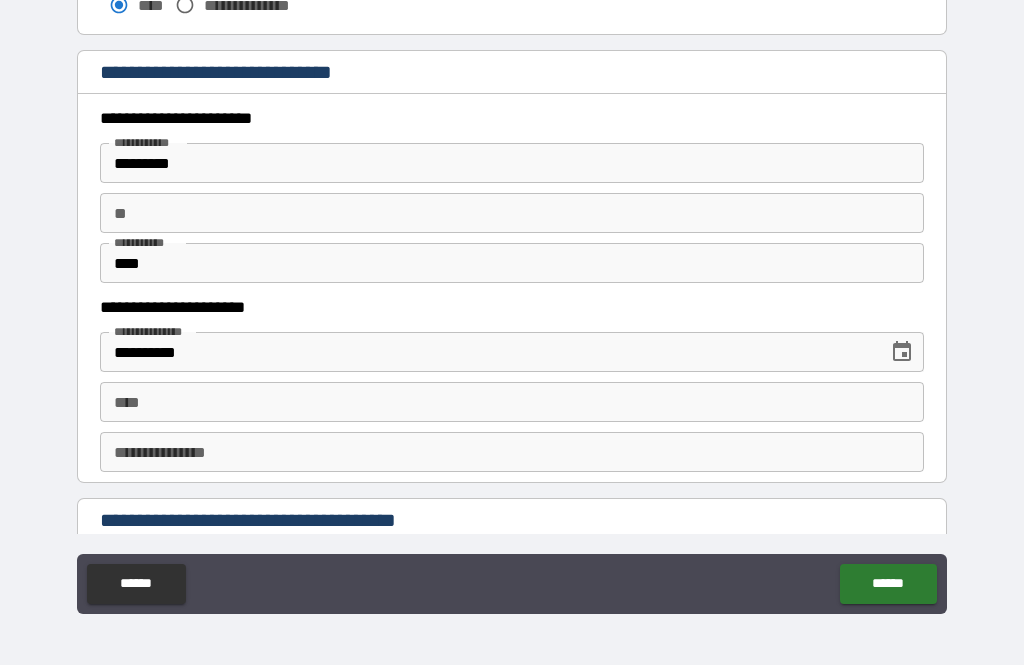 click on "** **" at bounding box center [512, 213] 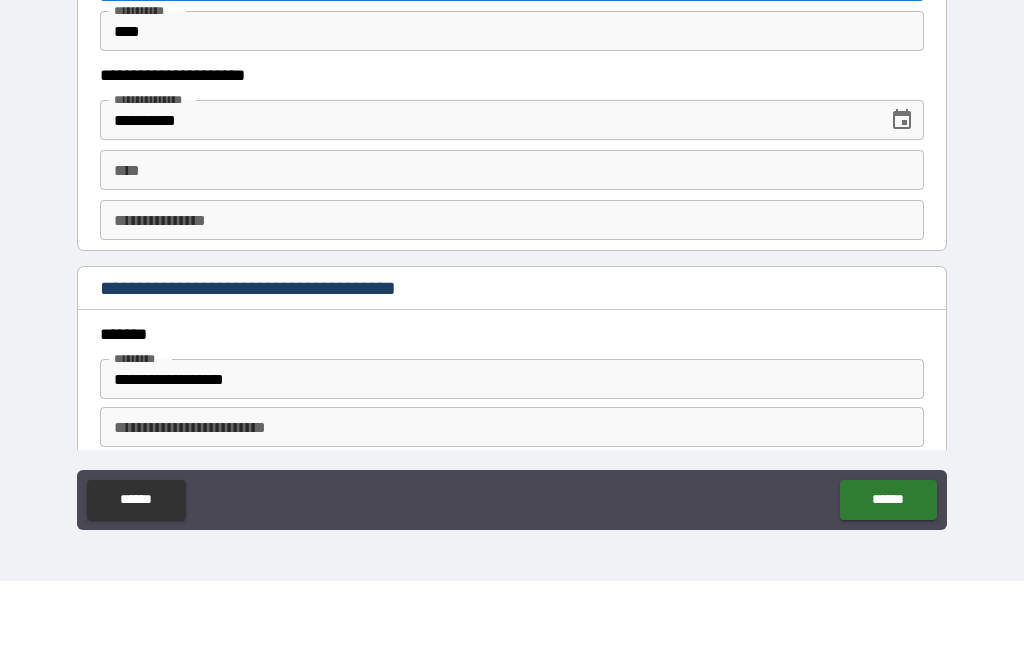 scroll, scrollTop: 2000, scrollLeft: 0, axis: vertical 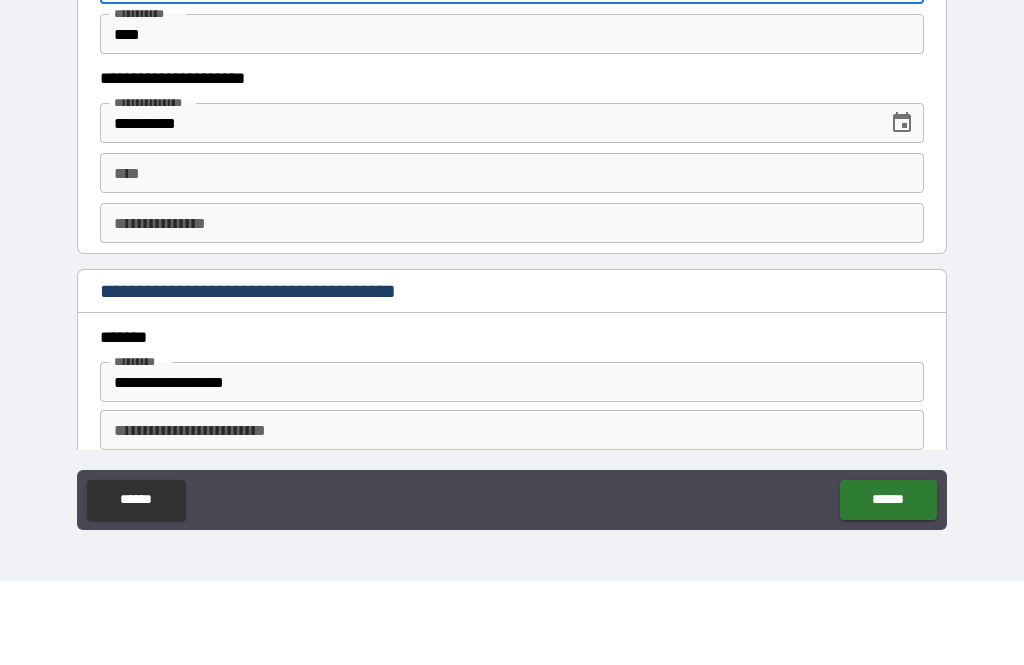 type on "*" 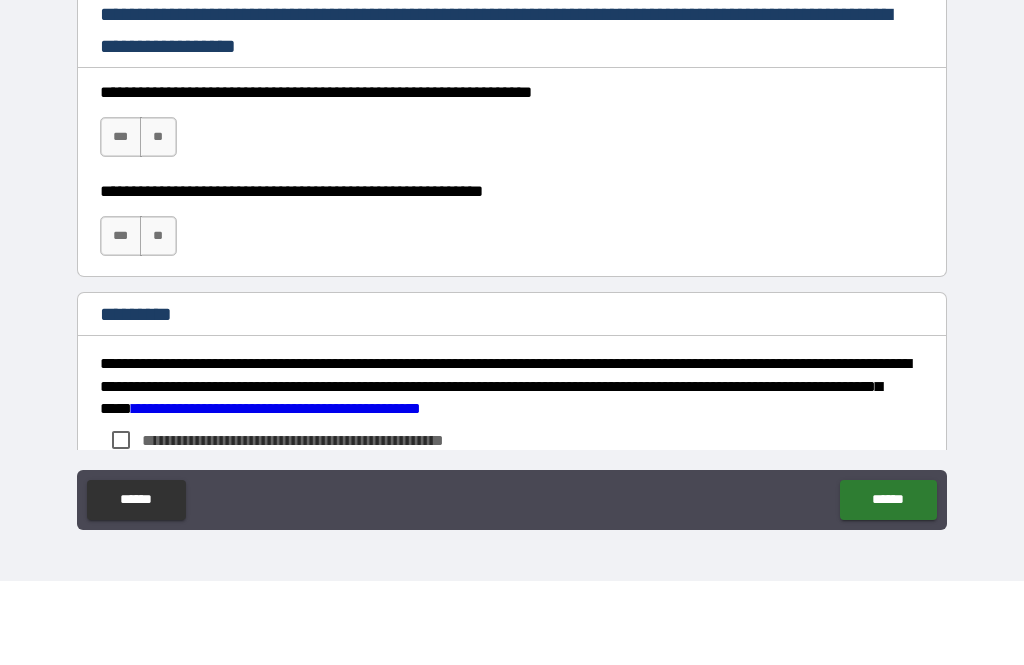 scroll, scrollTop: 2900, scrollLeft: 0, axis: vertical 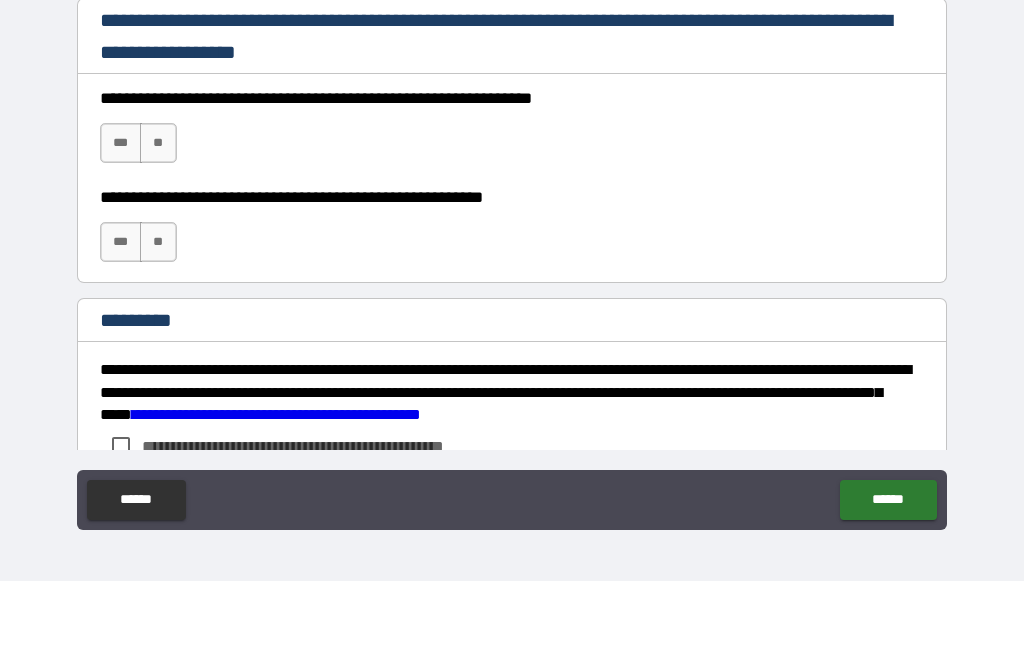 type on "**********" 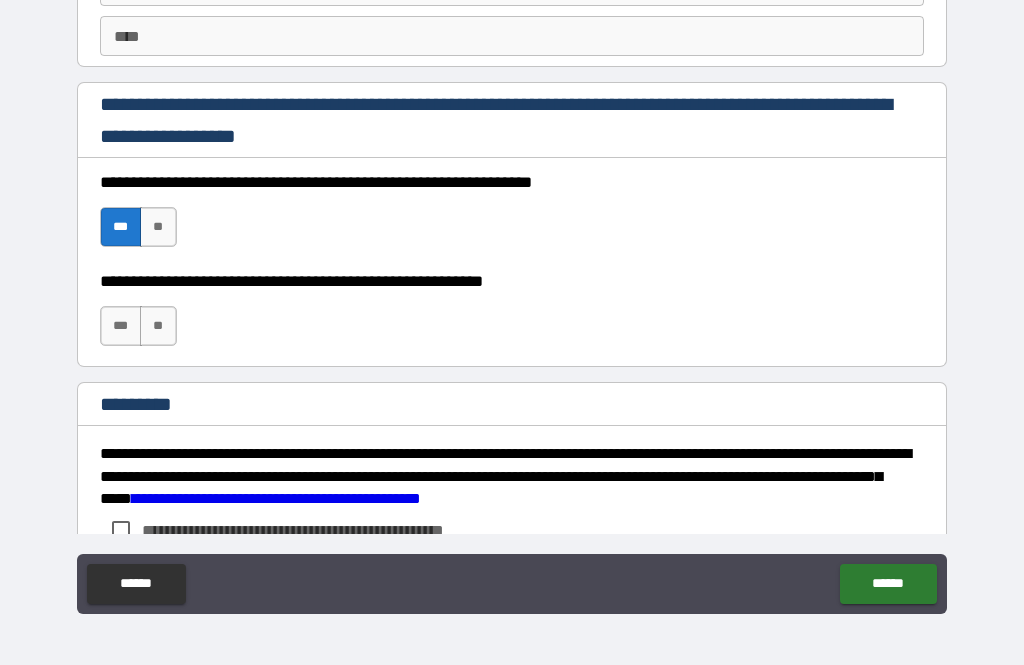 click on "***" at bounding box center (121, 326) 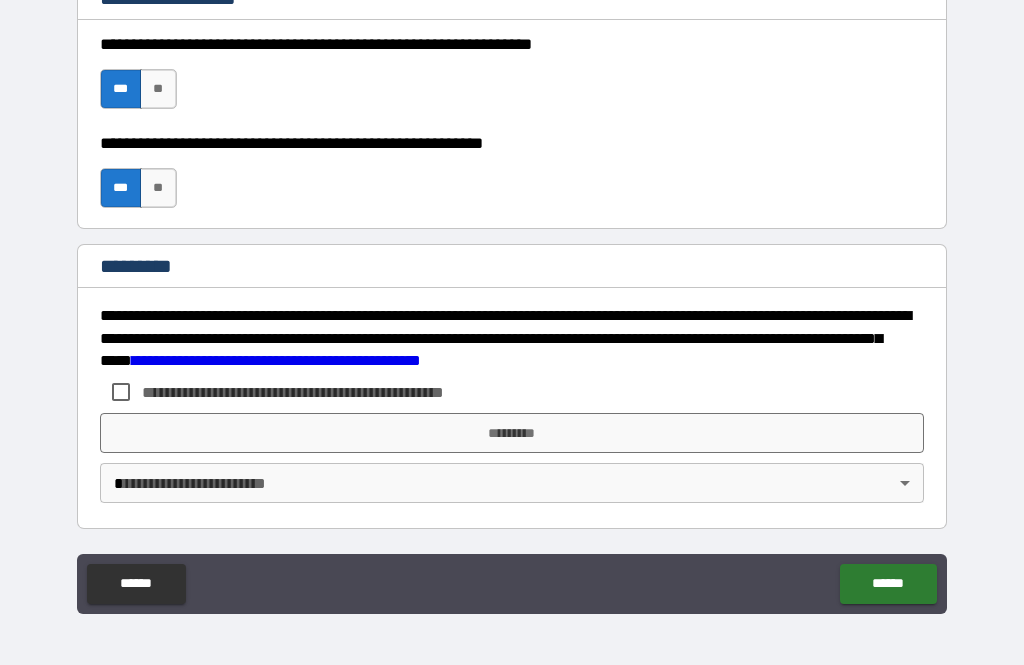scroll, scrollTop: 3041, scrollLeft: 0, axis: vertical 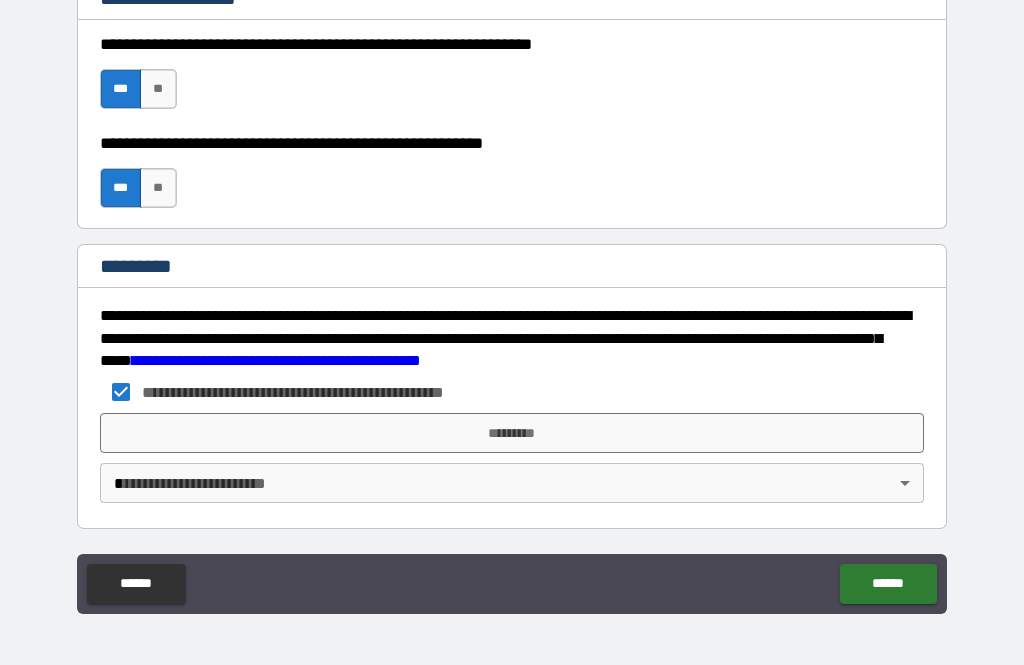 click on "*********" at bounding box center [512, 433] 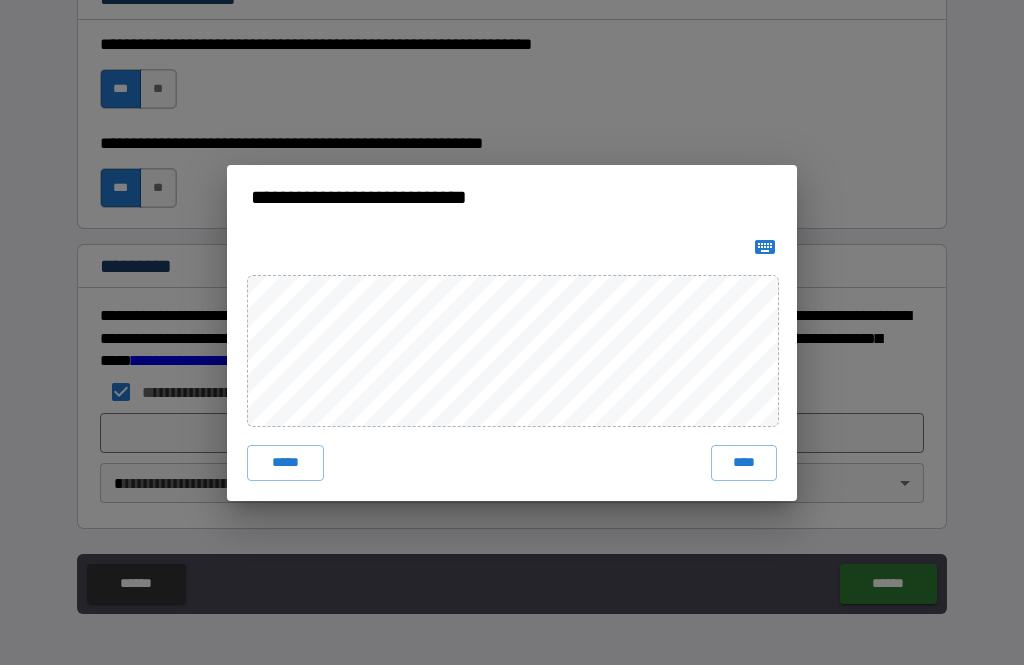 click on "****" at bounding box center (744, 463) 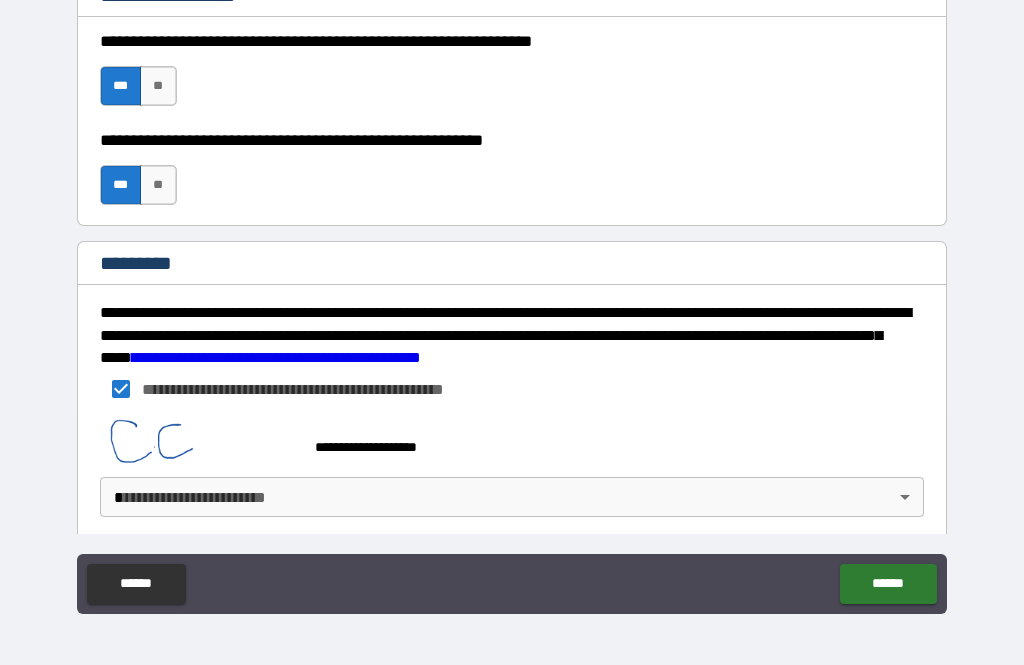click on "**********" at bounding box center [512, 300] 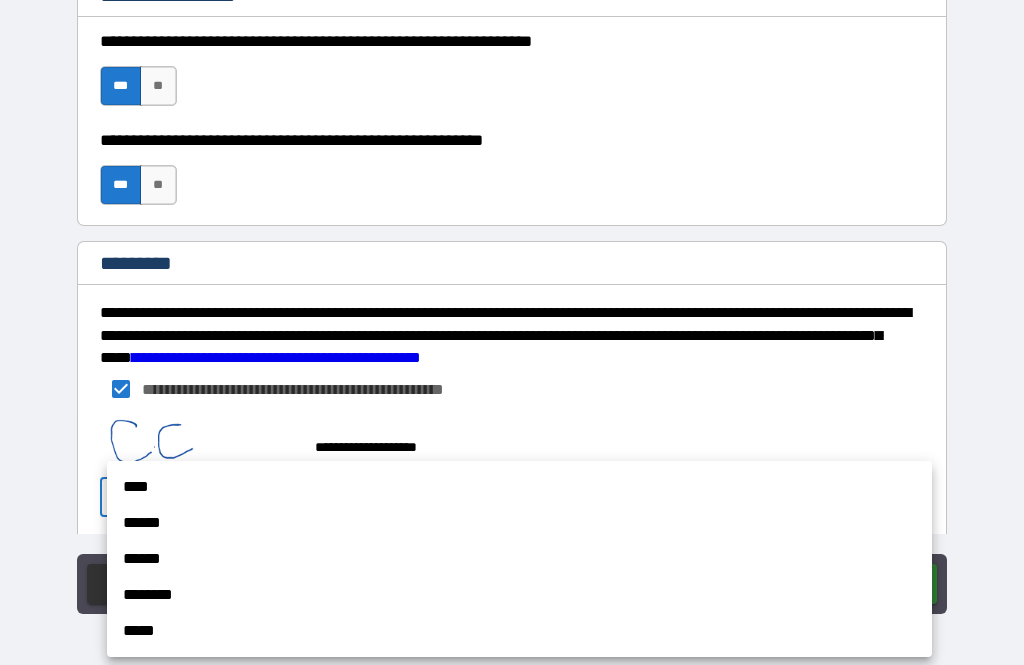 click on "****" at bounding box center (519, 487) 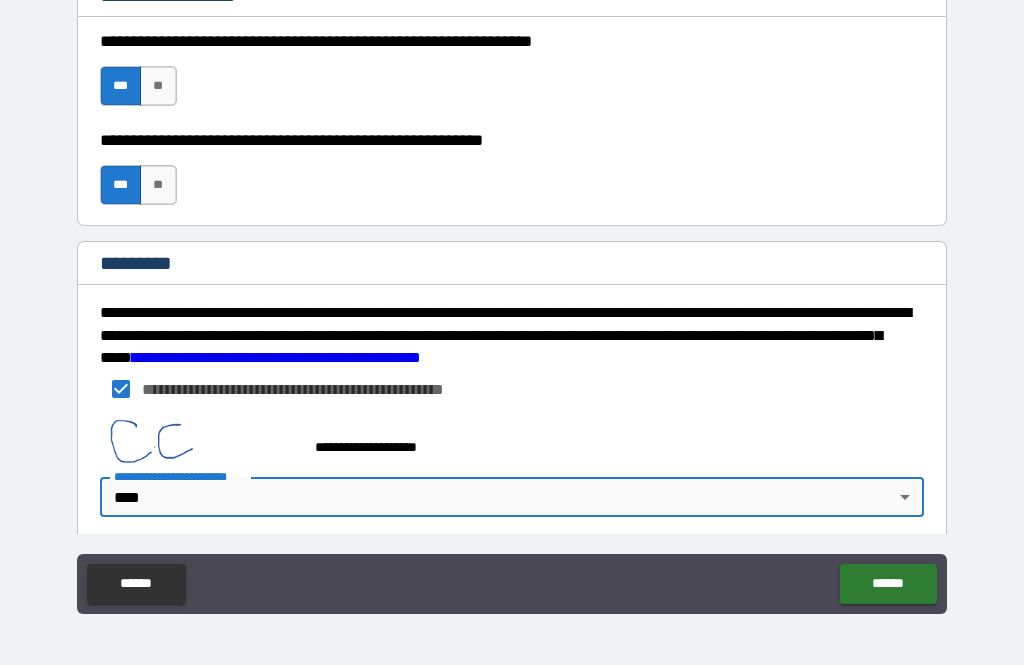 click on "******" at bounding box center [888, 584] 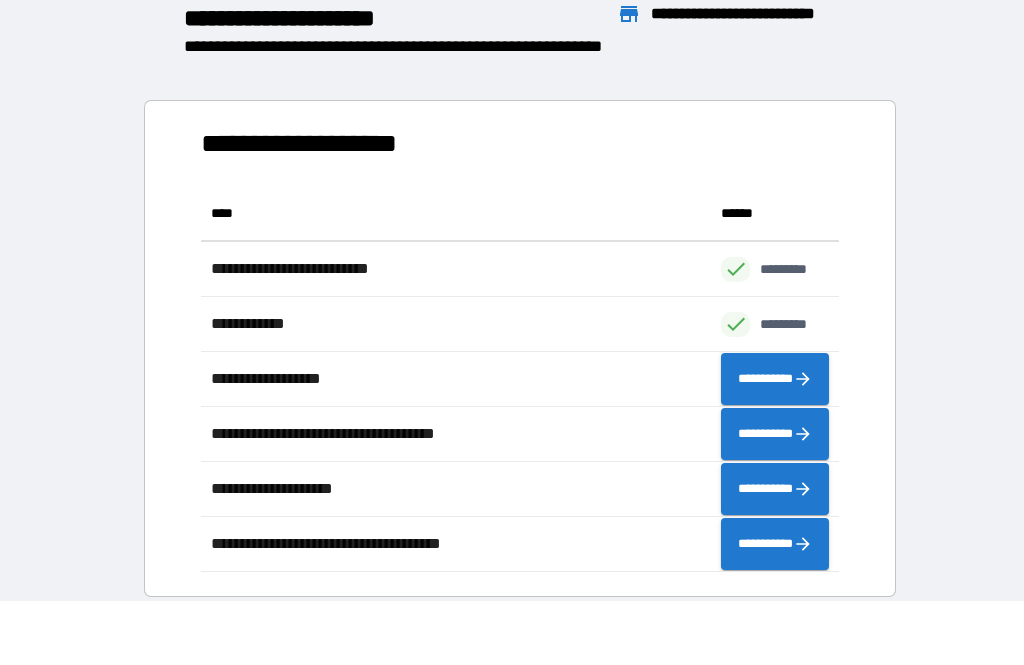 scroll, scrollTop: 1, scrollLeft: 1, axis: both 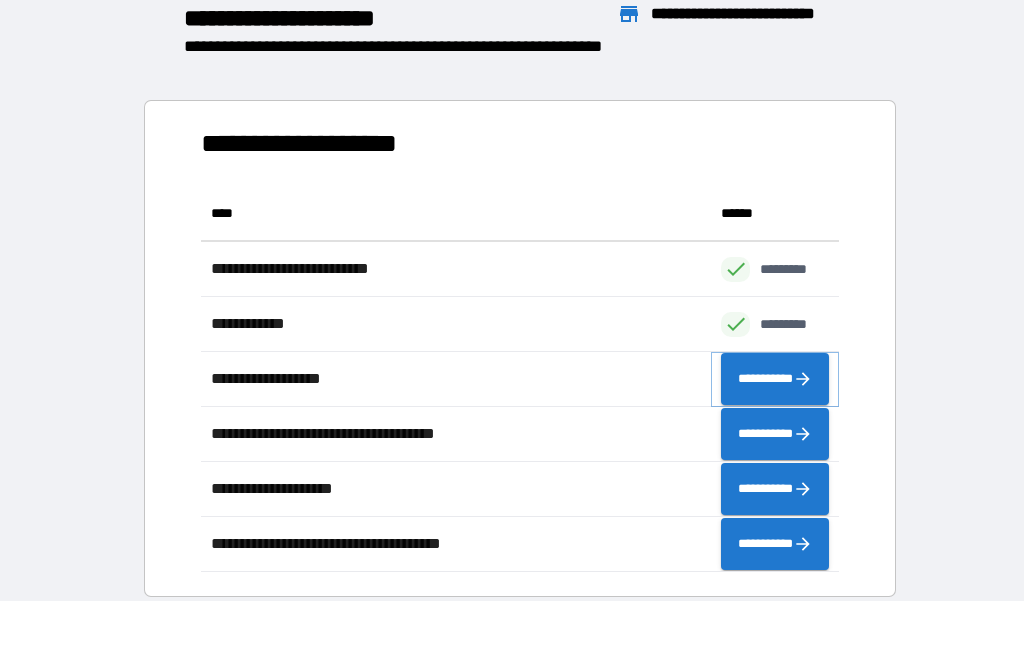 click 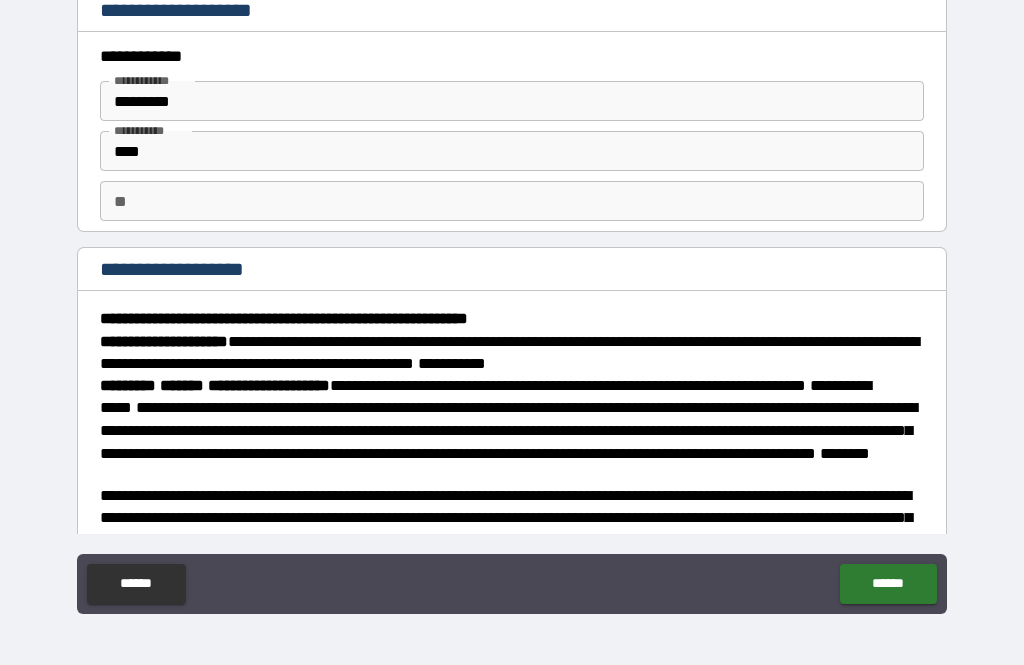 scroll, scrollTop: 0, scrollLeft: 0, axis: both 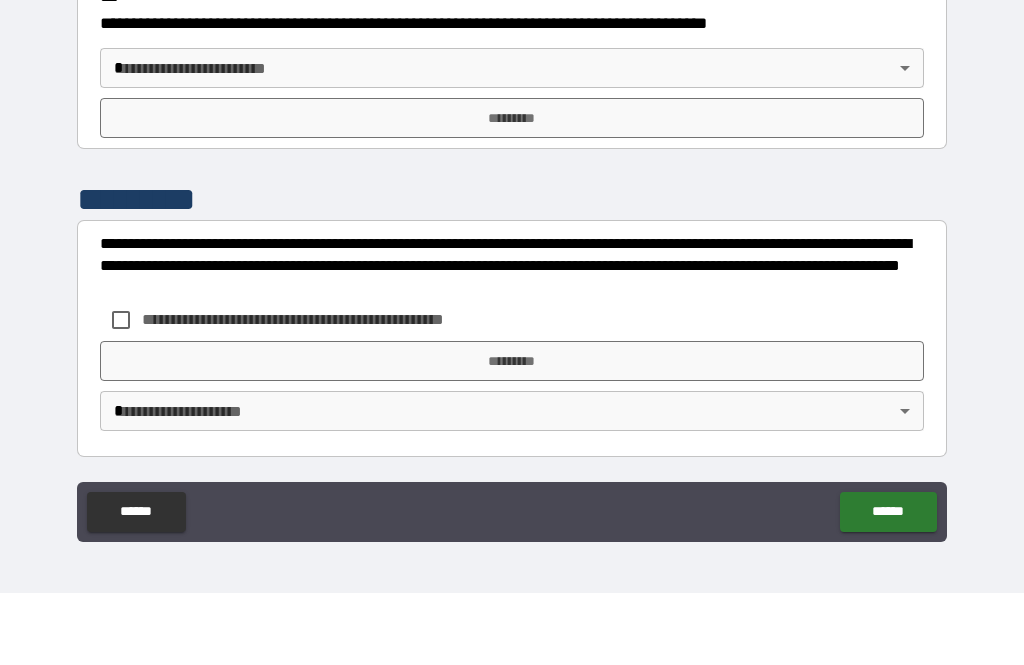 type on "*" 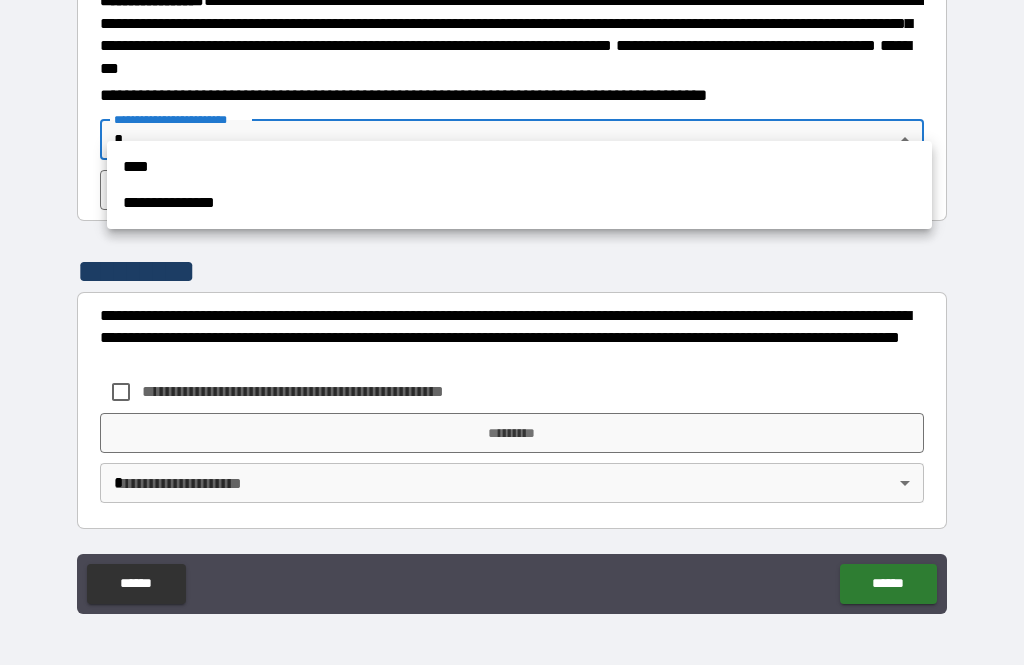 click on "****" at bounding box center (519, 167) 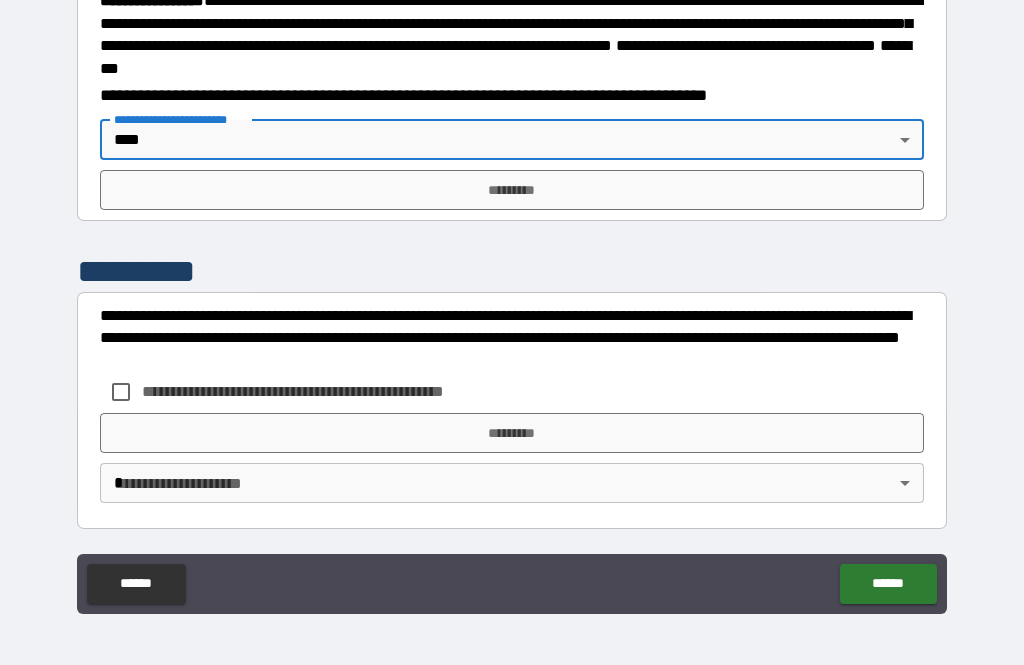 type on "****" 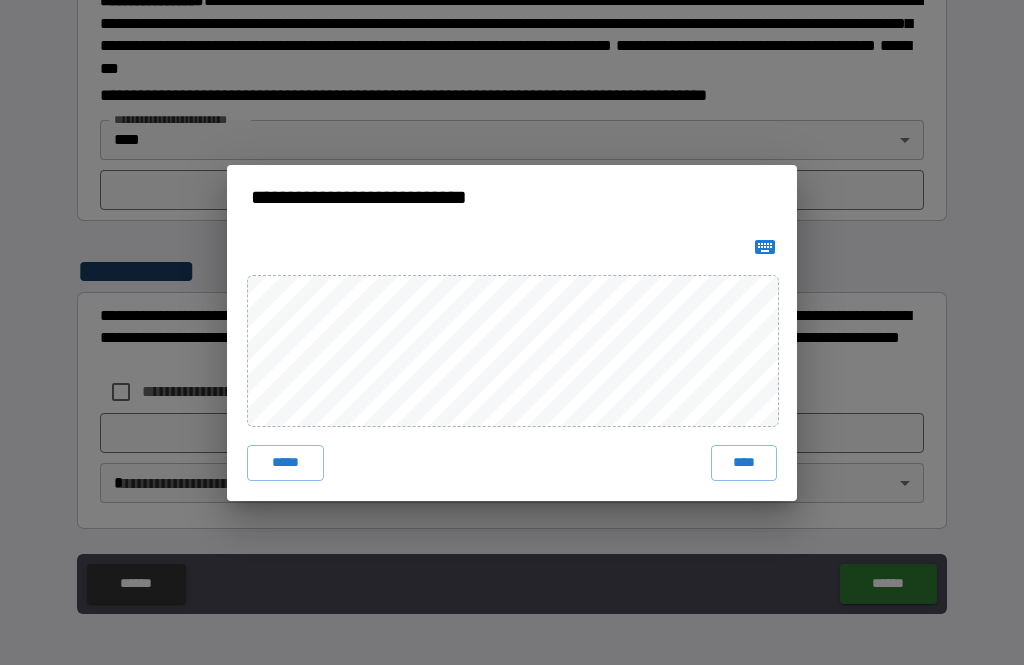 click on "****" at bounding box center [744, 463] 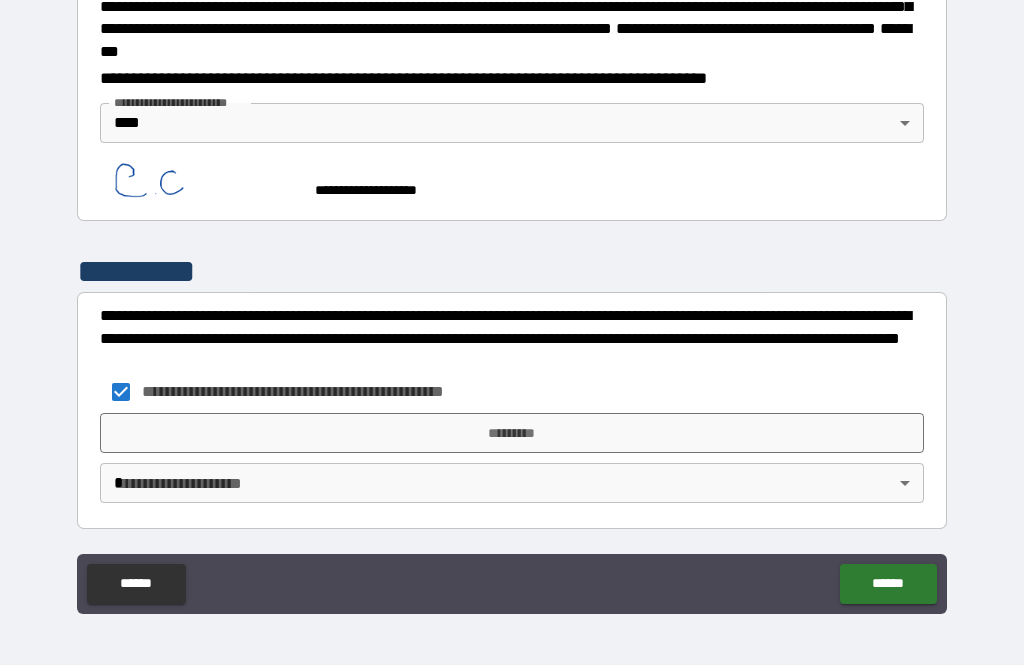 click on "*********" at bounding box center (512, 433) 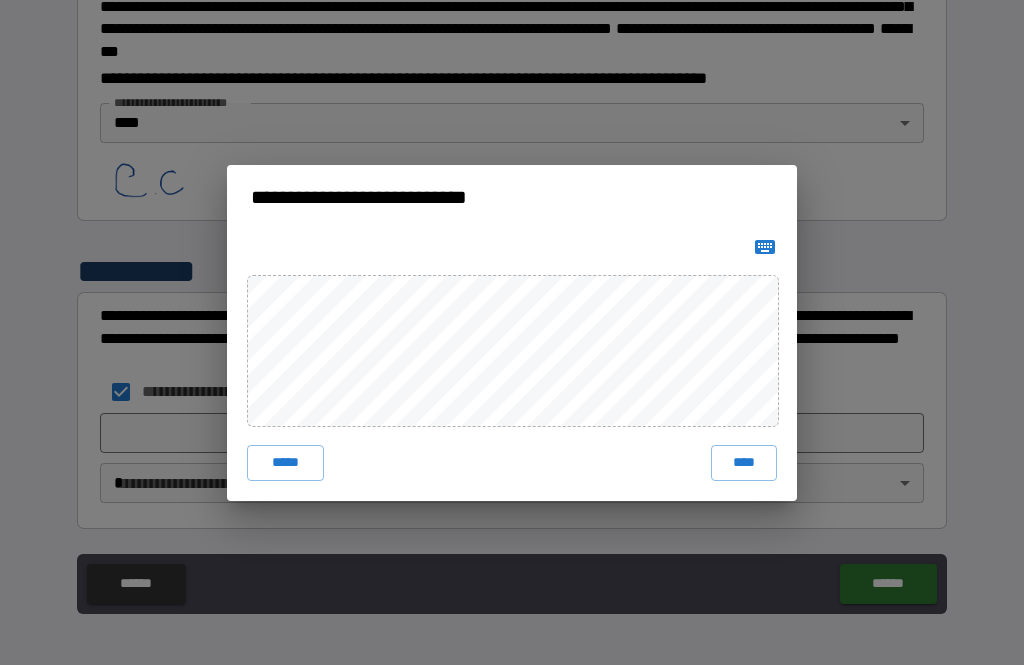 click on "****" at bounding box center [744, 463] 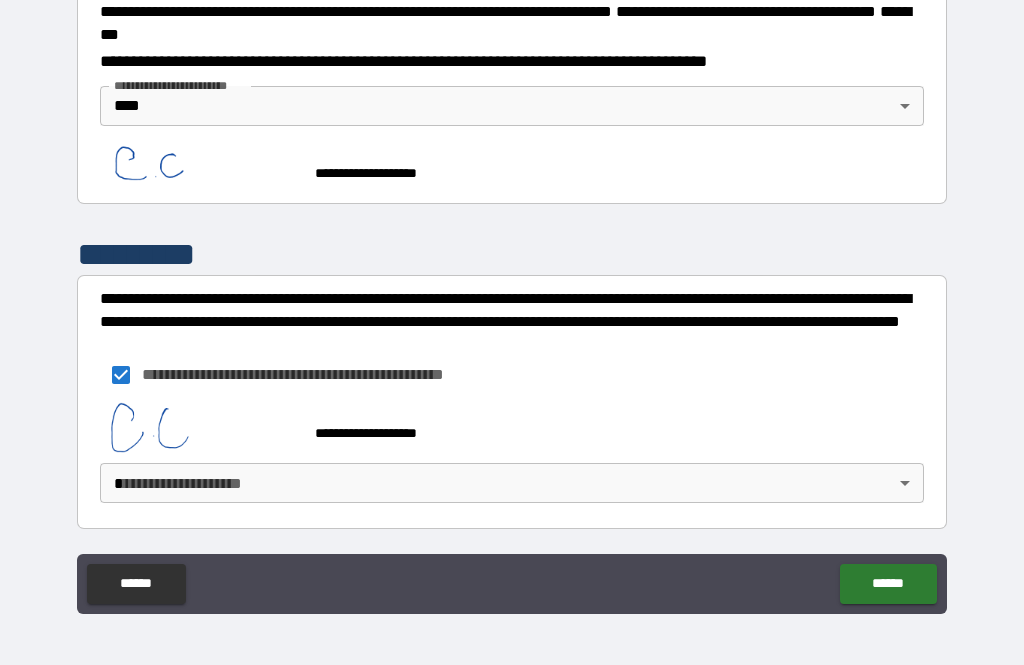 scroll, scrollTop: 2333, scrollLeft: 0, axis: vertical 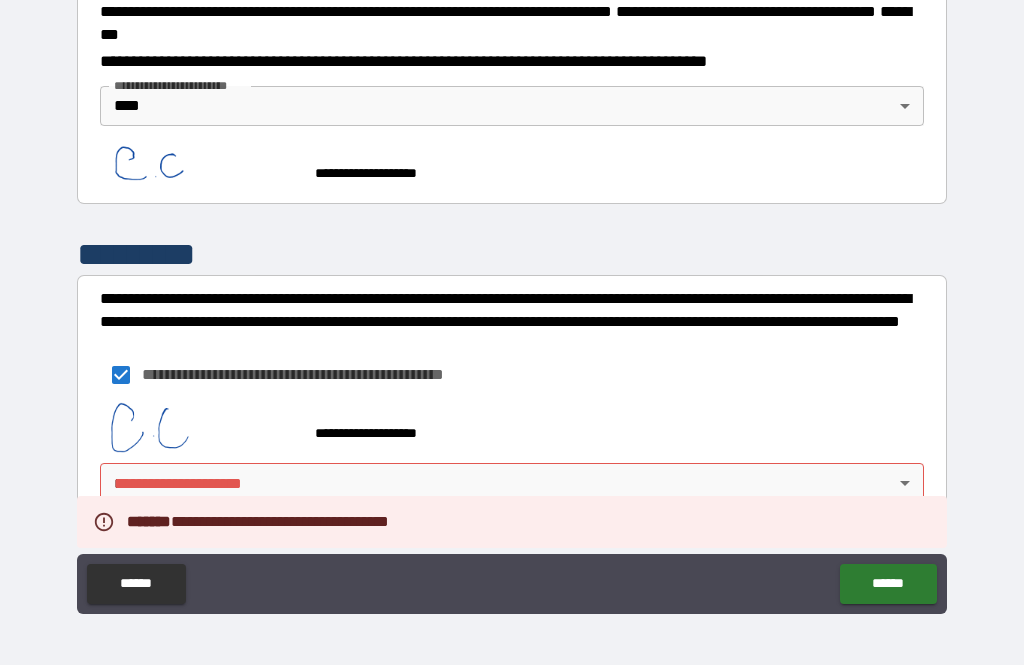 click on "**********" at bounding box center [512, 300] 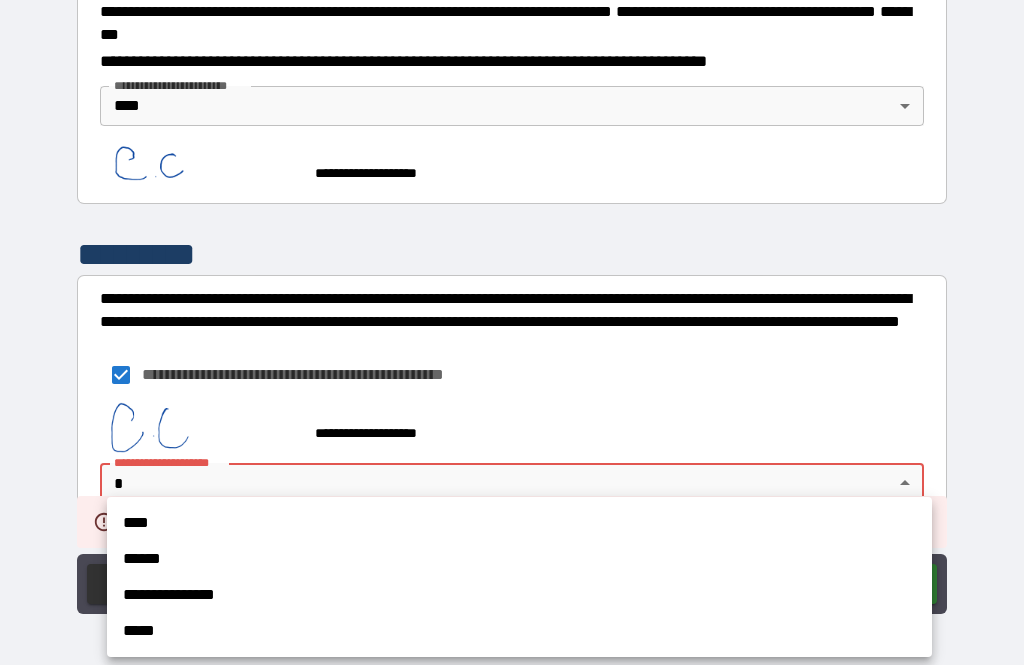 click on "****" at bounding box center (519, 523) 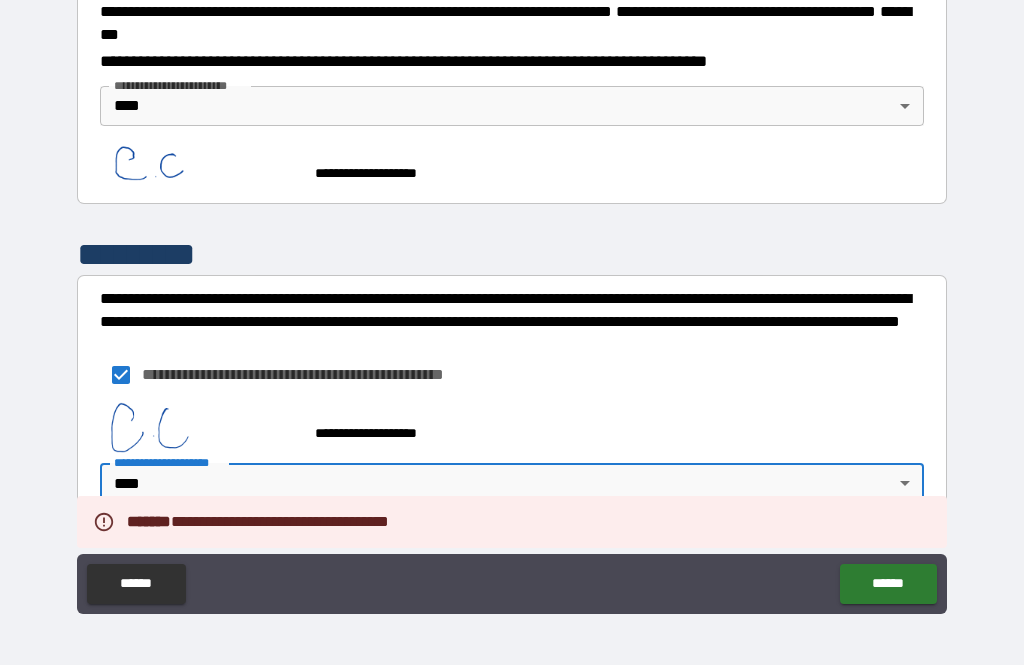 click on "******" at bounding box center (888, 584) 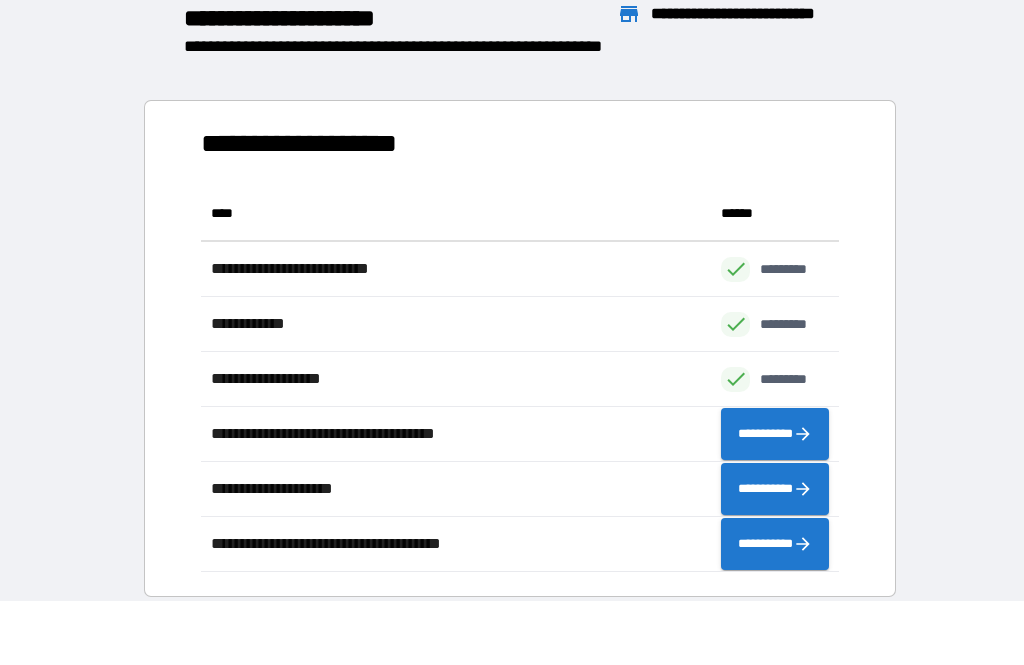 scroll, scrollTop: 1, scrollLeft: 1, axis: both 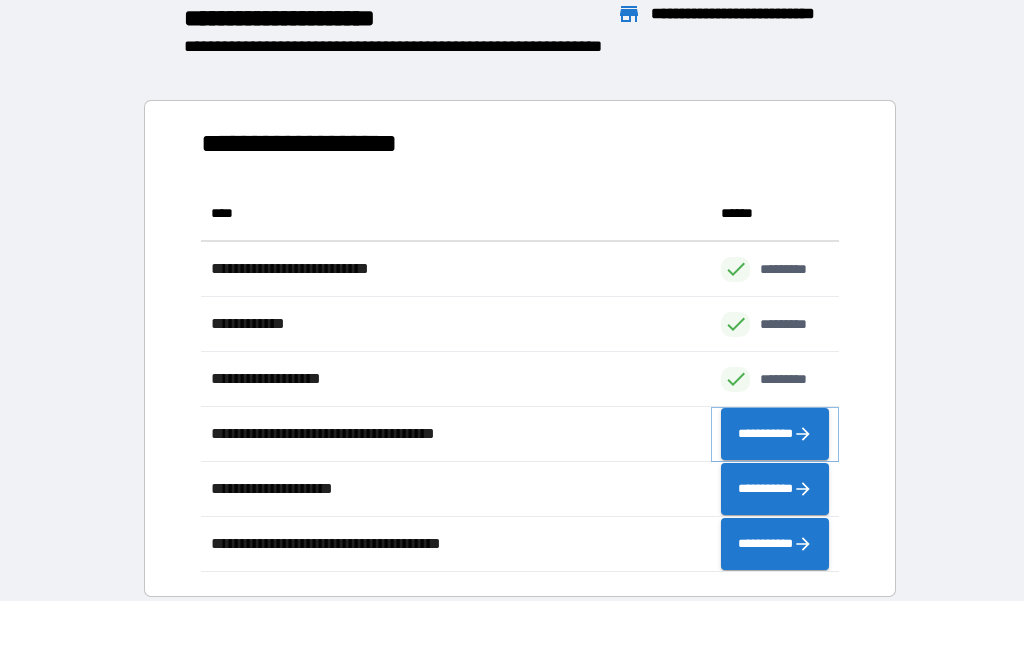 click on "**********" at bounding box center (775, 434) 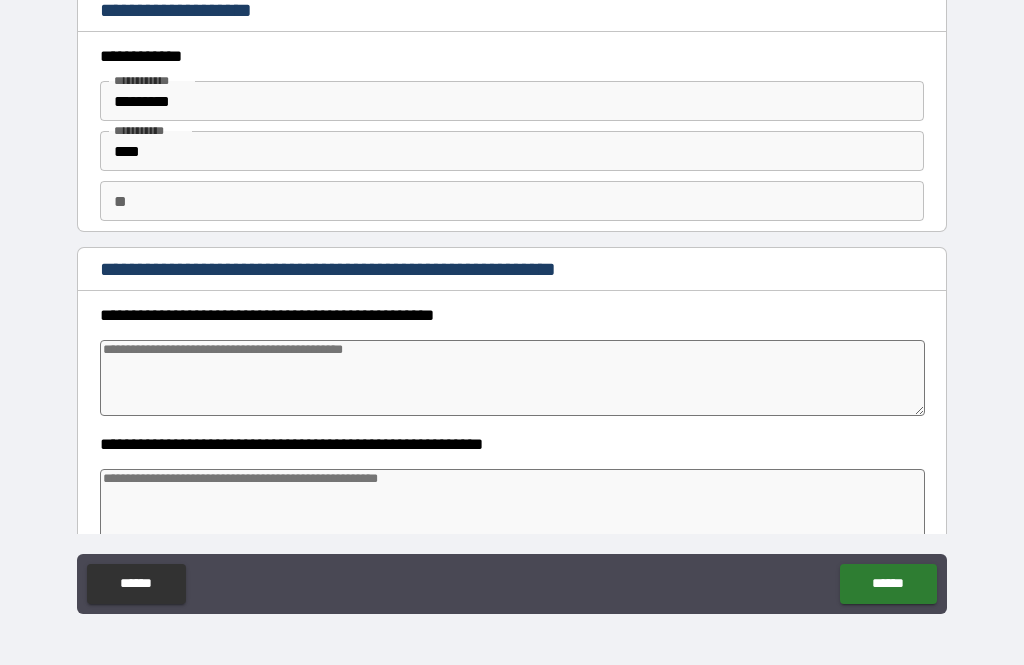 type on "*" 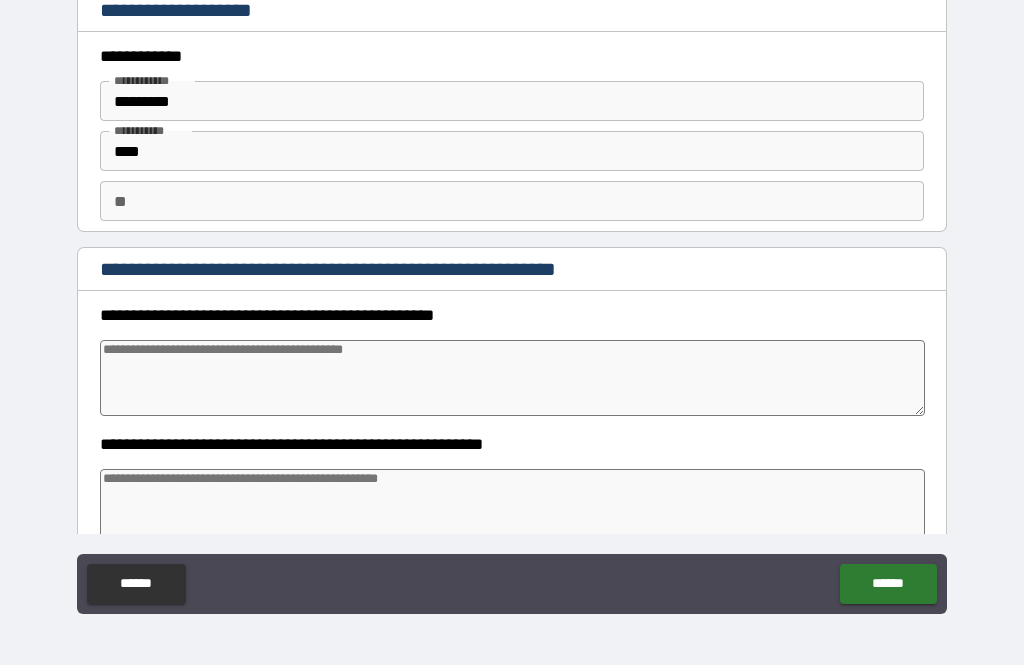 type on "*" 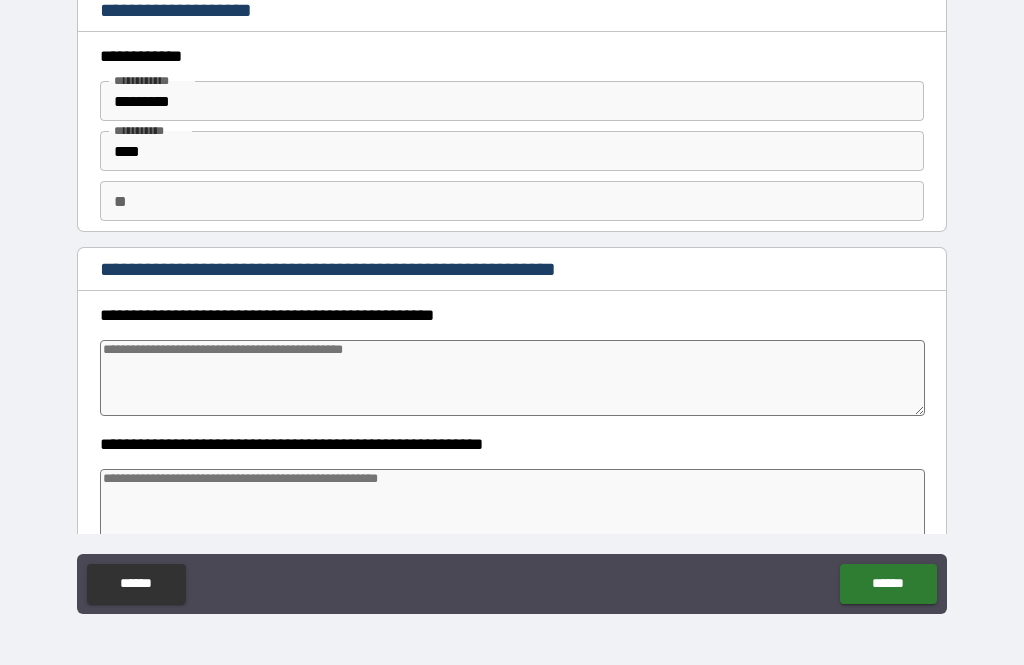 scroll, scrollTop: 0, scrollLeft: 0, axis: both 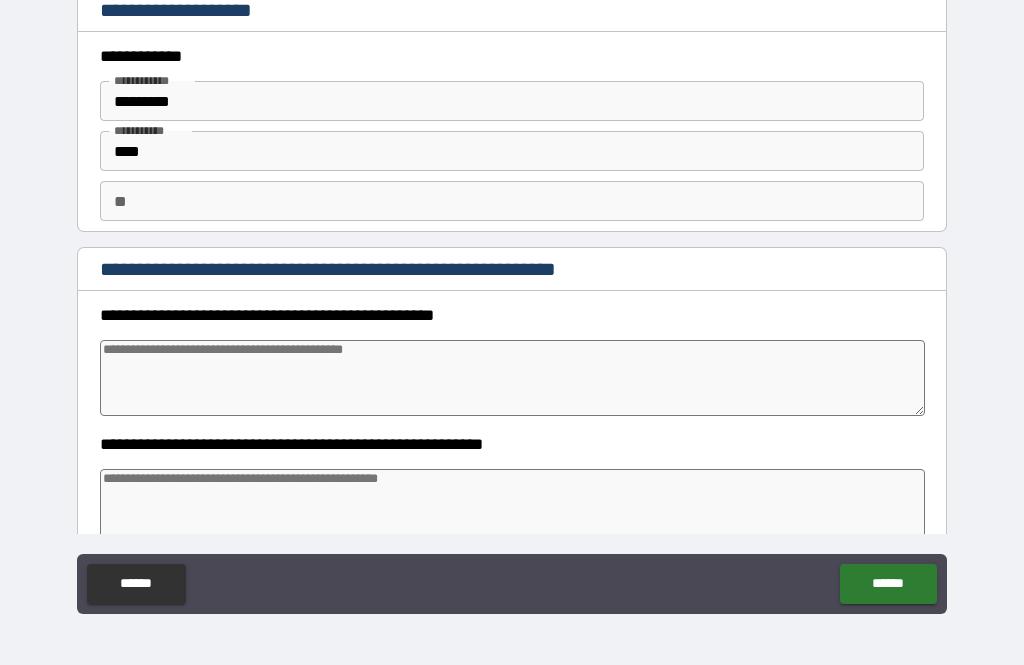 click on "**" at bounding box center [512, 201] 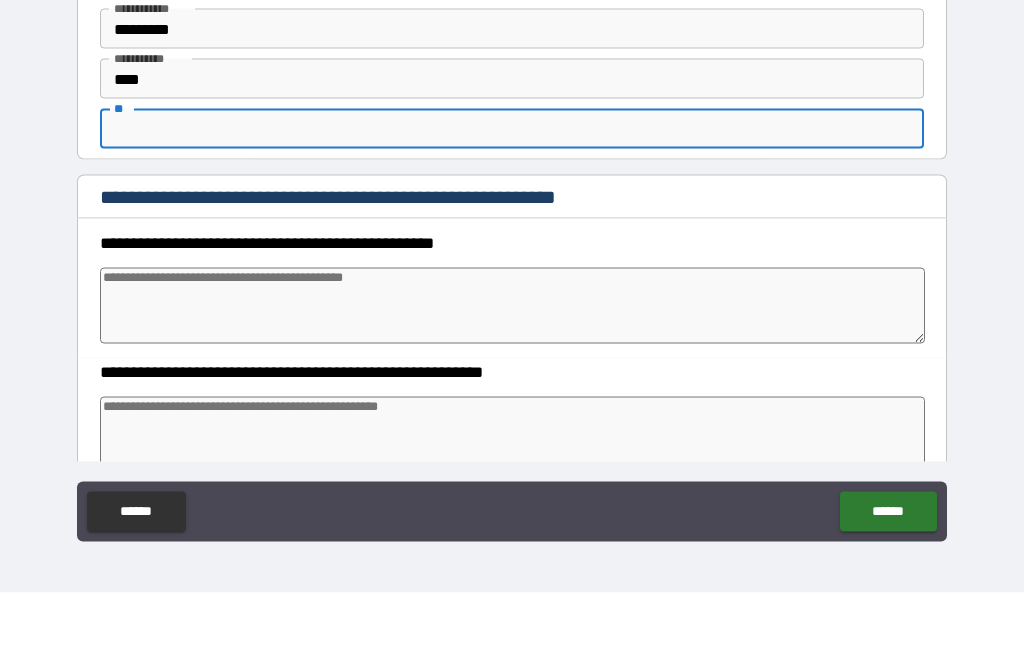 type on "*" 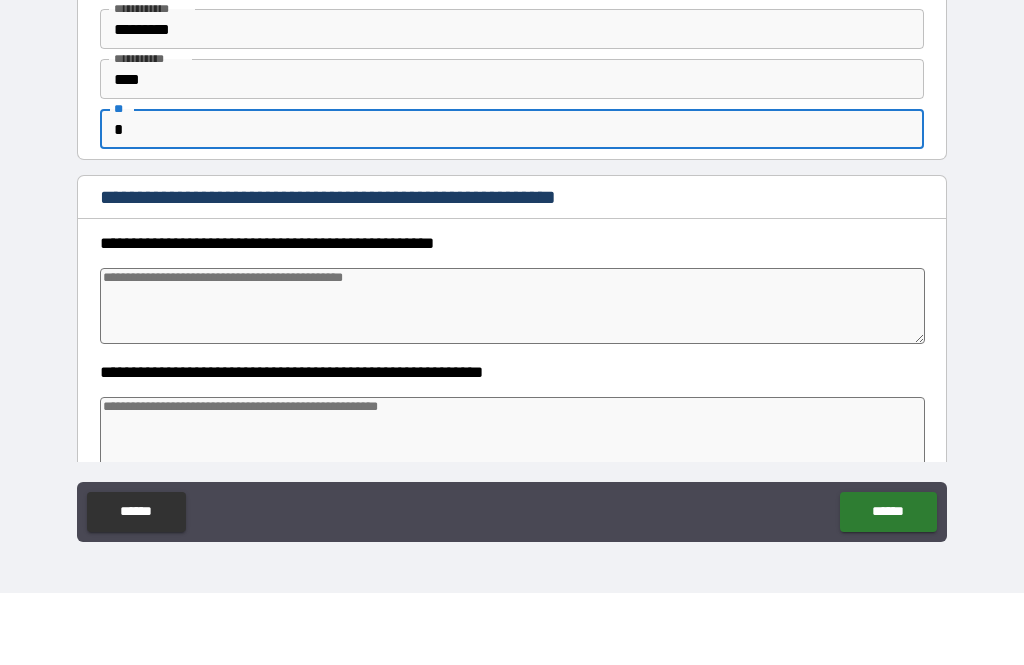 type on "*" 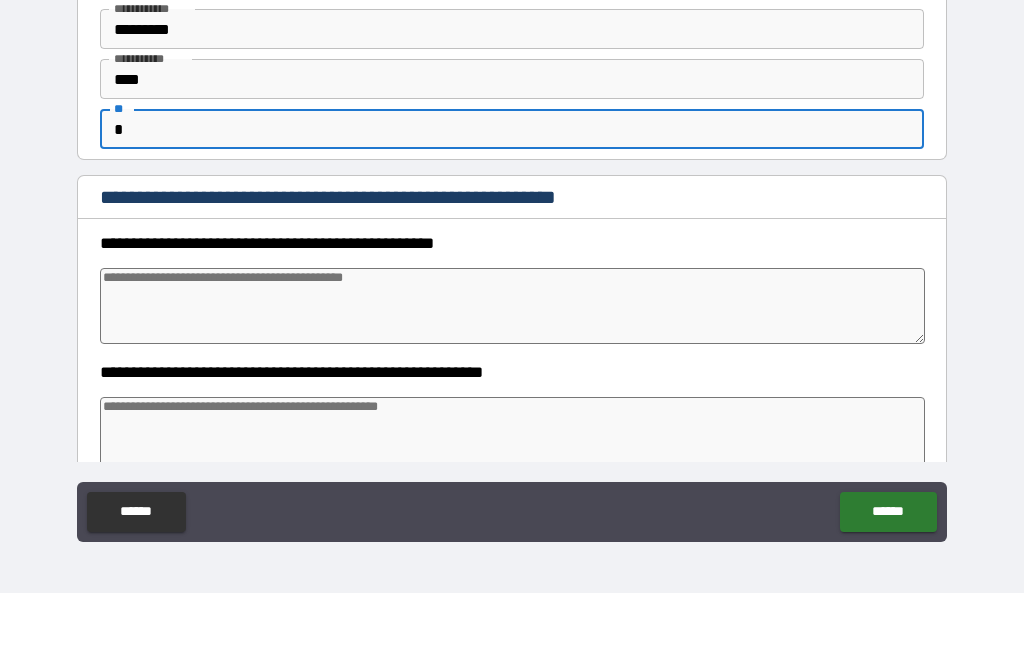 type on "*" 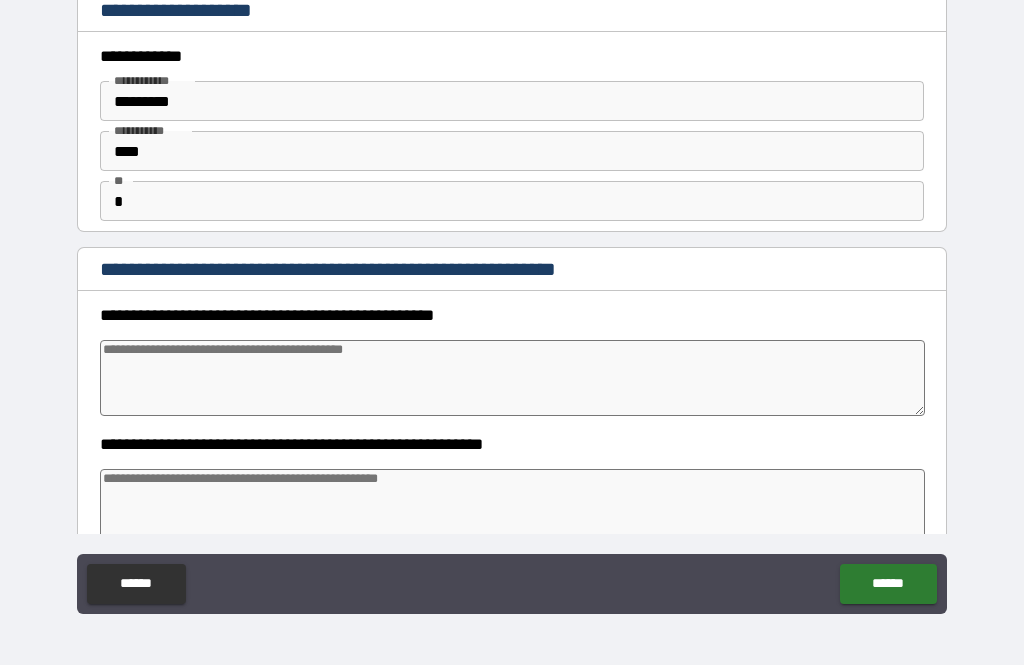 click at bounding box center (513, 378) 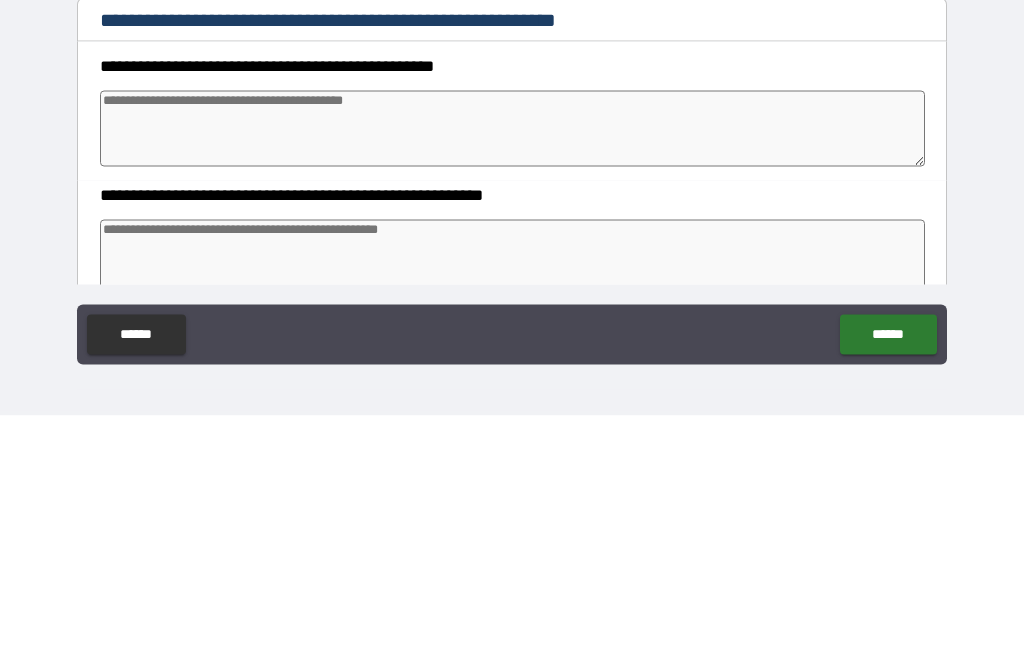 type on "*" 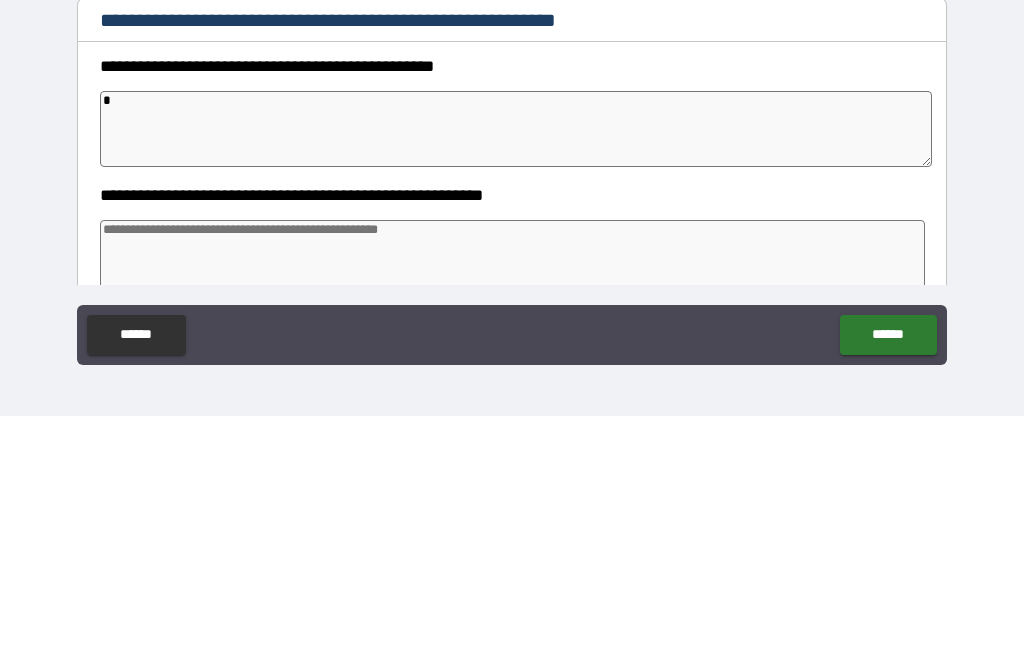 type on "*" 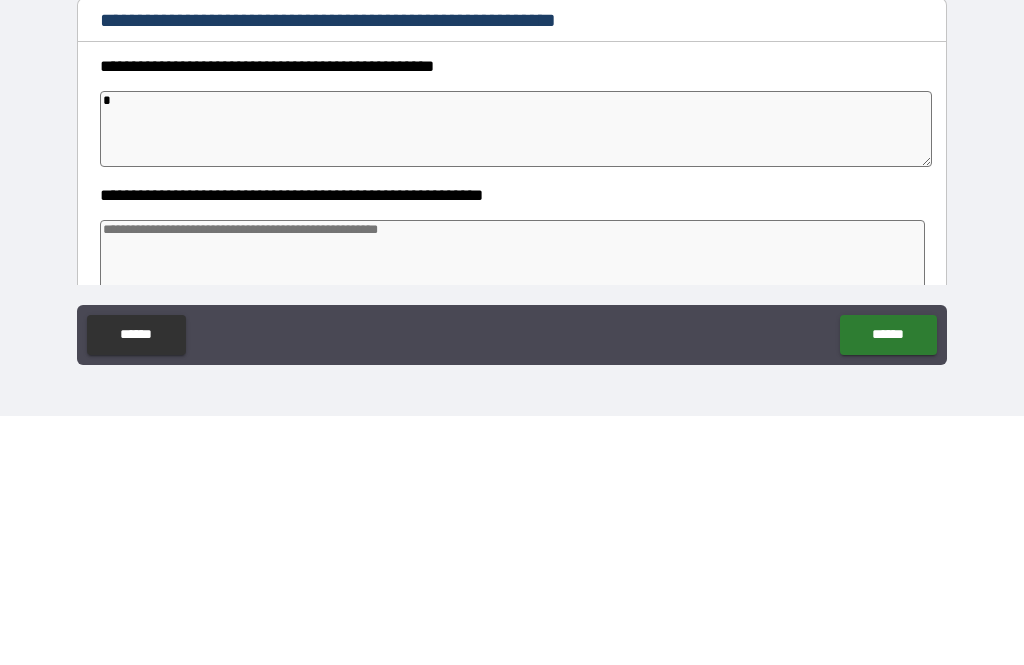 type on "*" 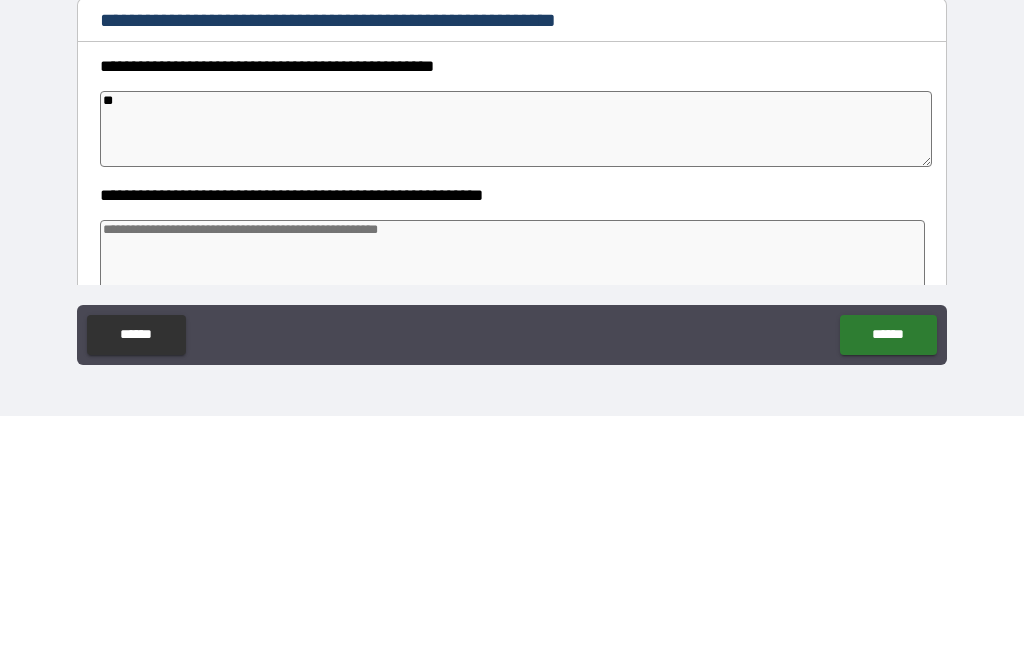 type on "*" 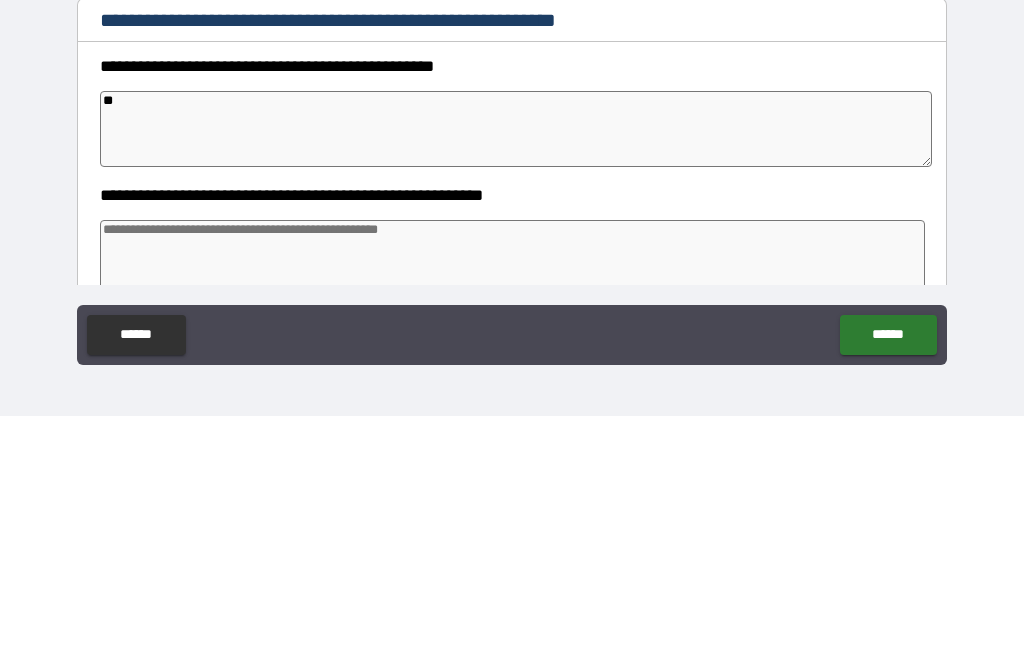 type on "***" 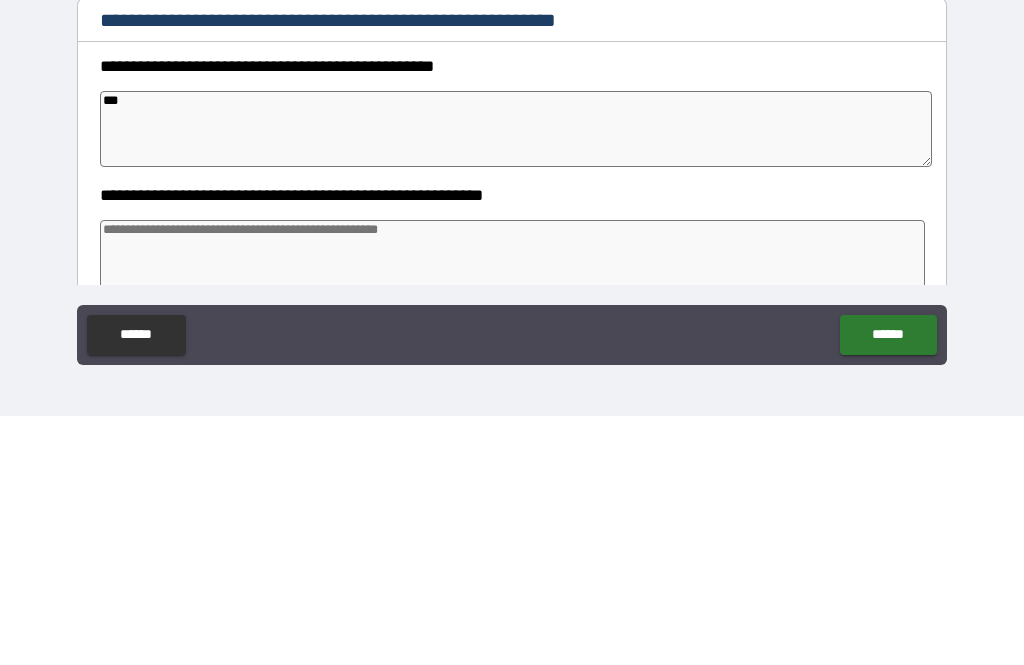 type on "*" 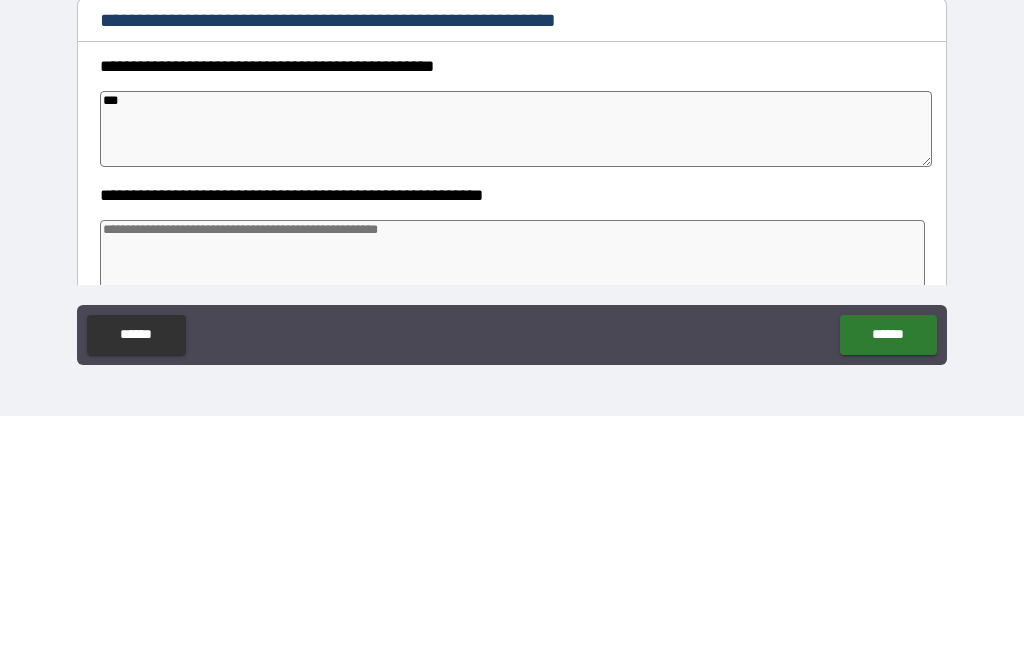 type on "****" 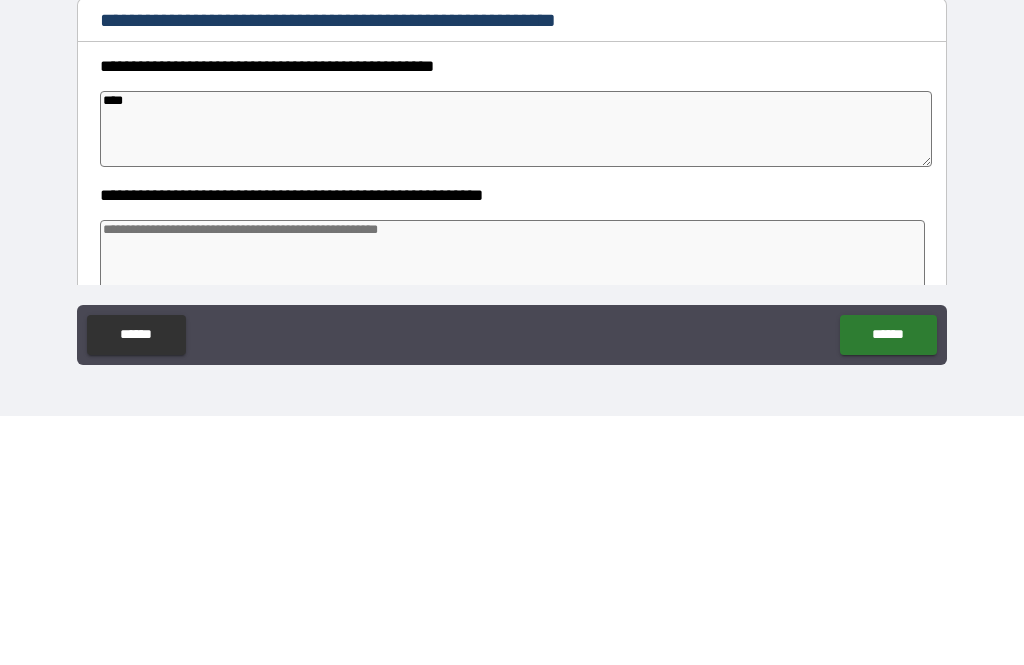 type on "*" 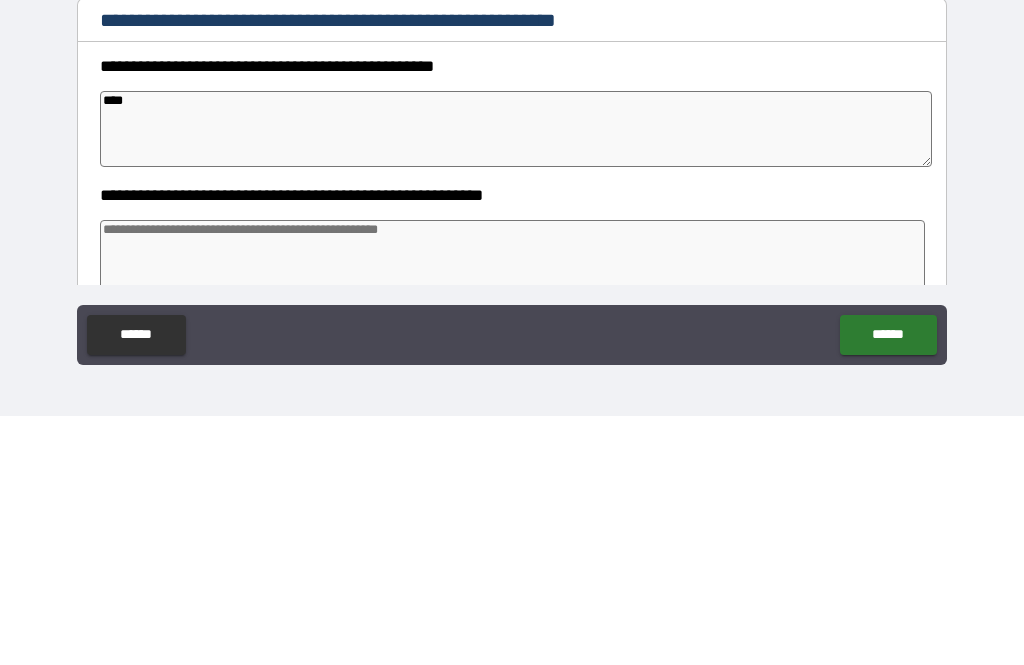 type on "*" 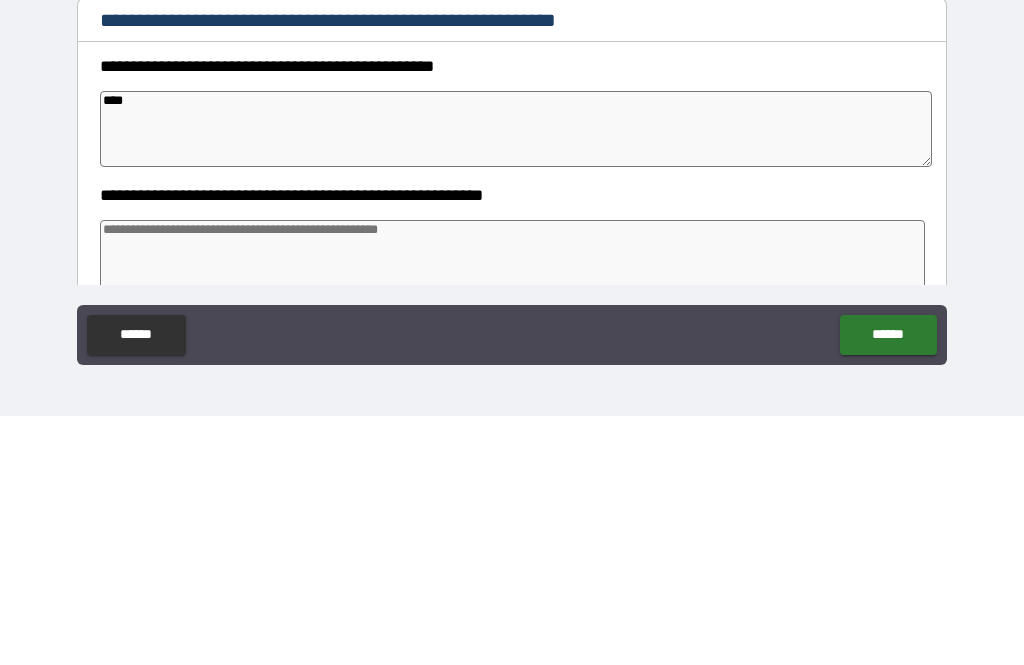 type on "*" 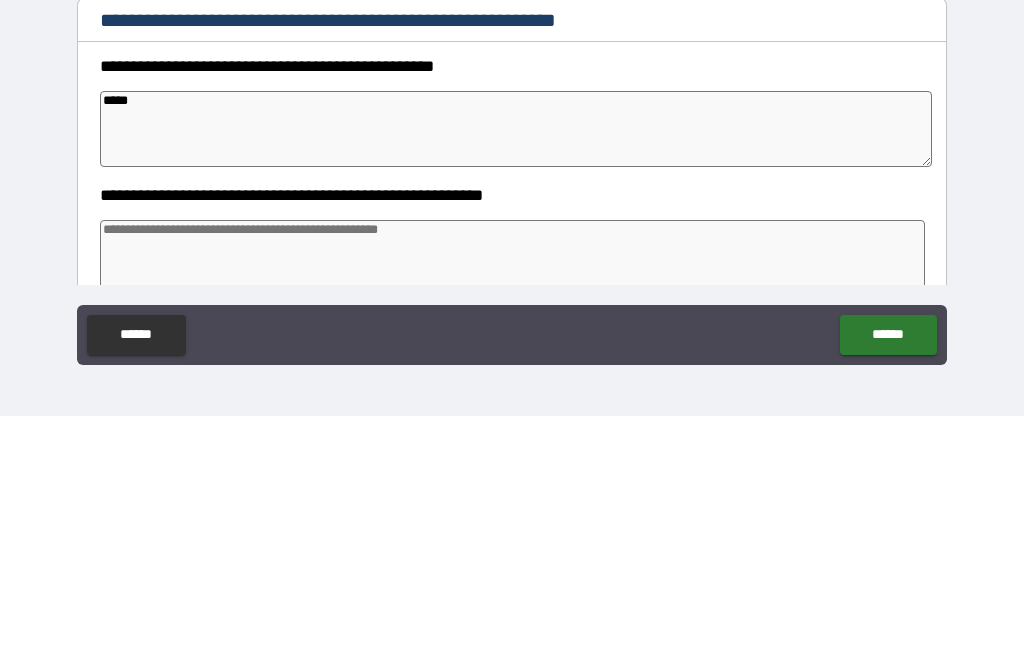 type on "*" 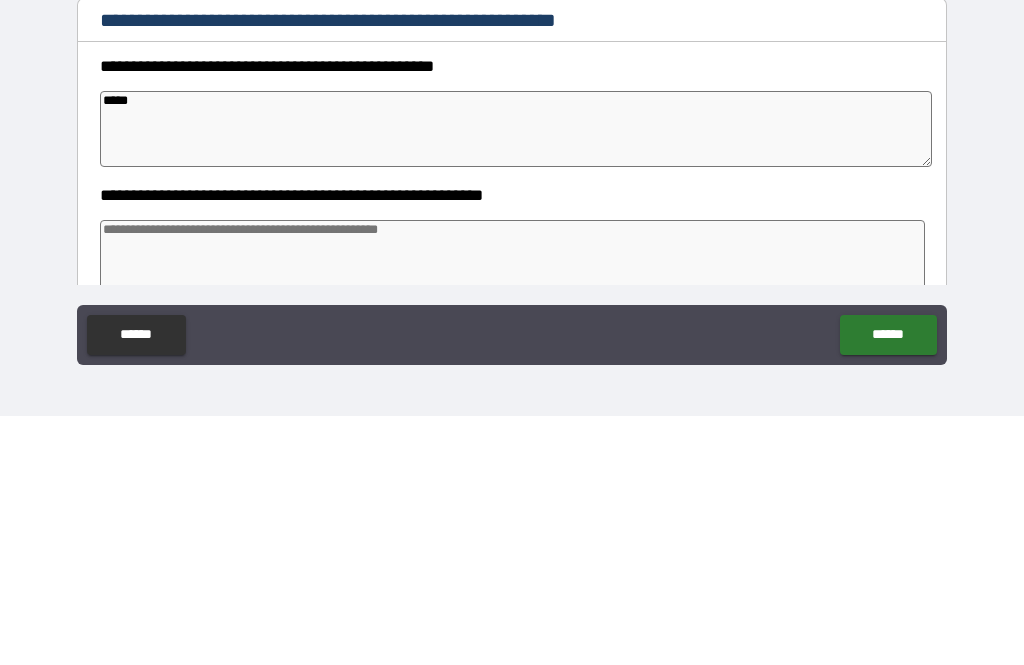 type on "*" 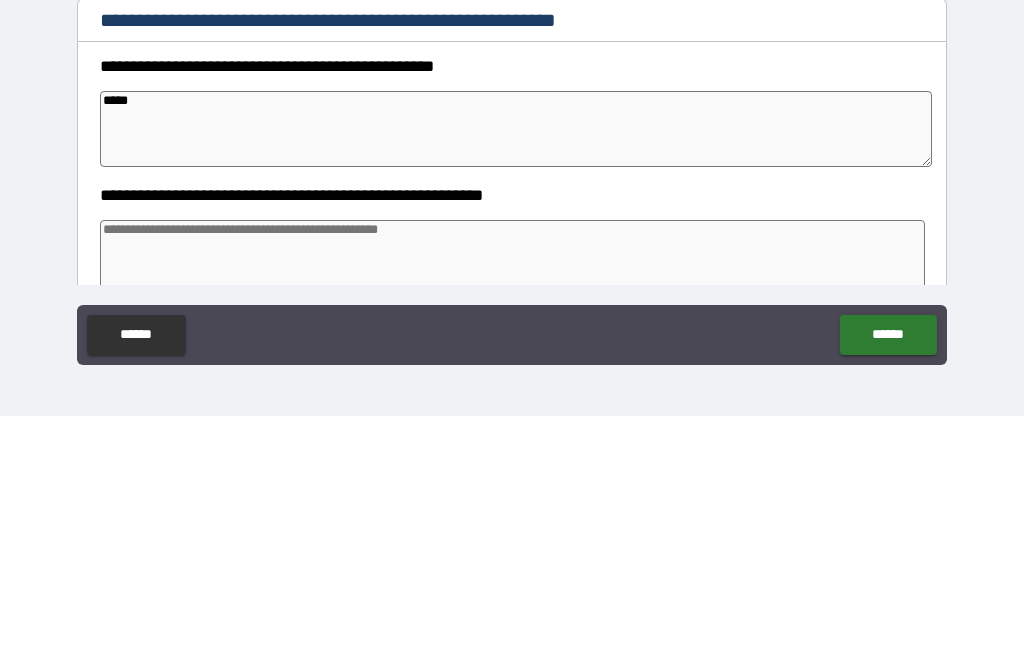 type on "*" 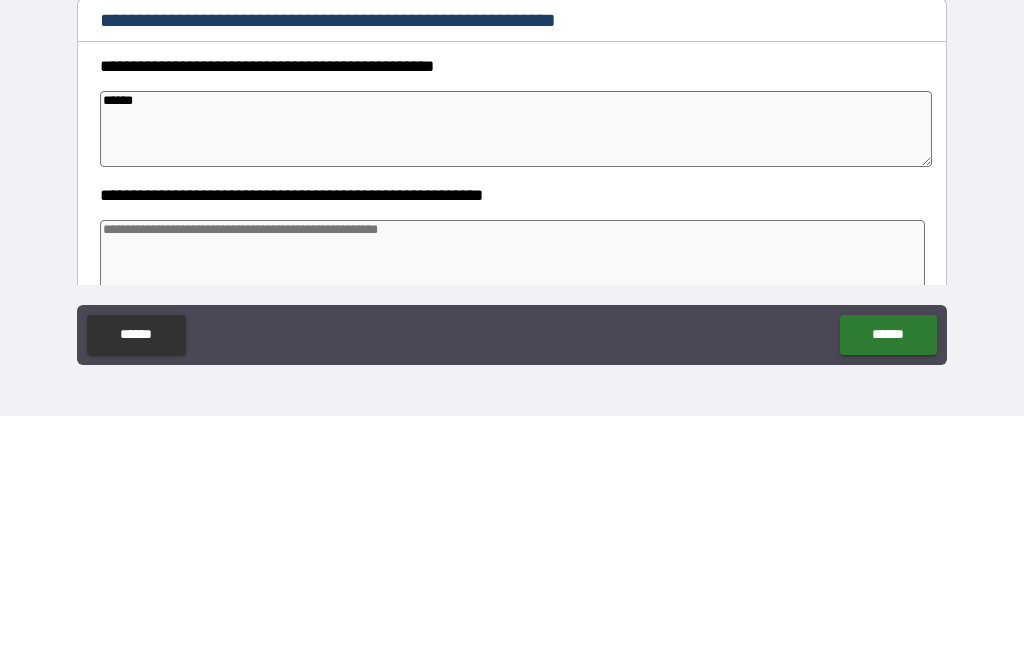 type on "*" 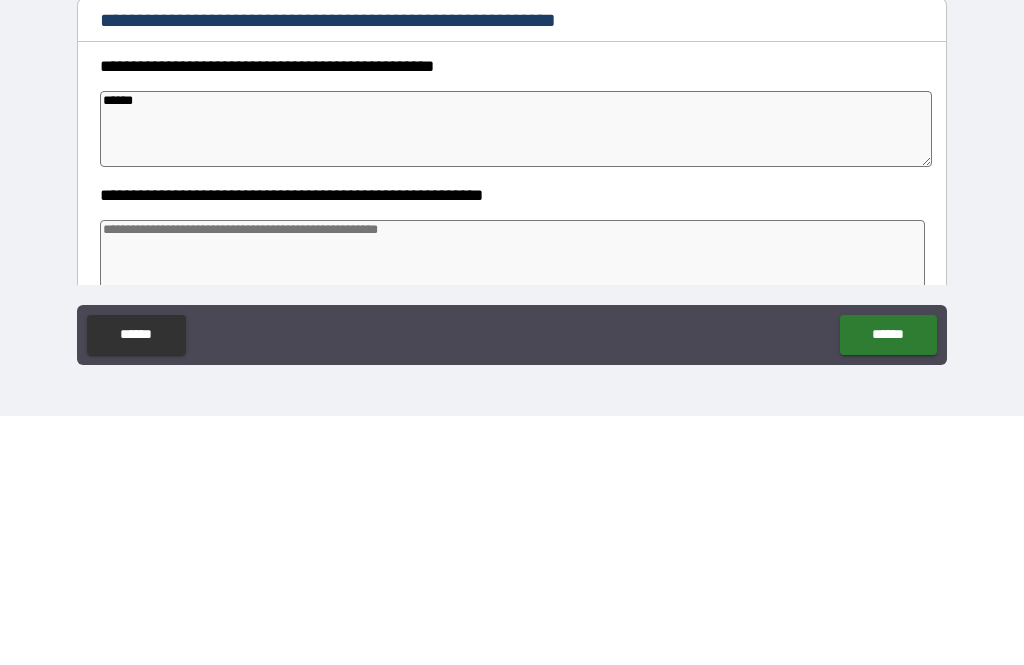 type on "******" 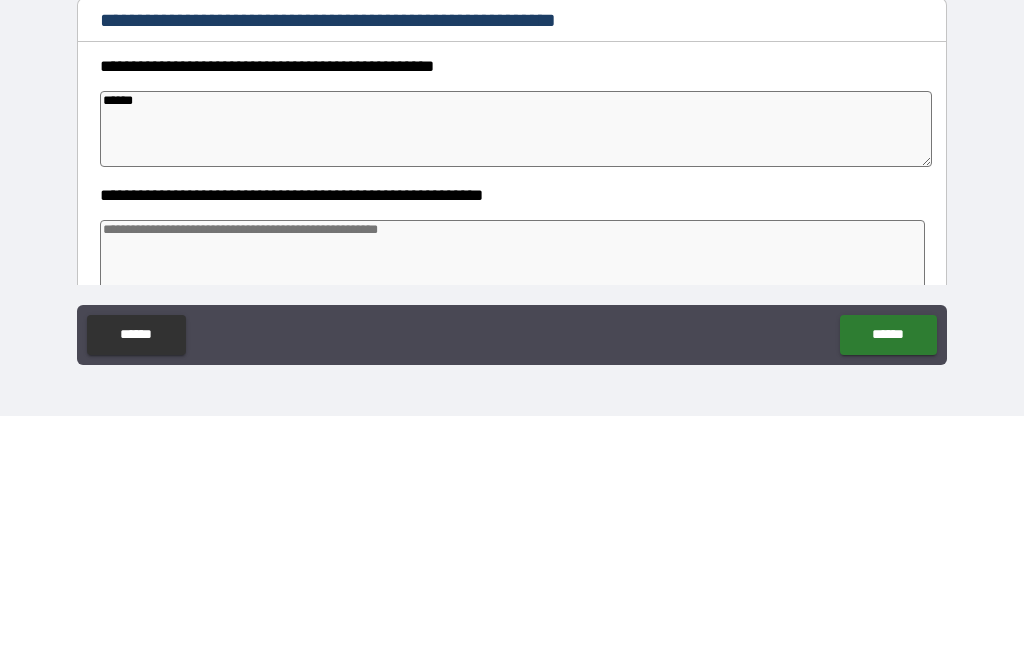 type on "*" 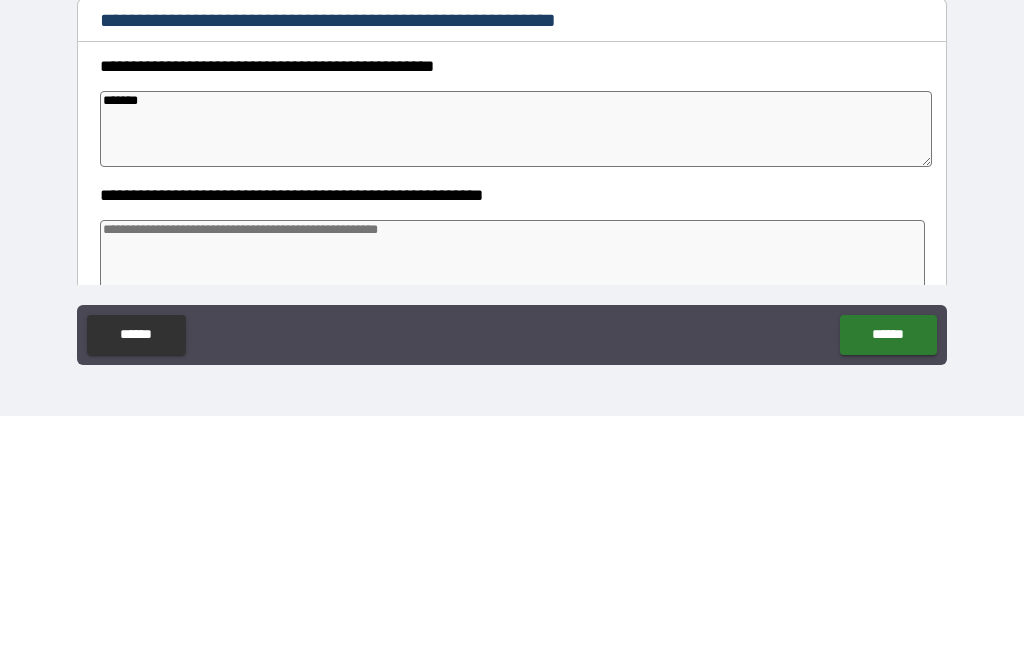 type on "*" 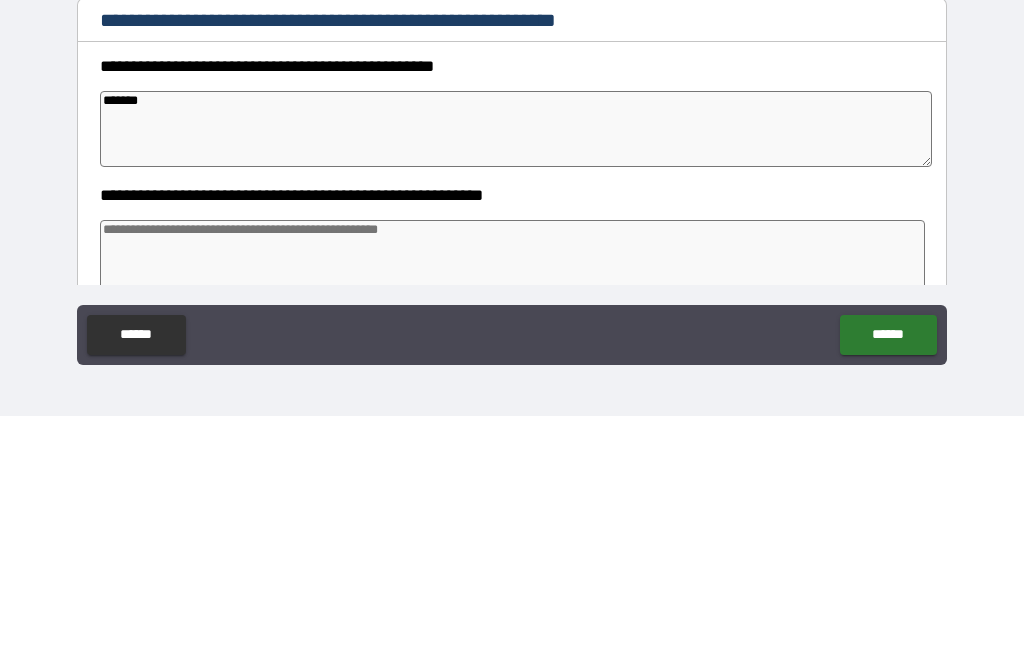 type on "*" 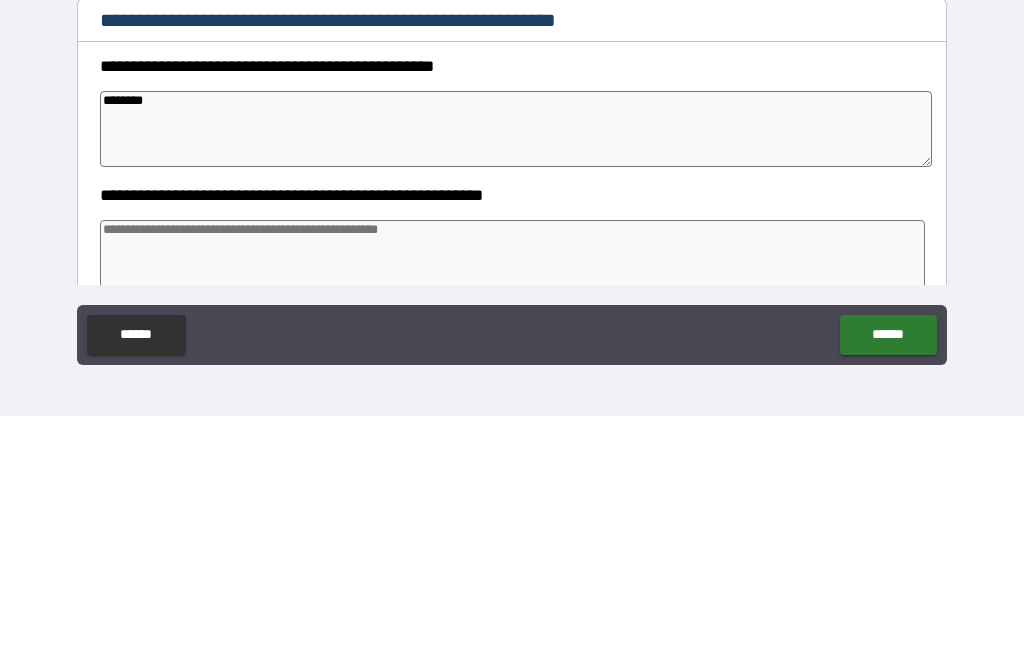 type on "*" 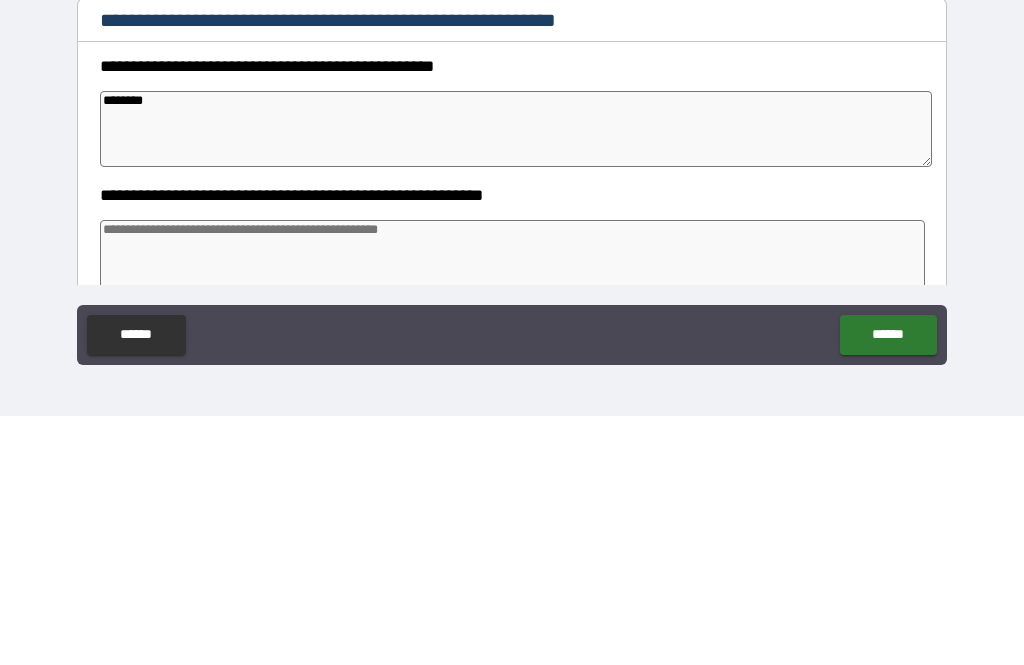 type on "*" 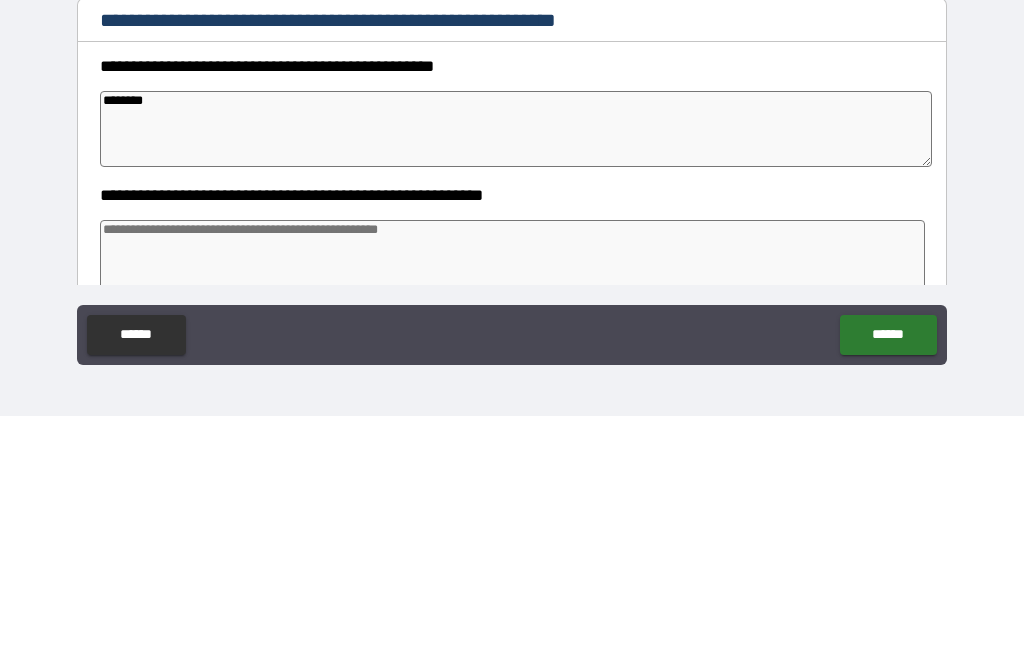 type on "*" 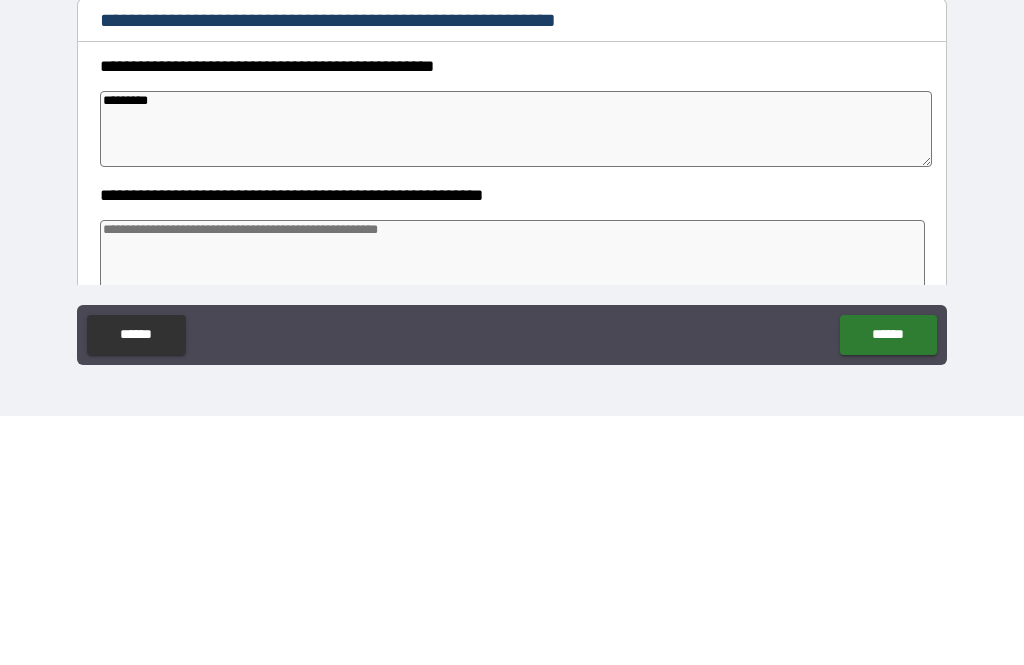 type on "*" 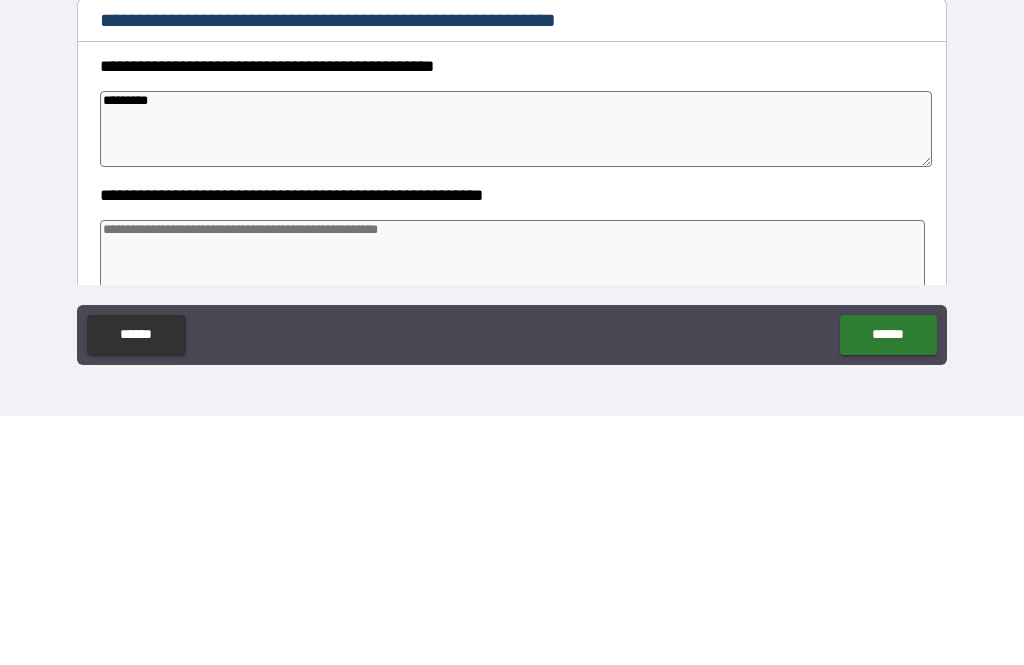 type on "*" 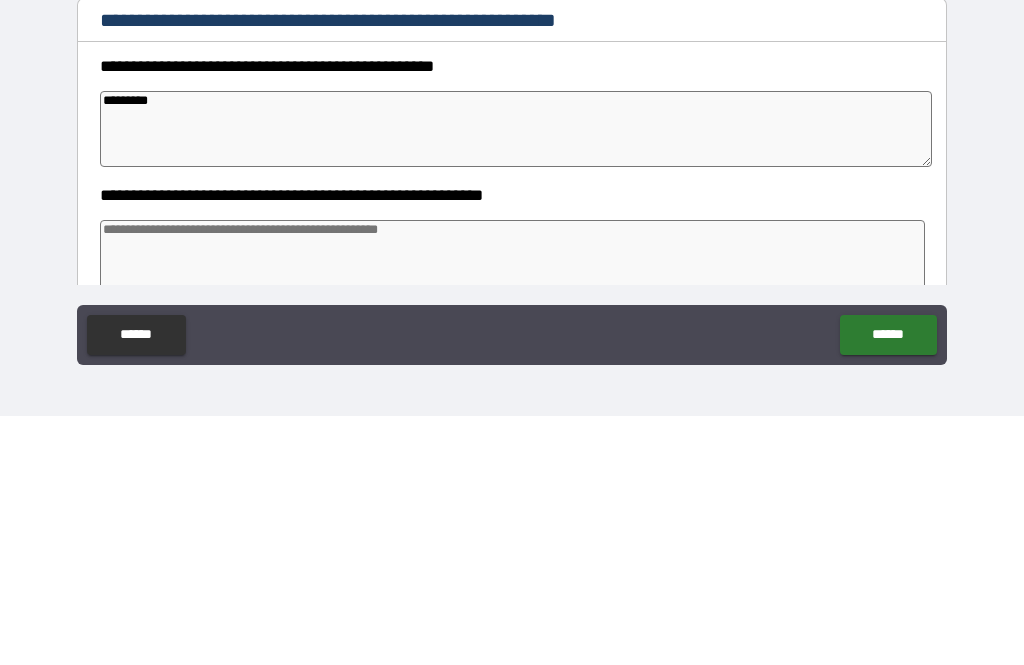 type on "*" 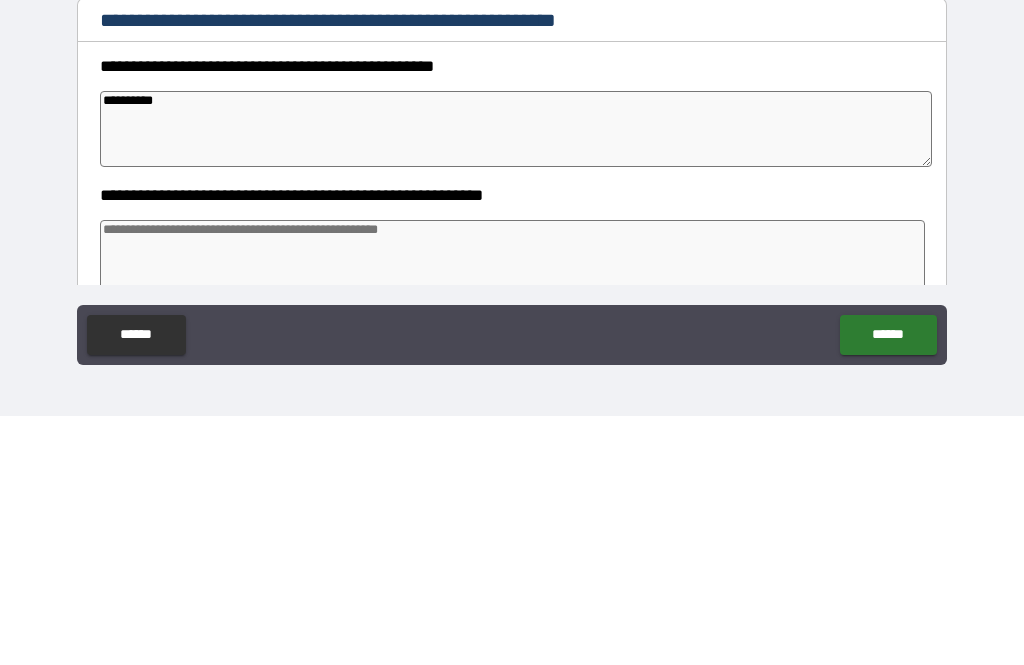 type on "*" 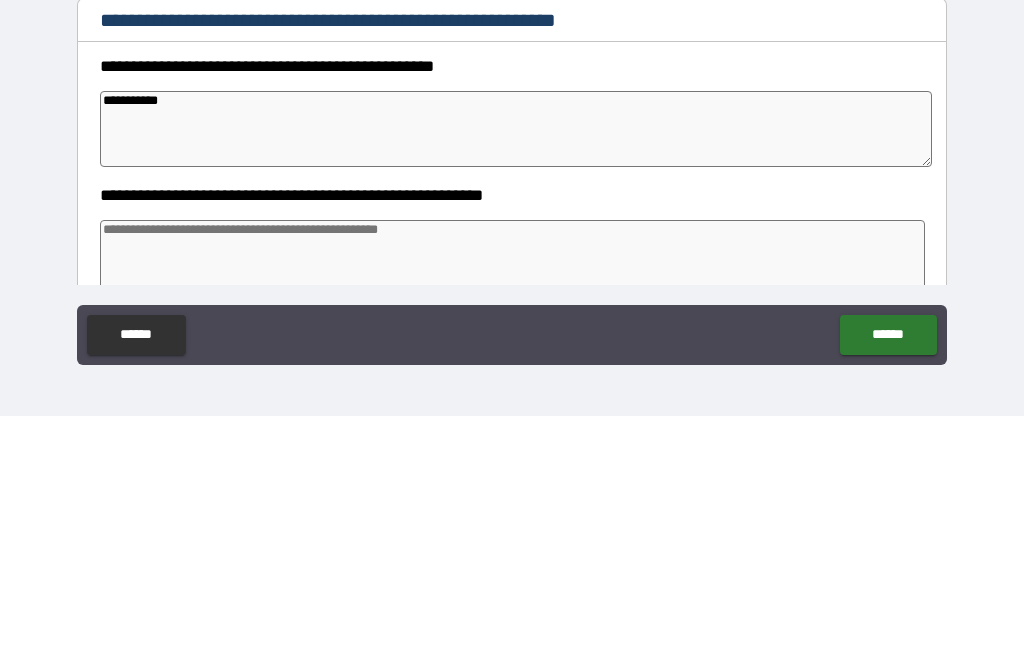 type on "*" 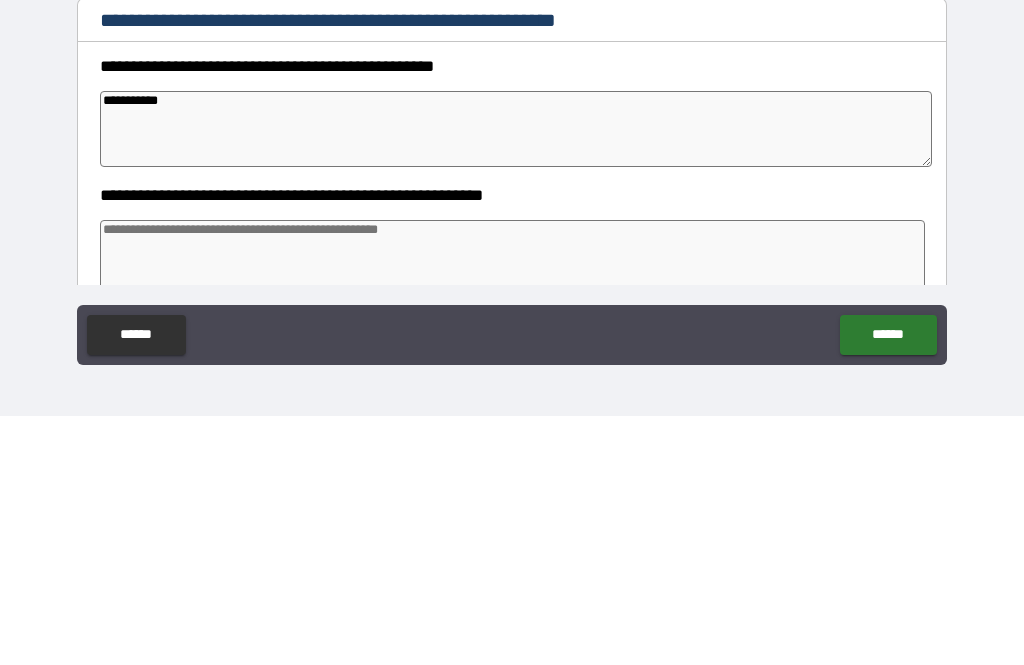 type on "*" 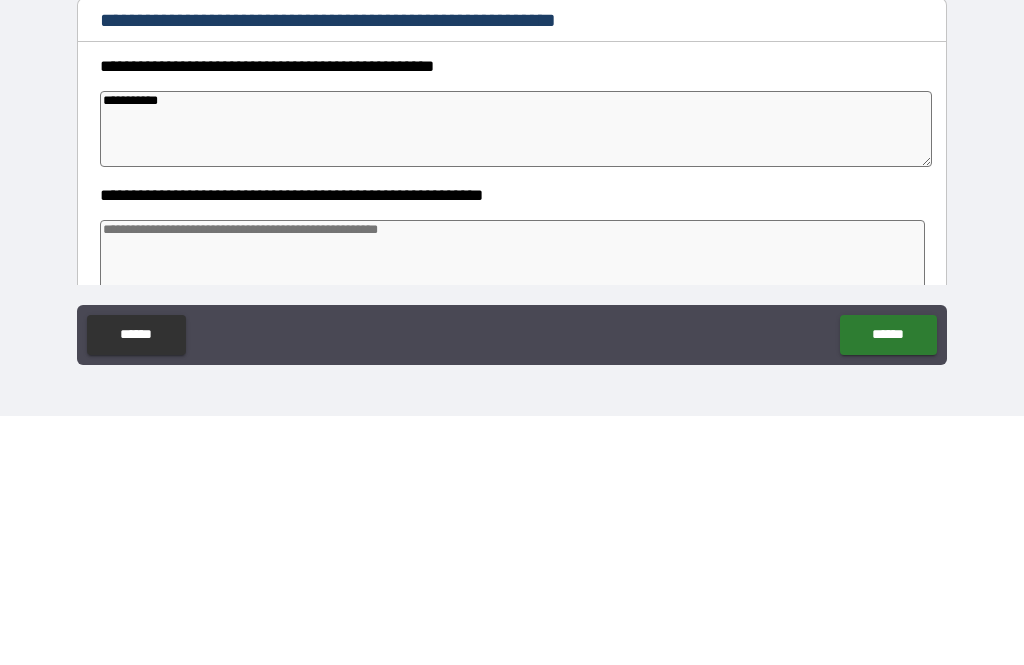 type on "*" 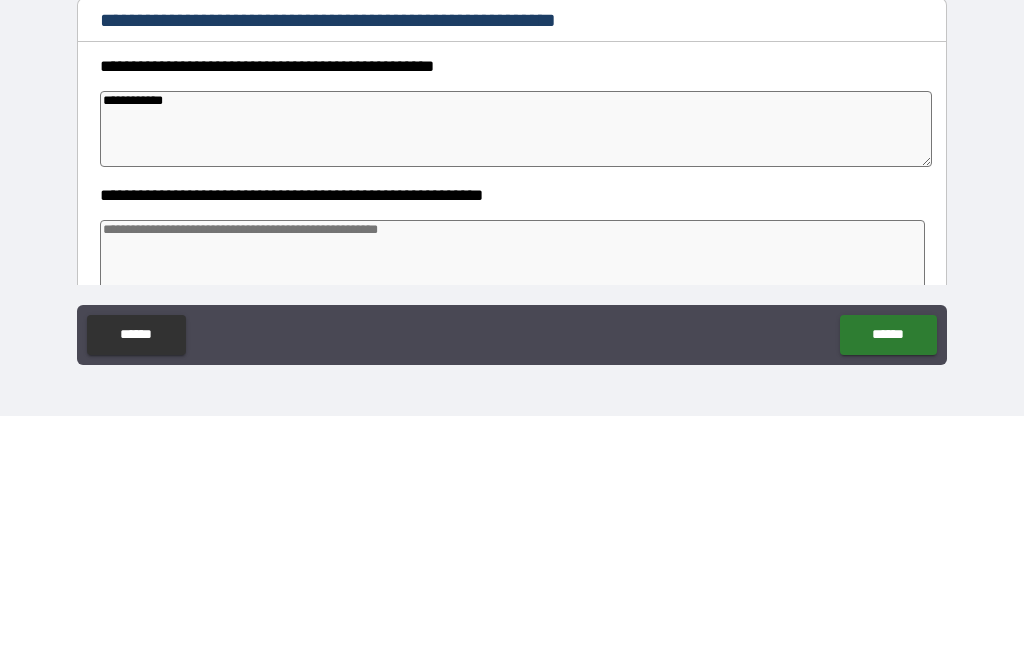 type on "*" 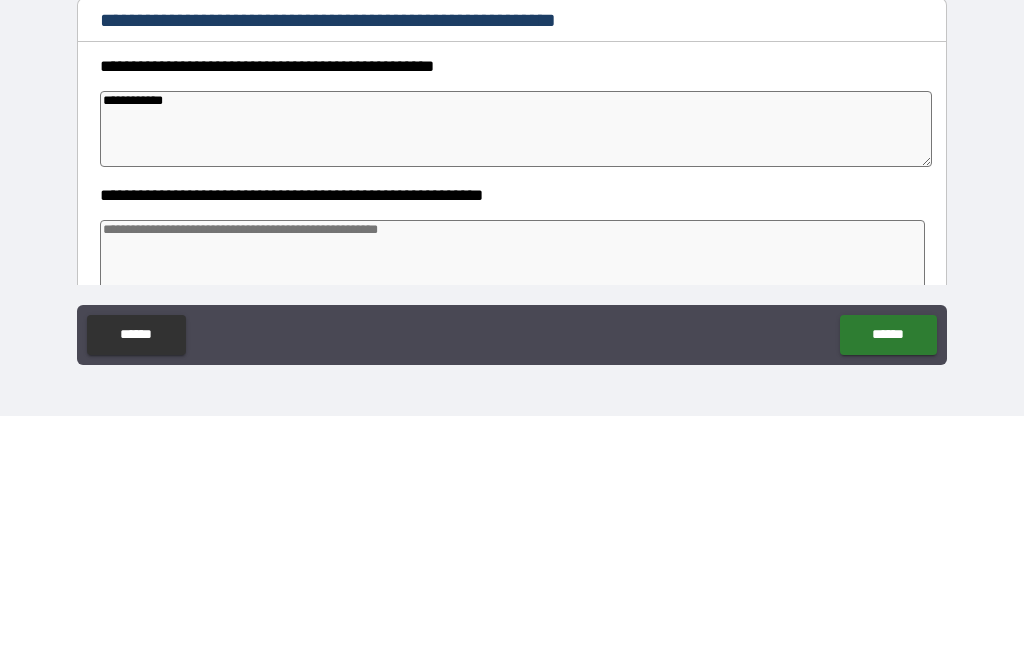 type on "*" 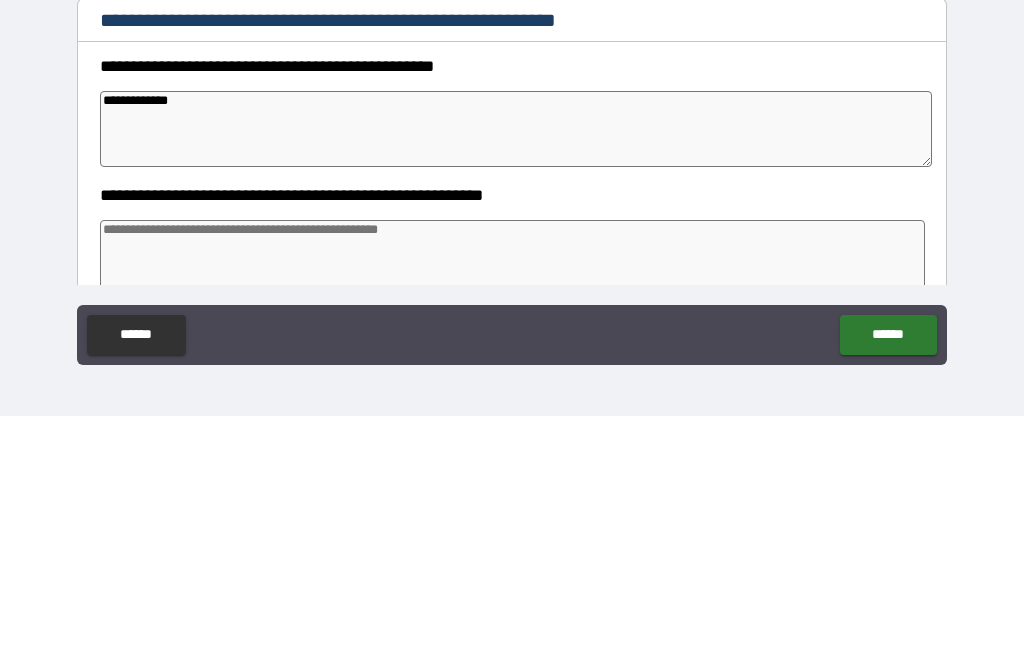 type on "*" 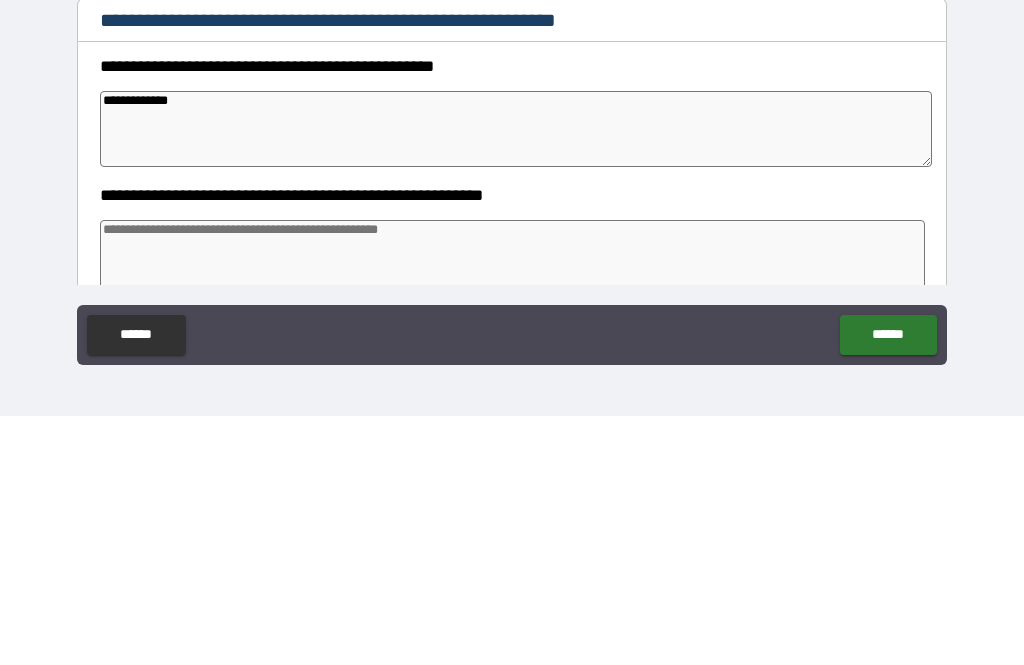 type on "*" 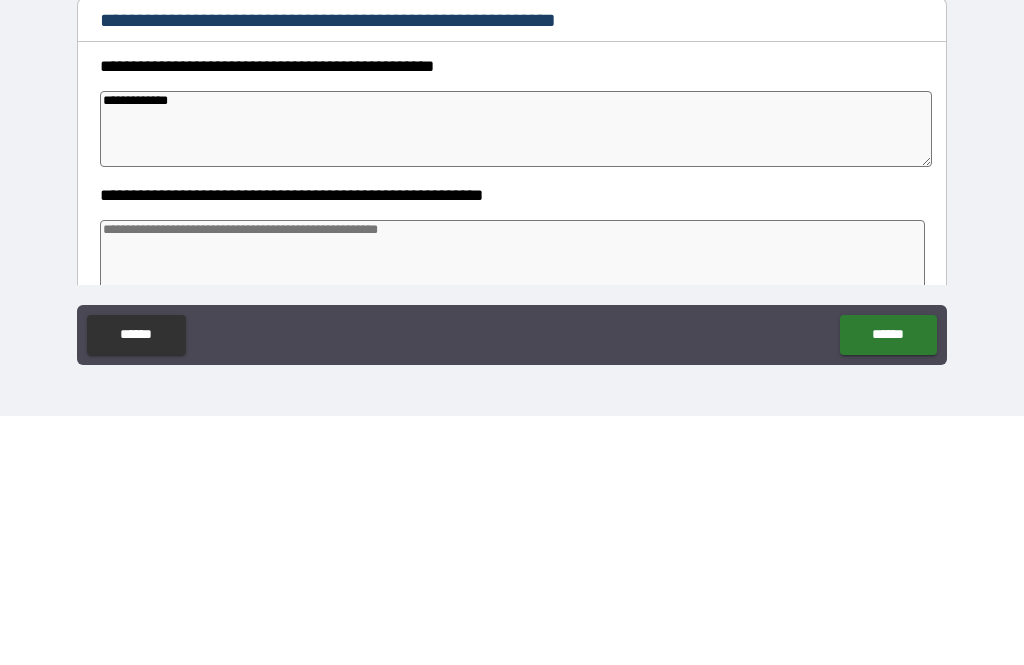 type on "*" 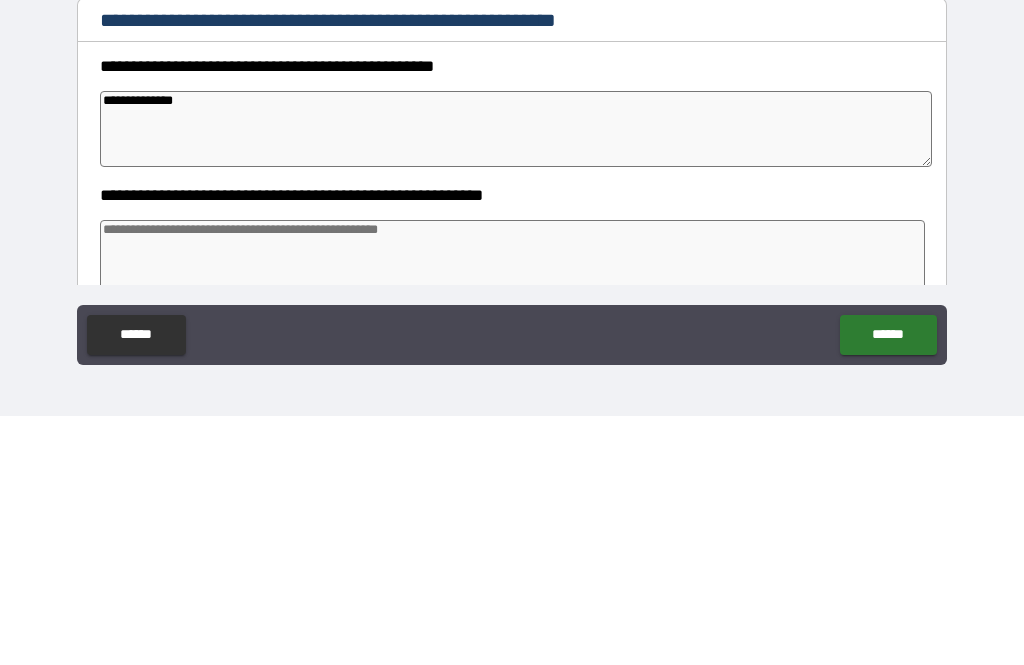type on "*" 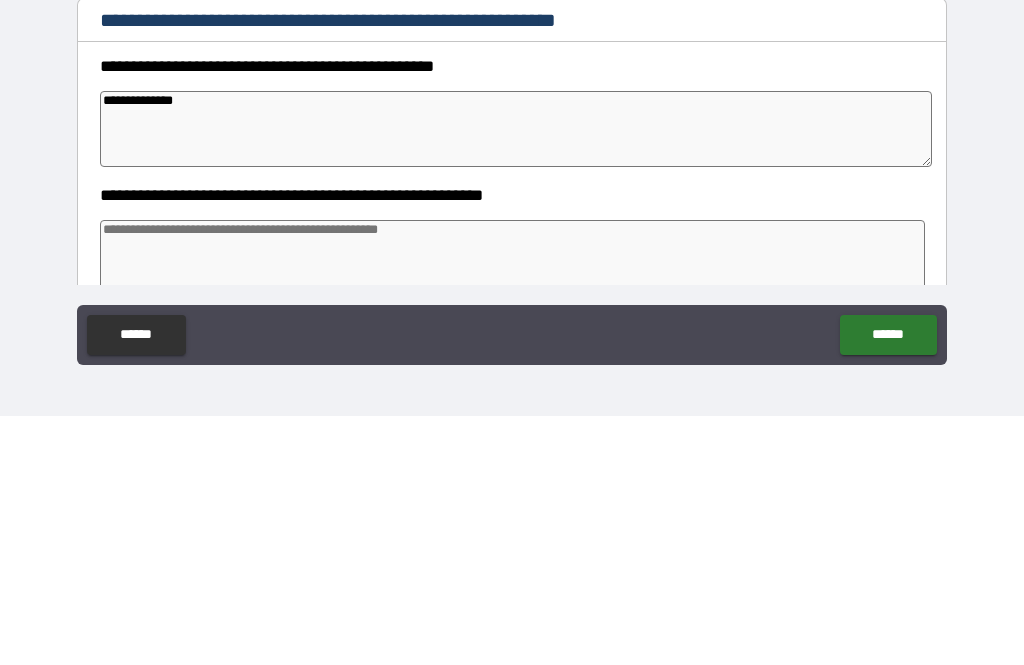 type on "*" 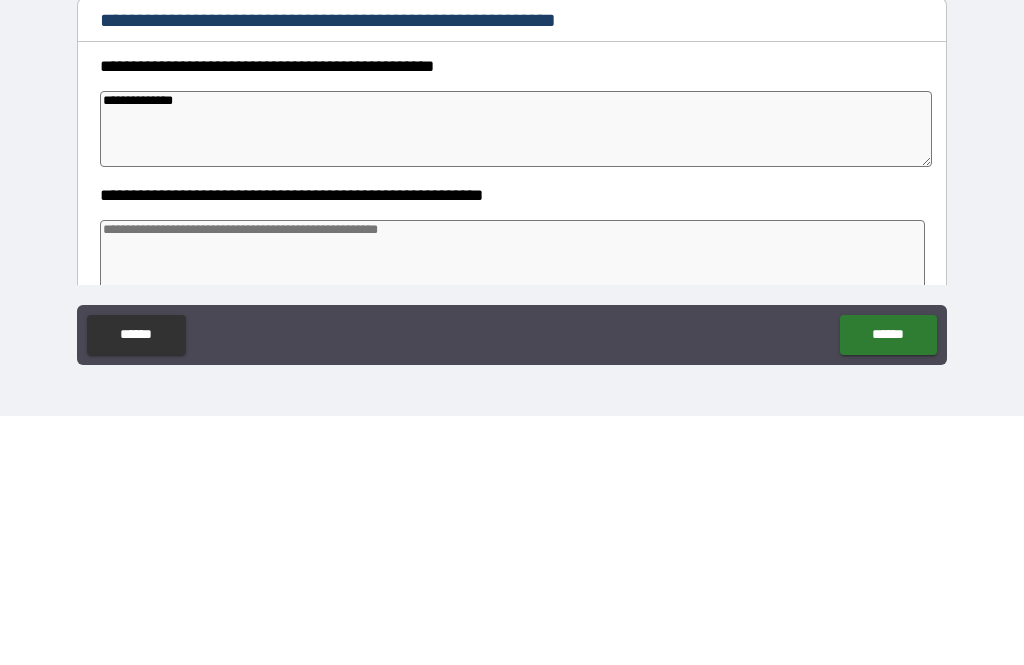 type on "**********" 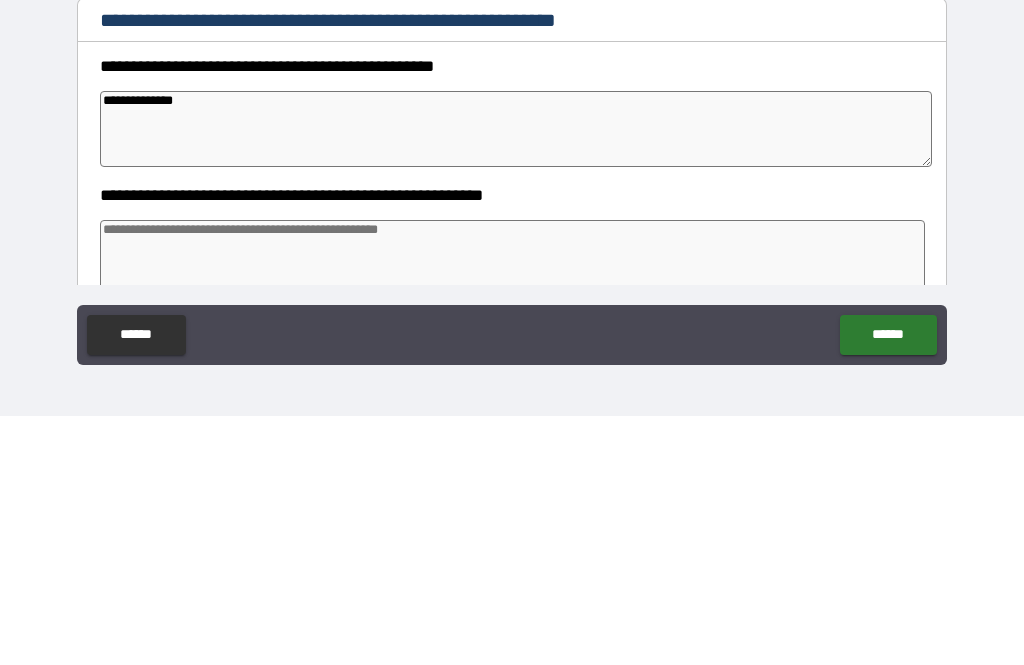 type on "*" 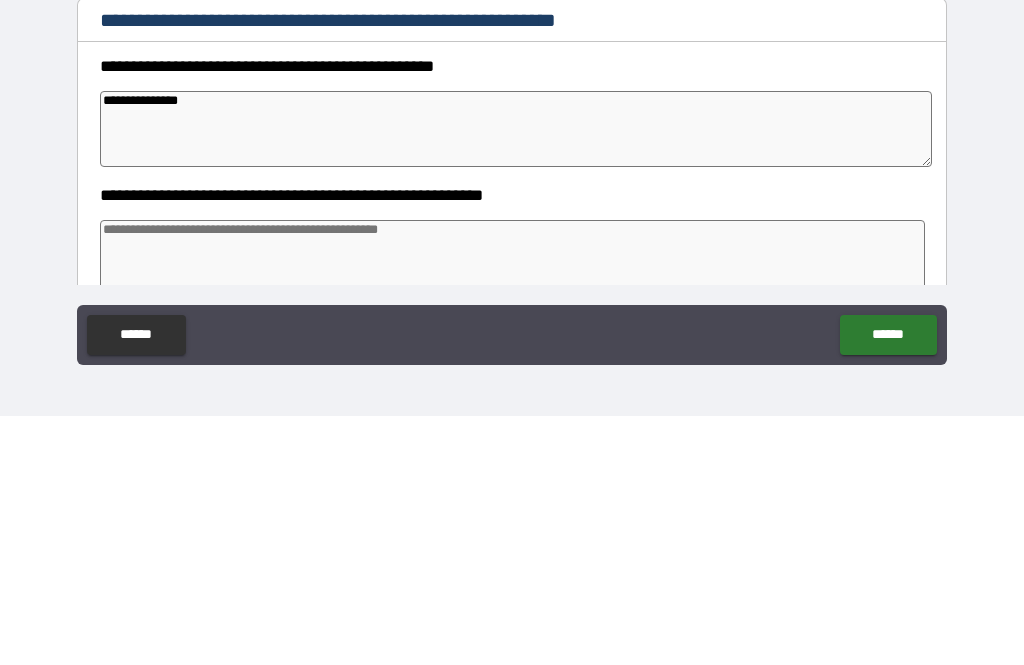 type on "**********" 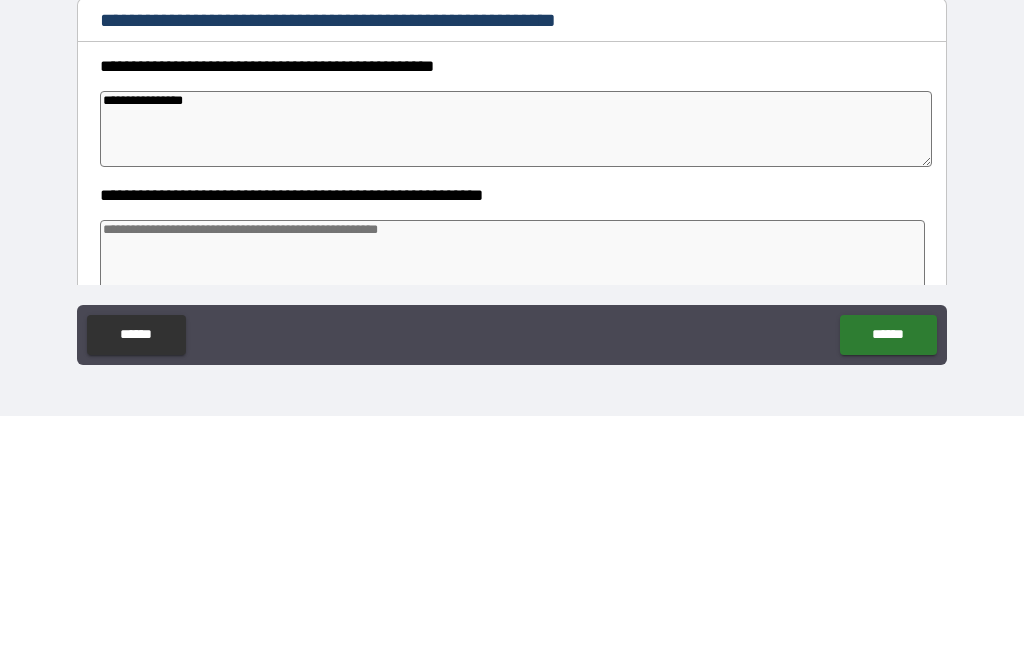 type on "*" 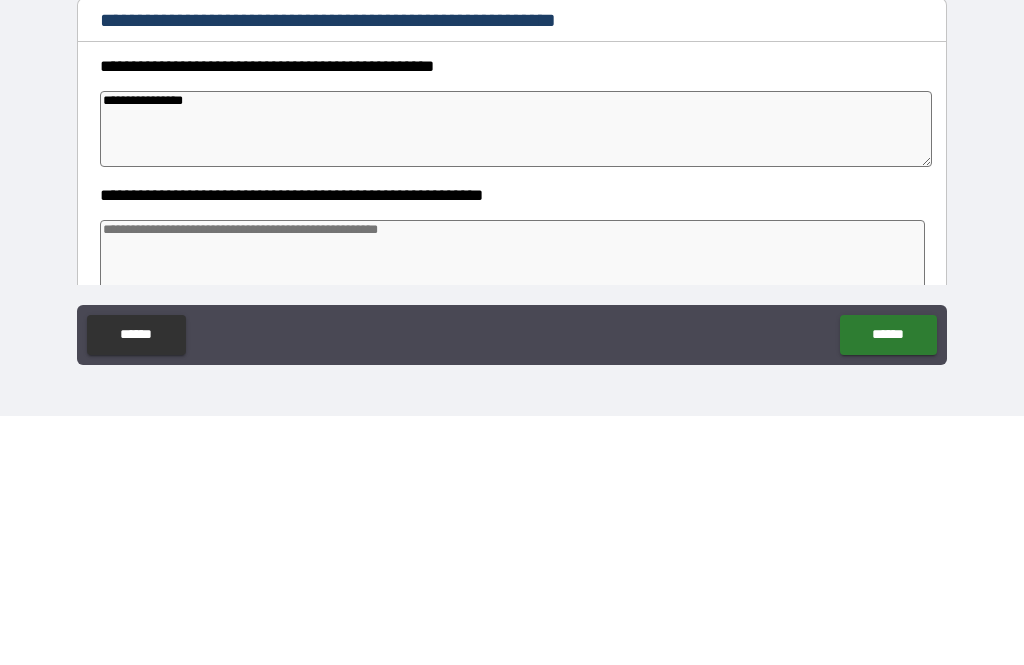 type on "*" 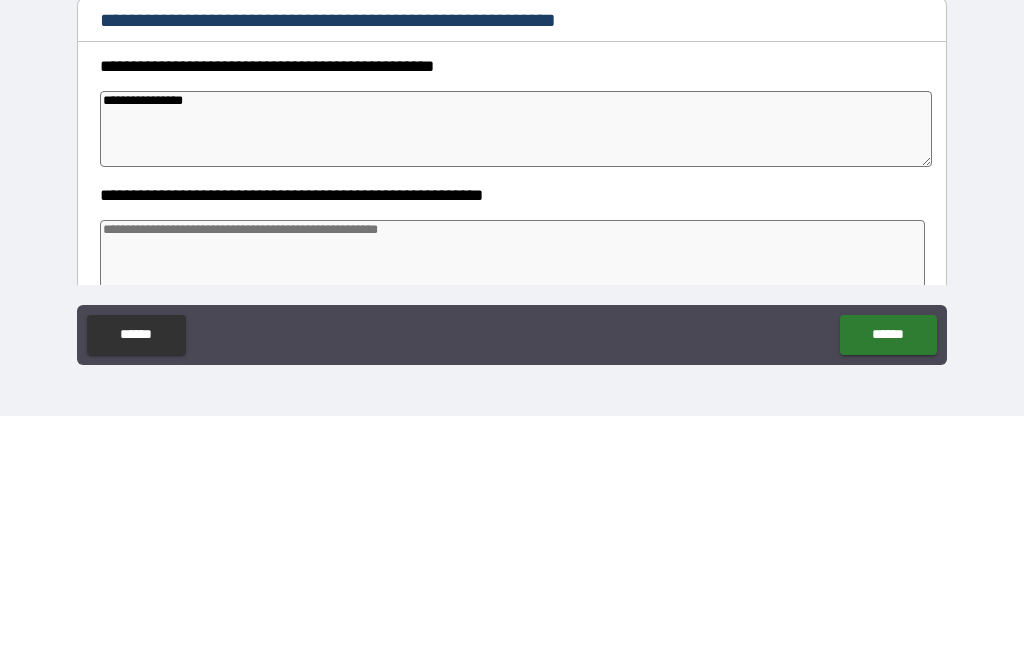 type on "*" 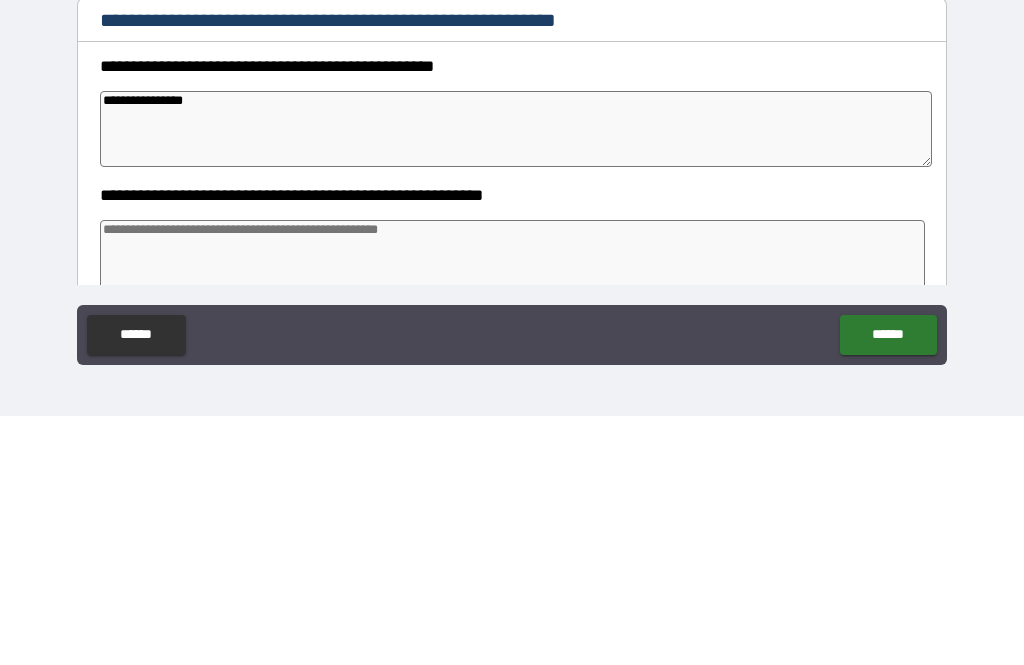 type on "**********" 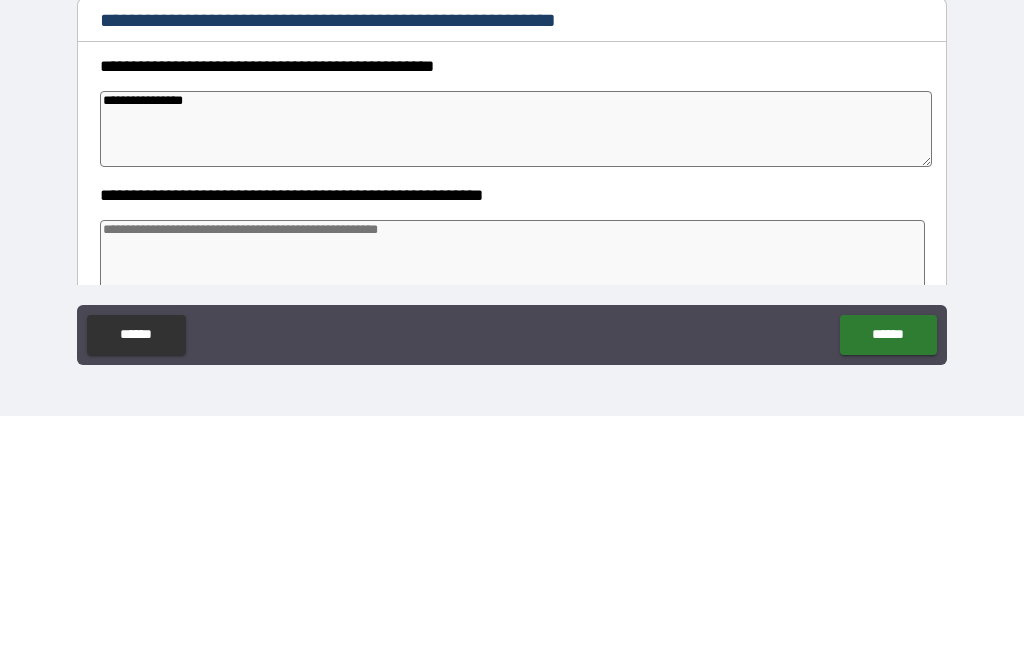 type on "*" 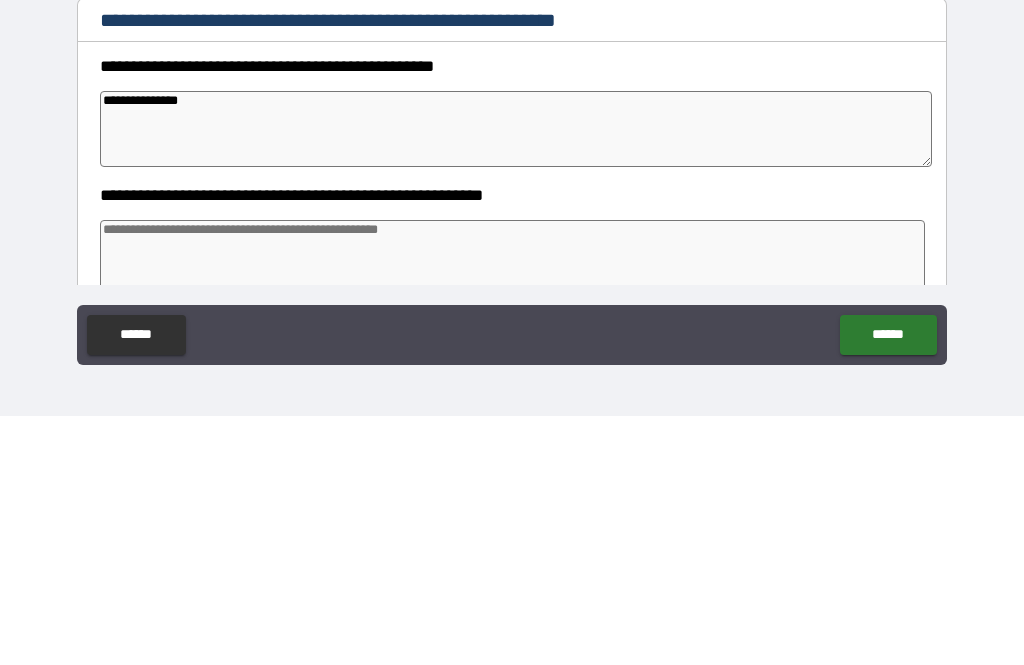 type on "*" 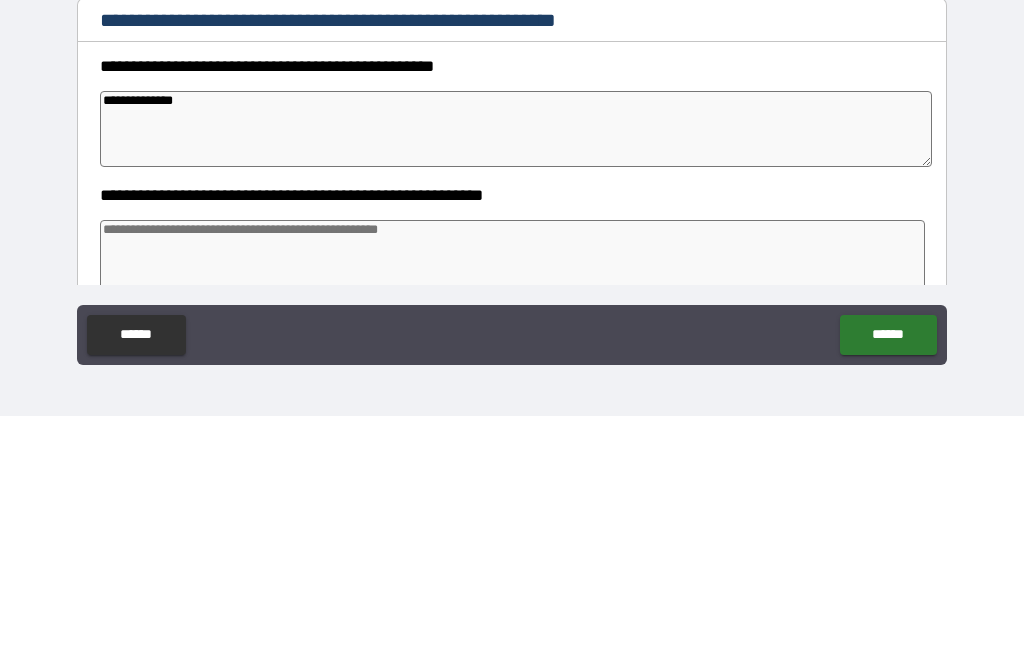 type on "*" 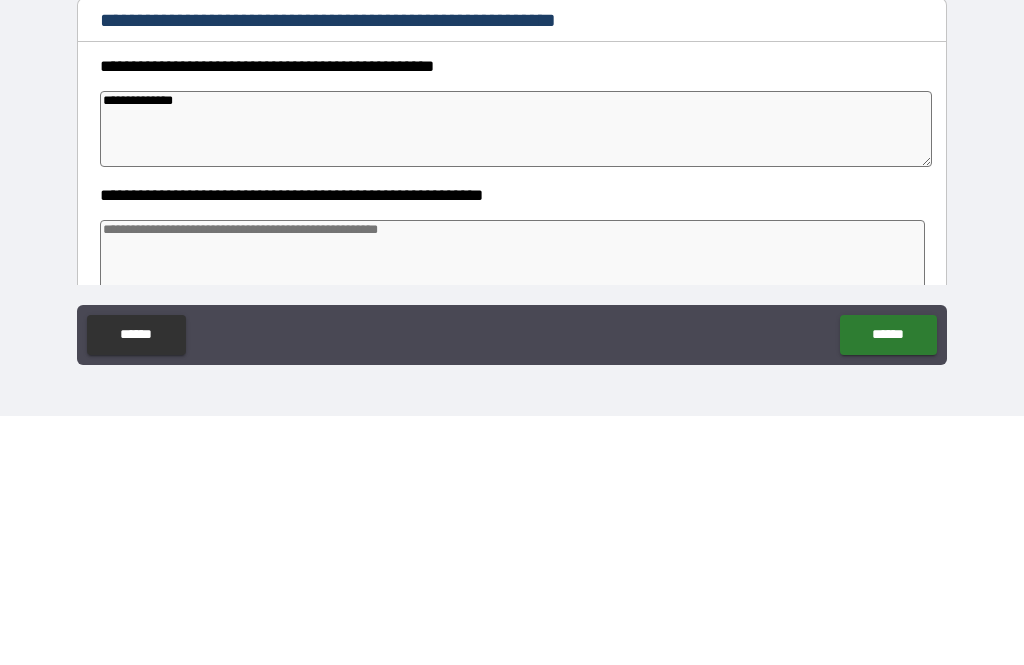 type on "*" 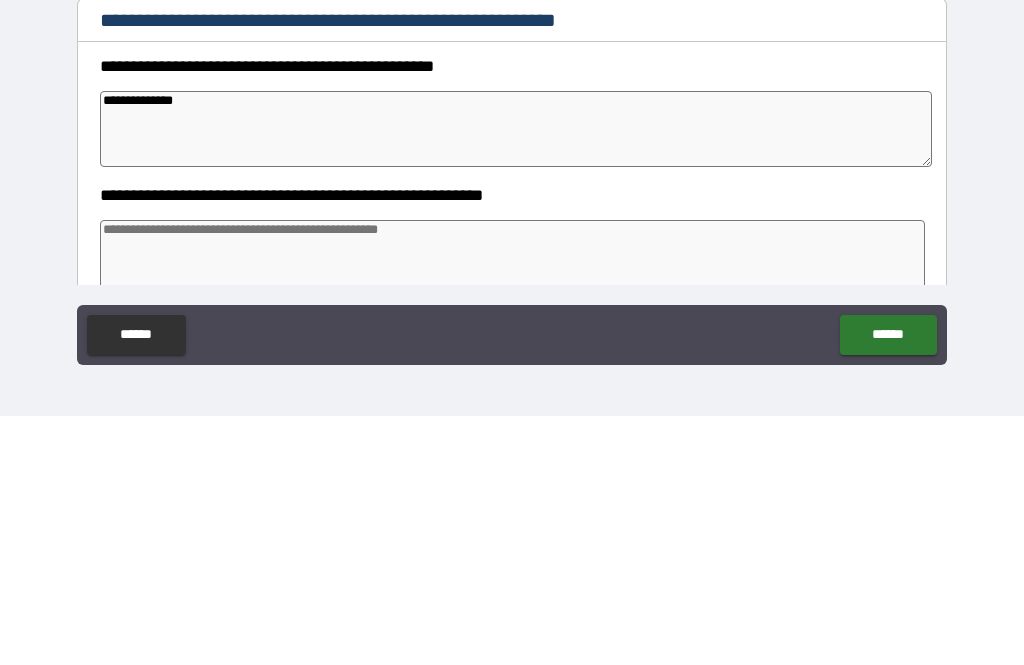 type on "*" 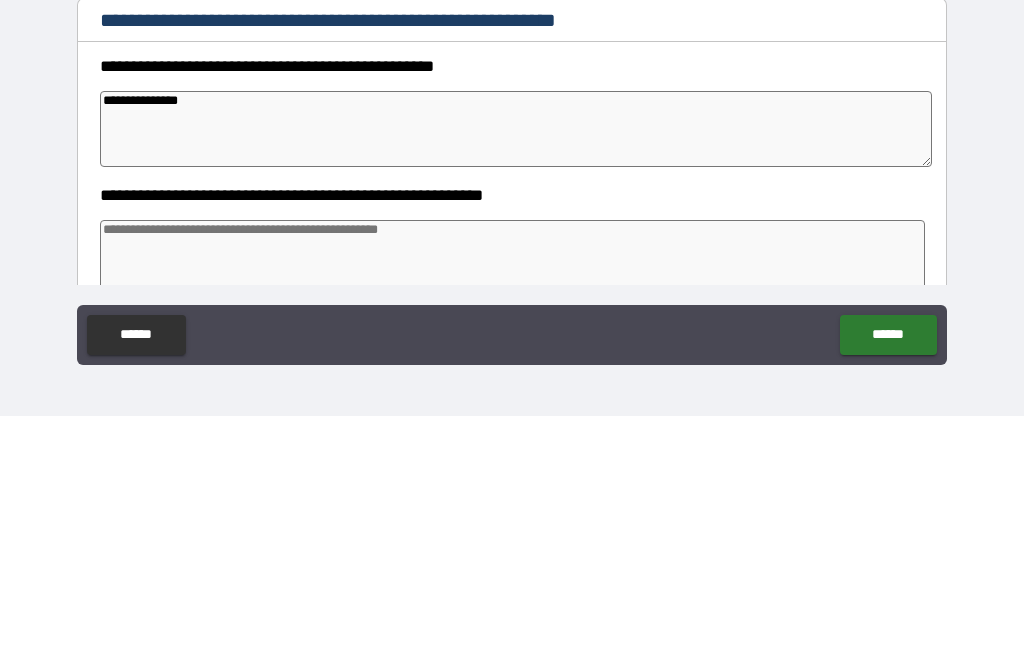 type on "*" 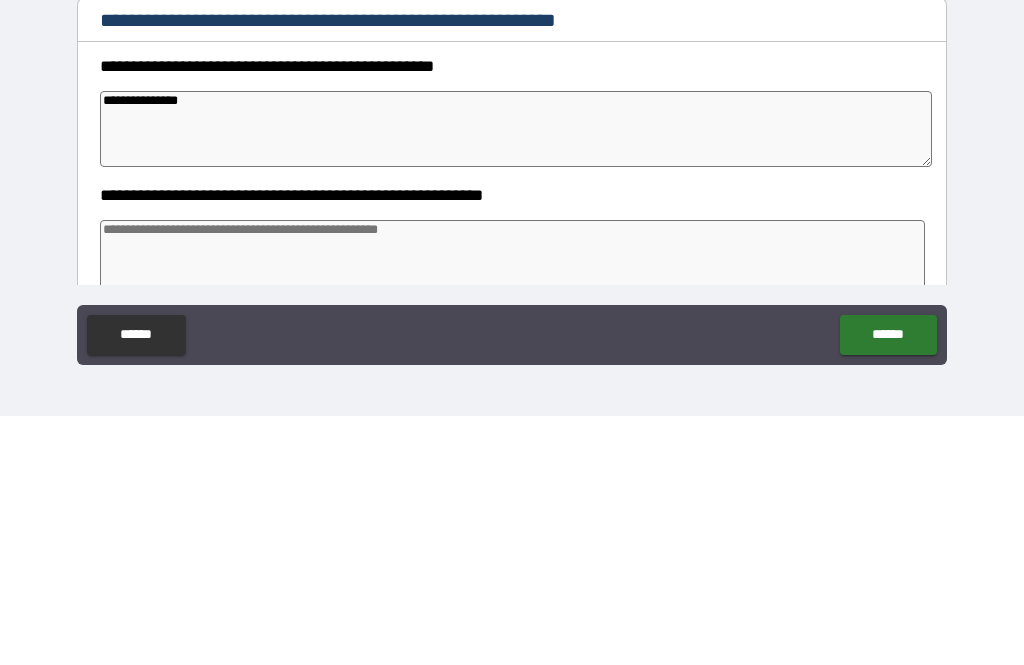 type on "*" 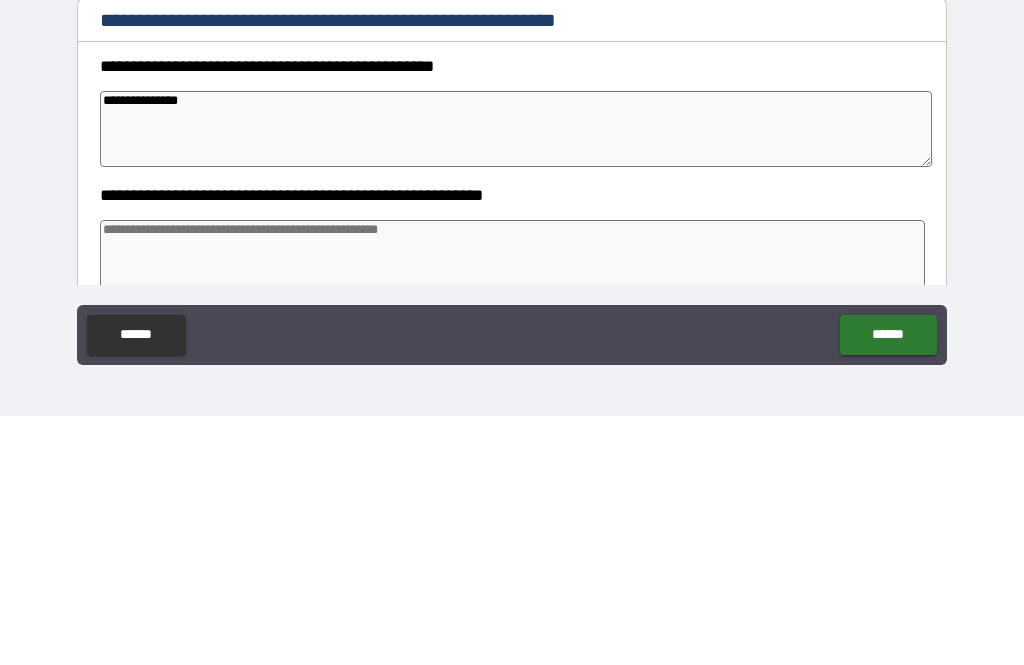 type on "*" 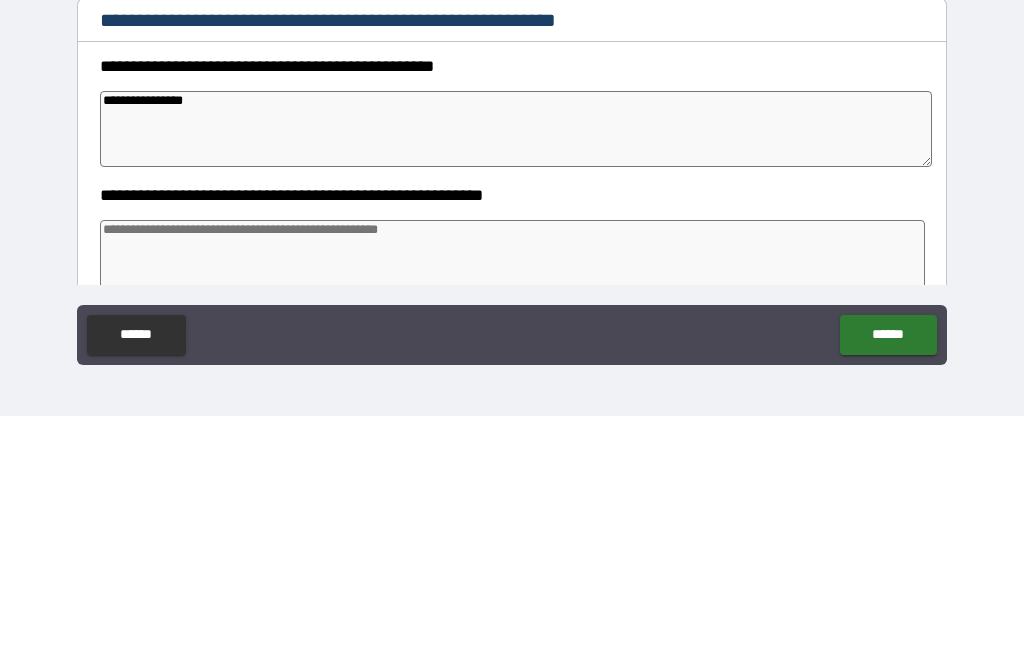 type on "*" 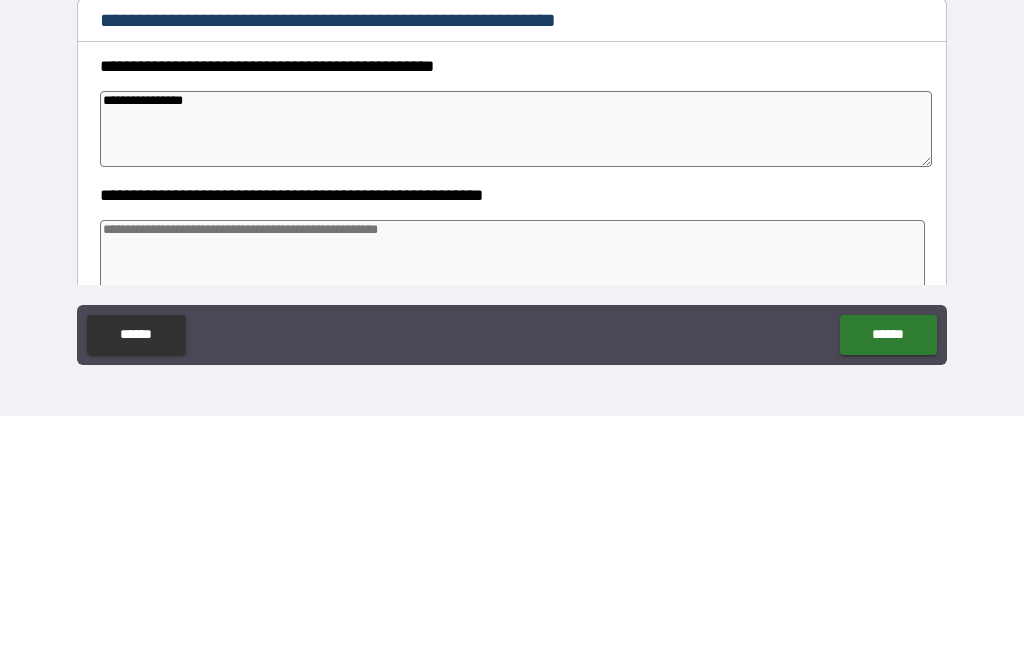 type on "*" 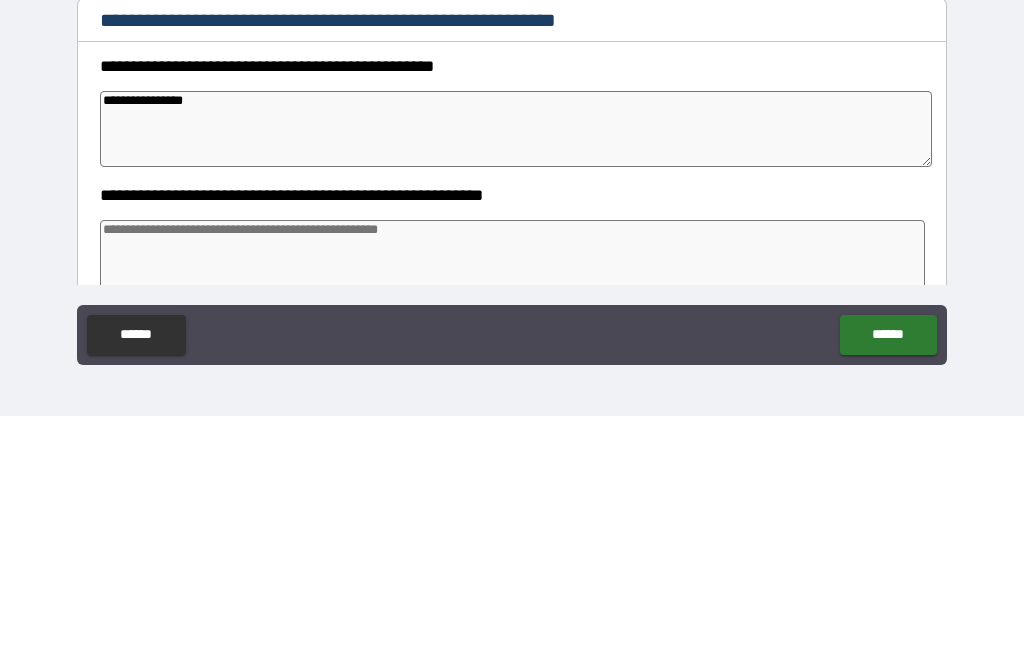type on "*" 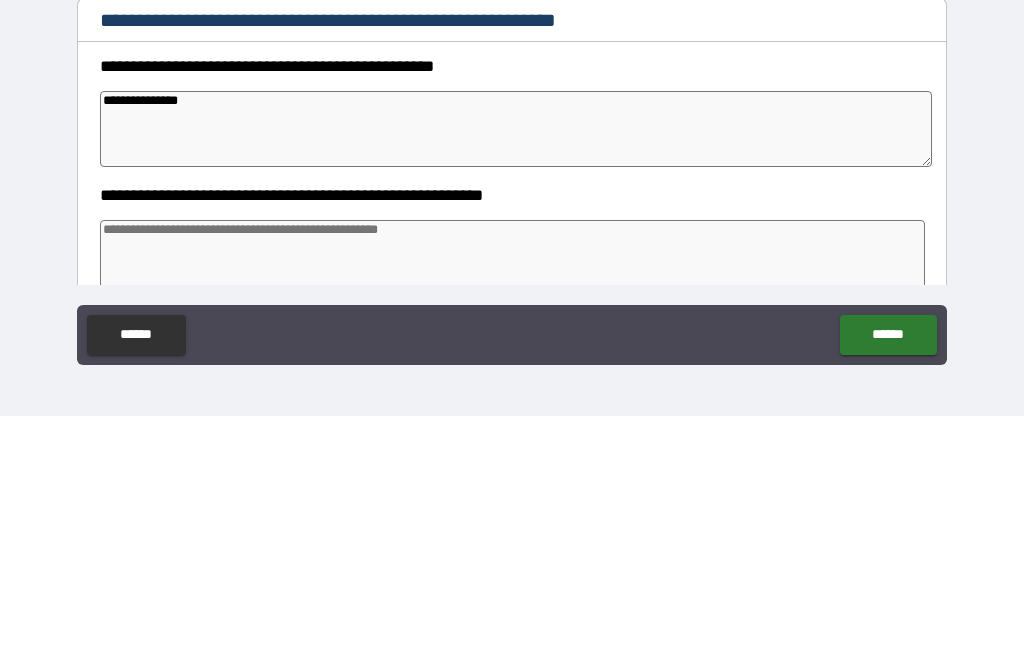 type on "**********" 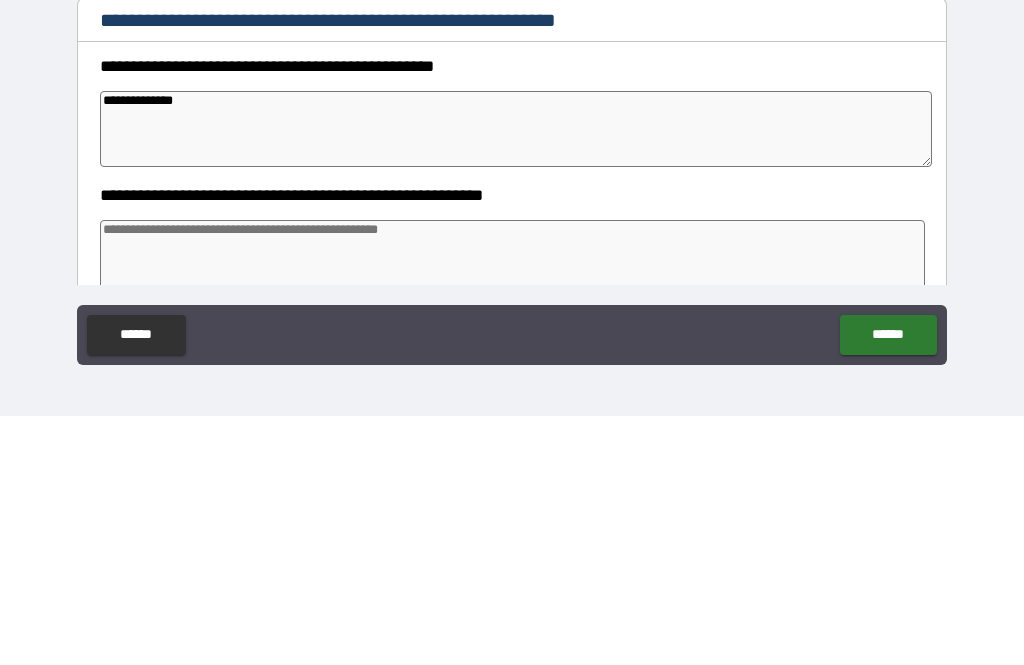 type on "*" 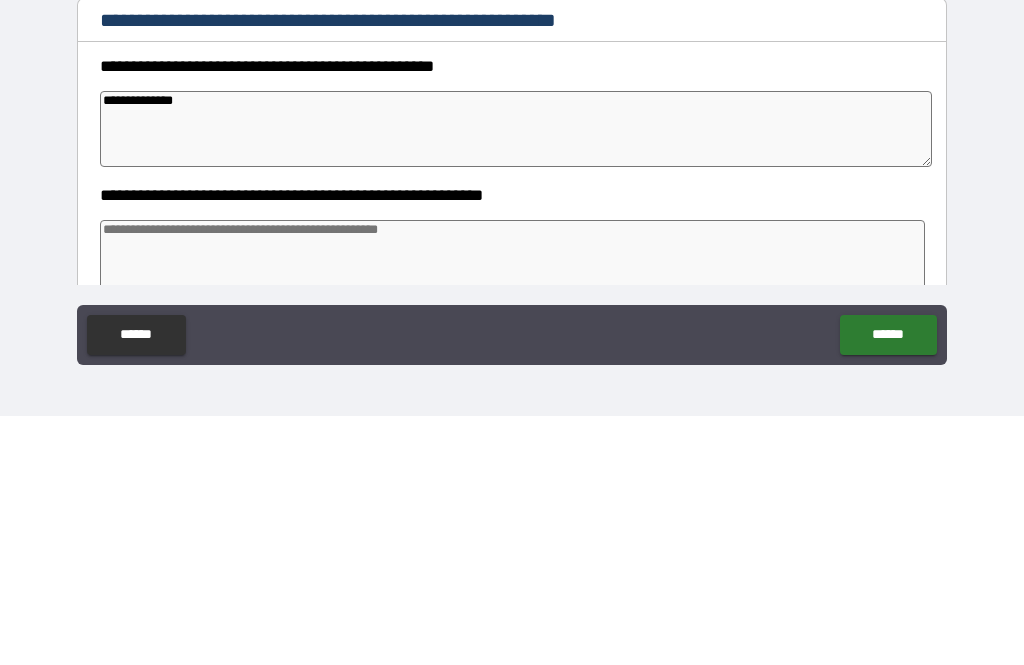 type on "**********" 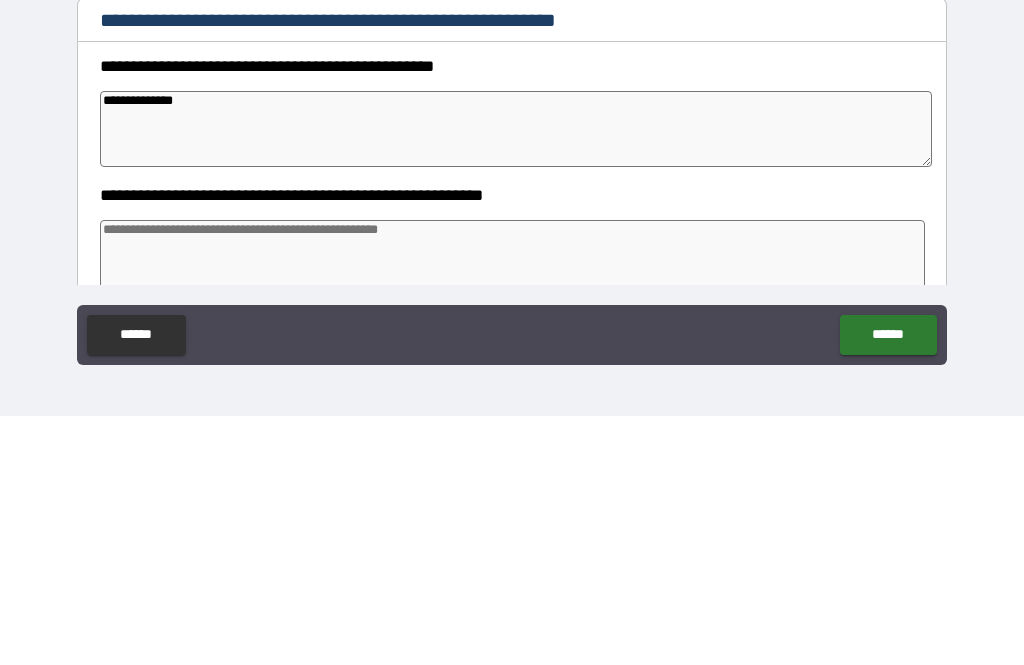 type on "*" 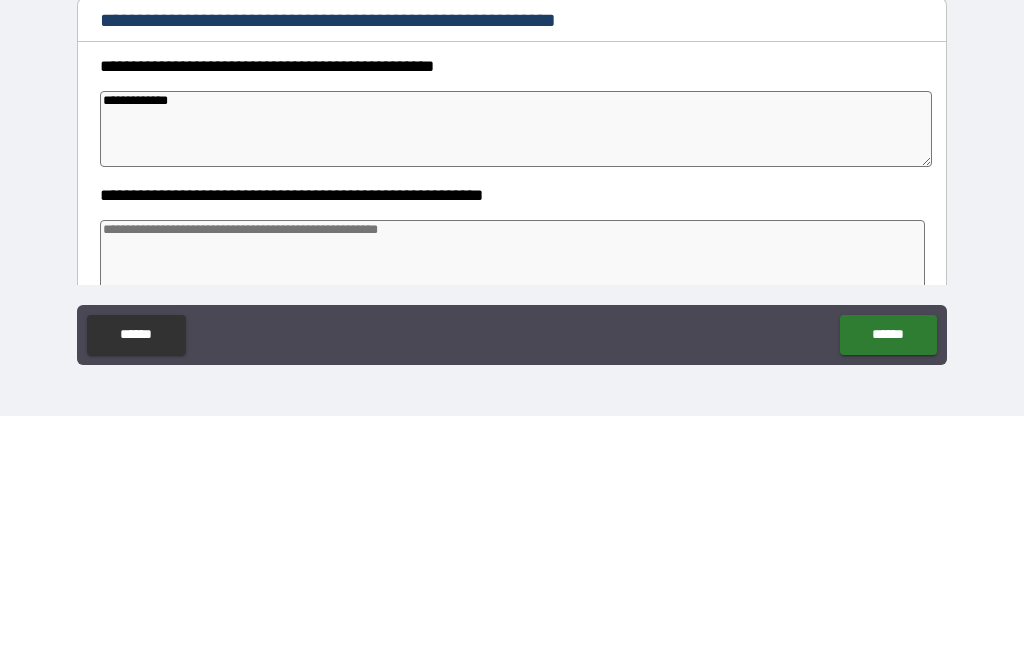 type on "**********" 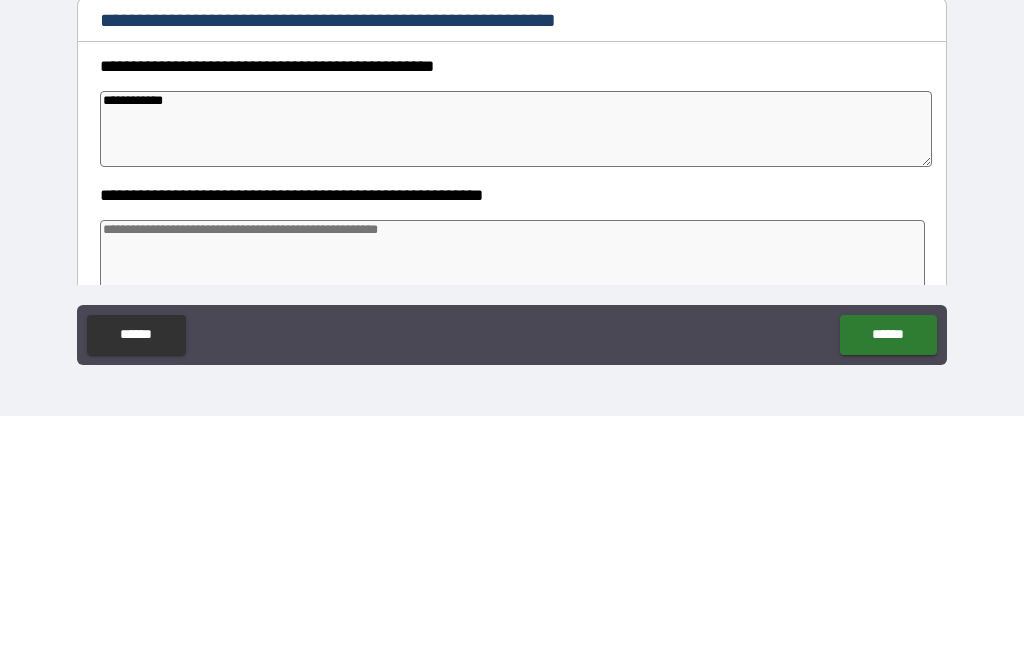type on "*" 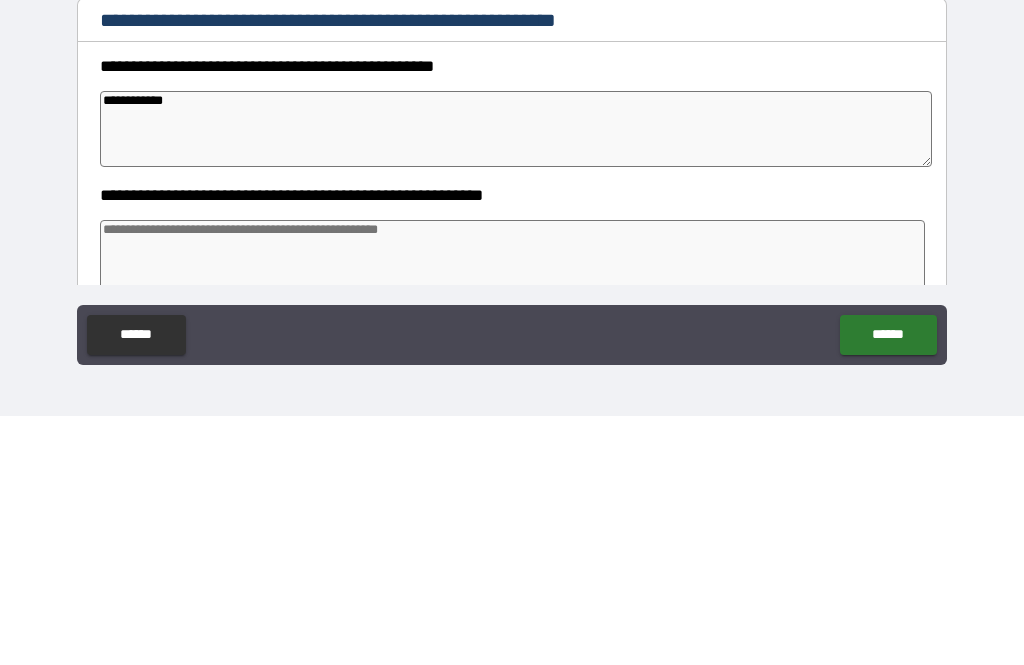 type on "*" 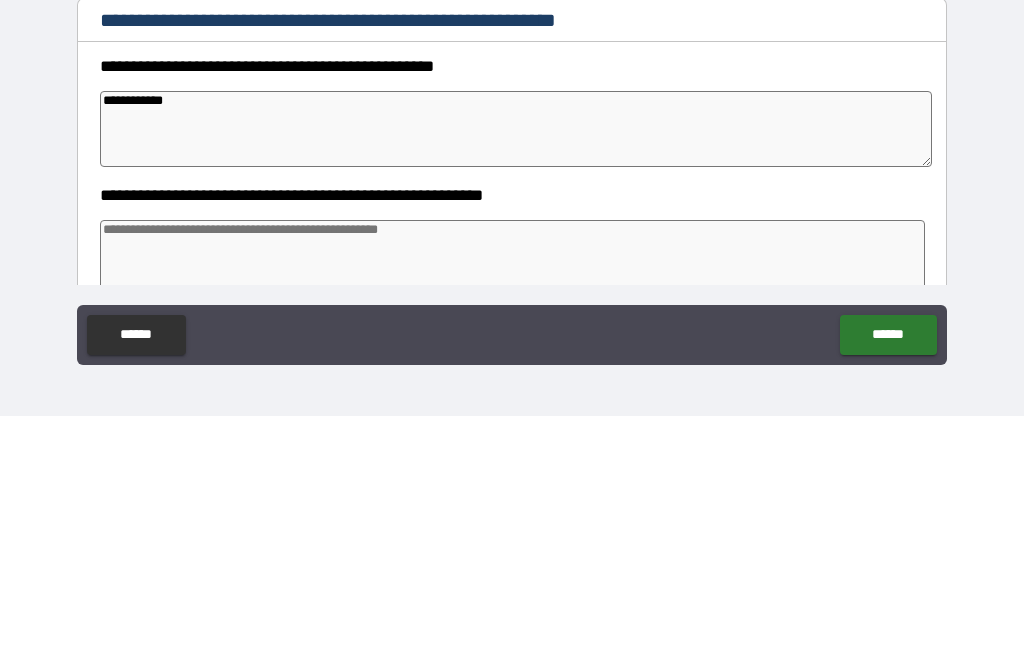 type on "*" 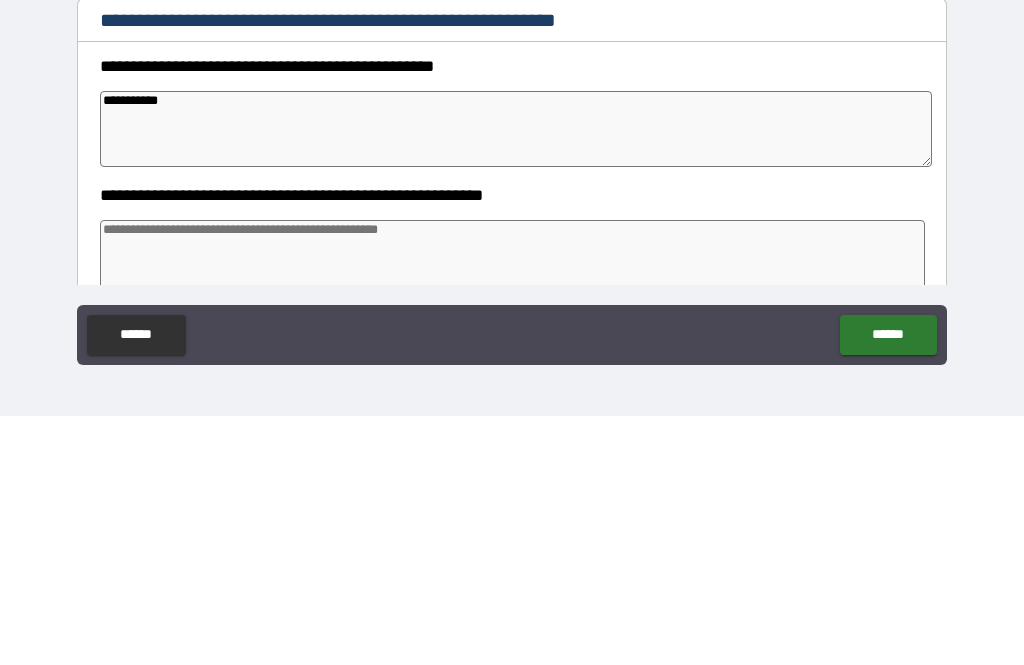type on "*" 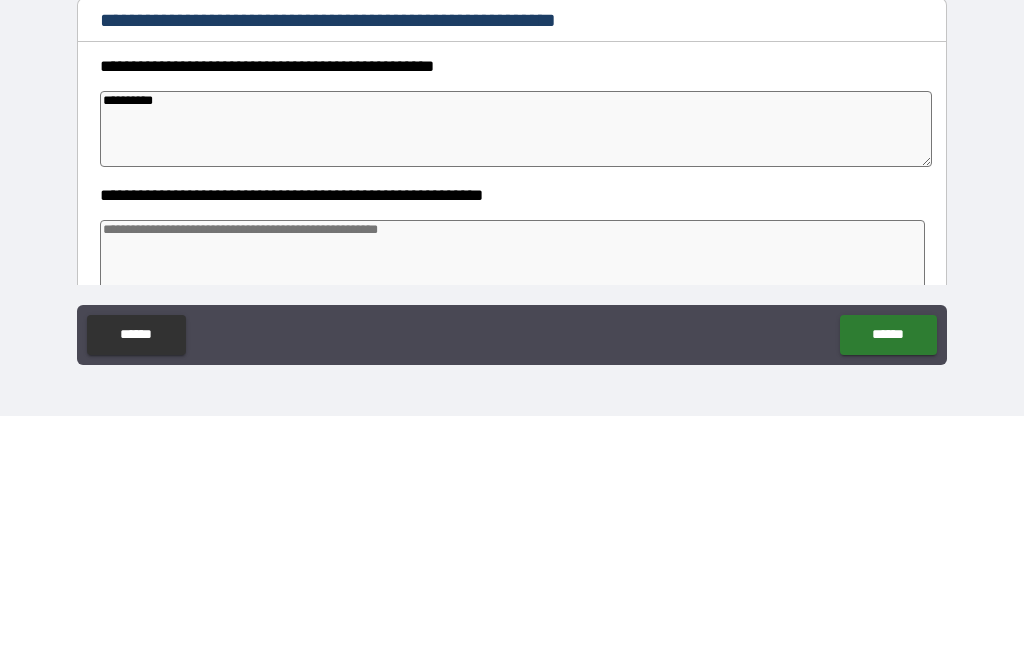 type on "*" 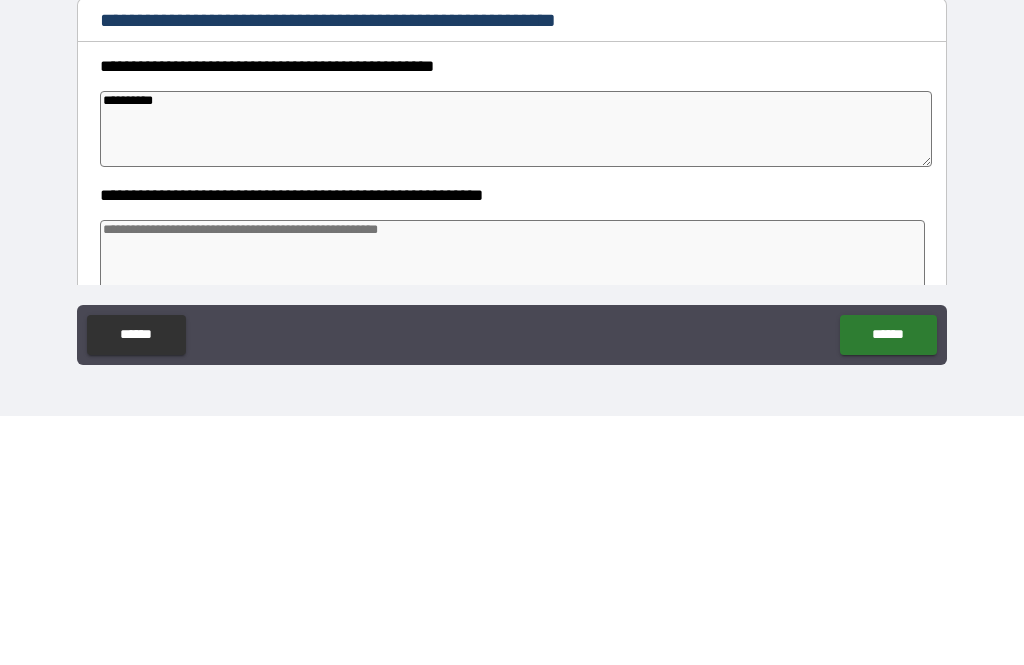type on "*********" 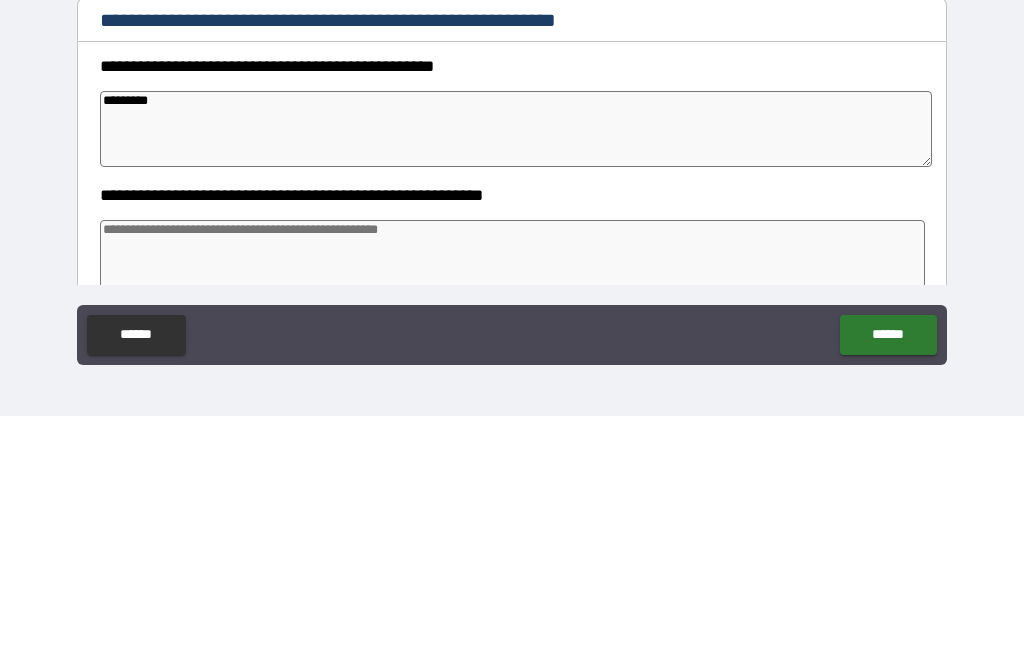 type on "*" 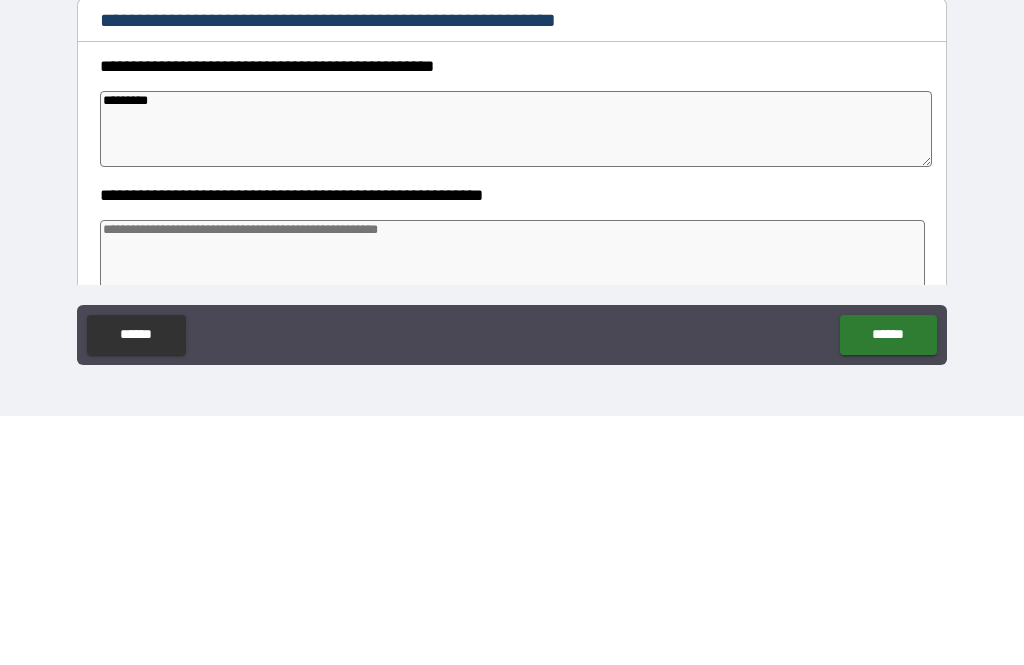 type on "********" 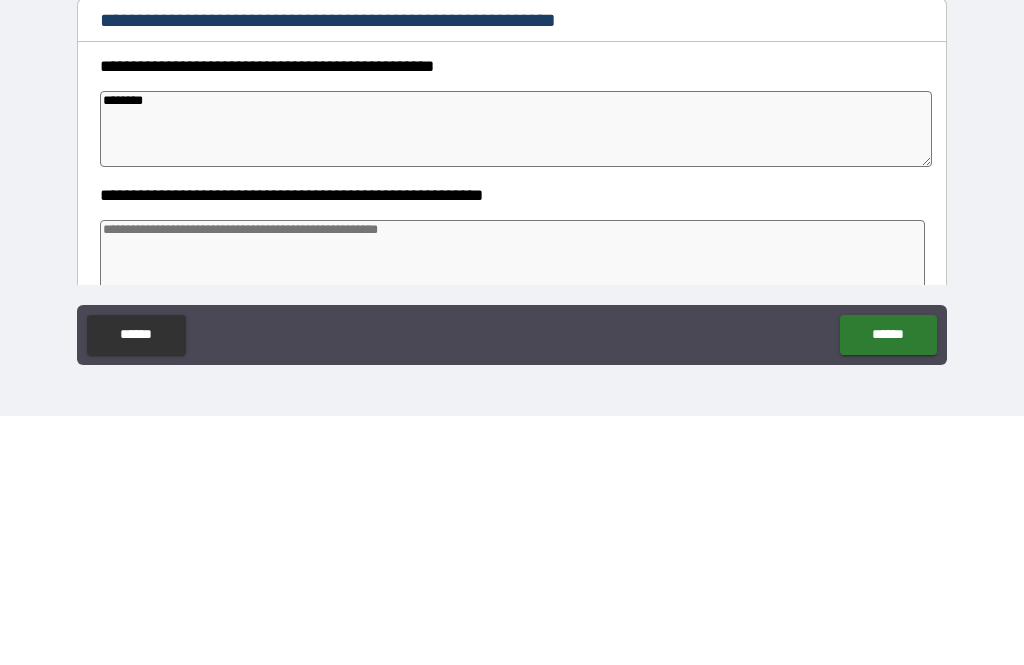 type on "*" 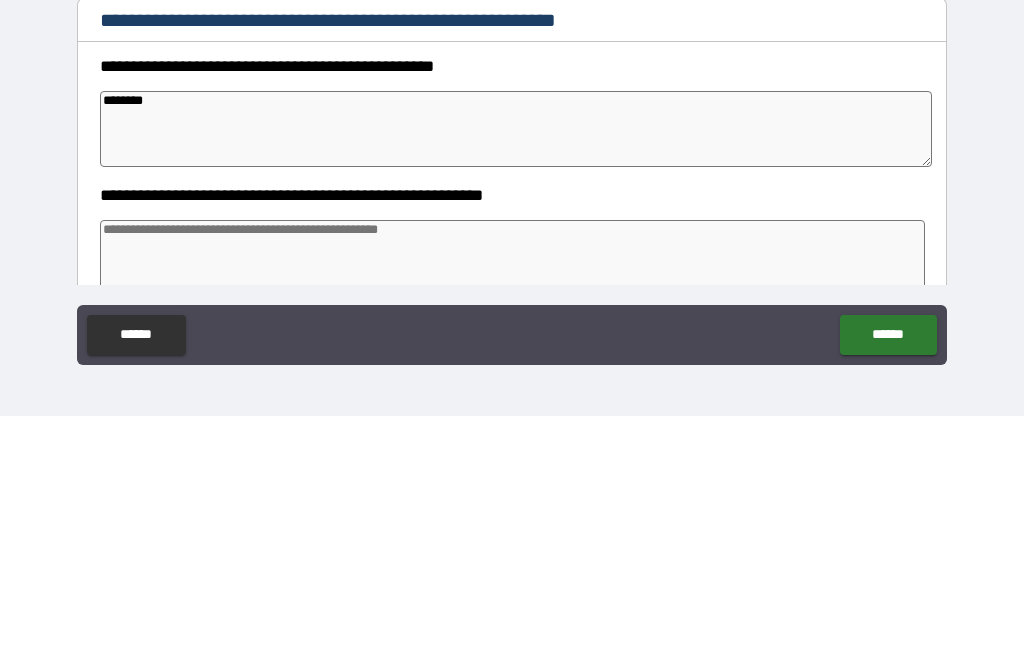 type on "*********" 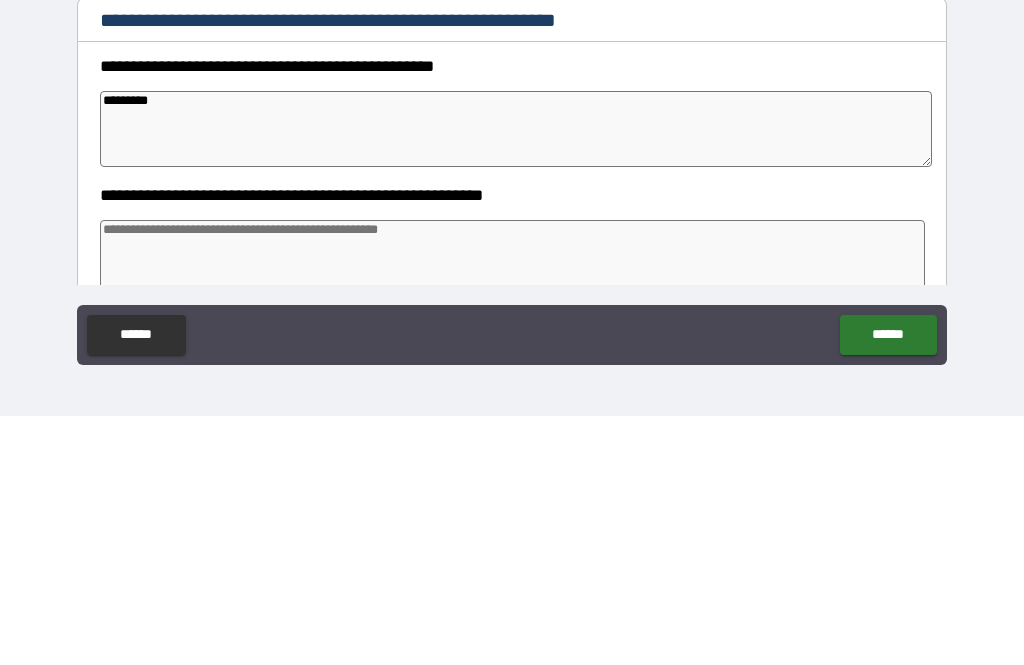 type on "*" 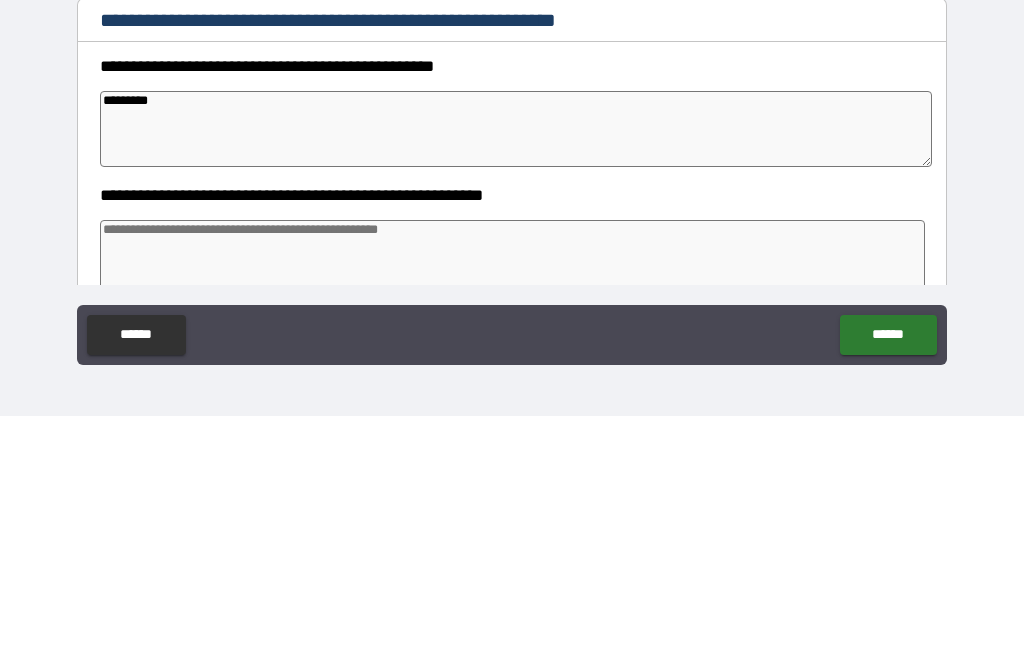 type on "**********" 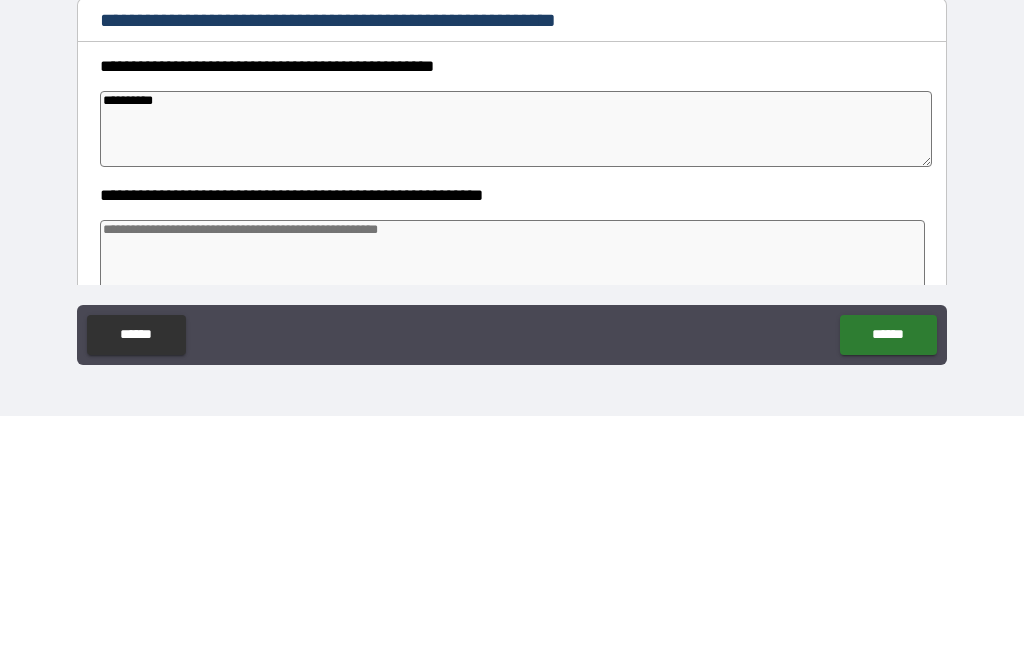type on "*" 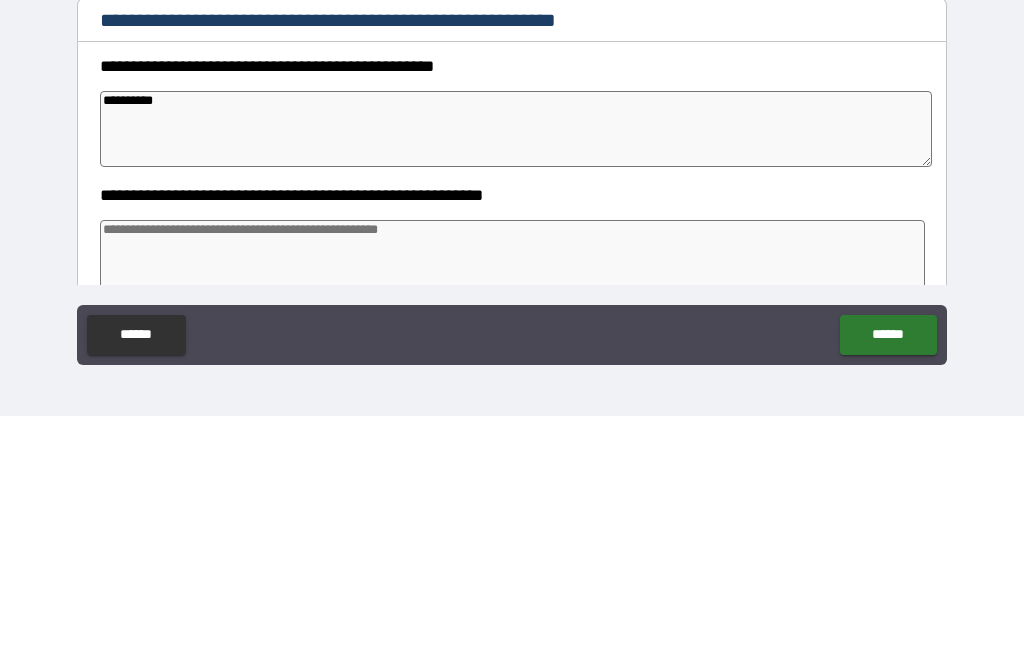 type on "*" 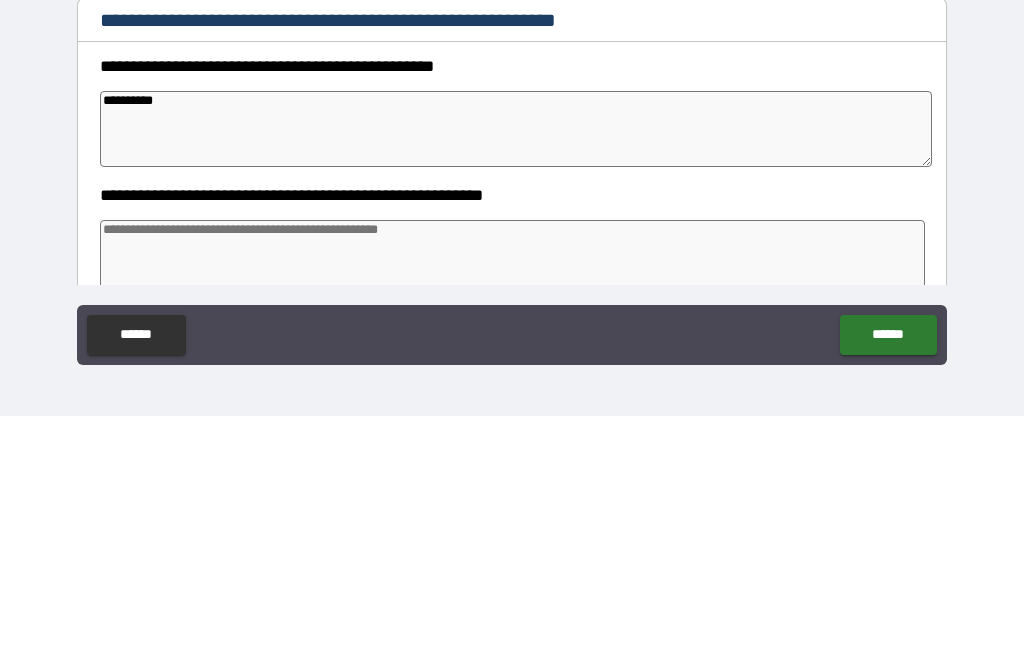 type on "*" 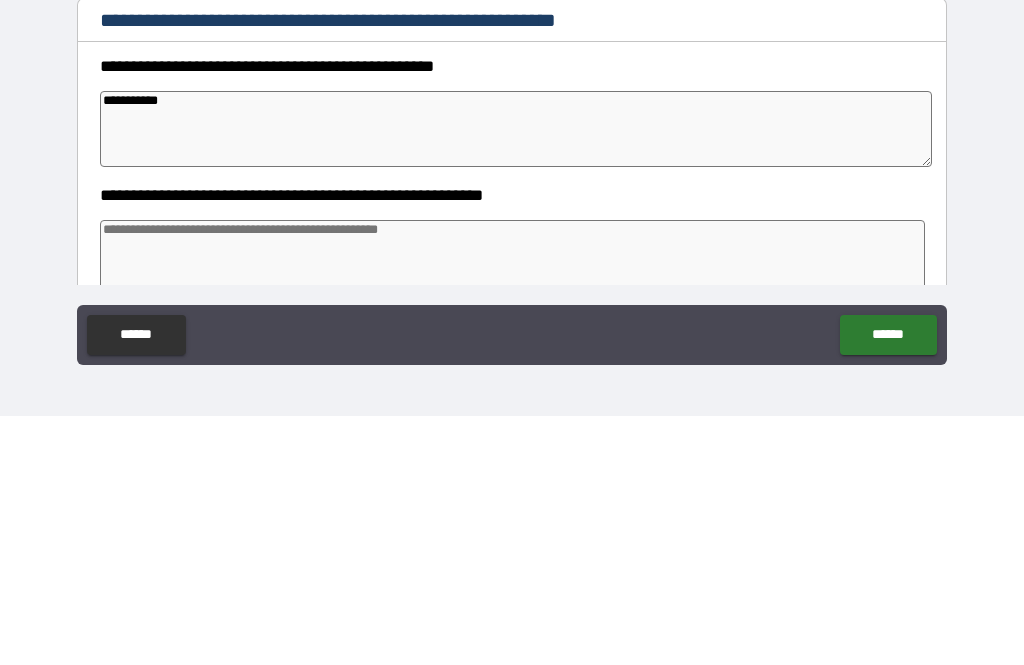 type on "*" 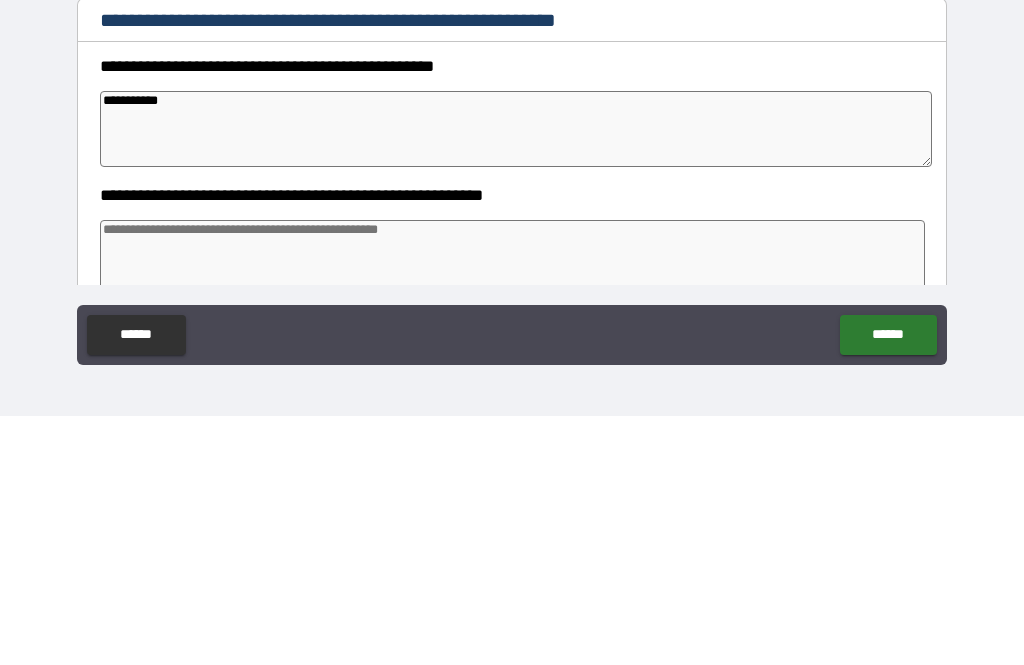 type on "*" 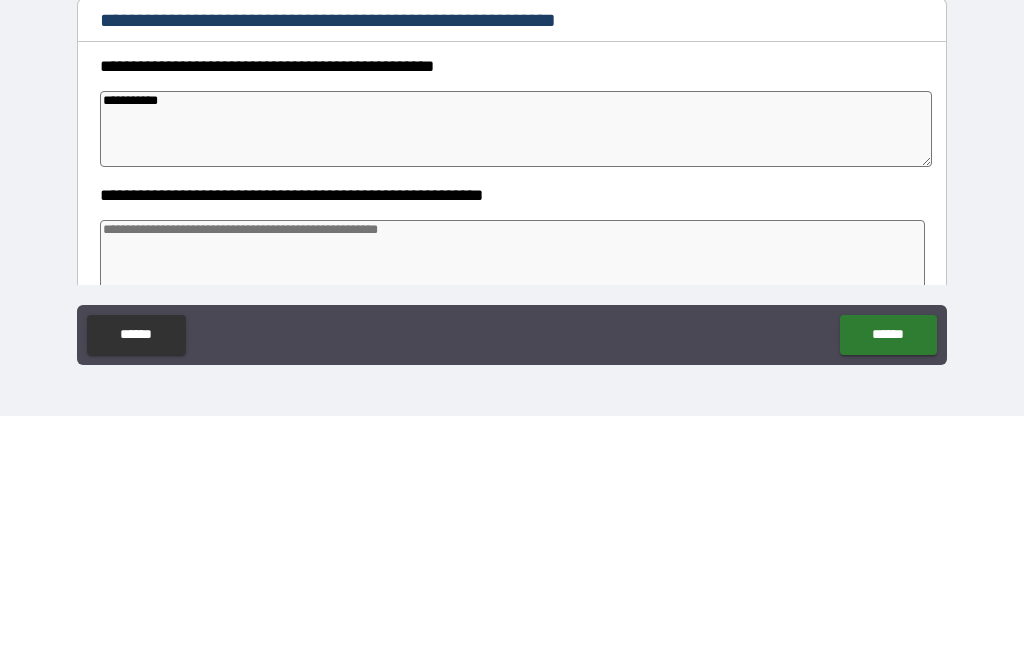 type on "*" 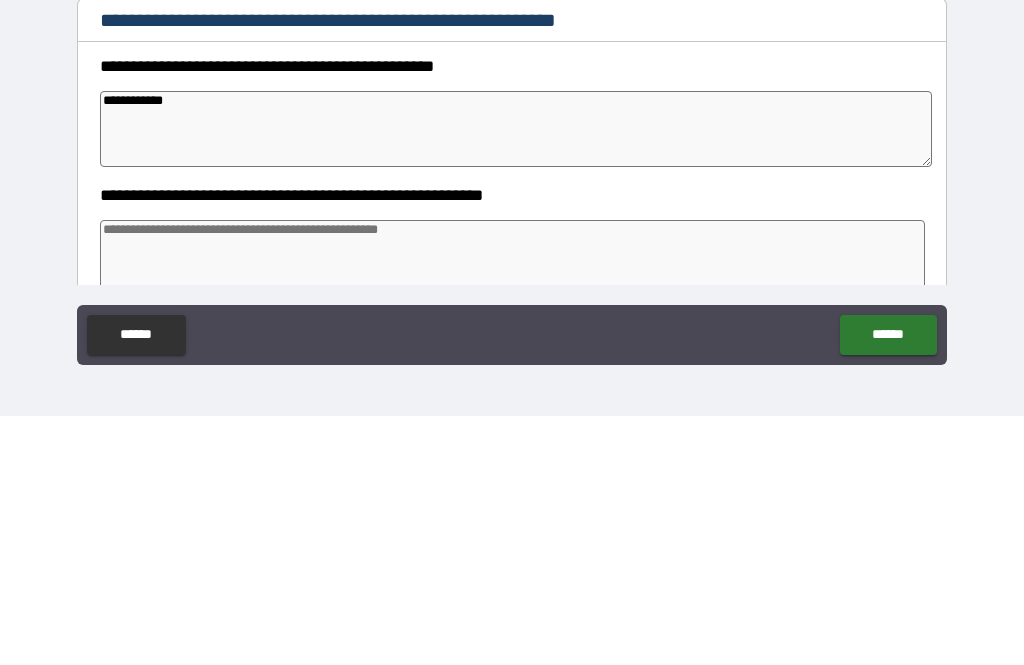 type on "*" 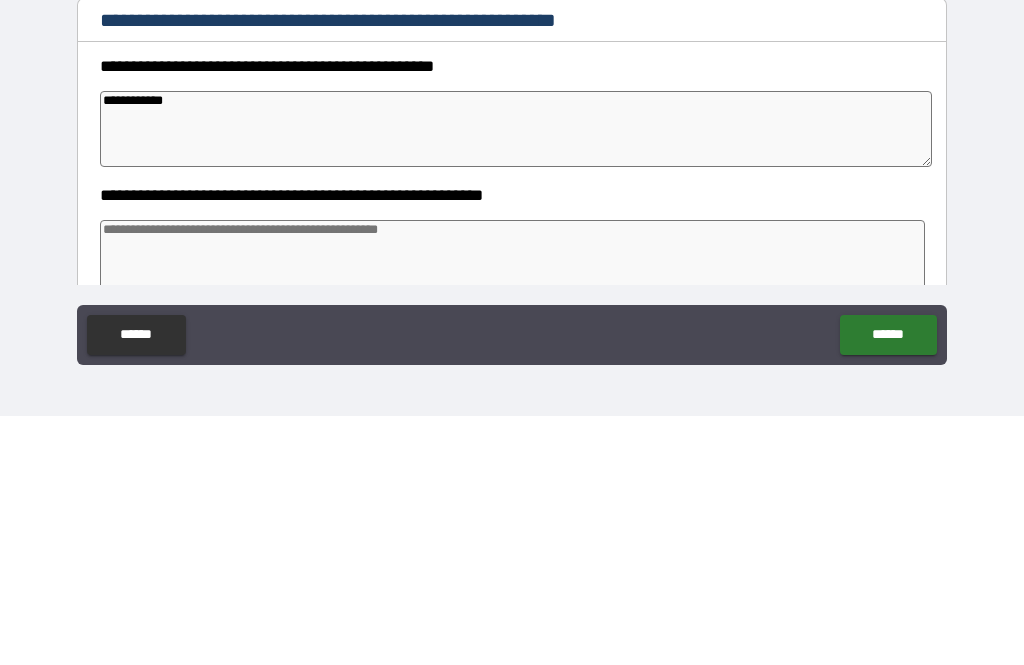type on "**********" 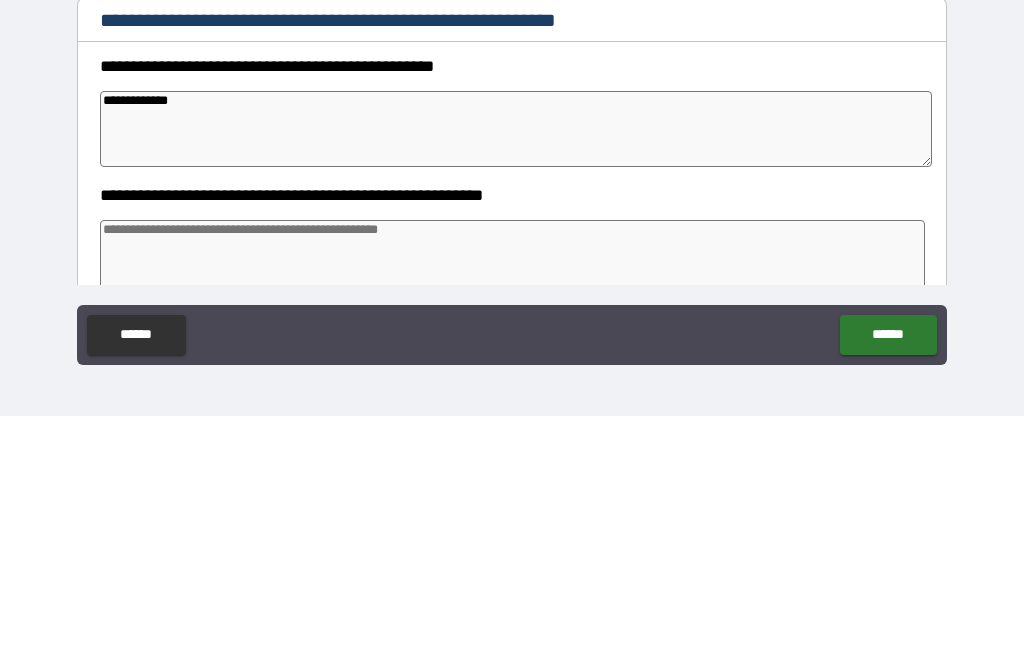 type on "*" 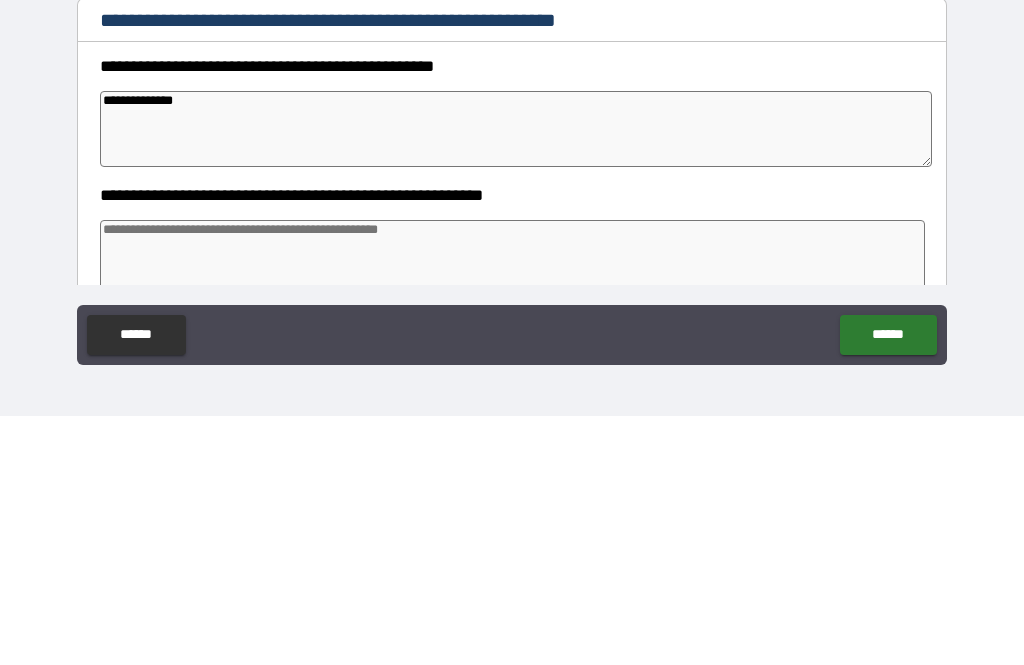 type on "*" 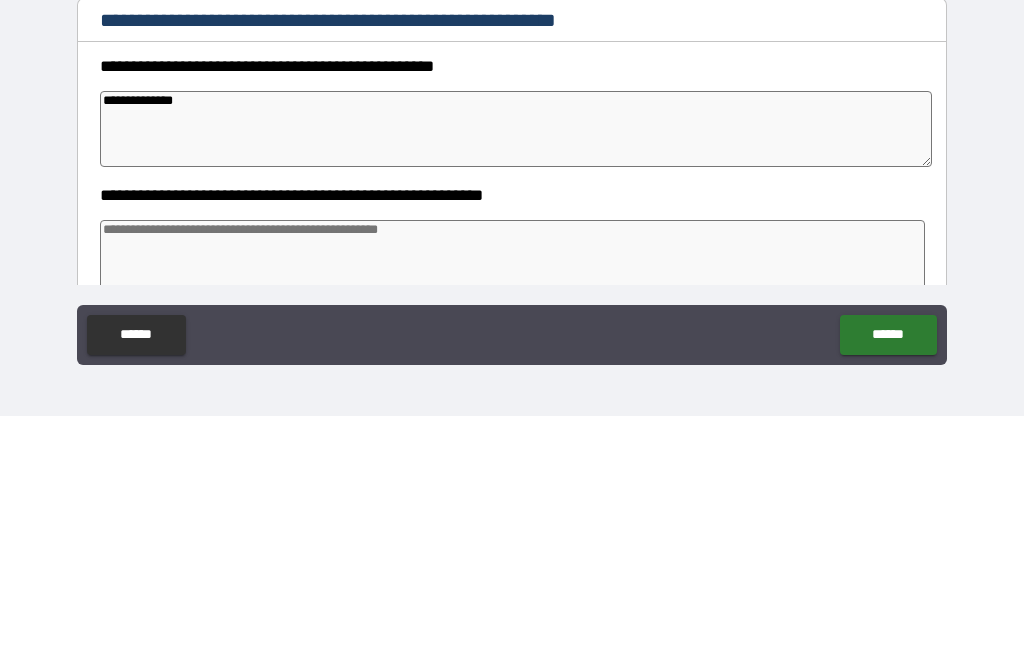type on "*" 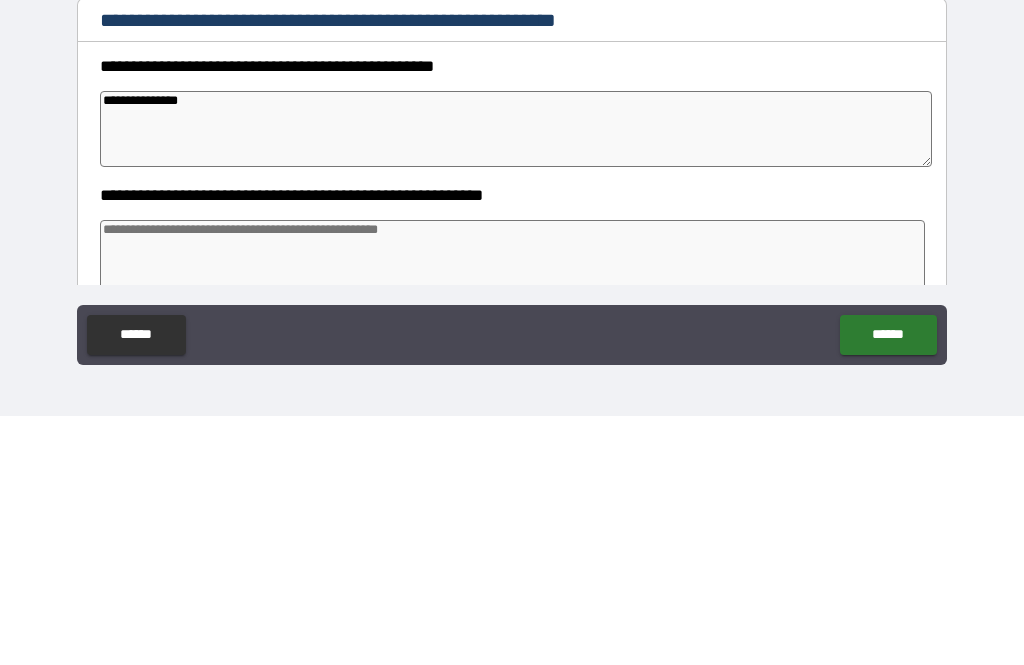 type on "*" 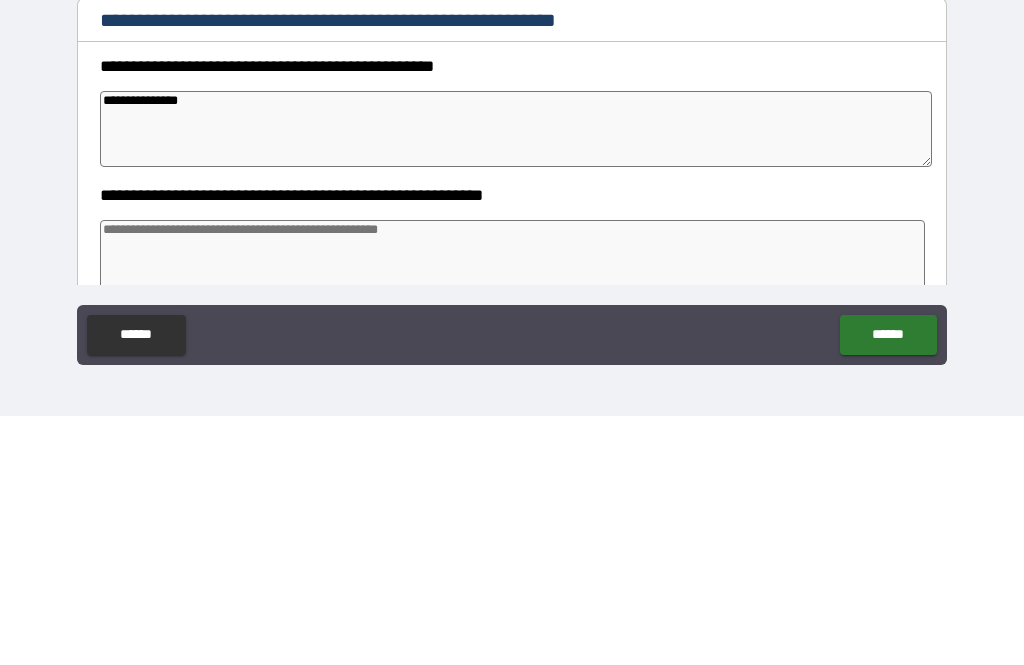 type on "*" 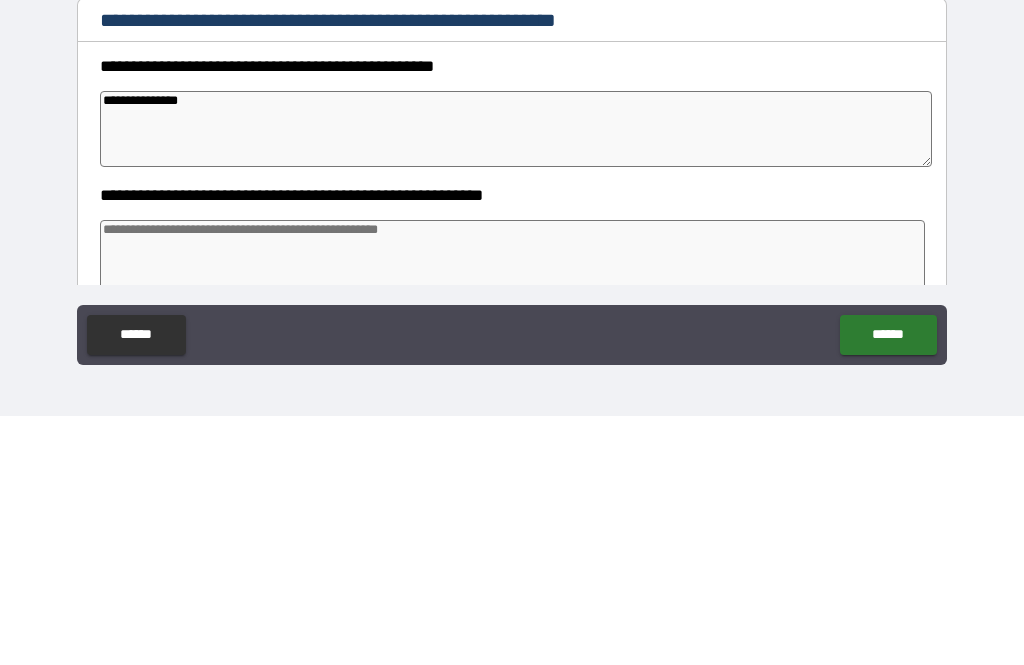 type on "*" 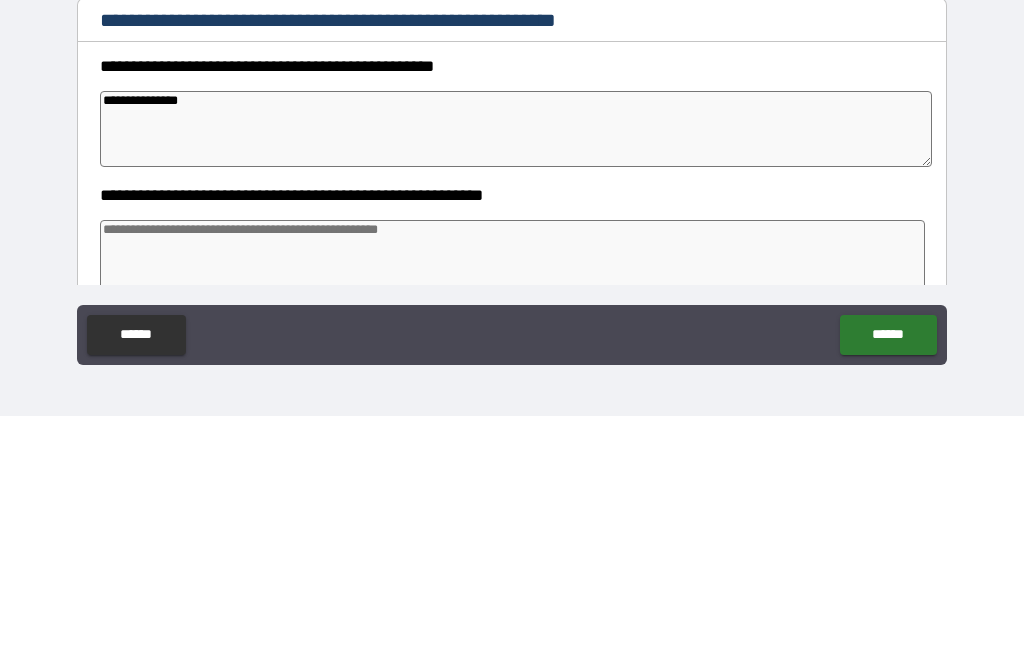 type on "**********" 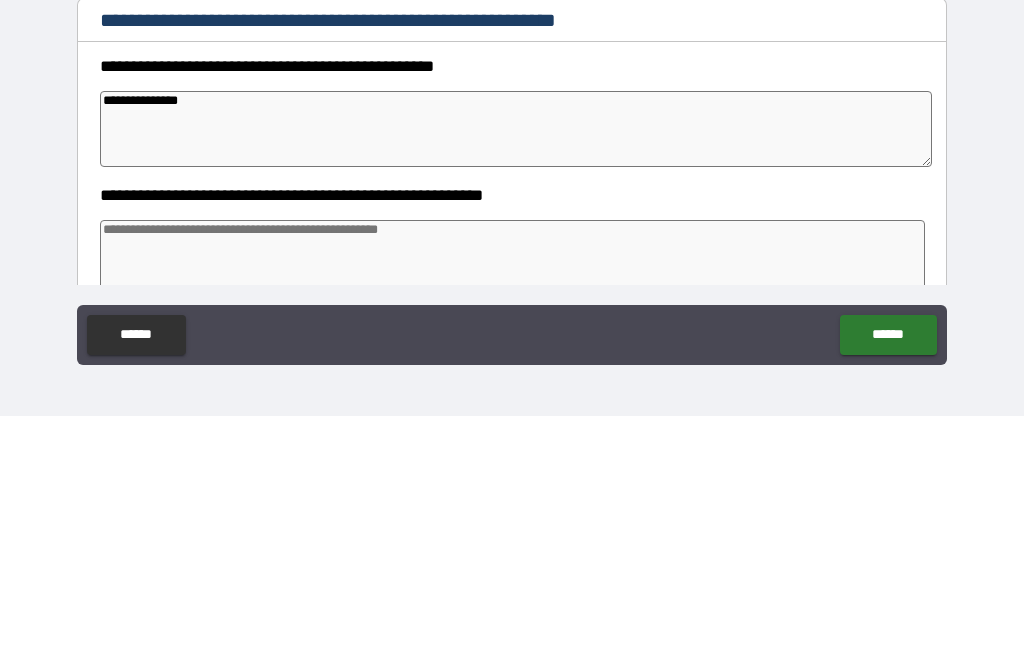 type on "*" 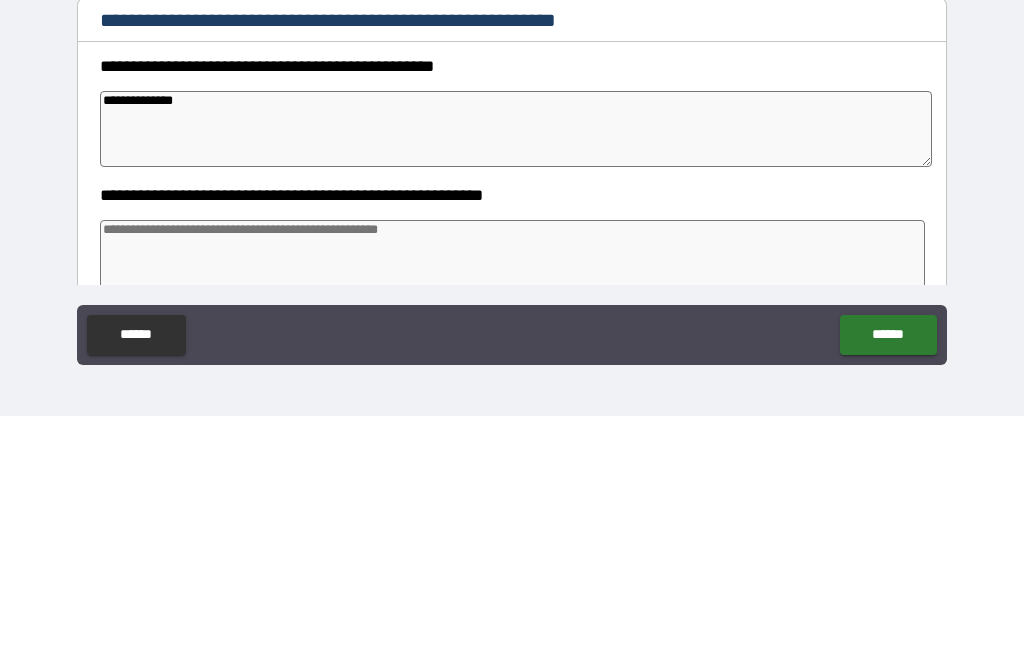type on "*" 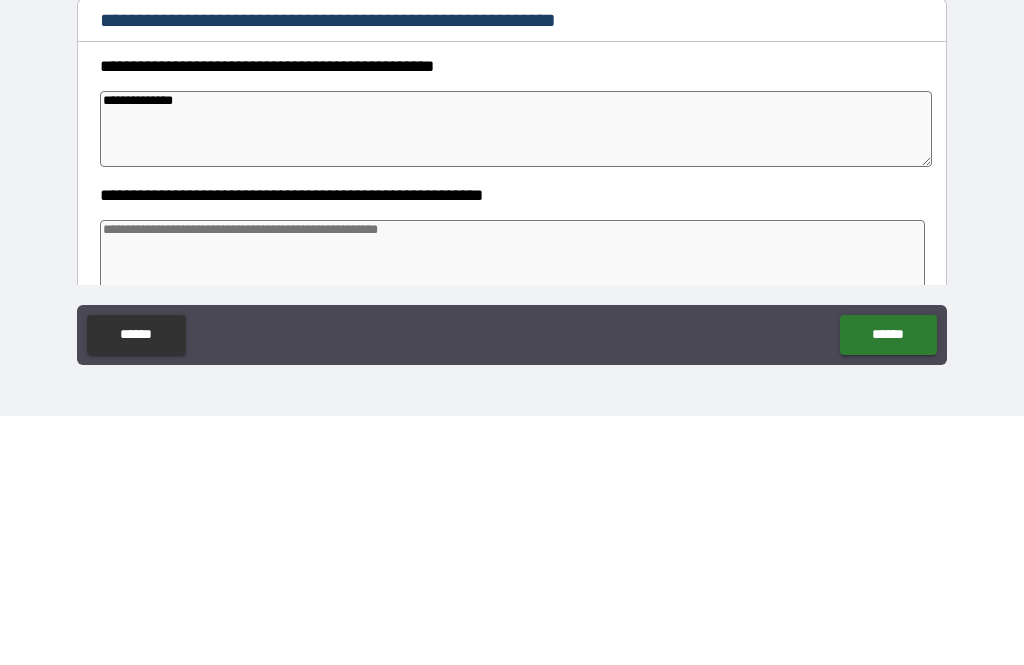 type on "*" 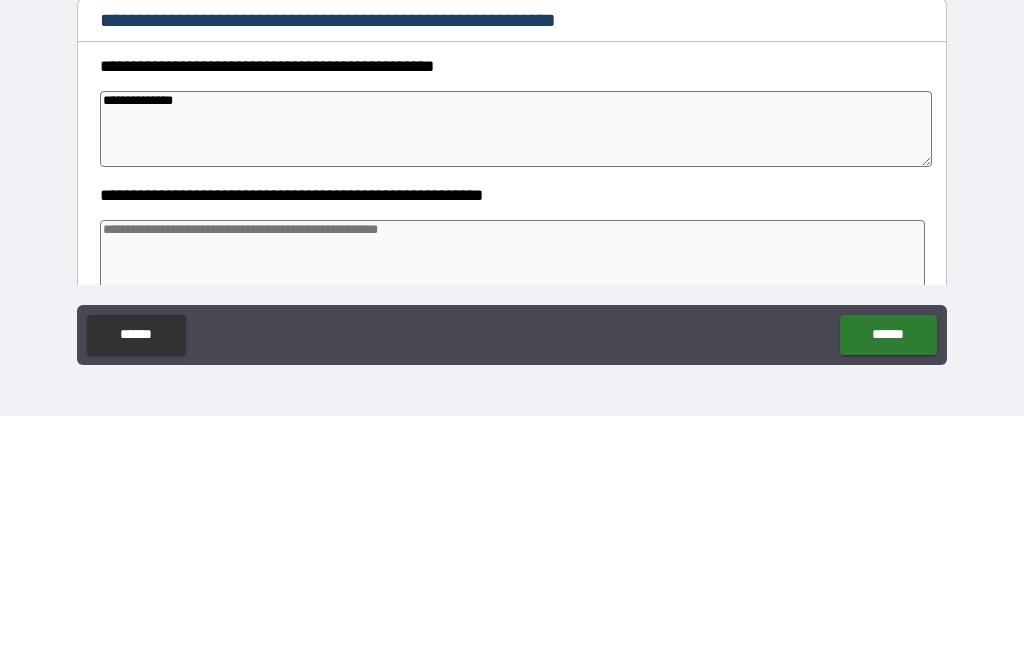 type on "**********" 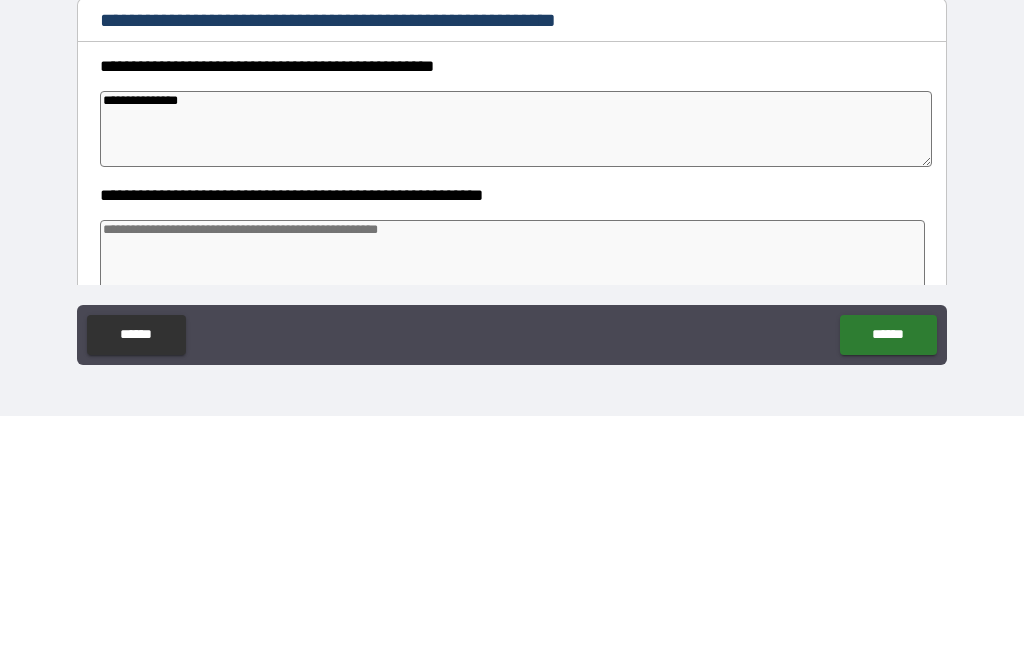 type on "*" 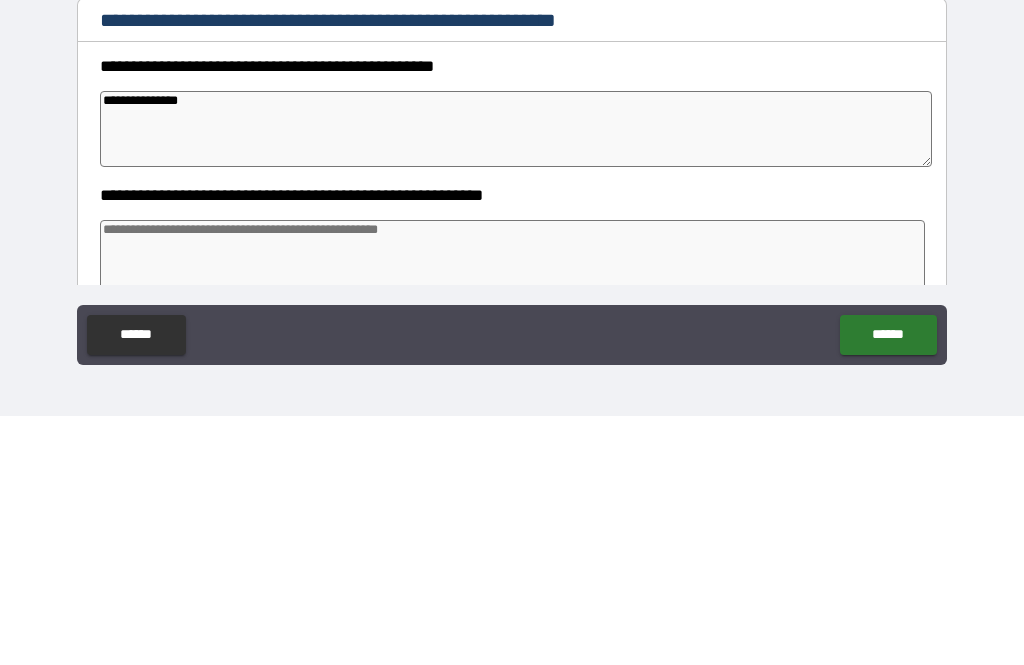 type on "**********" 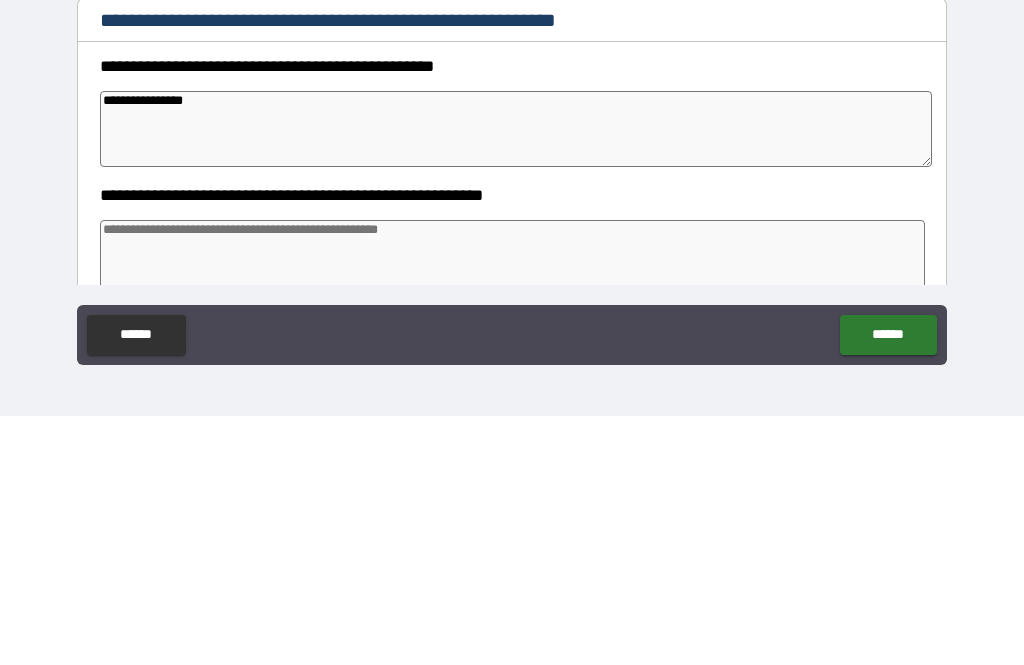 type on "*" 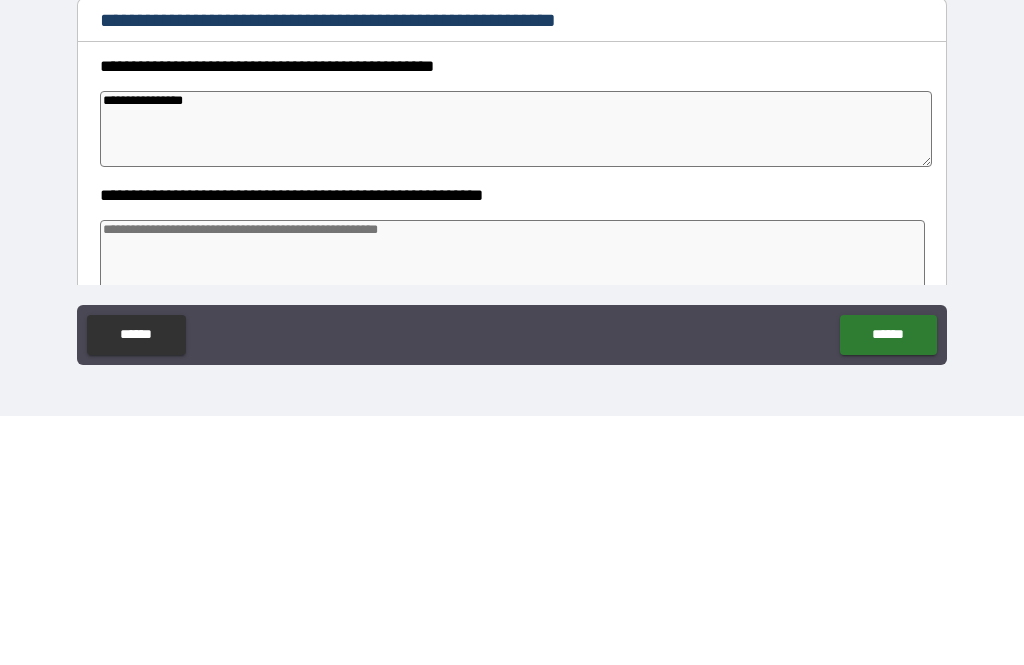 type on "*" 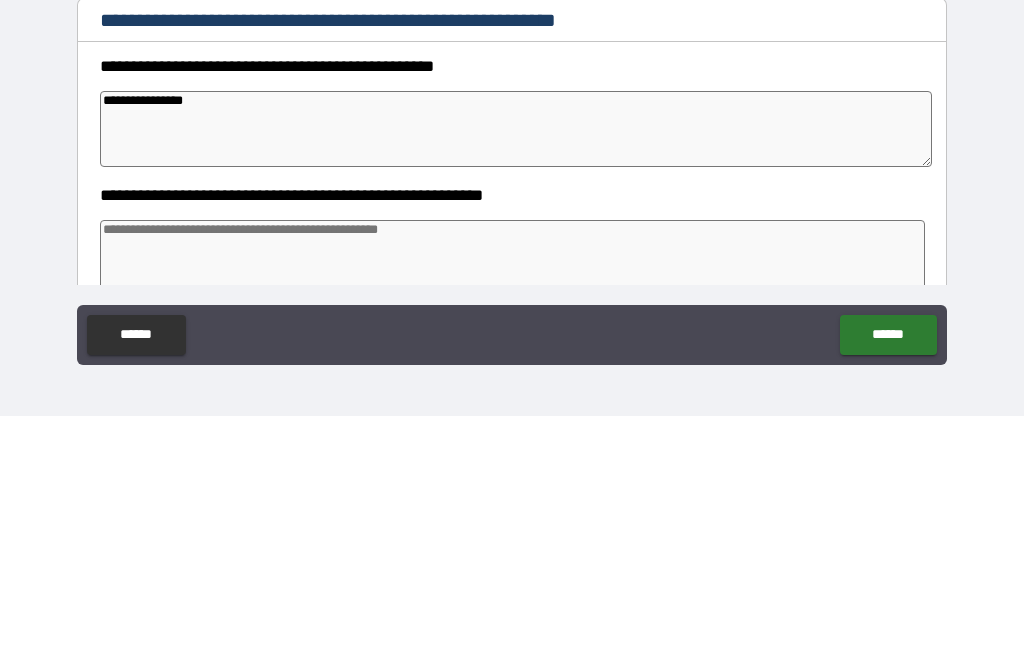type on "*" 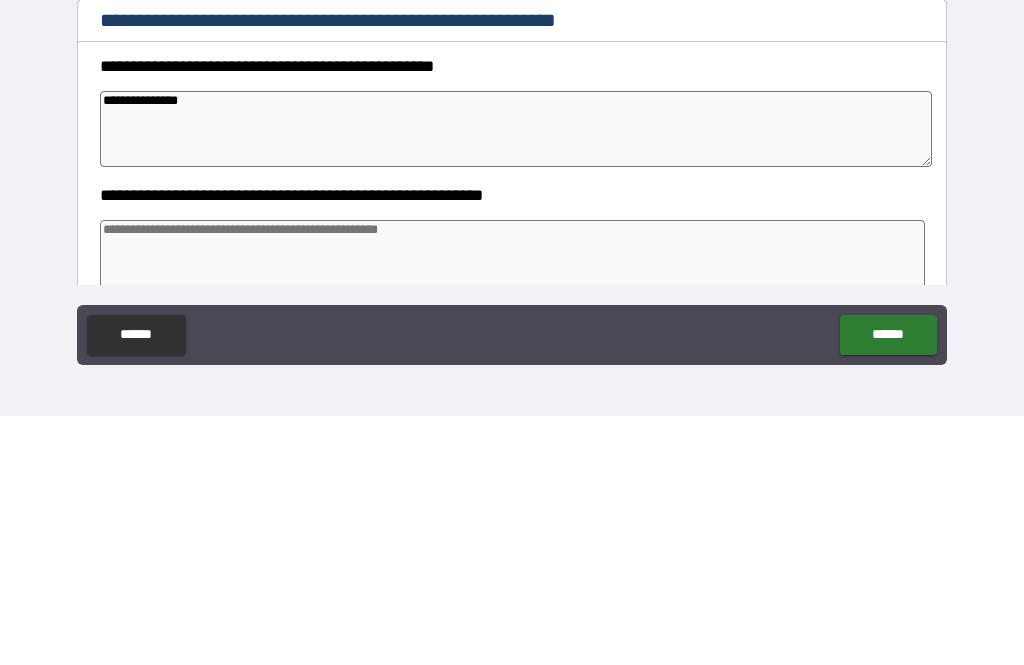 type on "*" 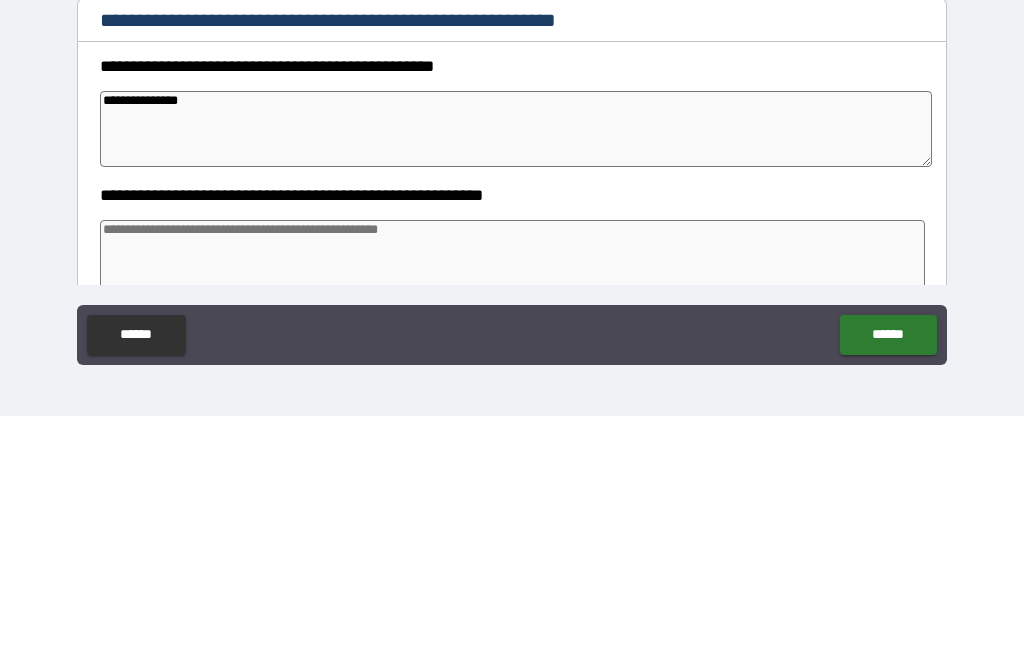 type on "*" 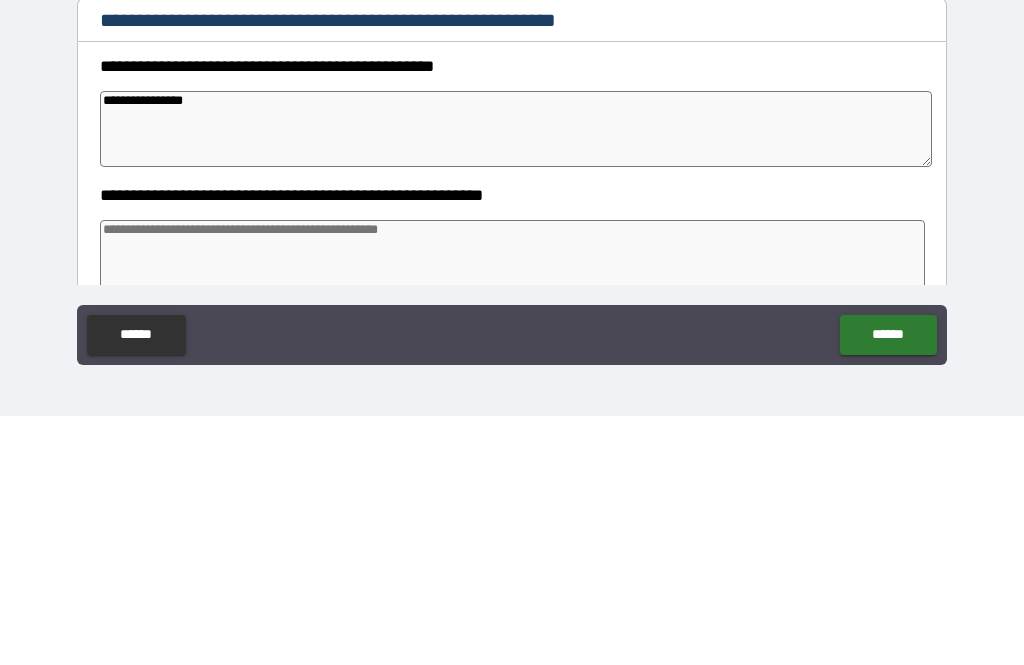 type on "*" 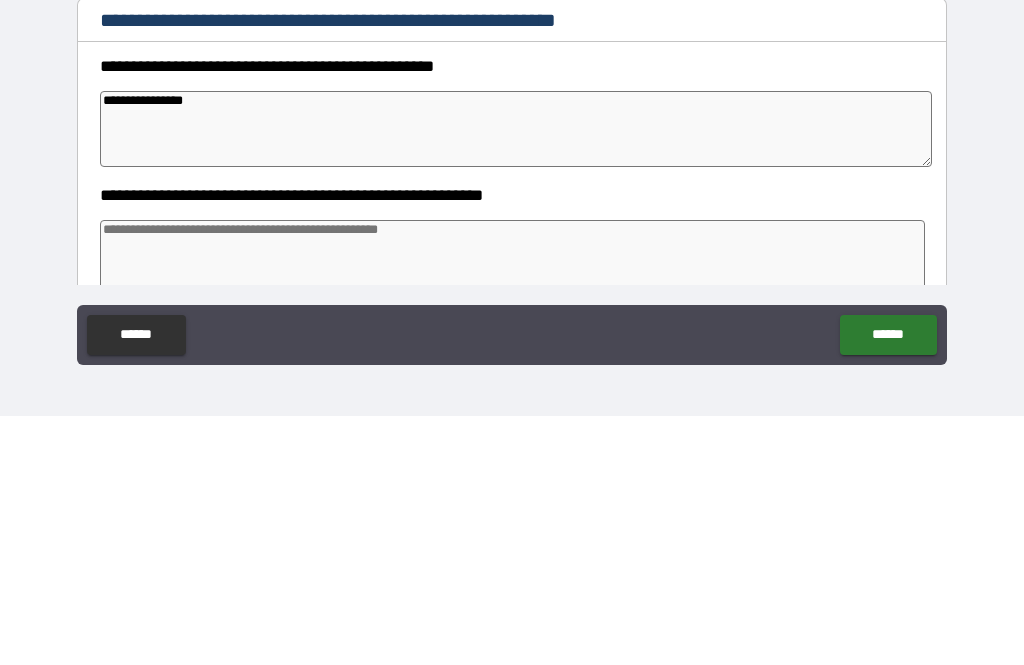 type 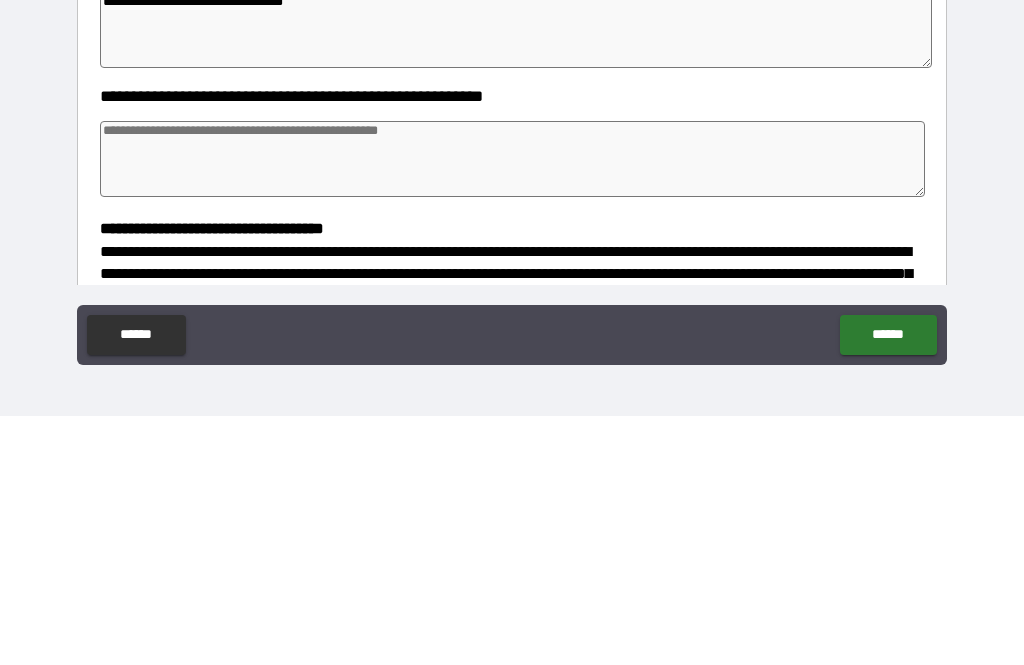 scroll, scrollTop: 109, scrollLeft: 0, axis: vertical 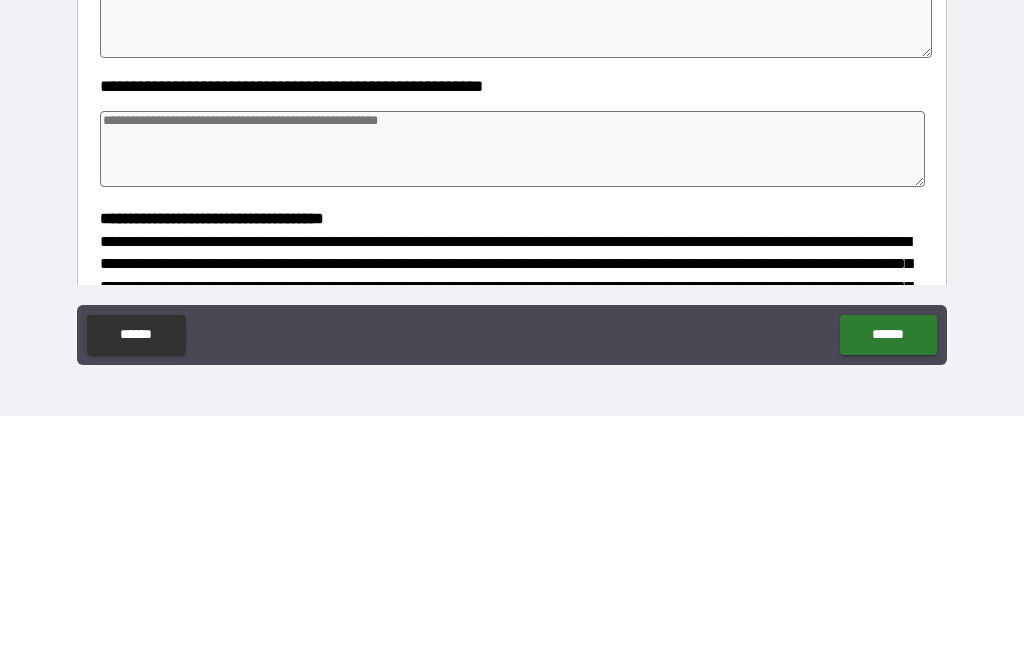 click at bounding box center (513, 398) 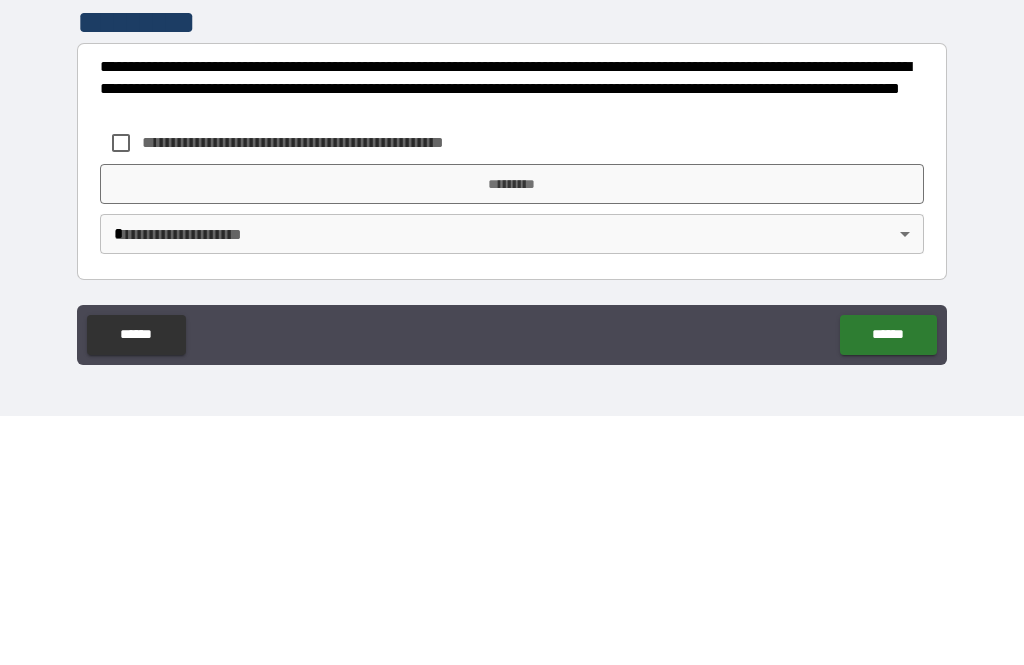 scroll, scrollTop: 544, scrollLeft: 0, axis: vertical 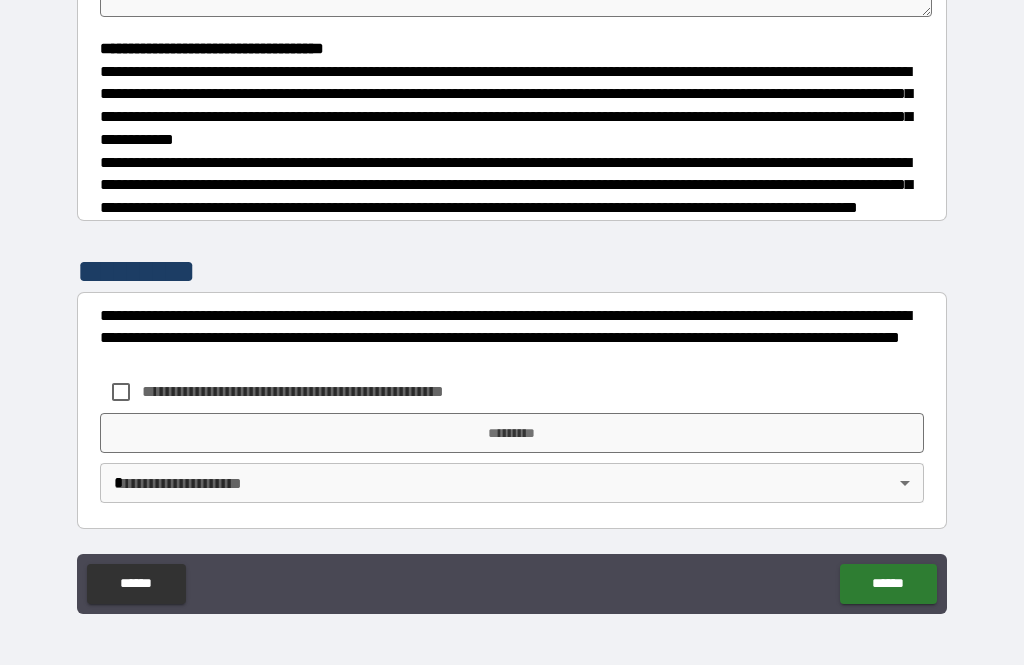 click on "**********" at bounding box center [326, 391] 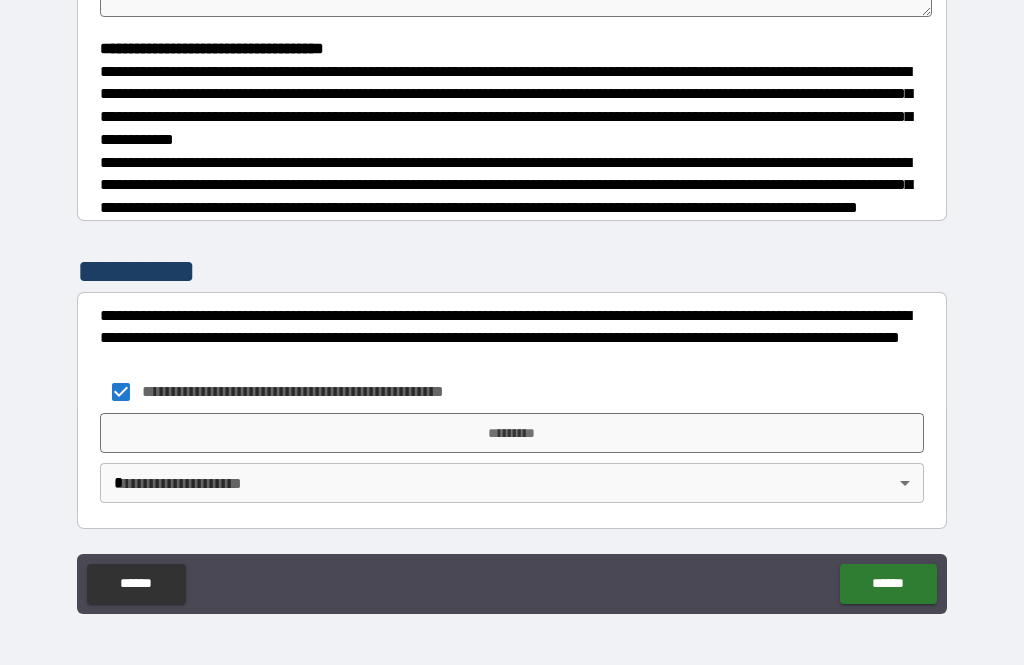 click on "*********" at bounding box center [512, 433] 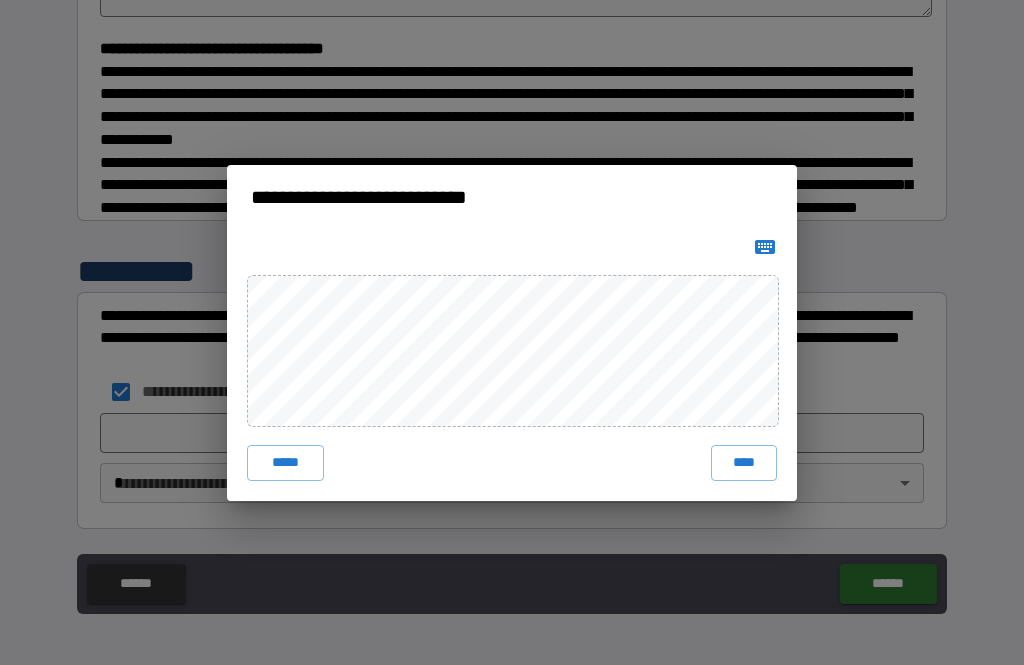 click on "****" at bounding box center [744, 463] 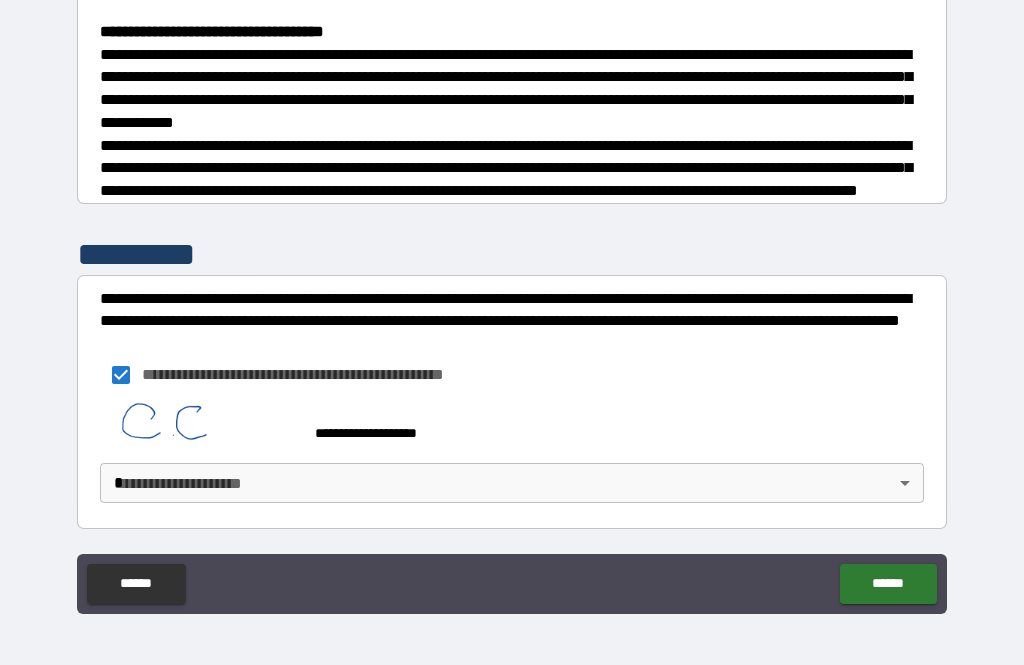 scroll, scrollTop: 561, scrollLeft: 0, axis: vertical 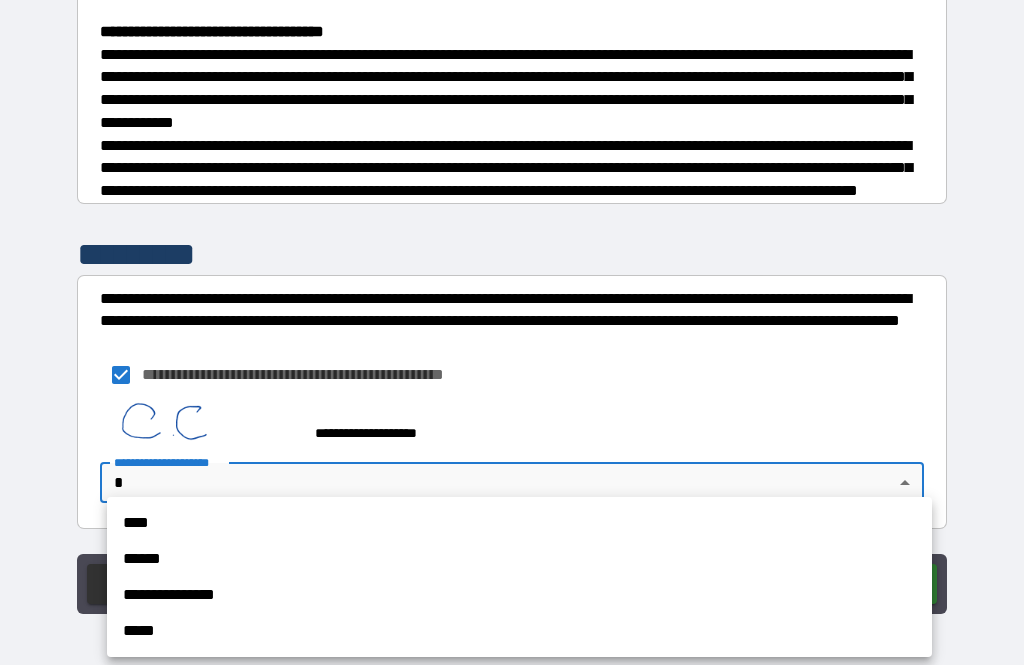 click on "****" at bounding box center [519, 523] 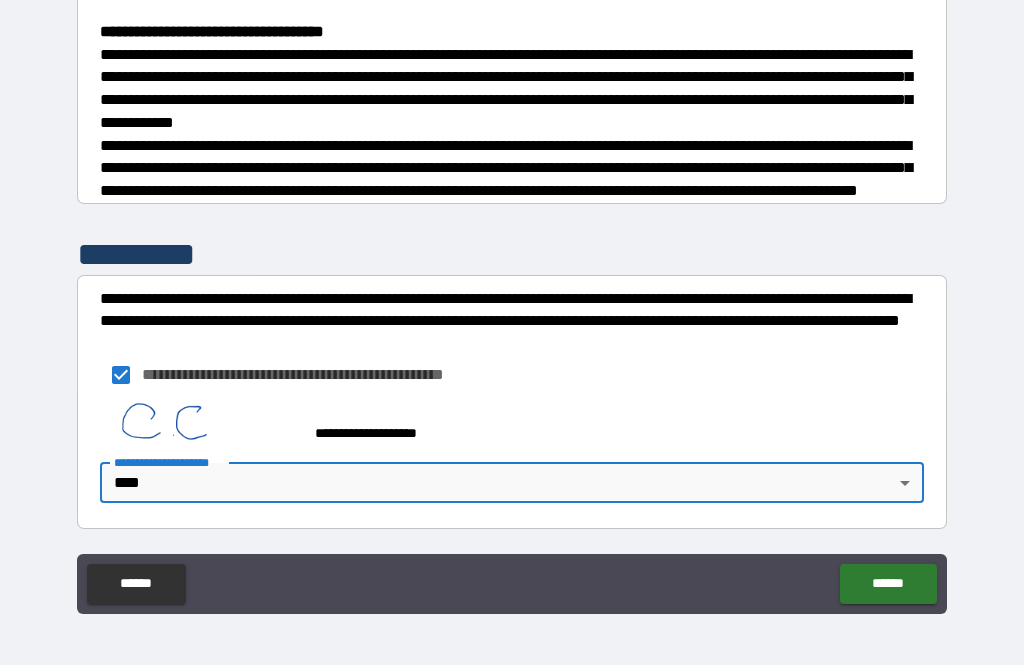 click on "******" at bounding box center (888, 584) 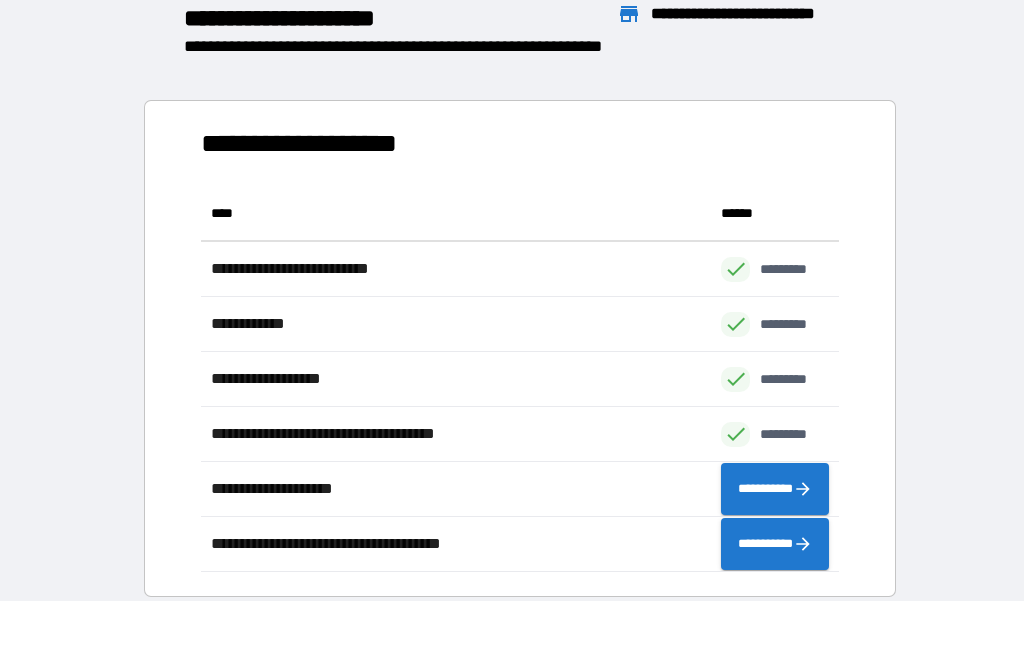 scroll, scrollTop: 1, scrollLeft: 1, axis: both 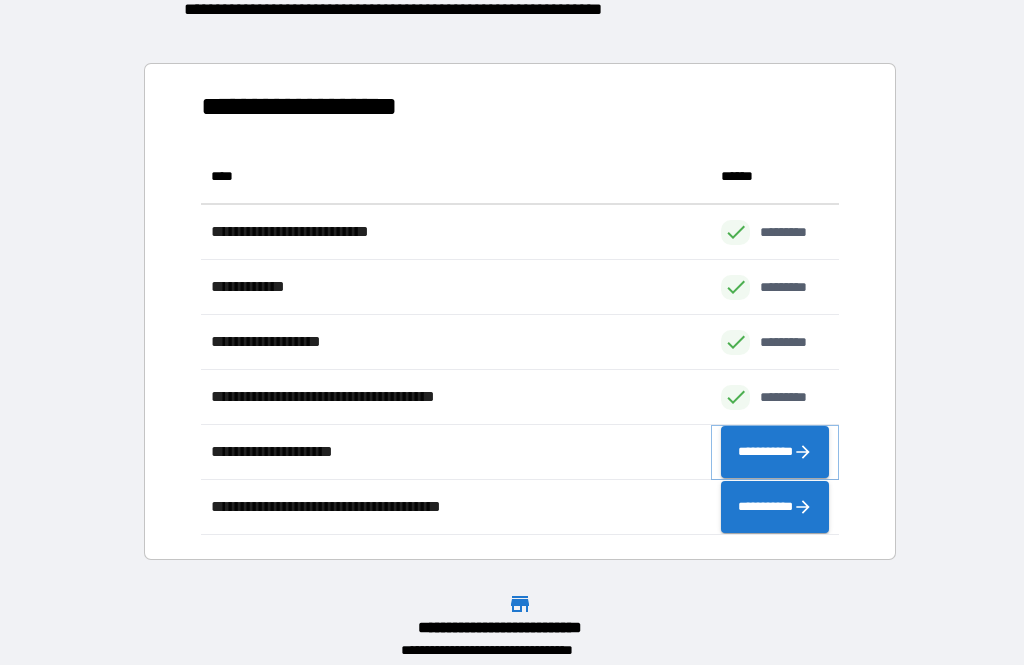 click on "**********" at bounding box center [775, 452] 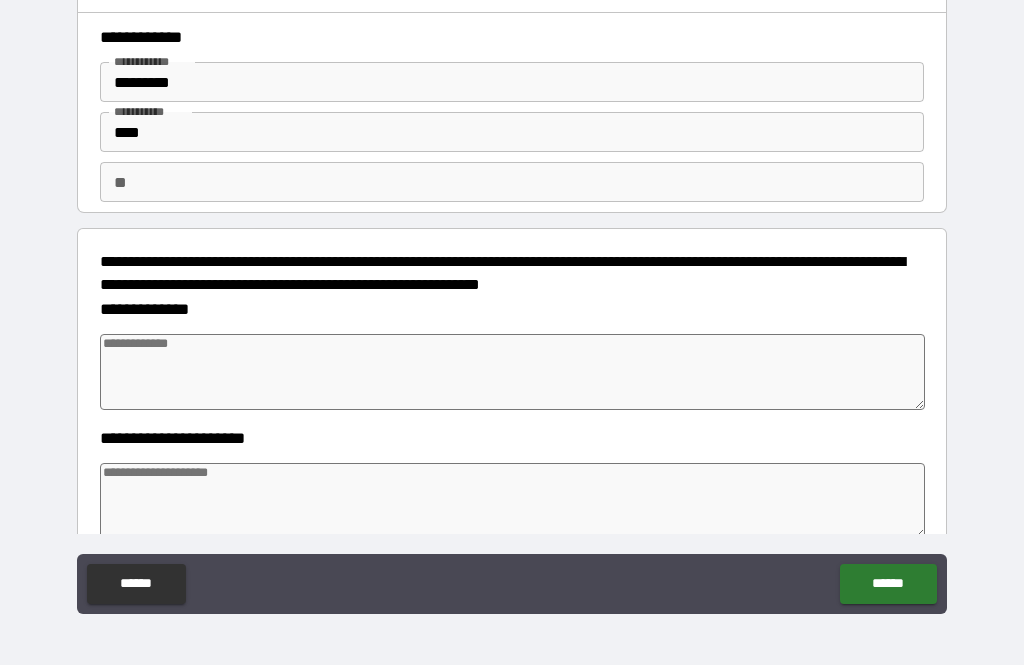scroll, scrollTop: 20, scrollLeft: 0, axis: vertical 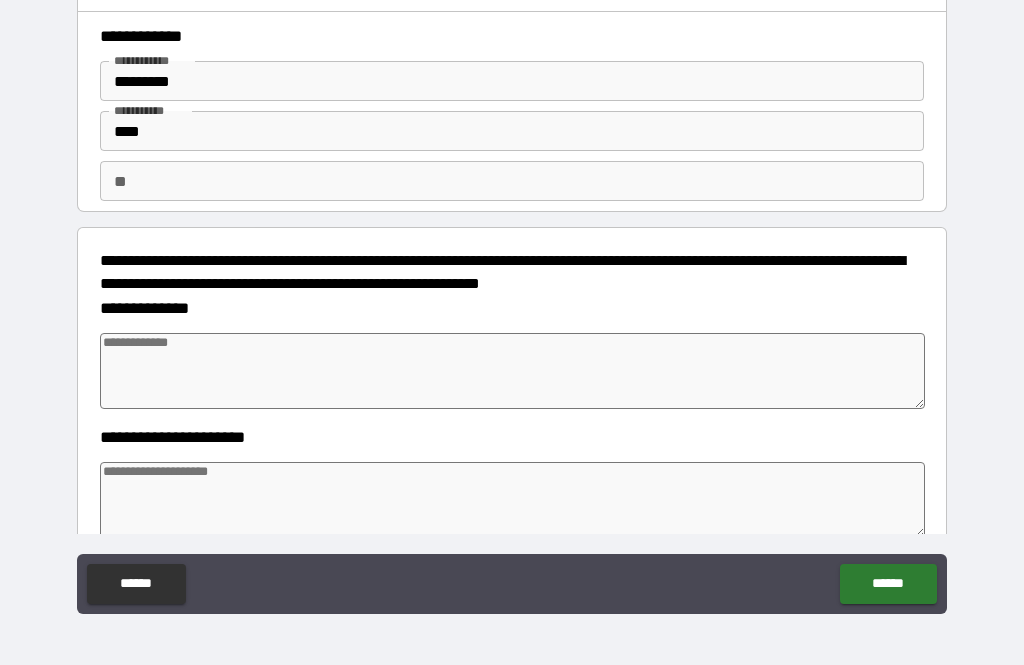 click on "**" at bounding box center (512, 181) 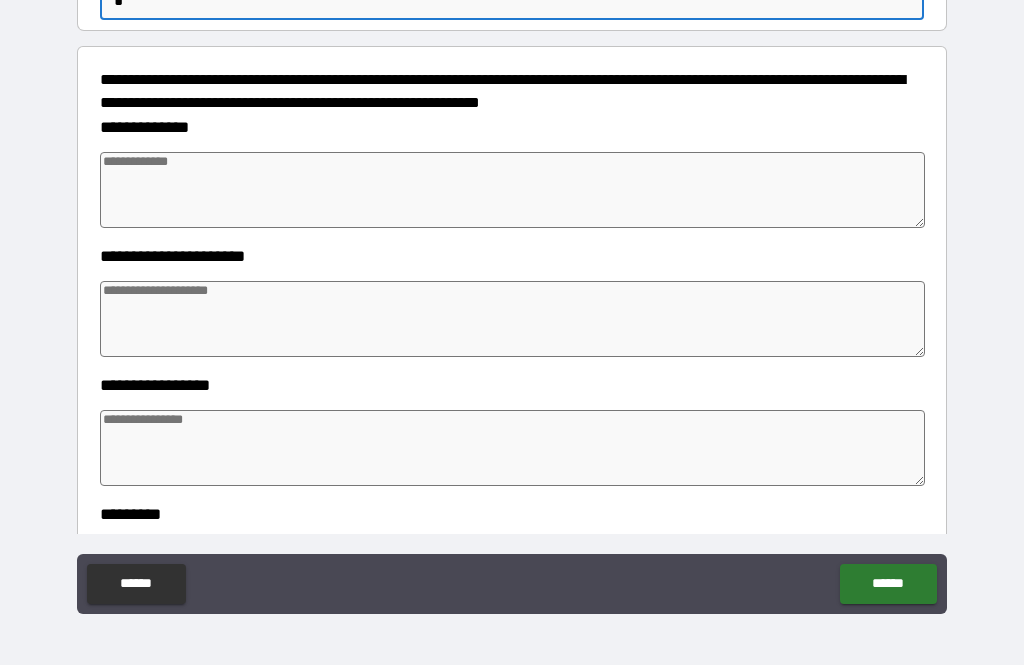 scroll, scrollTop: 202, scrollLeft: 0, axis: vertical 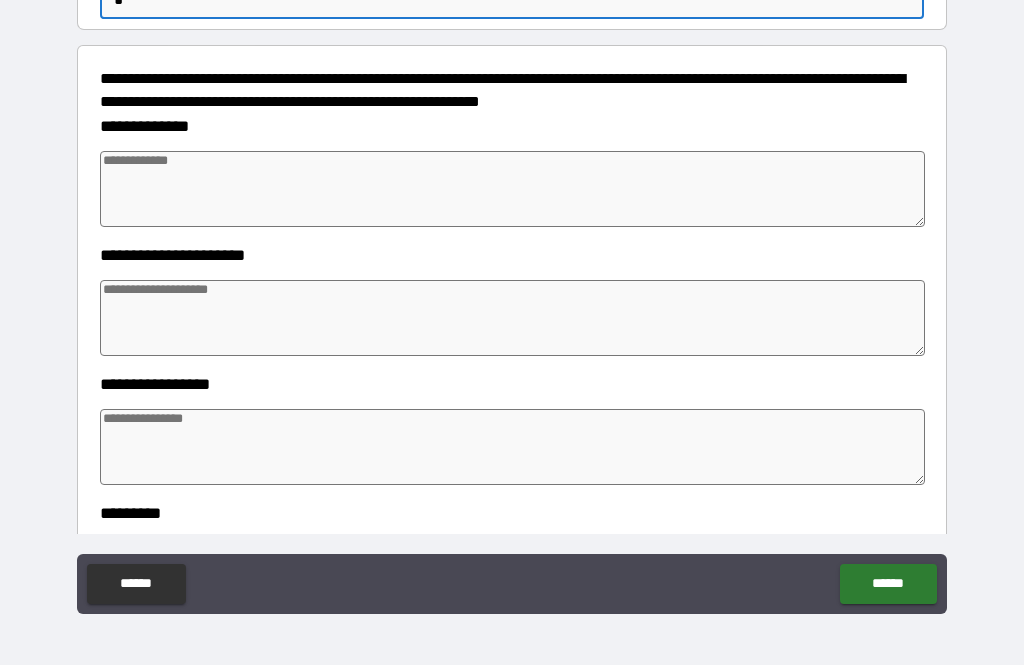 click at bounding box center [513, 189] 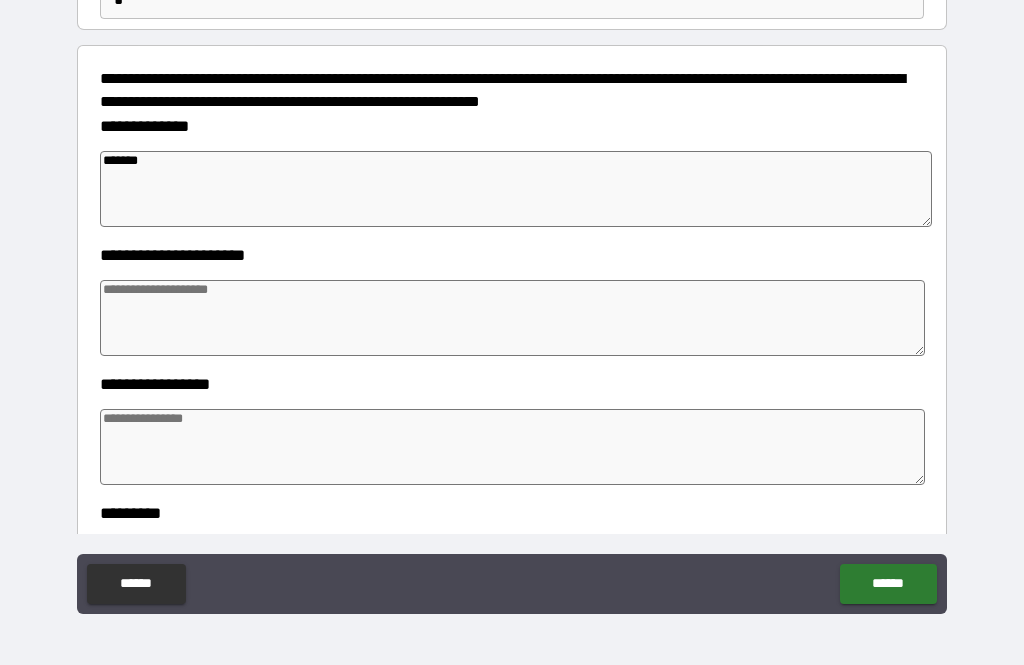 click on "*******" at bounding box center (516, 189) 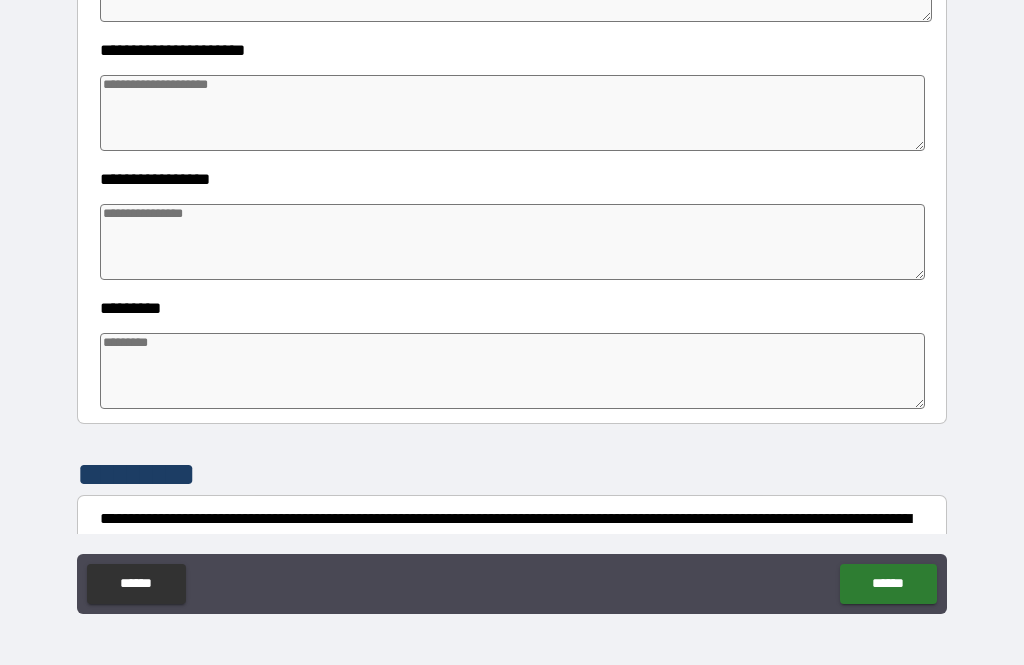 scroll, scrollTop: 386, scrollLeft: 0, axis: vertical 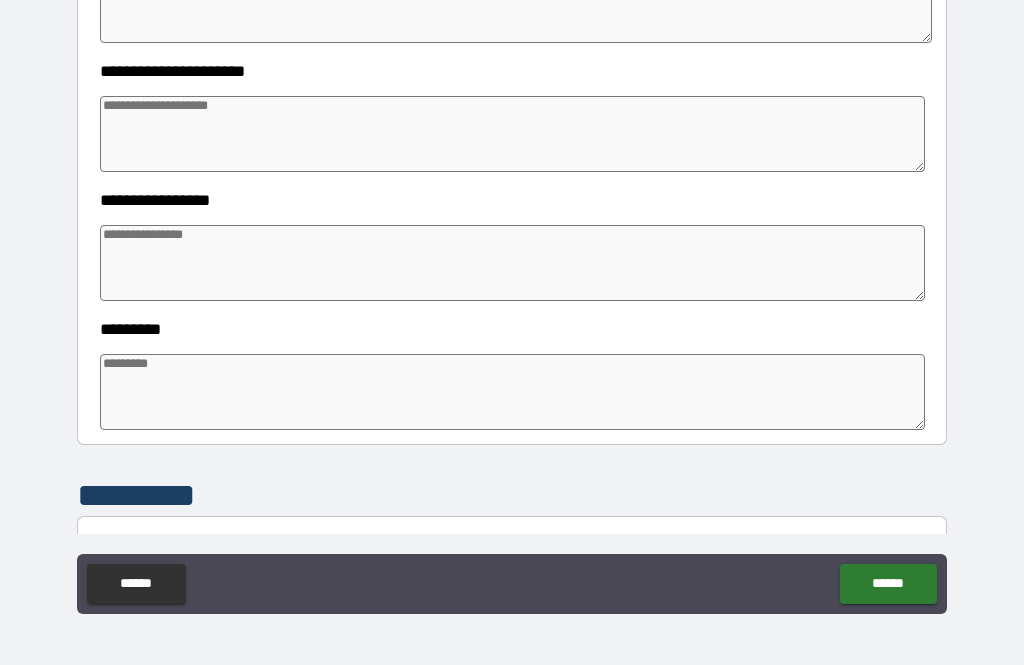 click at bounding box center [513, 134] 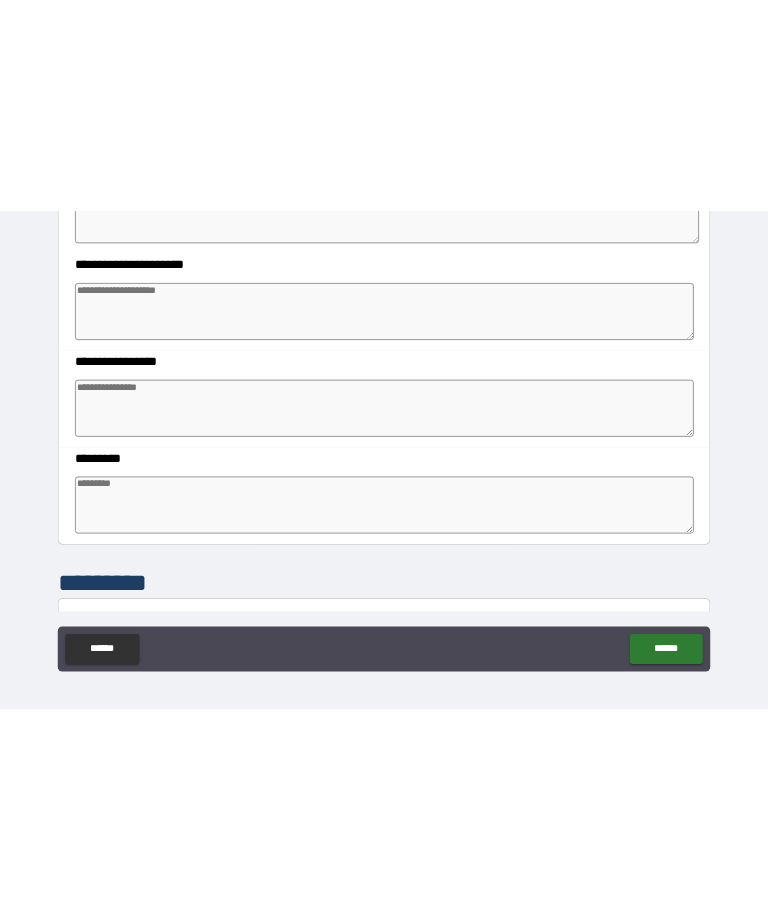scroll, scrollTop: 0, scrollLeft: 0, axis: both 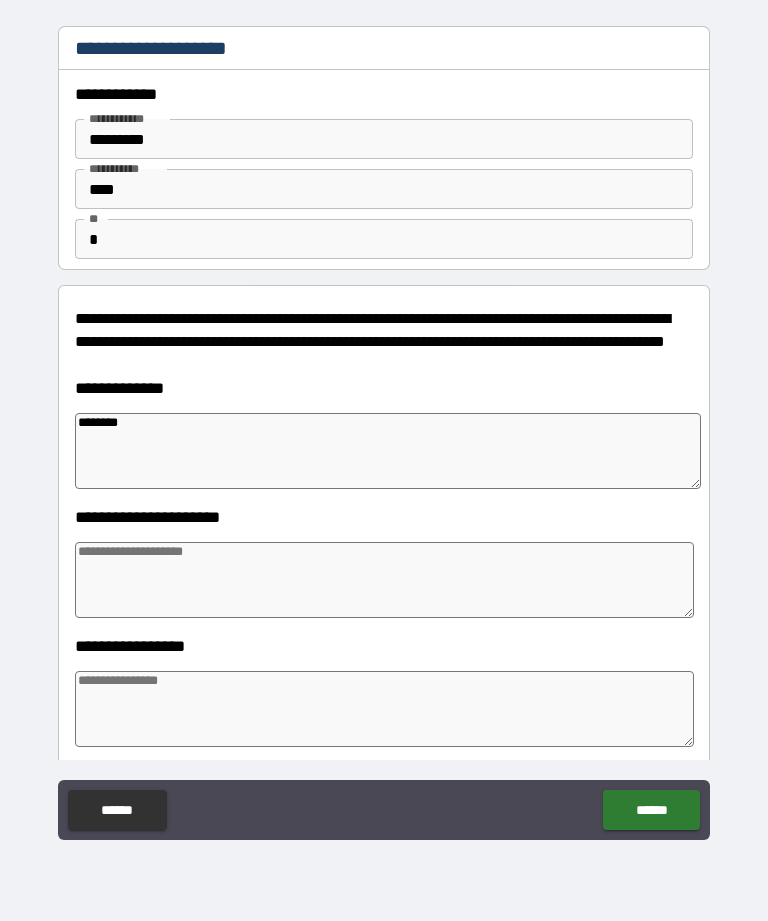 click at bounding box center [384, 580] 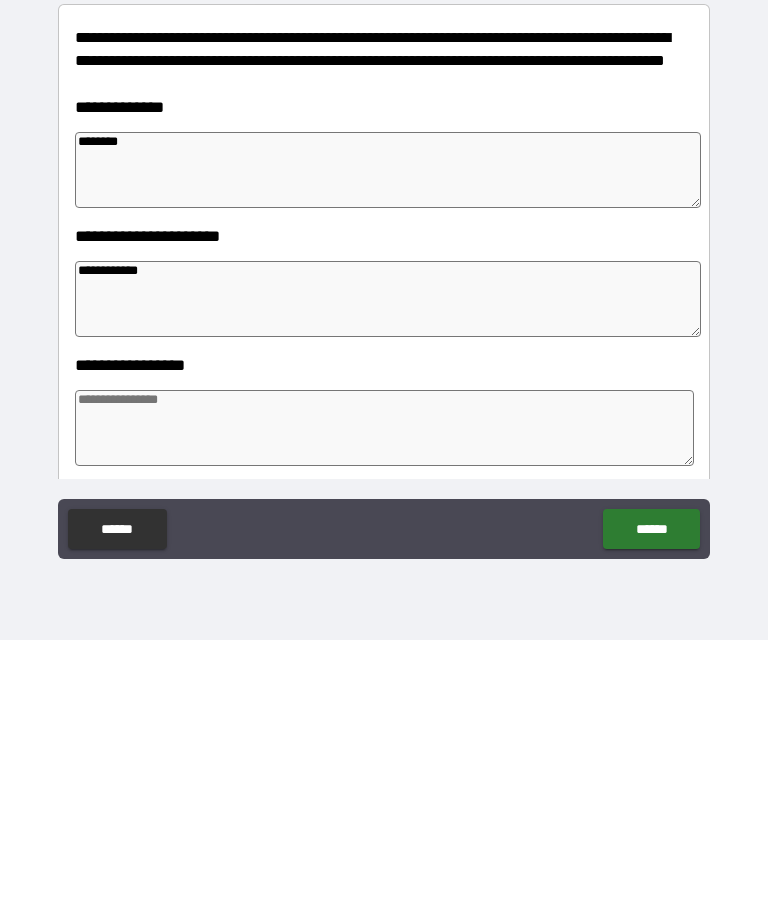 click at bounding box center (384, 709) 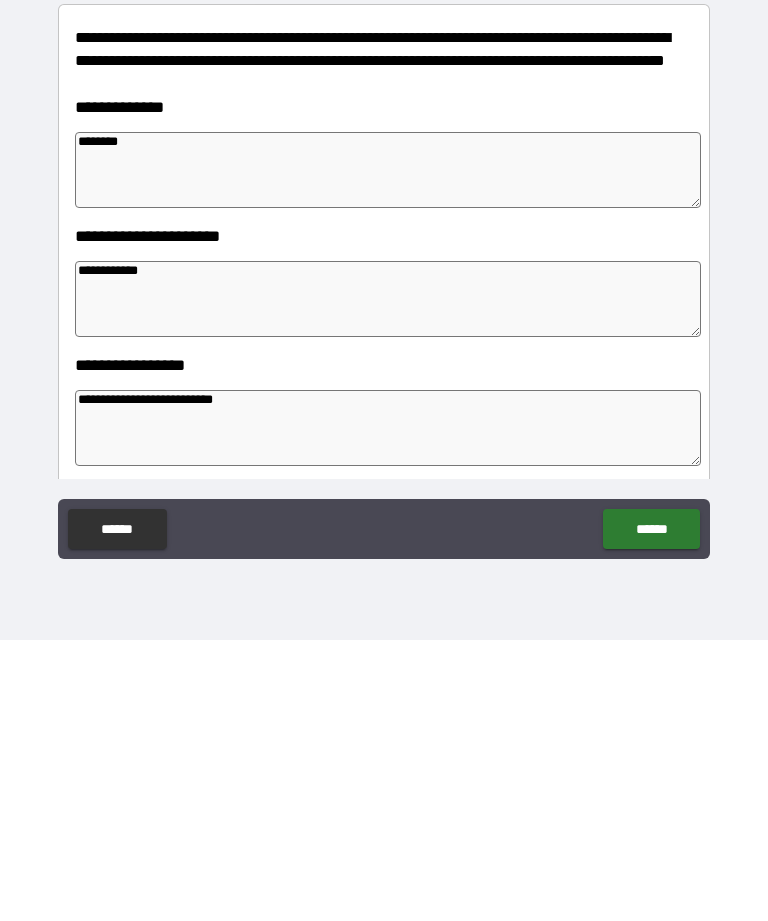 click on "******" at bounding box center [651, 810] 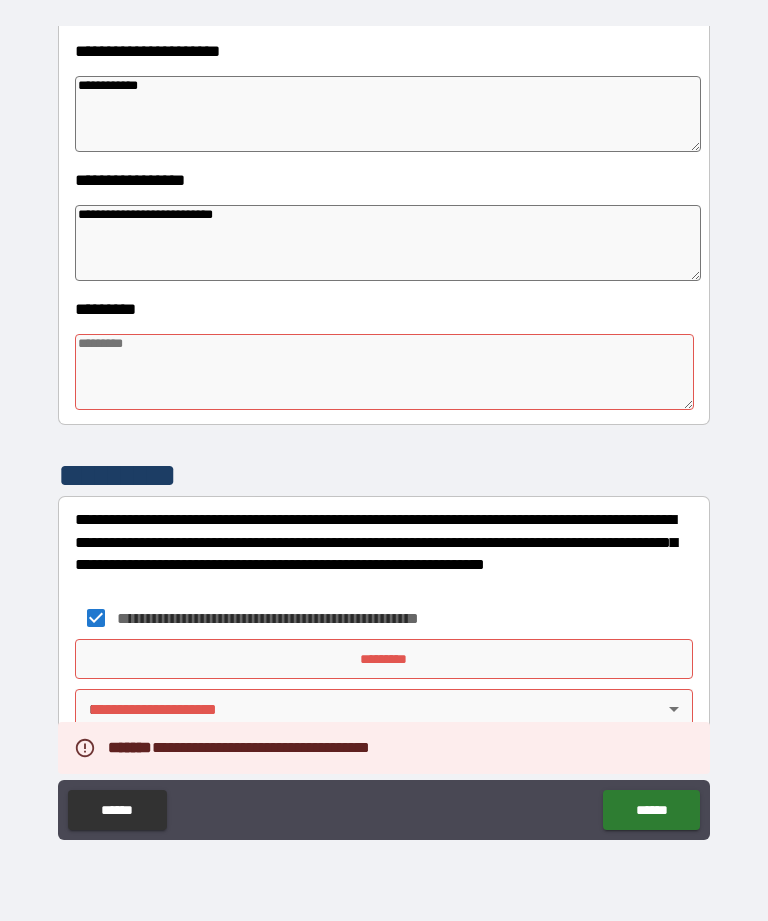 scroll, scrollTop: 466, scrollLeft: 0, axis: vertical 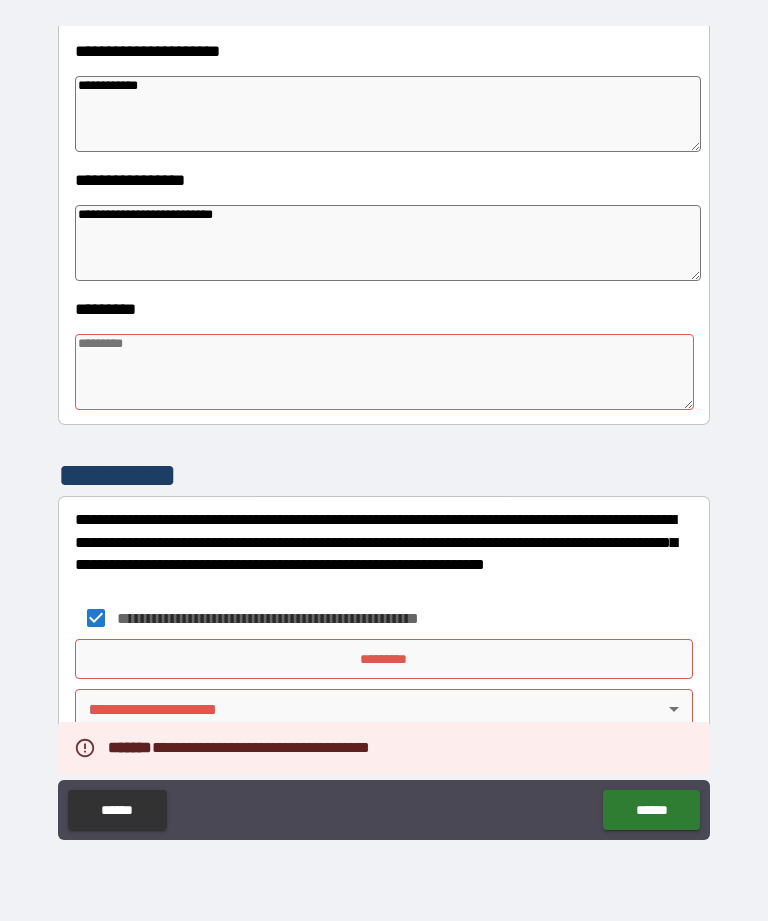 click on "*********" at bounding box center [384, 659] 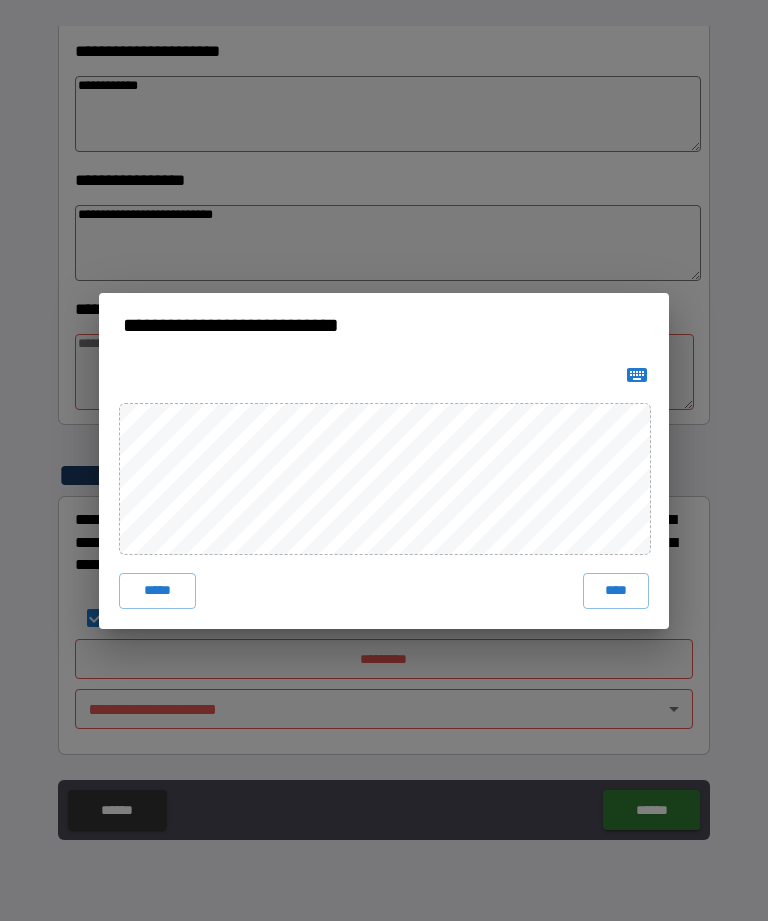 click on "****" at bounding box center (616, 591) 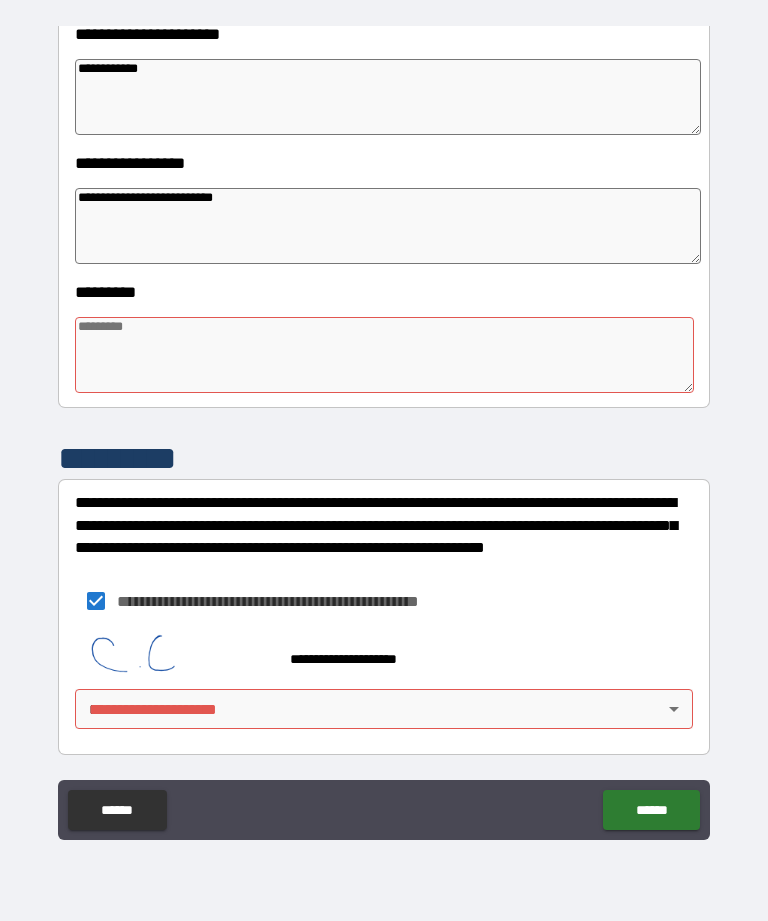 scroll, scrollTop: 483, scrollLeft: 0, axis: vertical 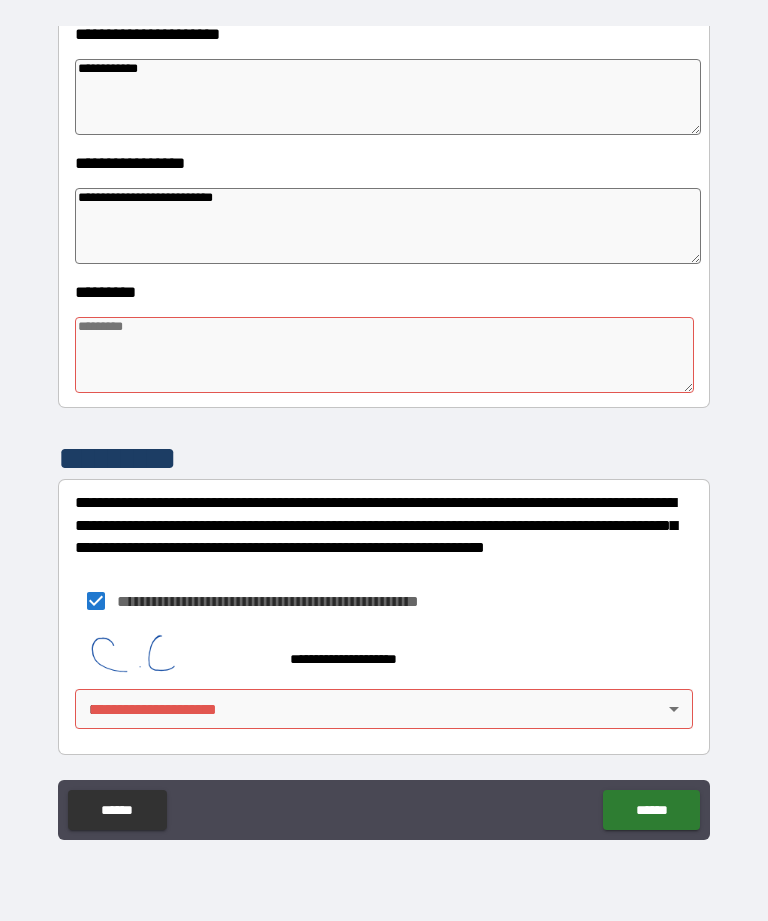 click on "**********" at bounding box center [384, 428] 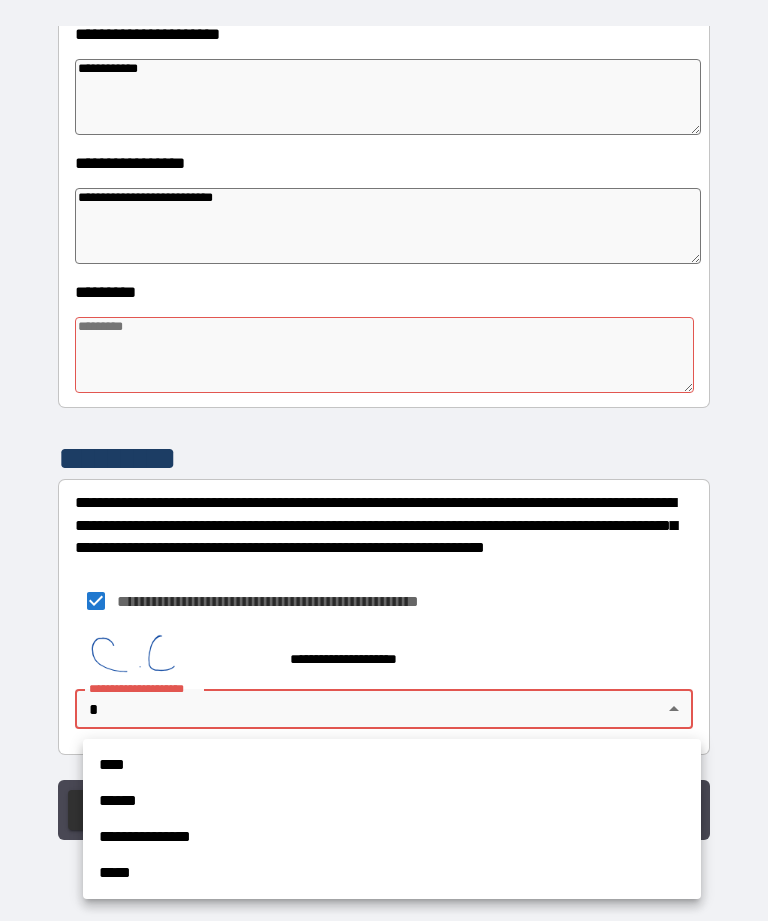 click on "****" at bounding box center [392, 765] 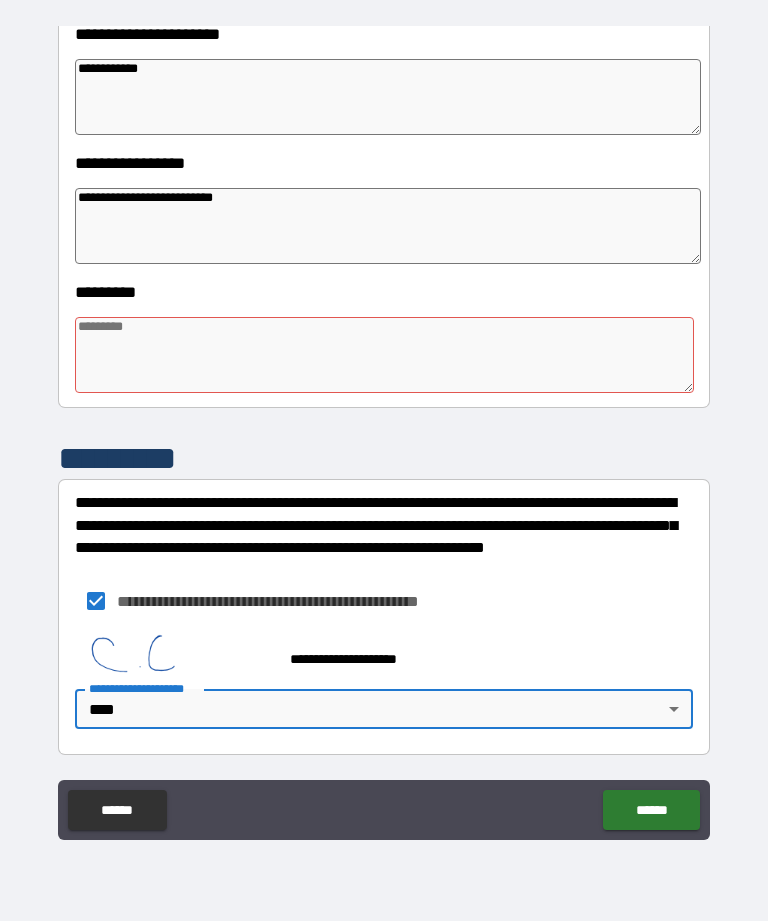 click on "******" at bounding box center (651, 810) 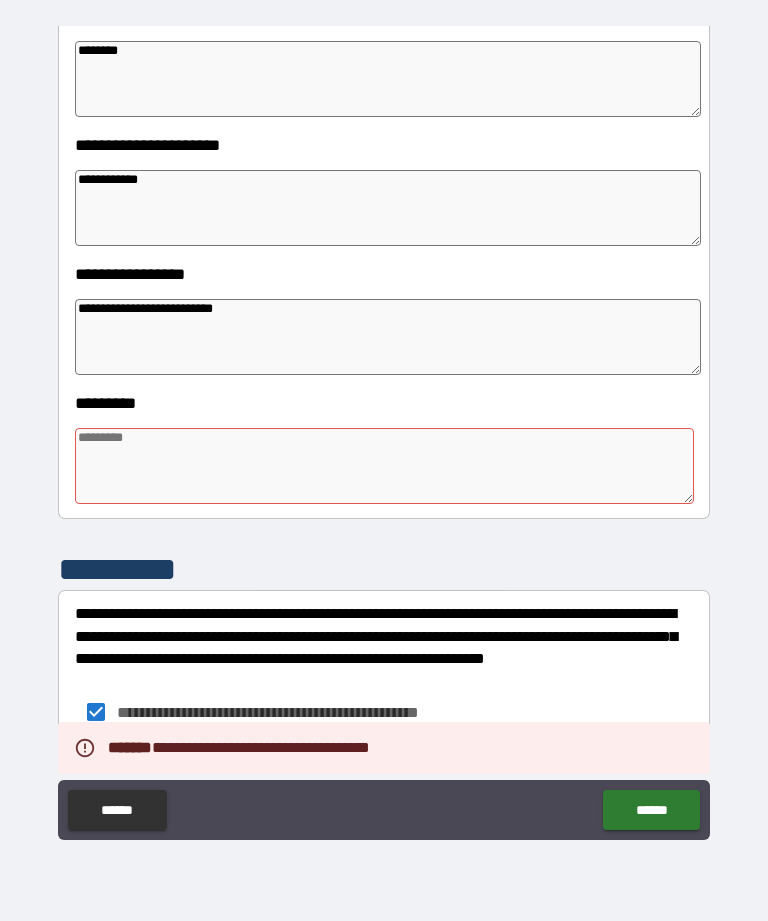 scroll, scrollTop: 372, scrollLeft: 0, axis: vertical 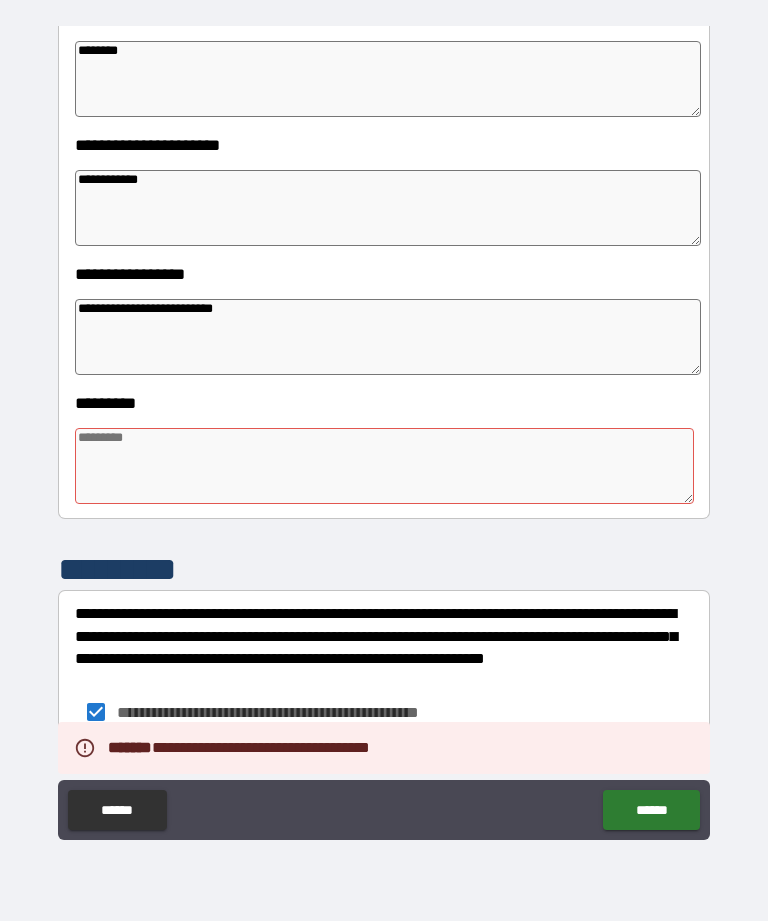 click at bounding box center [384, 466] 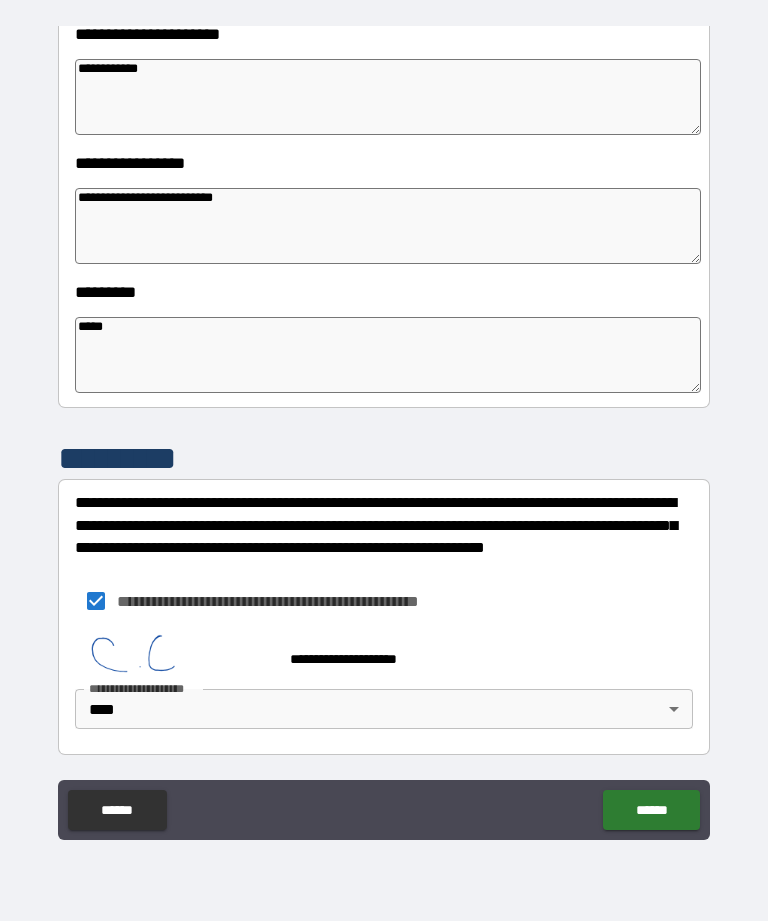 scroll, scrollTop: 483, scrollLeft: 0, axis: vertical 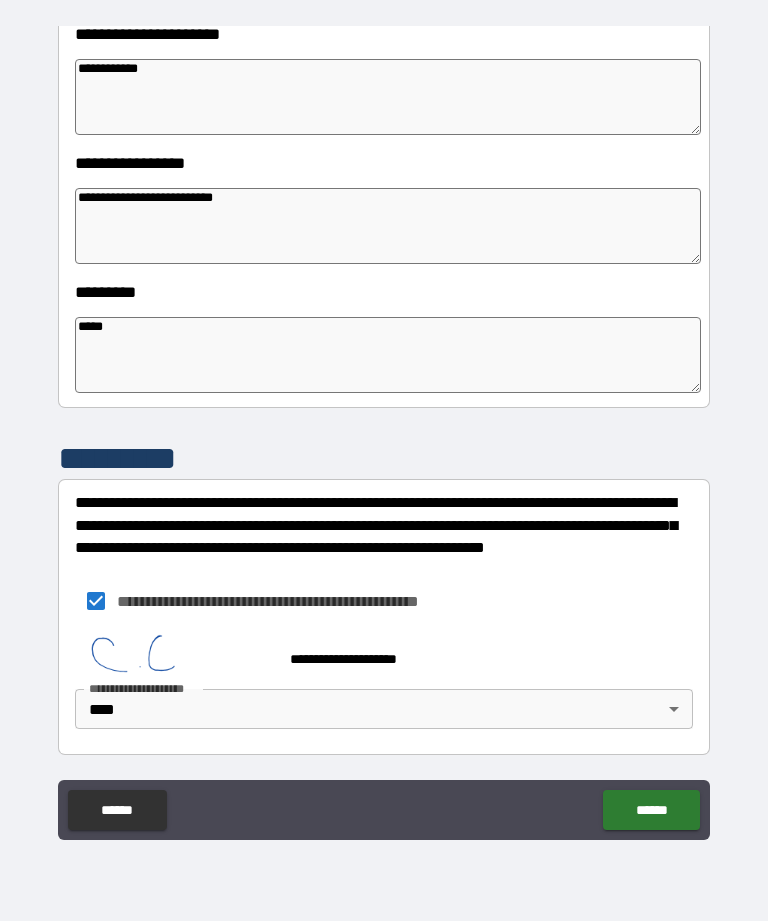 click on "**********" at bounding box center (384, 431) 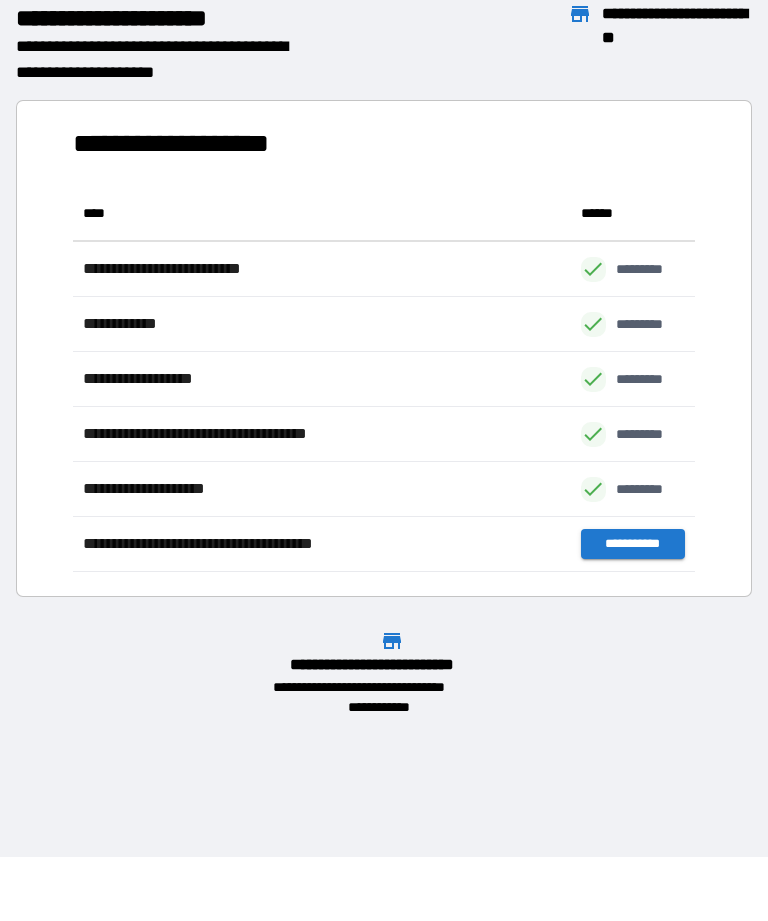 scroll, scrollTop: 1, scrollLeft: 1, axis: both 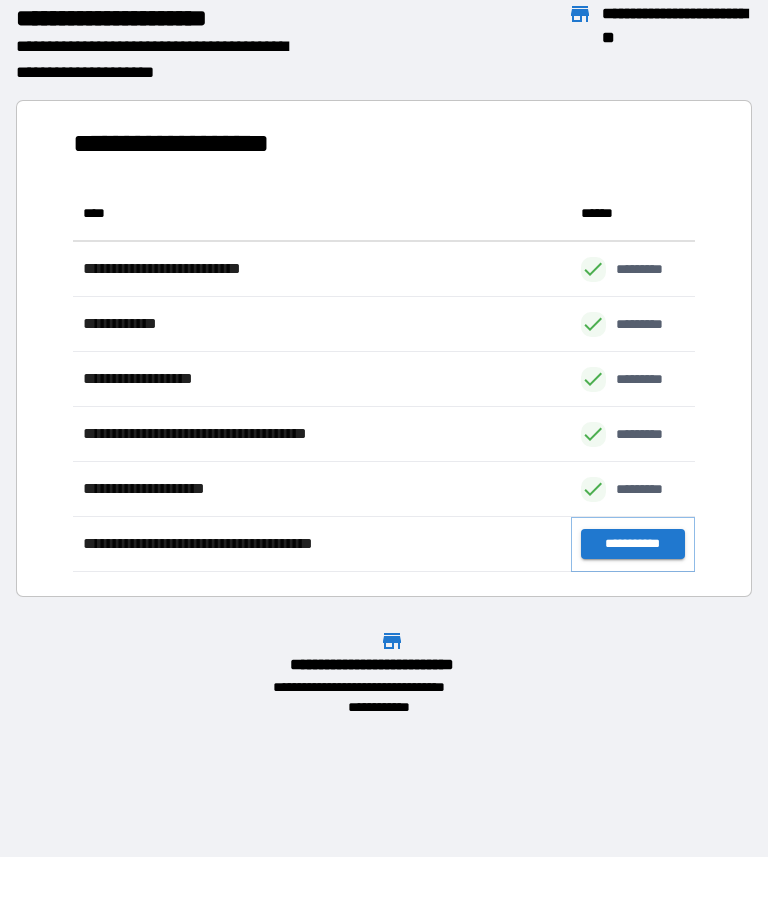 click on "**********" at bounding box center (633, 544) 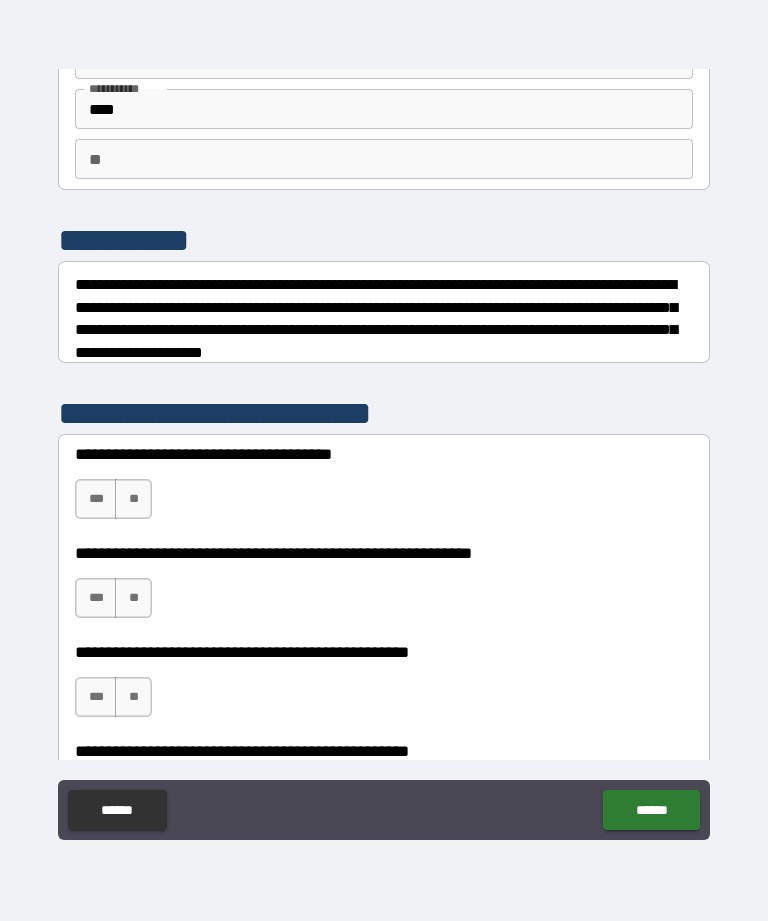 scroll, scrollTop: 140, scrollLeft: 0, axis: vertical 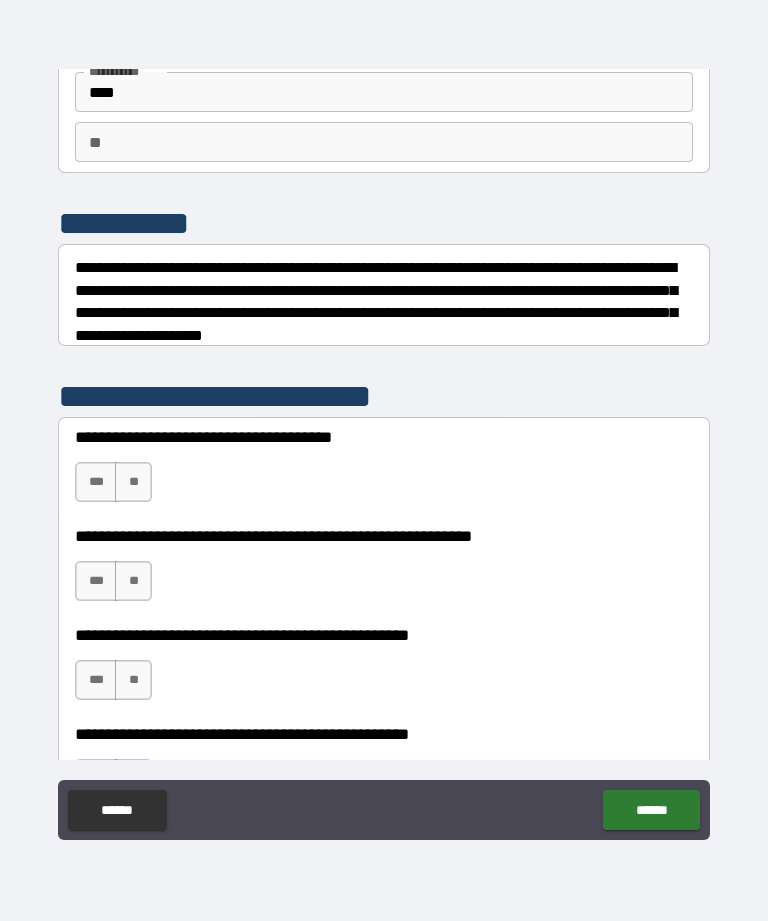 click on "**" at bounding box center (133, 482) 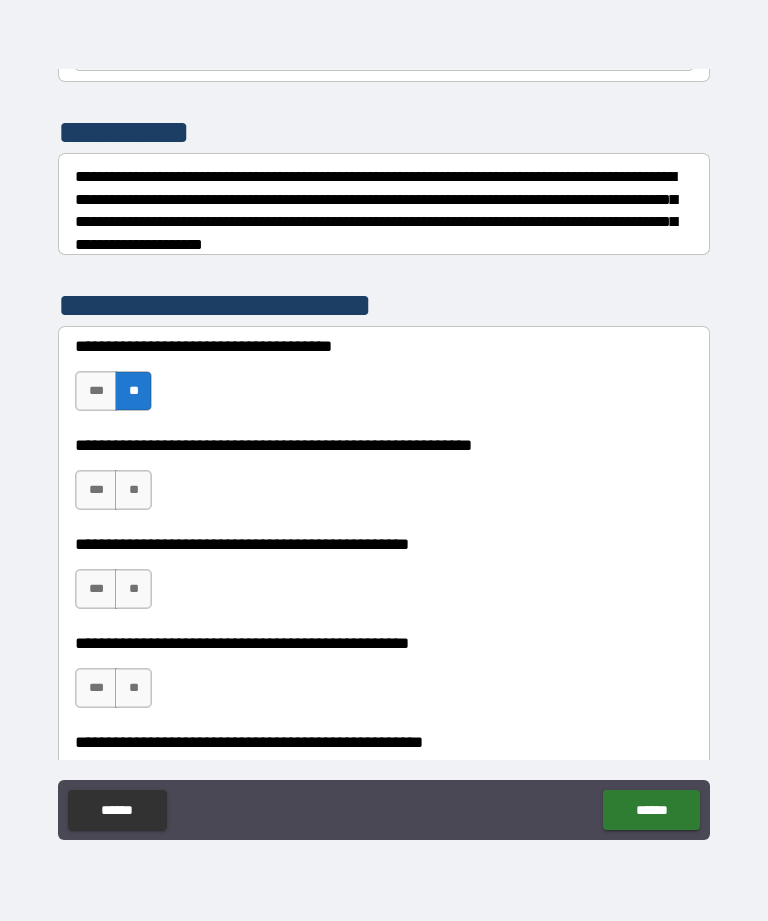 scroll, scrollTop: 234, scrollLeft: 0, axis: vertical 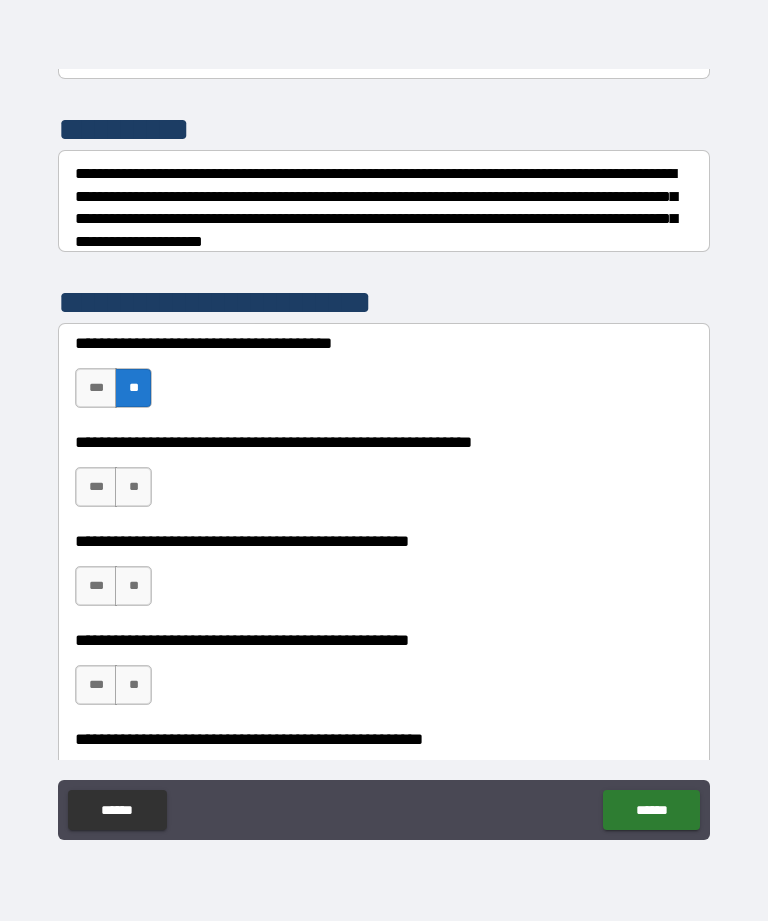 click on "**" at bounding box center [133, 487] 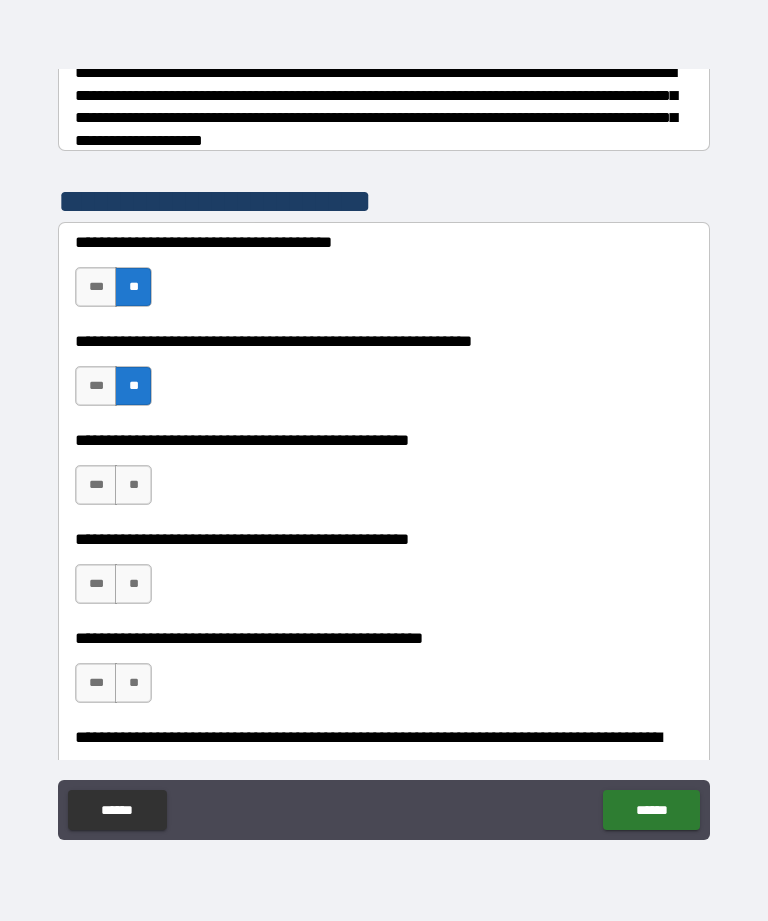 scroll, scrollTop: 336, scrollLeft: 0, axis: vertical 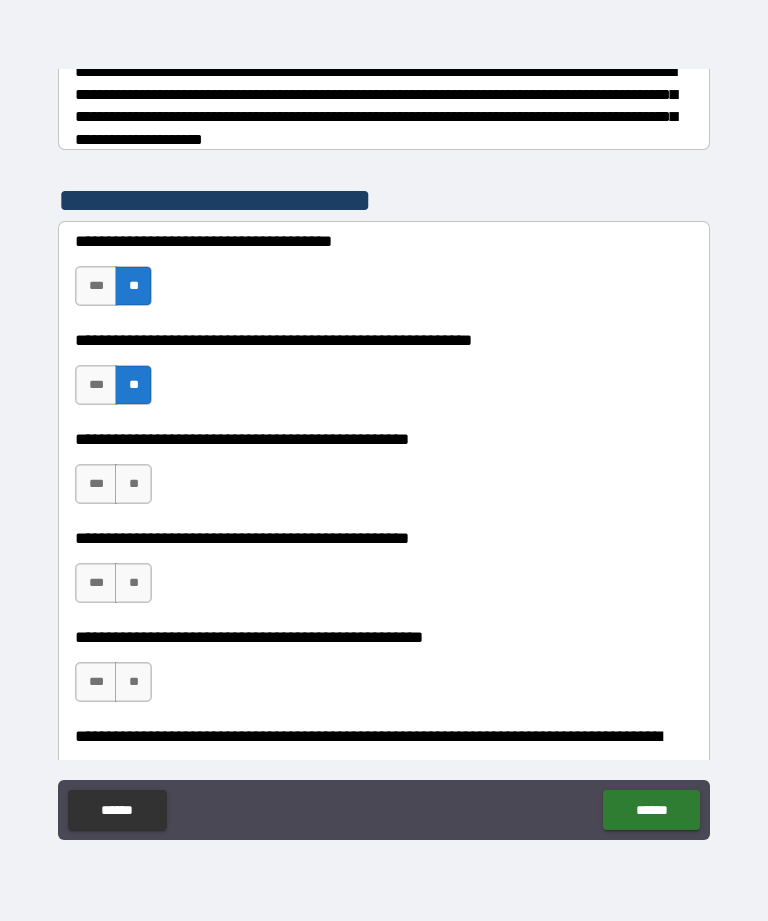 click on "**" at bounding box center [133, 484] 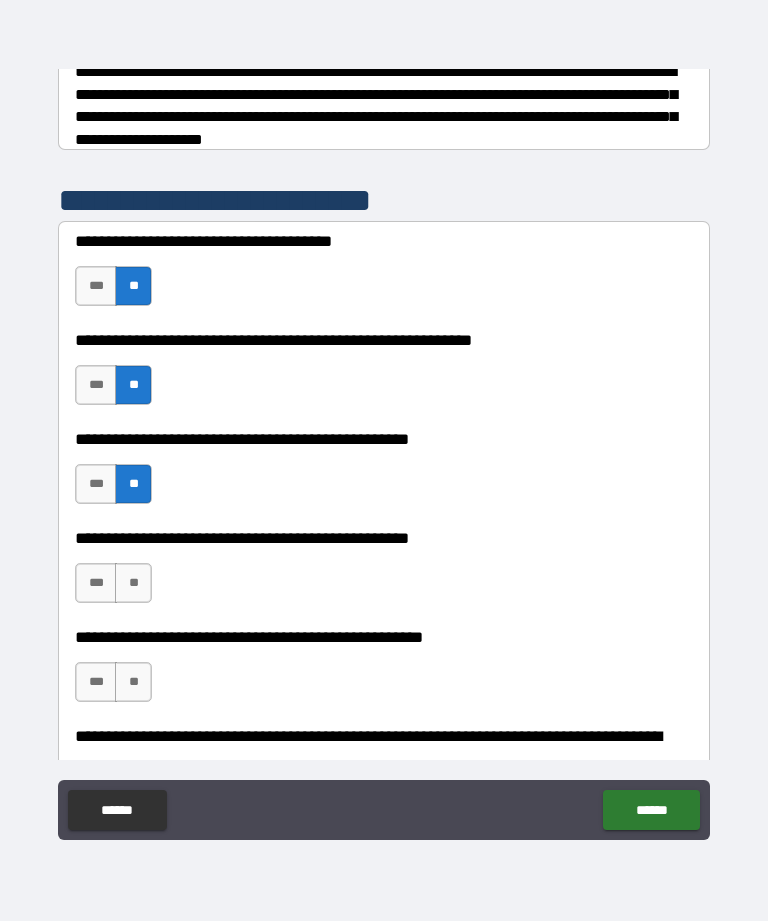 scroll, scrollTop: 368, scrollLeft: 0, axis: vertical 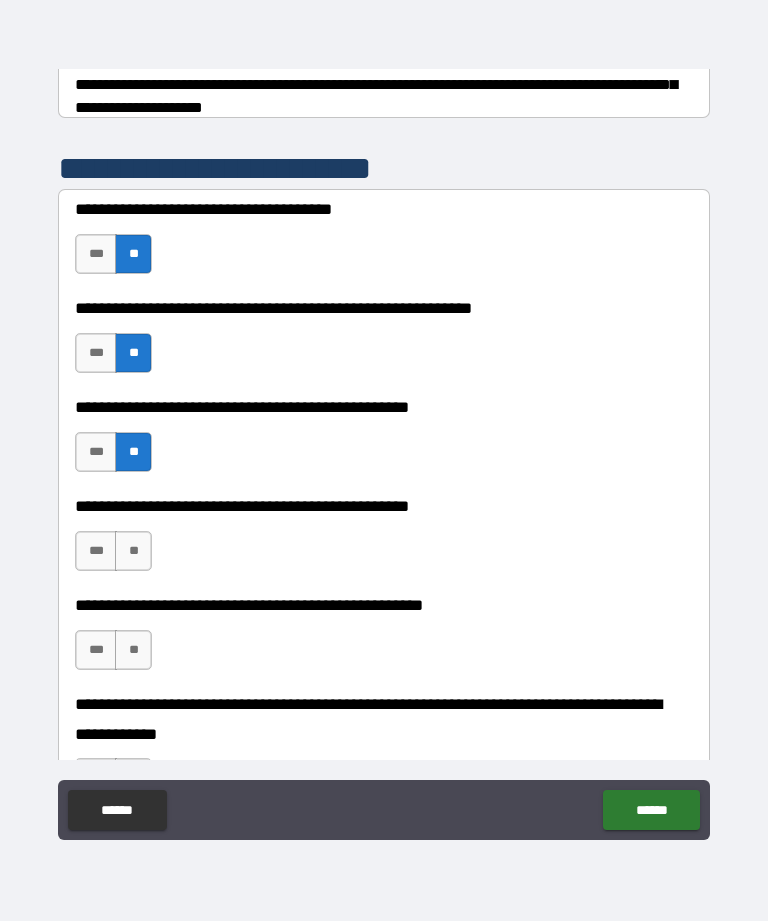 click on "**" at bounding box center [133, 551] 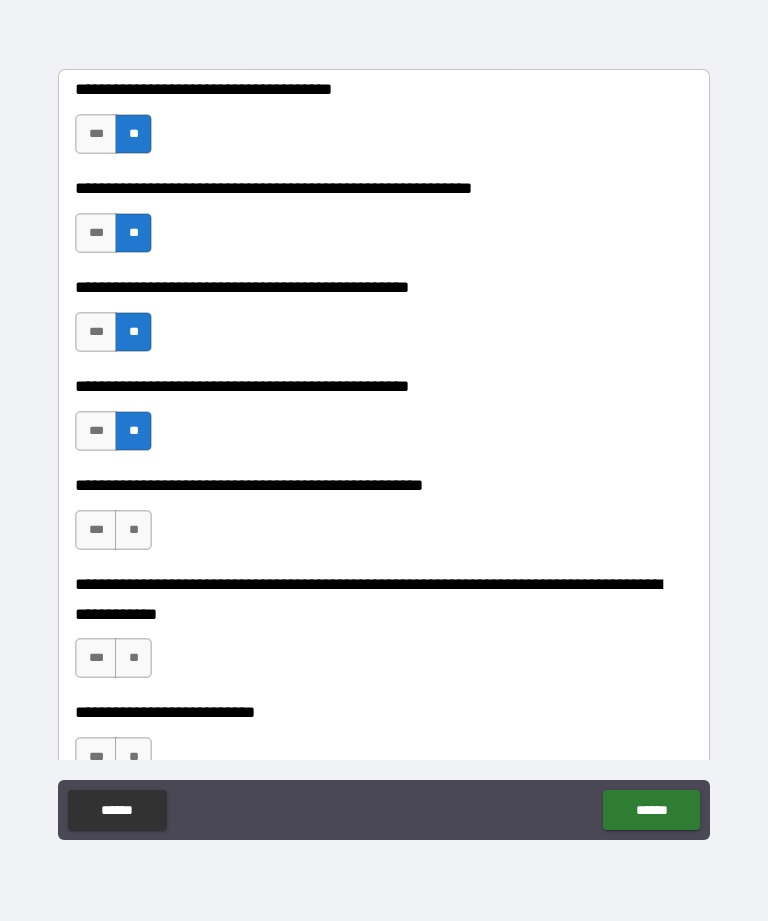 scroll, scrollTop: 488, scrollLeft: 0, axis: vertical 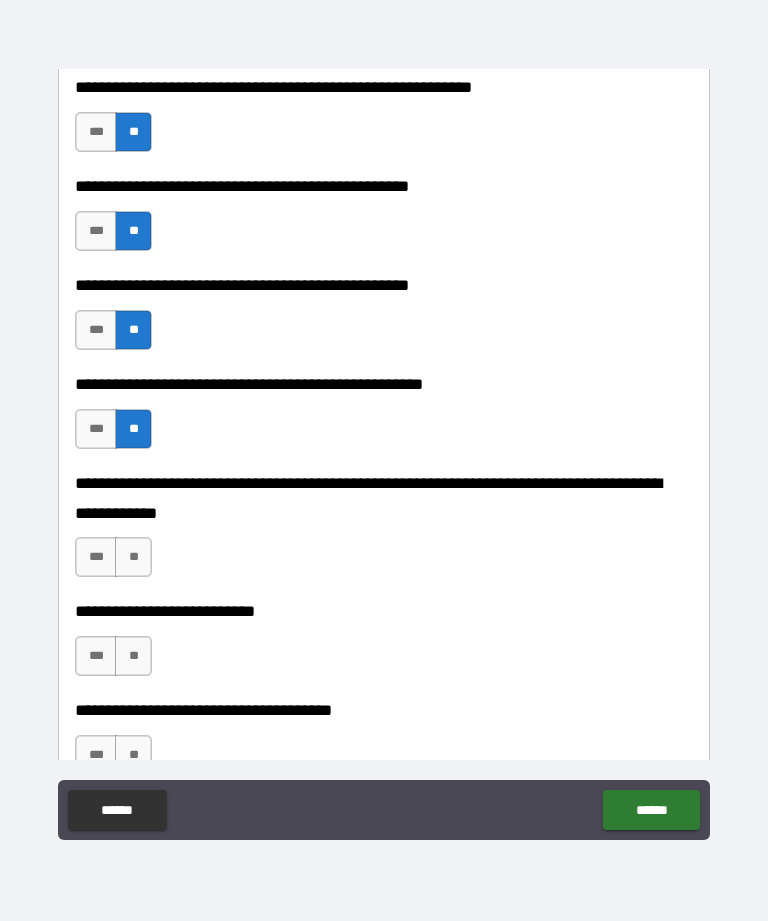 click on "**" at bounding box center (133, 557) 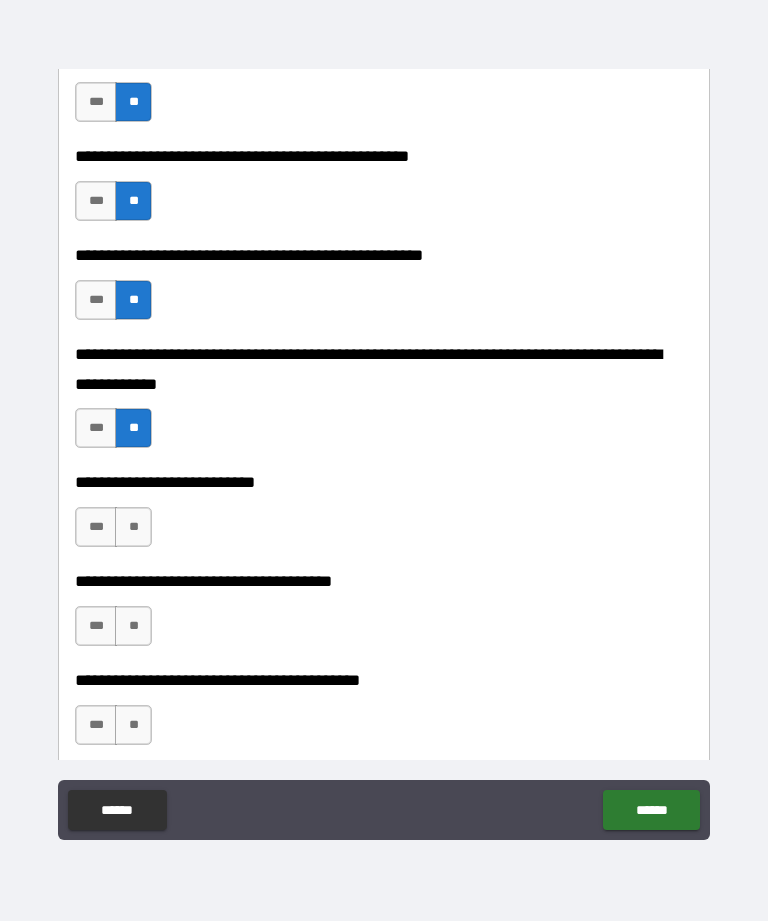scroll, scrollTop: 722, scrollLeft: 0, axis: vertical 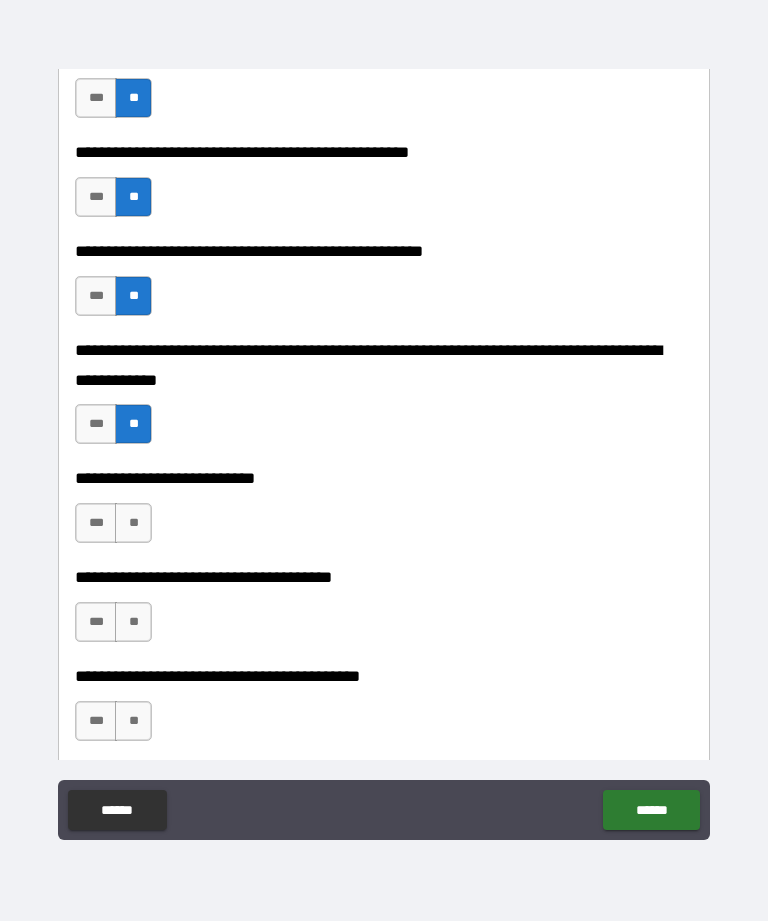 click on "**" at bounding box center (133, 523) 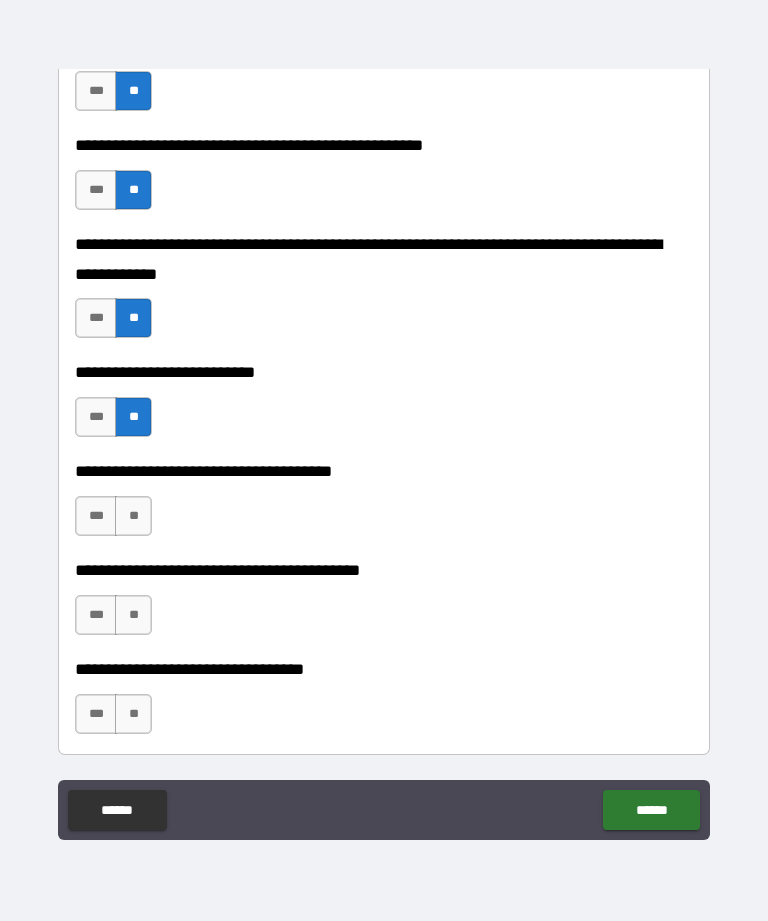 scroll, scrollTop: 835, scrollLeft: 0, axis: vertical 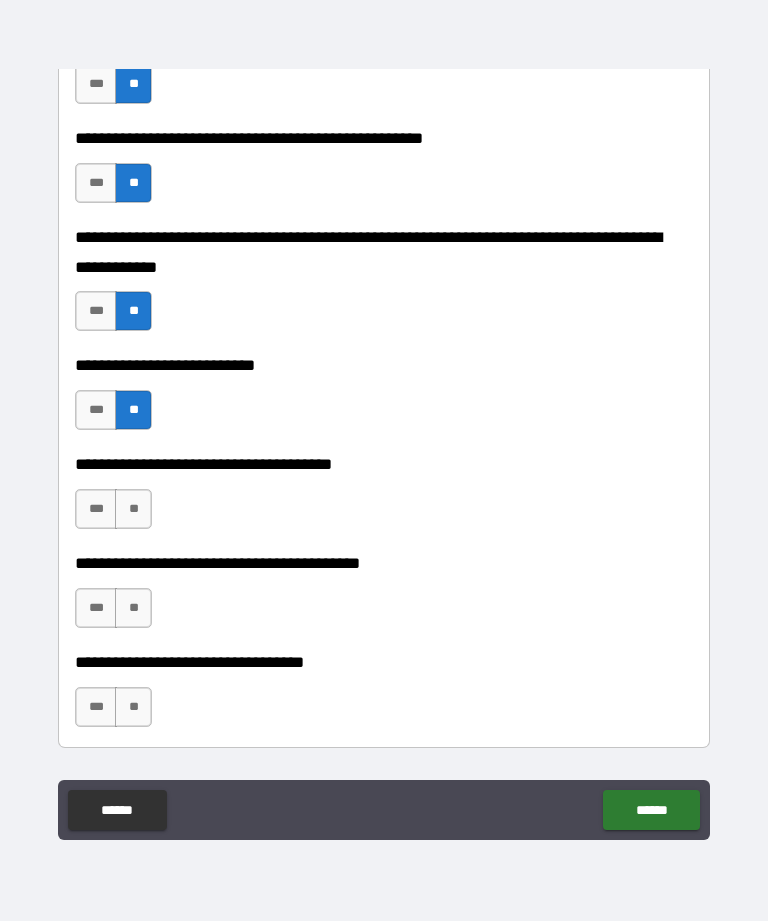 click on "**" at bounding box center [133, 509] 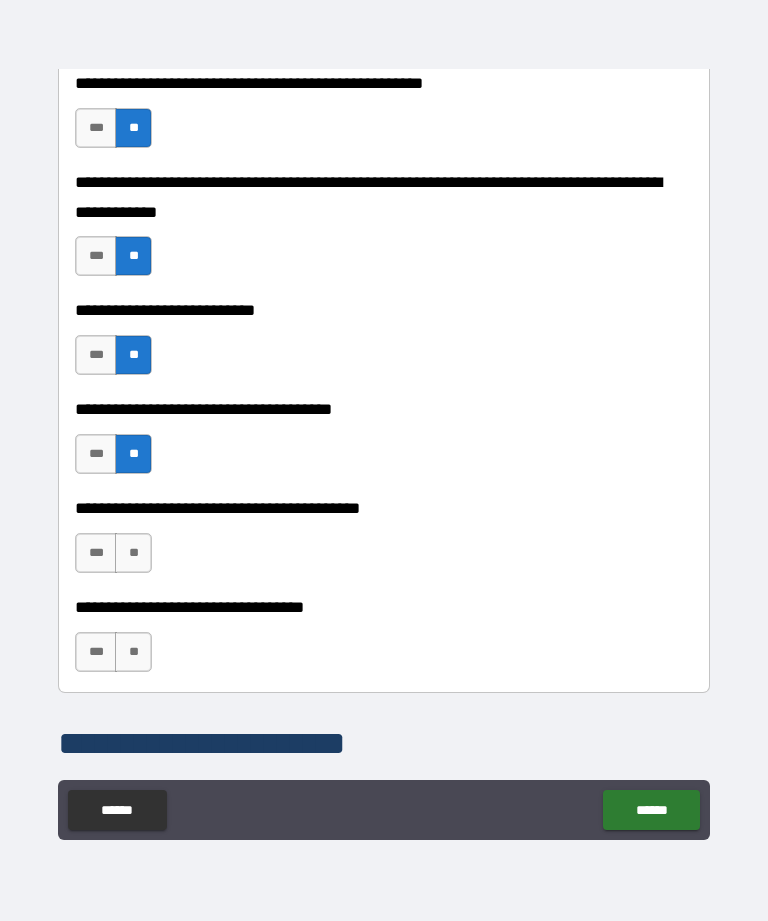 scroll, scrollTop: 898, scrollLeft: 0, axis: vertical 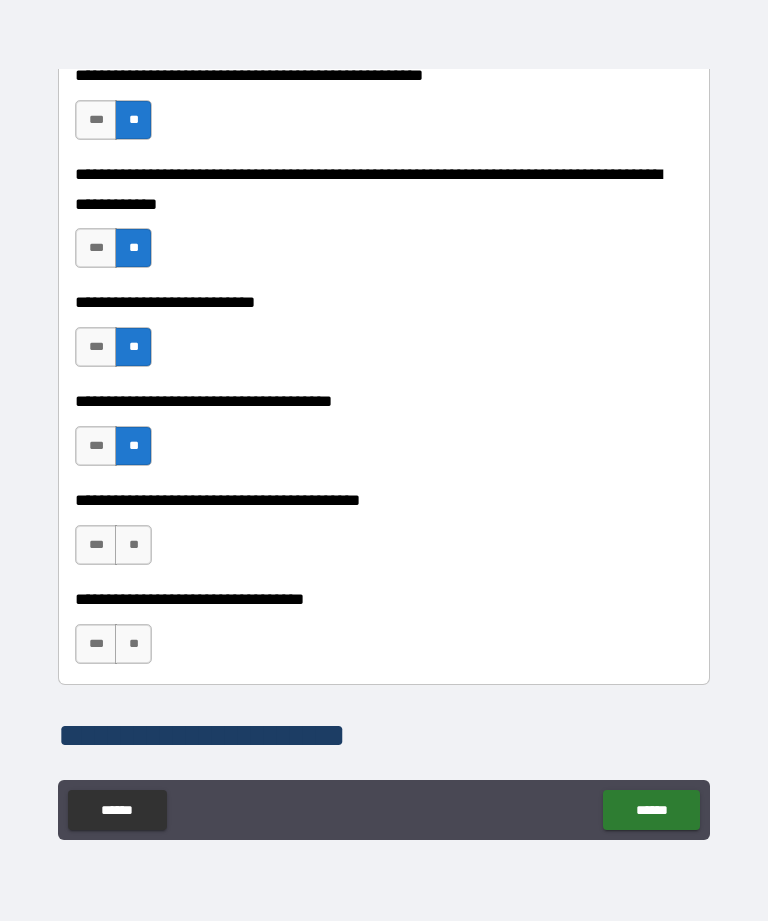 click on "**" at bounding box center (133, 545) 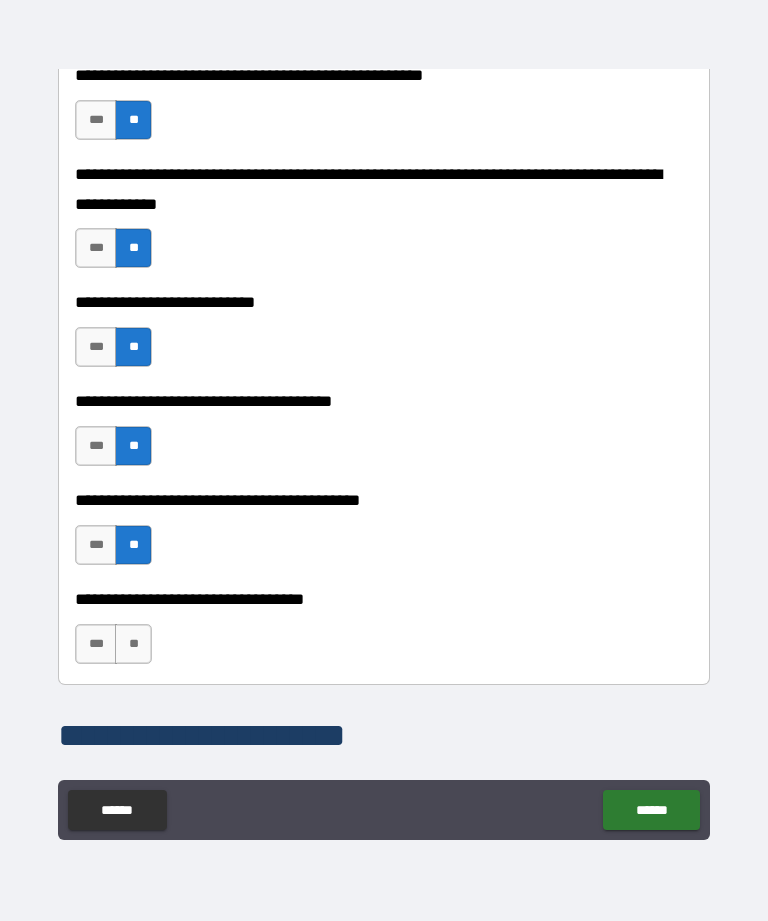 click on "**" at bounding box center (133, 644) 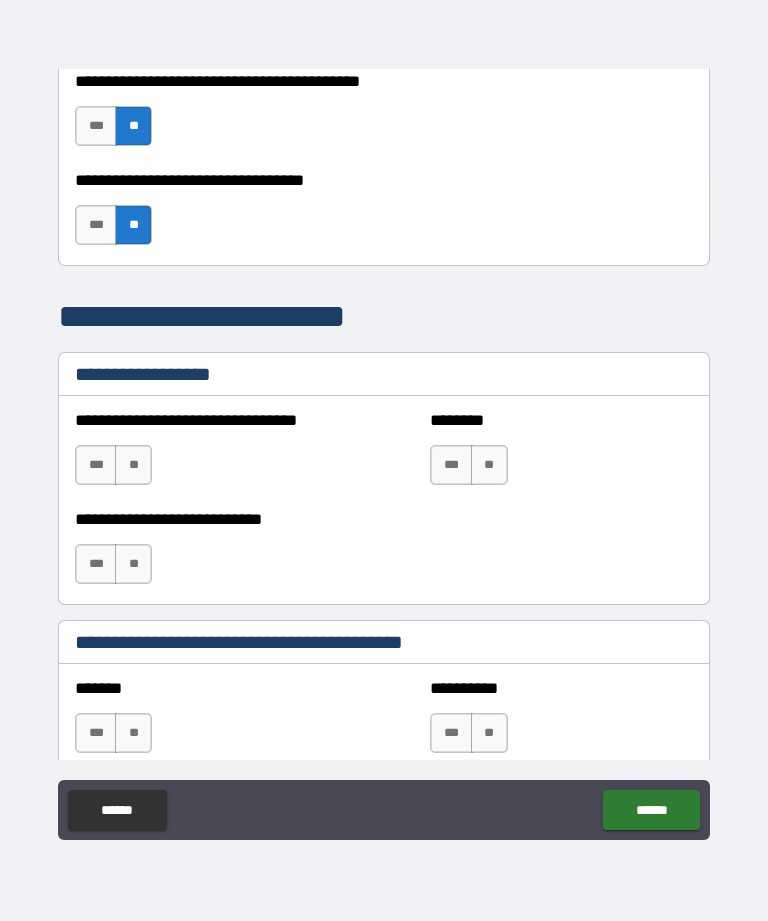 scroll, scrollTop: 1314, scrollLeft: 0, axis: vertical 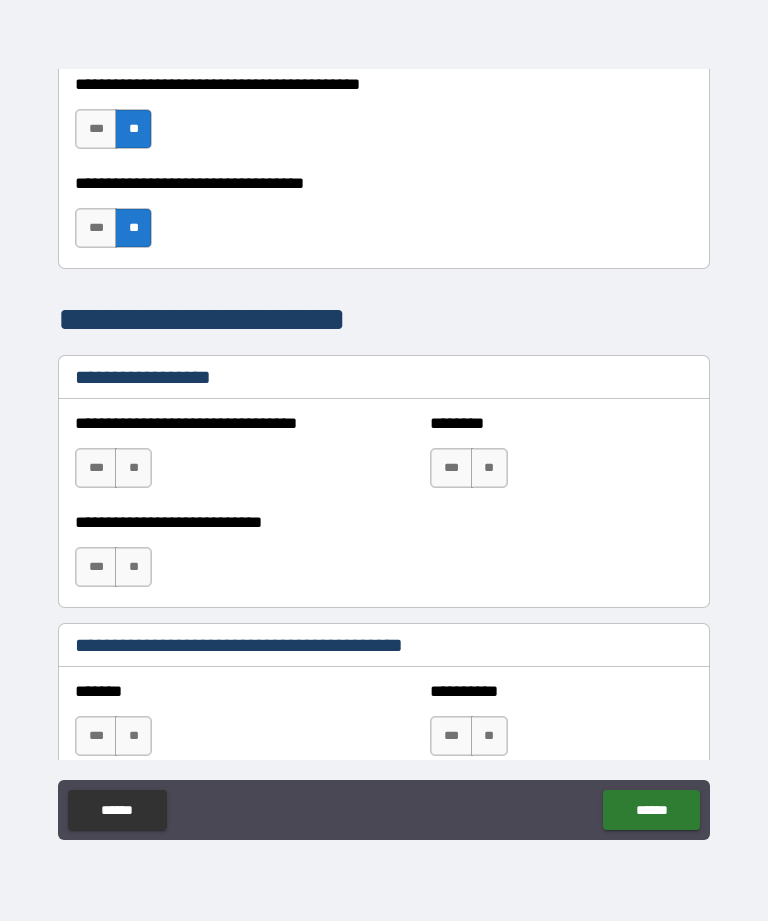 click on "**" at bounding box center (133, 567) 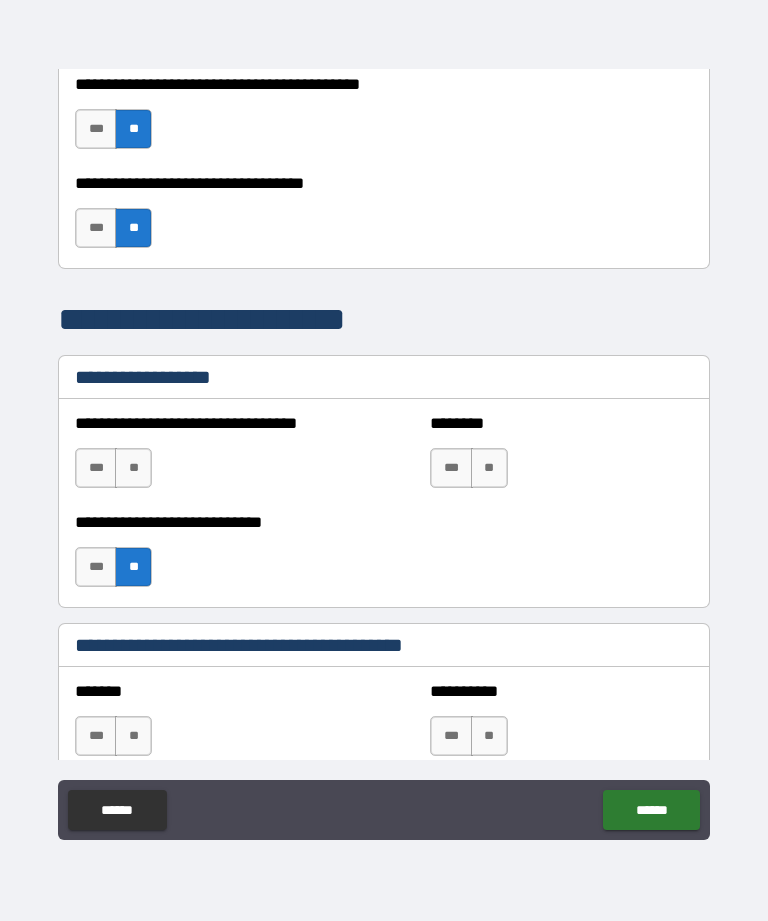 click on "**" at bounding box center [133, 468] 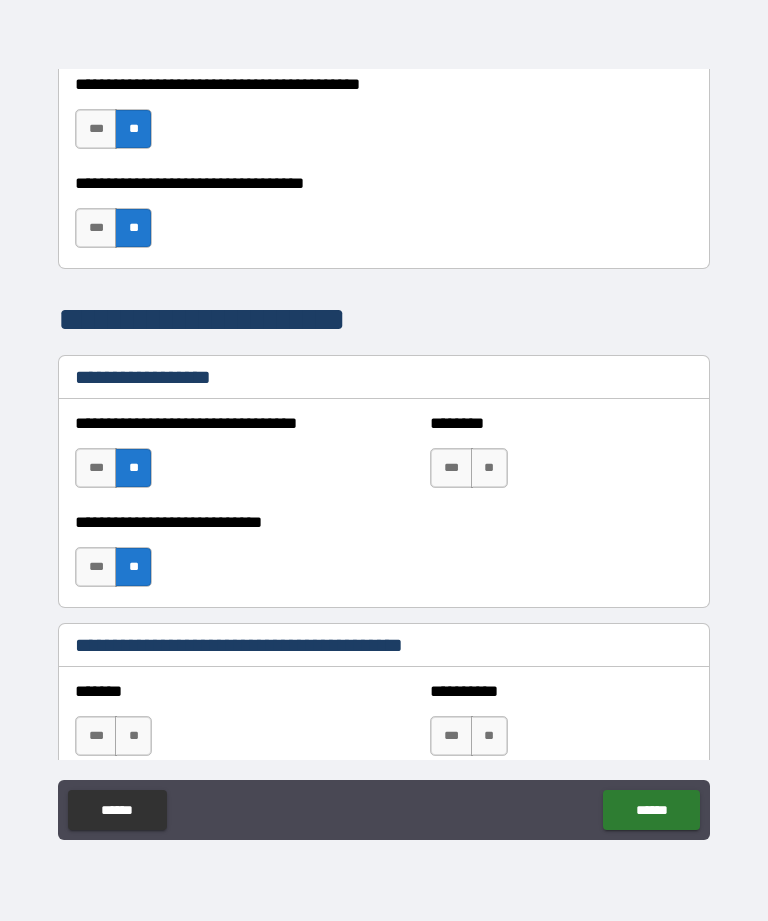 click on "**" at bounding box center [489, 468] 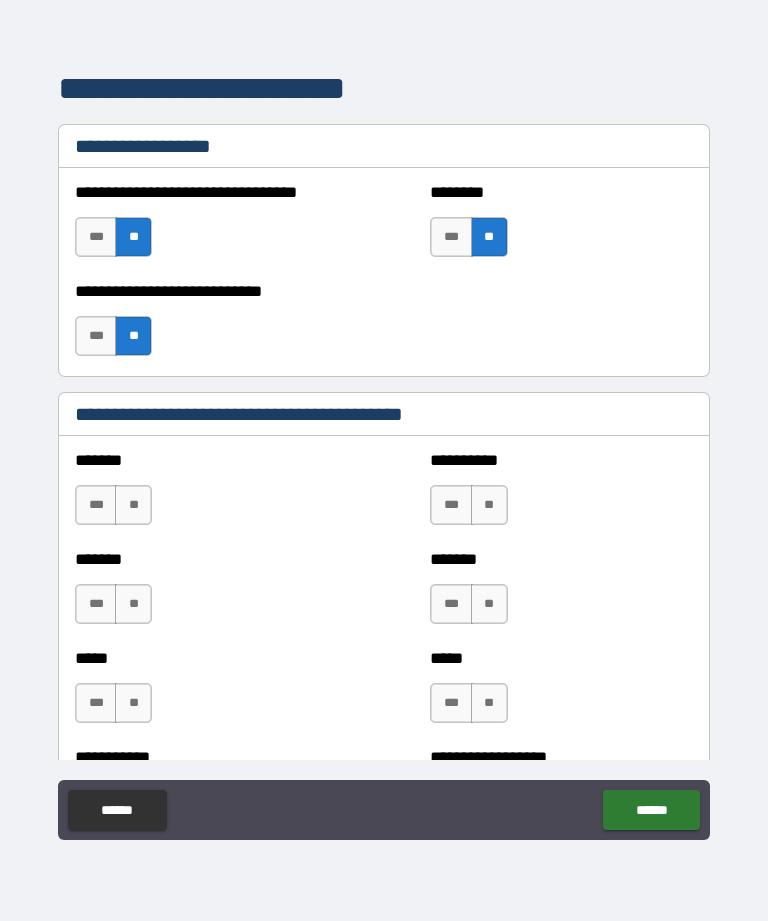 scroll, scrollTop: 1543, scrollLeft: 0, axis: vertical 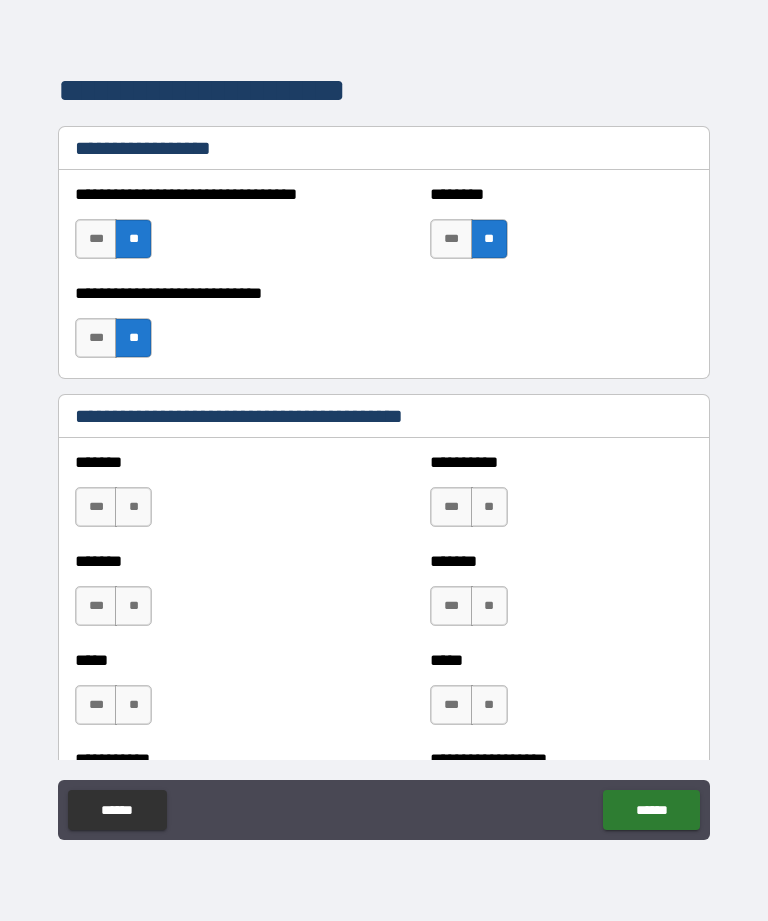 click on "**" at bounding box center (133, 606) 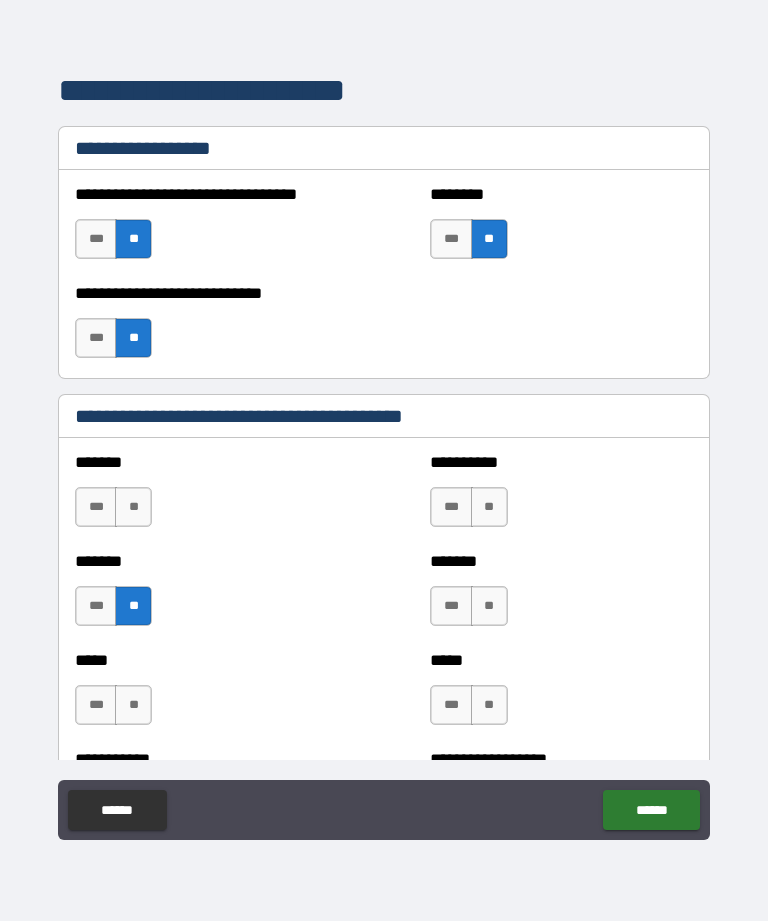 click on "**" at bounding box center [133, 705] 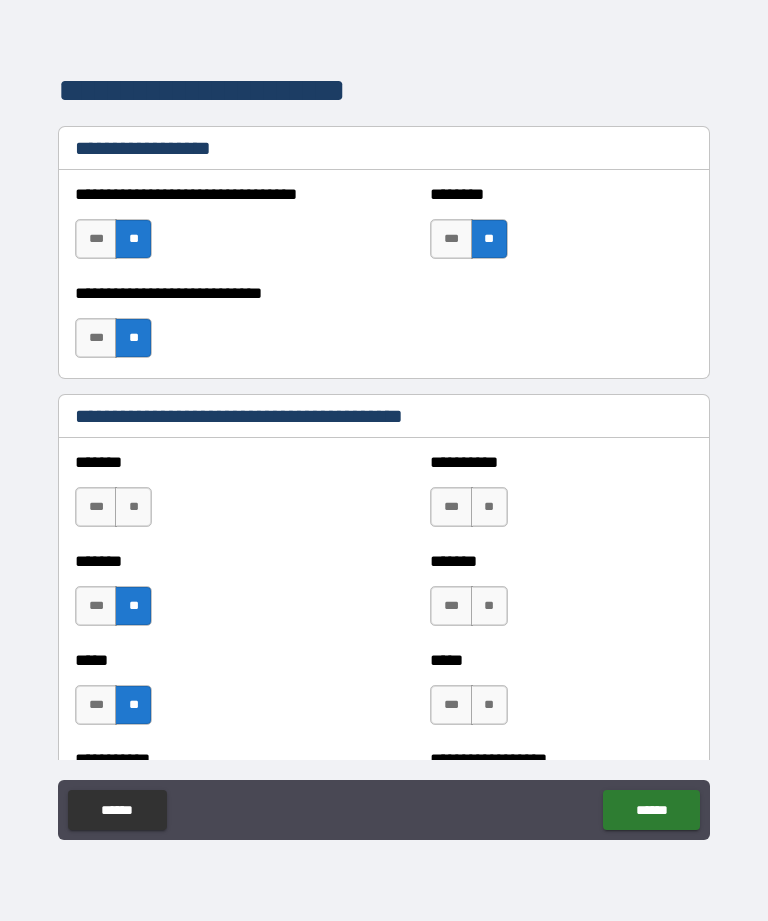 click on "**" at bounding box center [133, 507] 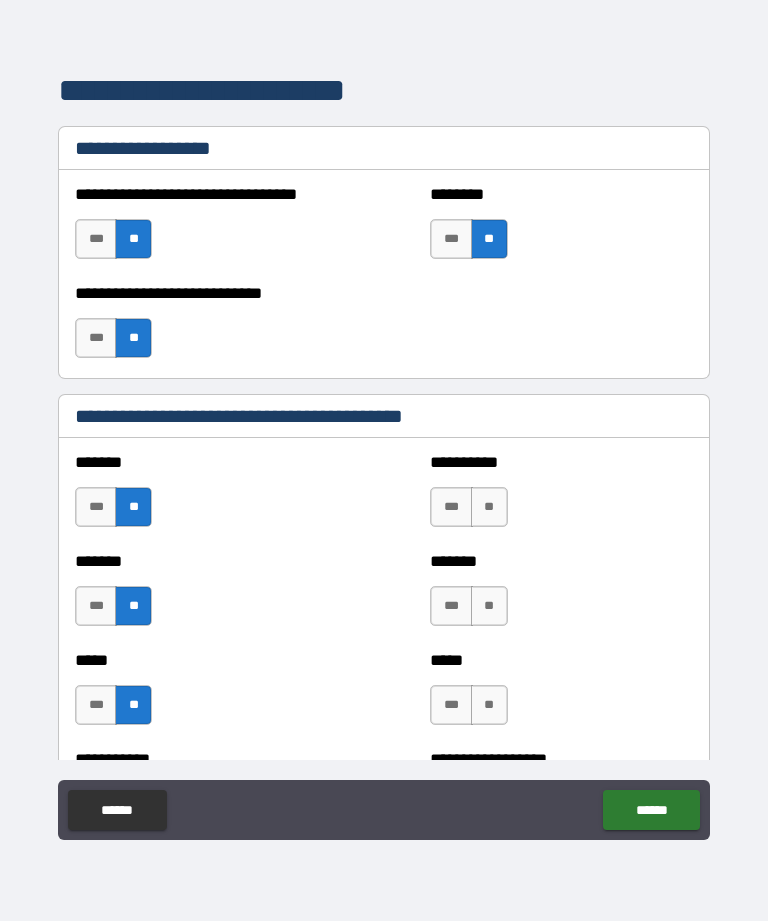 click on "**" at bounding box center (489, 705) 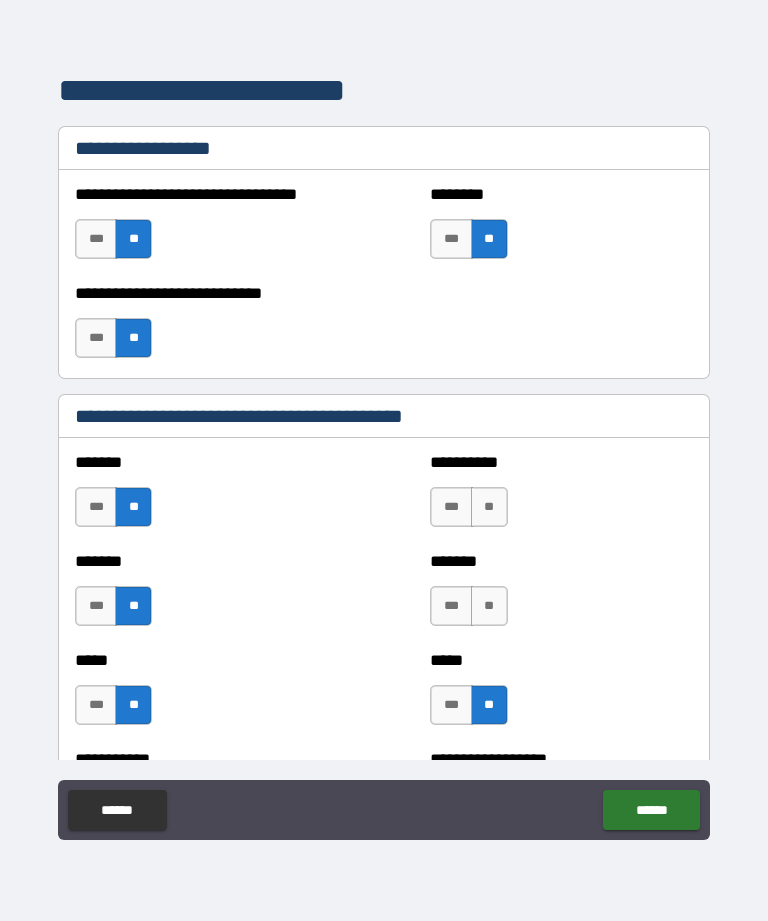 click on "**" at bounding box center (489, 606) 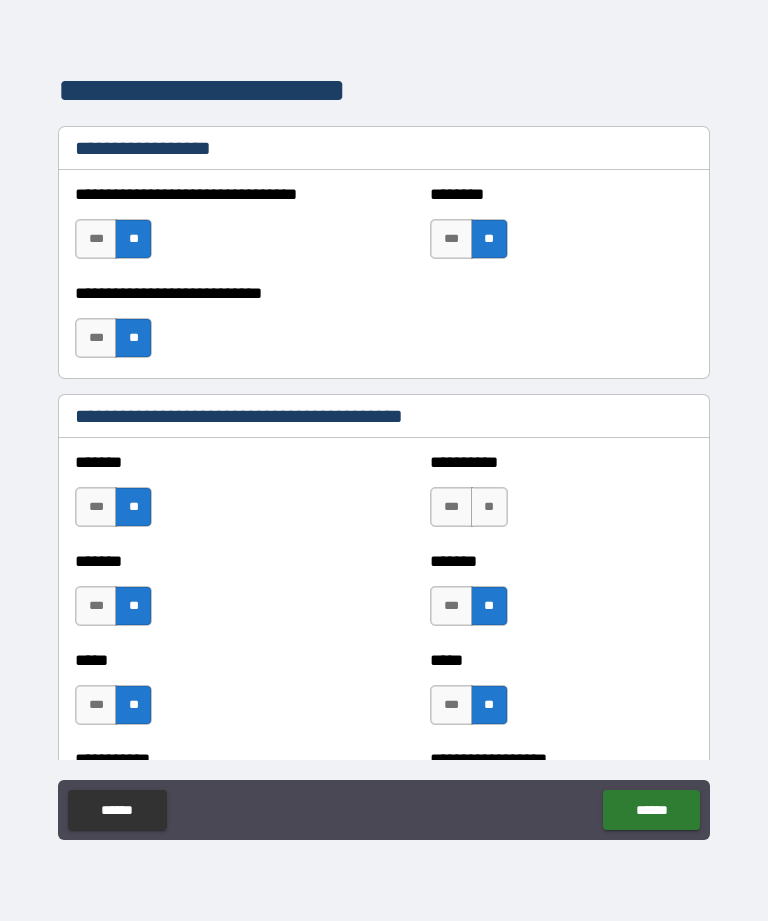 click on "**" at bounding box center [489, 507] 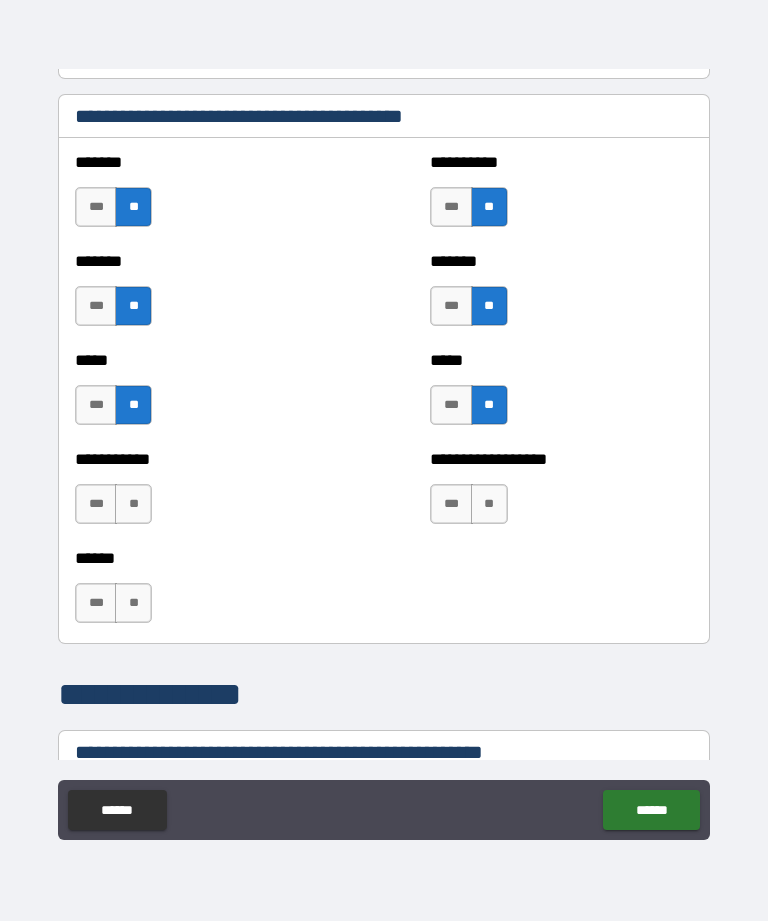 scroll, scrollTop: 1848, scrollLeft: 0, axis: vertical 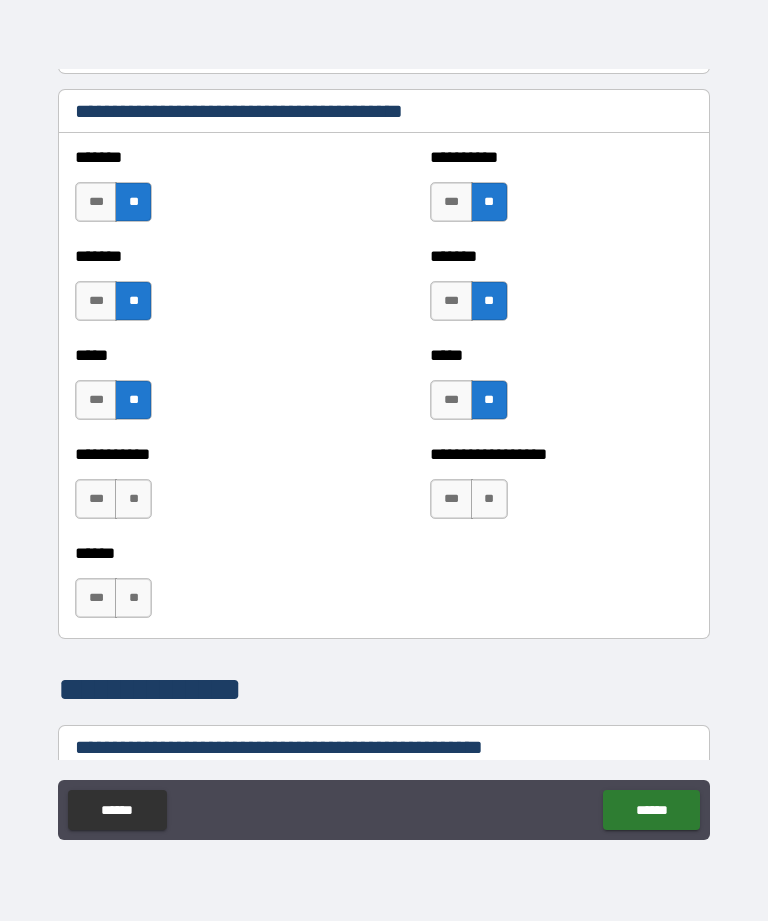 click on "**" at bounding box center (489, 499) 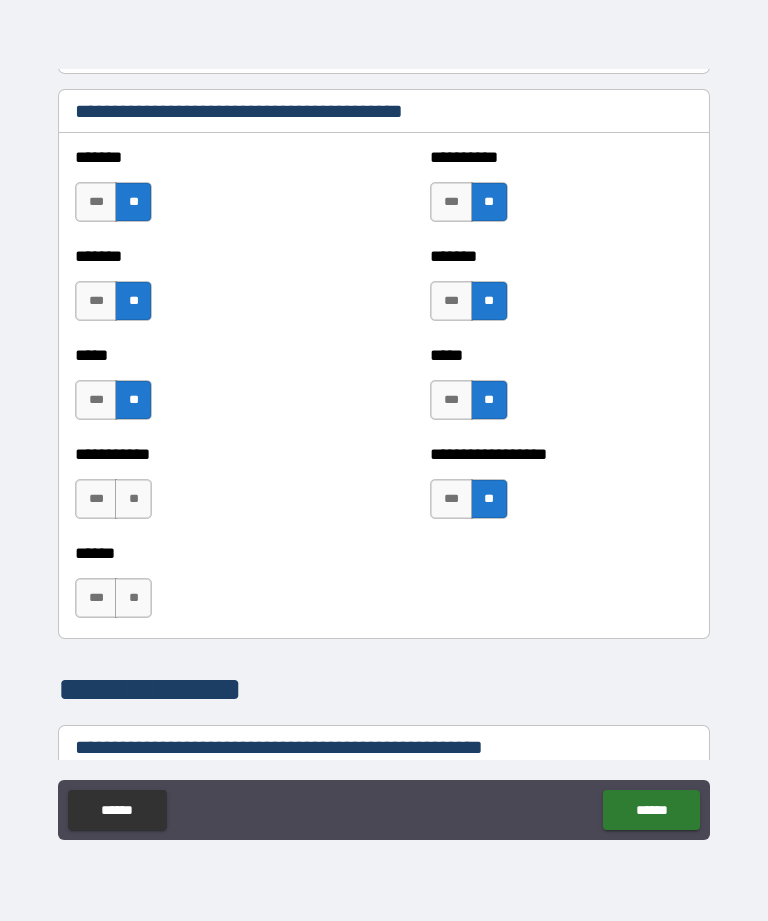 click on "**" at bounding box center [133, 598] 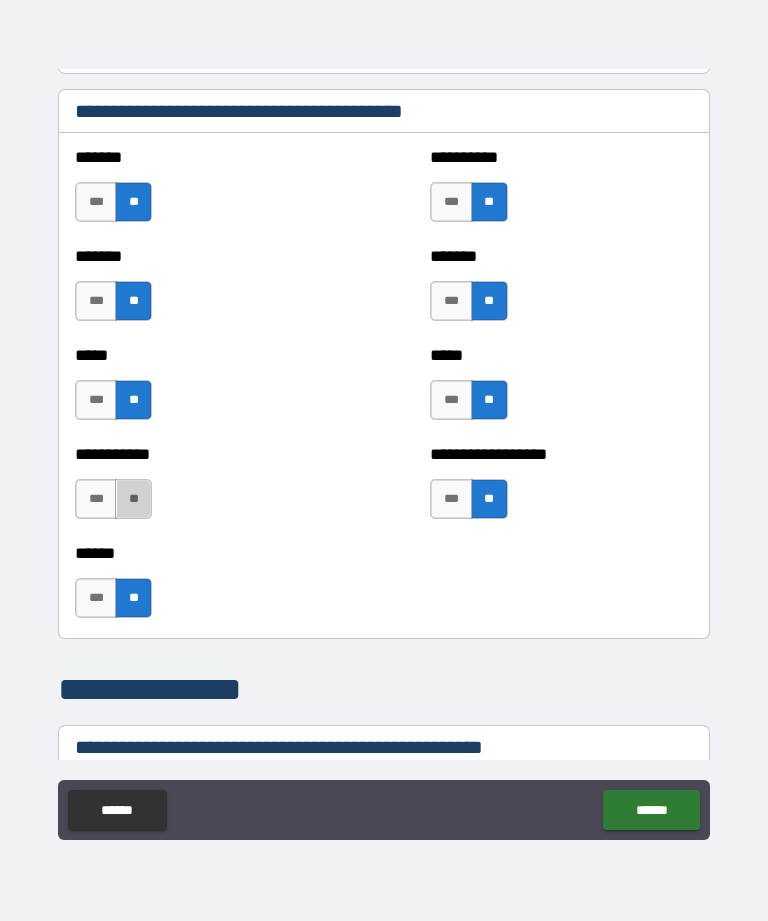 click on "**" at bounding box center (133, 499) 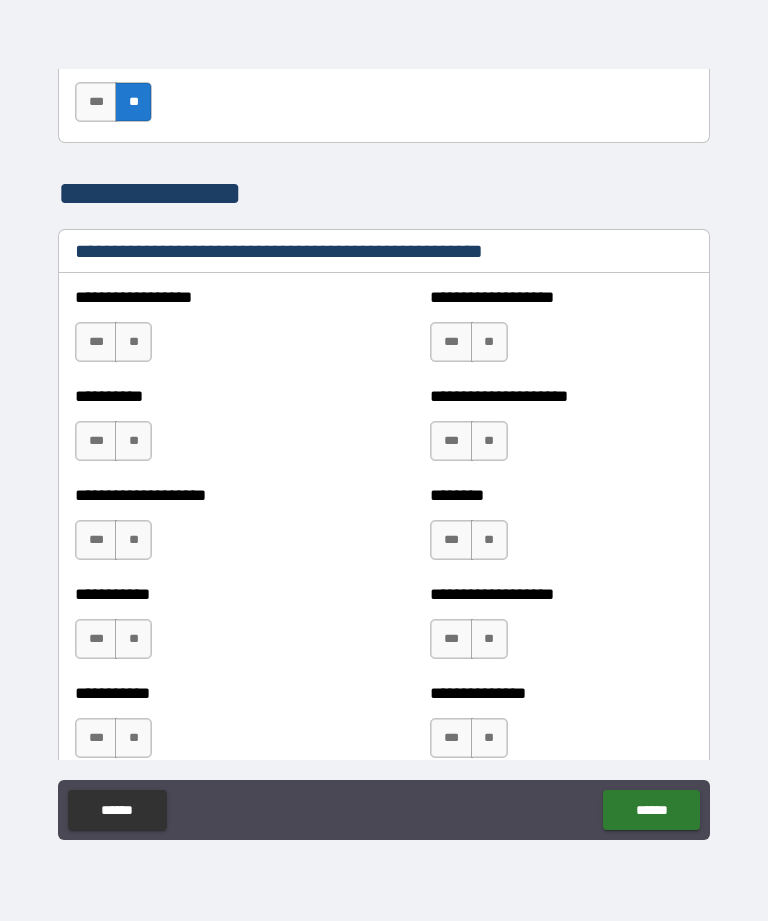 scroll, scrollTop: 2338, scrollLeft: 0, axis: vertical 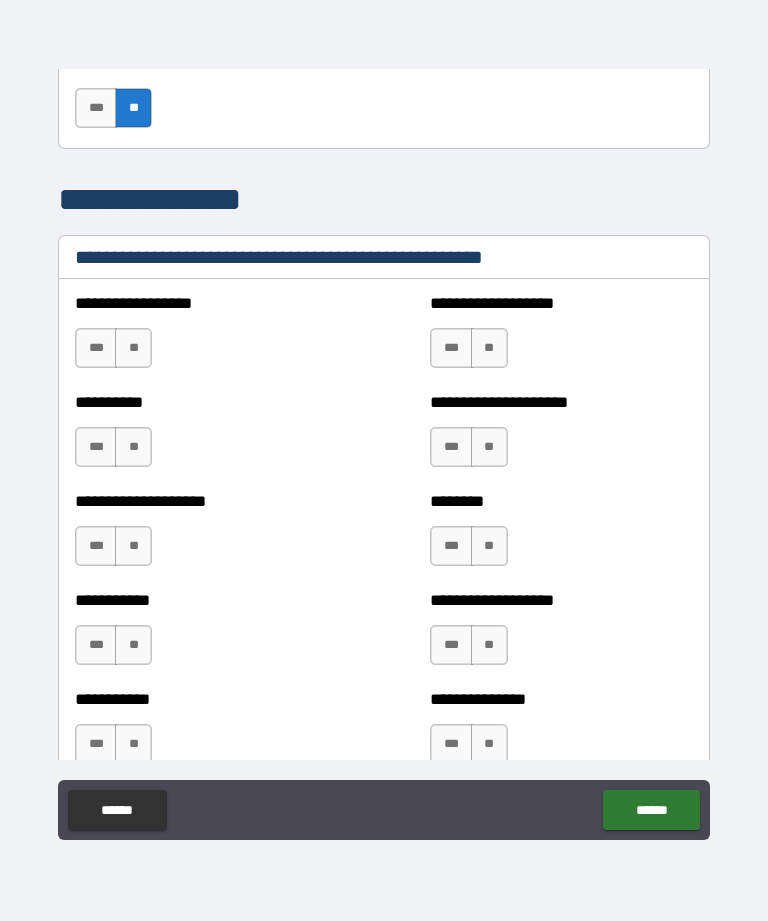 click on "**" at bounding box center (133, 348) 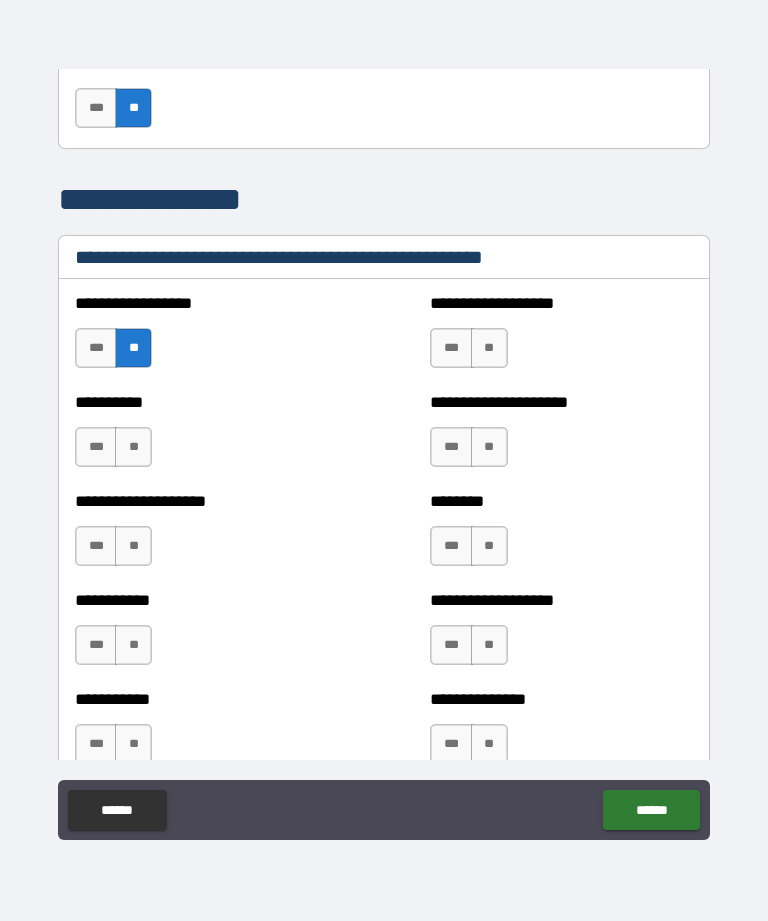 click on "**" at bounding box center (489, 348) 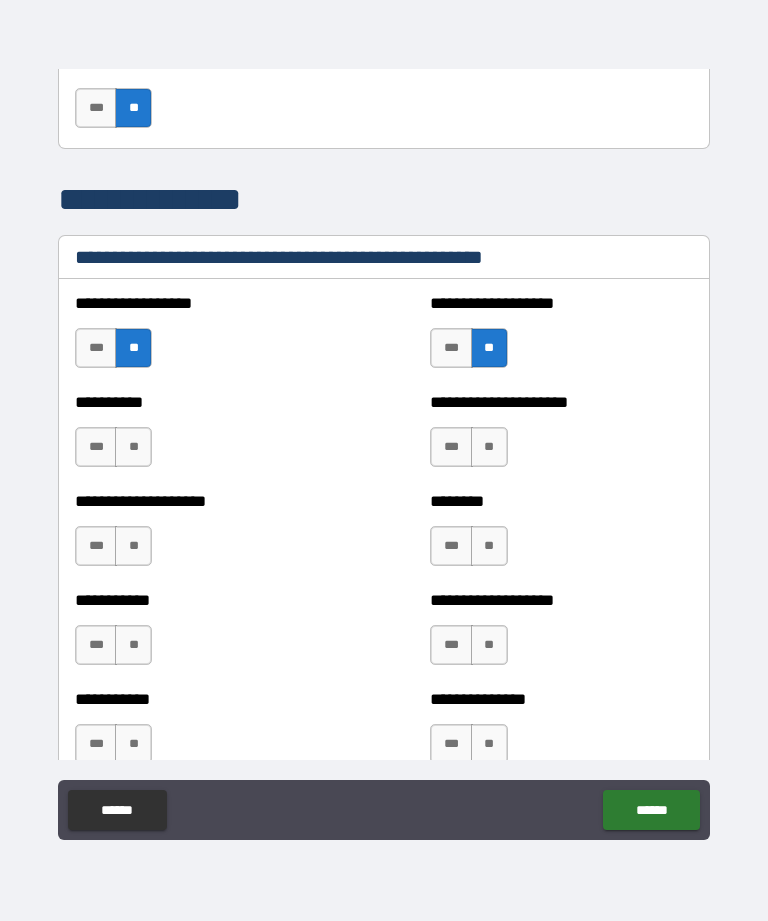 click on "**" at bounding box center [133, 447] 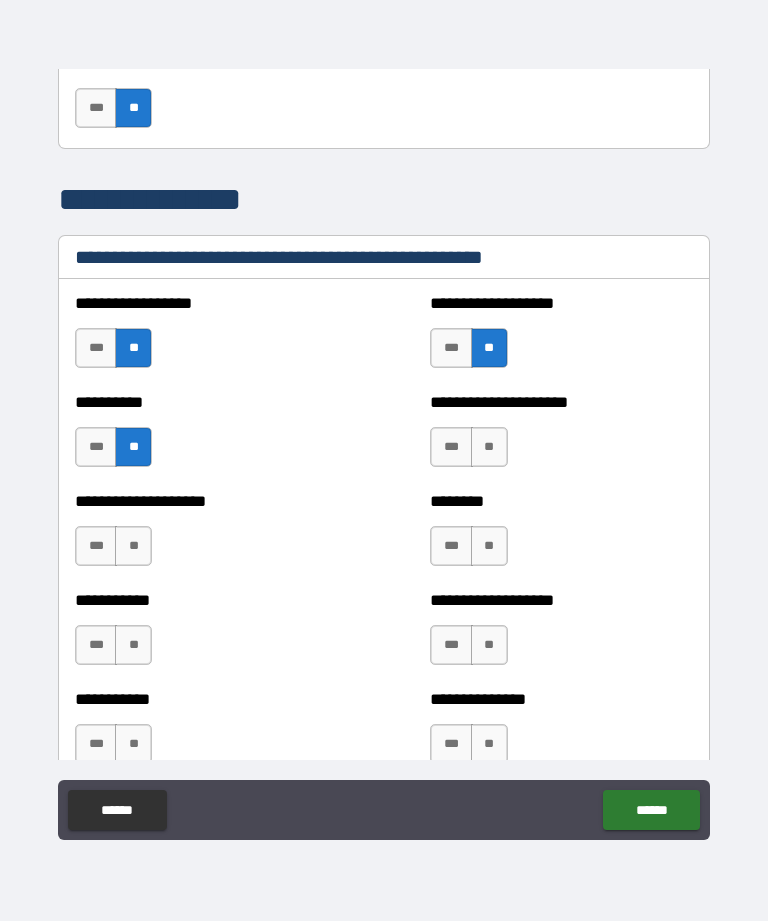 click on "**" at bounding box center (133, 546) 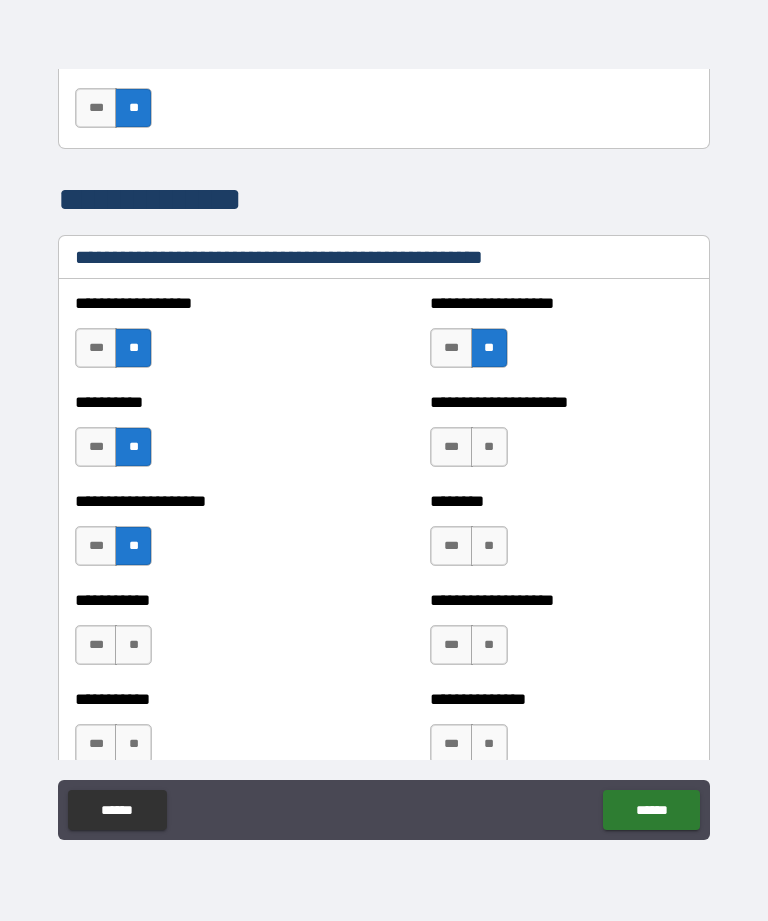 click on "**" at bounding box center [489, 546] 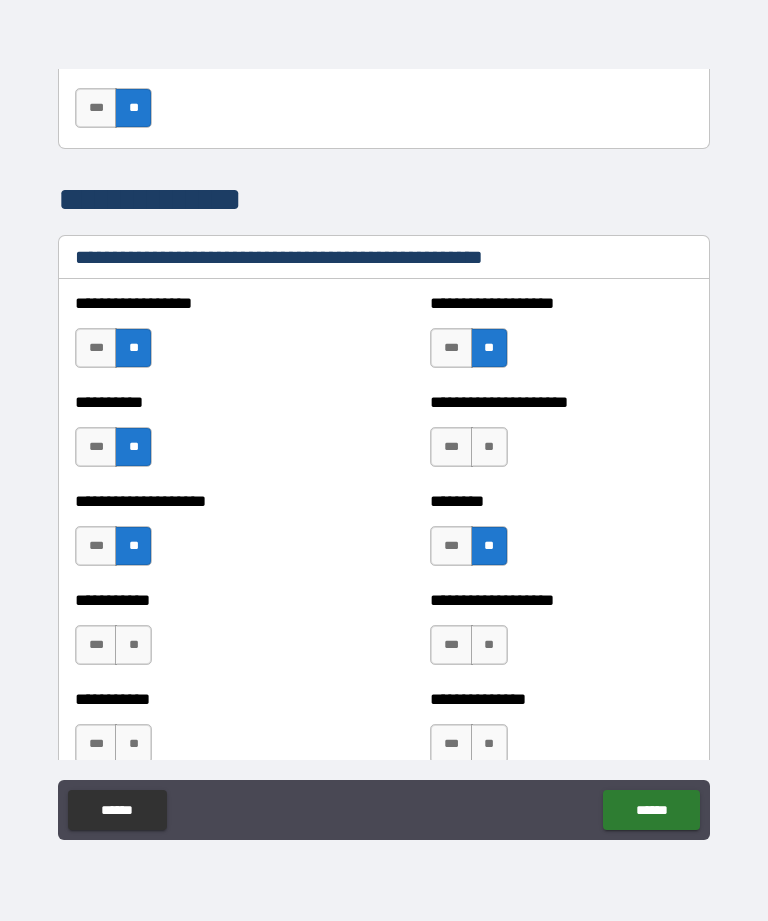 click on "**" at bounding box center [489, 447] 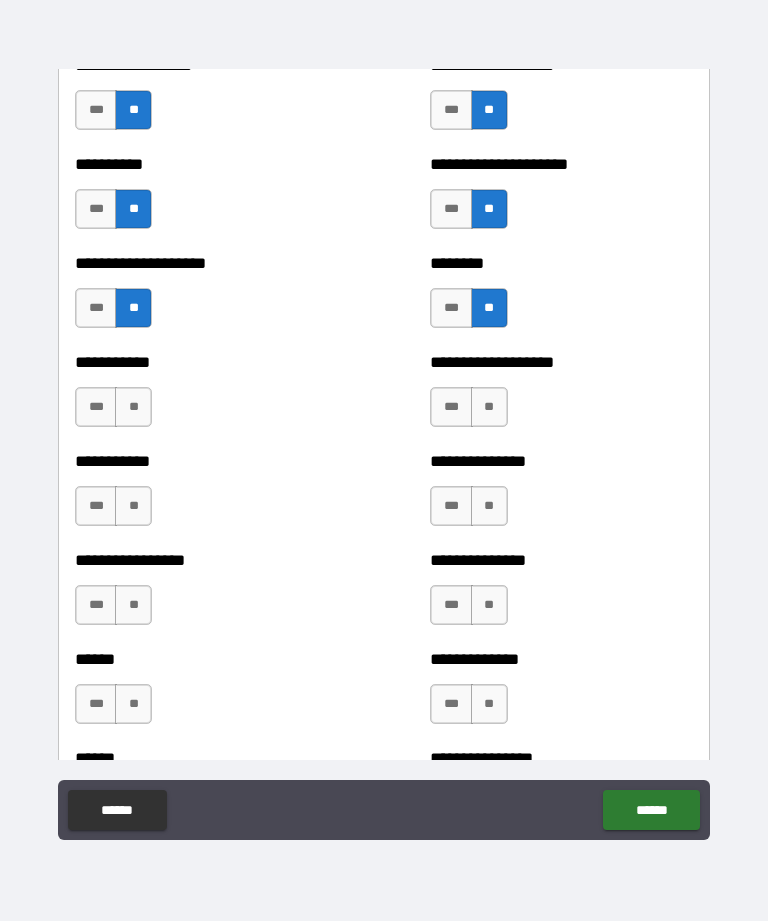 scroll, scrollTop: 2578, scrollLeft: 0, axis: vertical 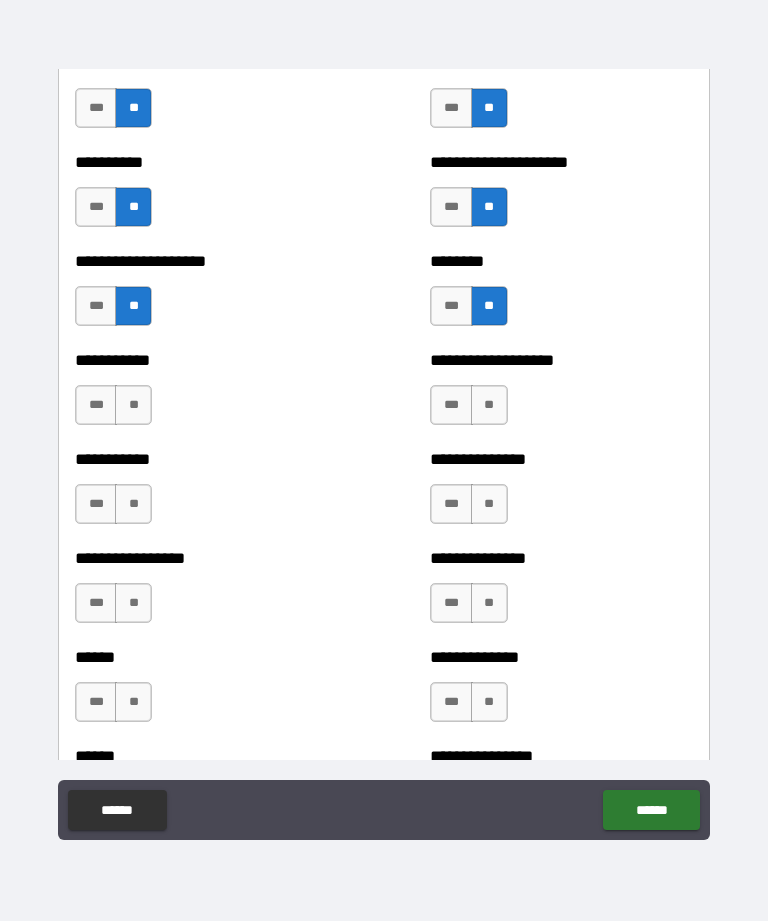 click on "**" at bounding box center [133, 504] 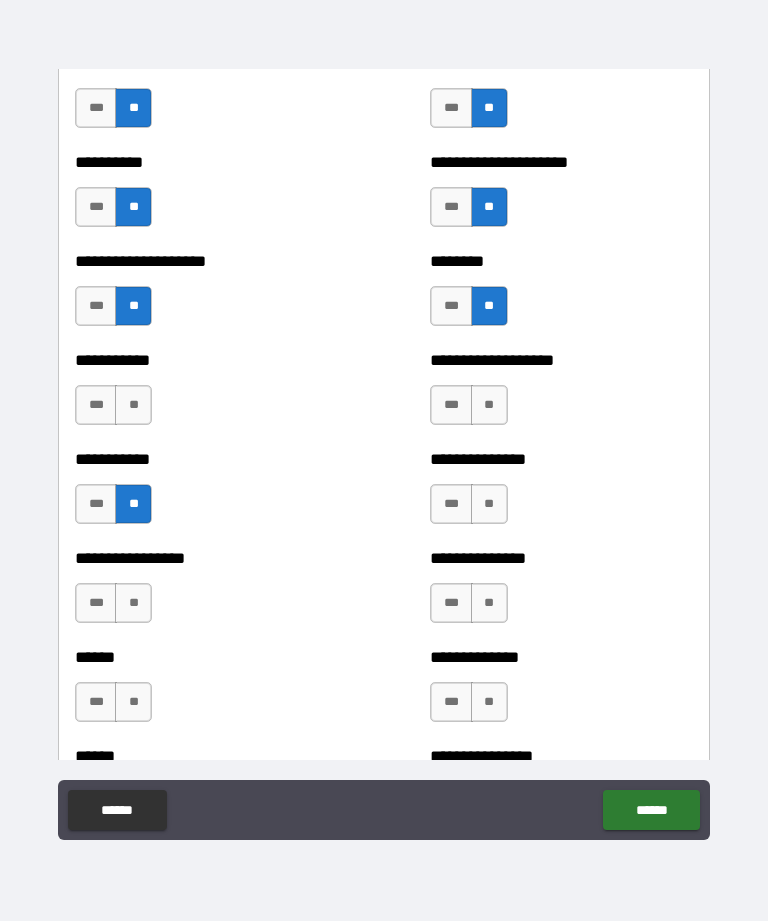 click on "**" at bounding box center [133, 603] 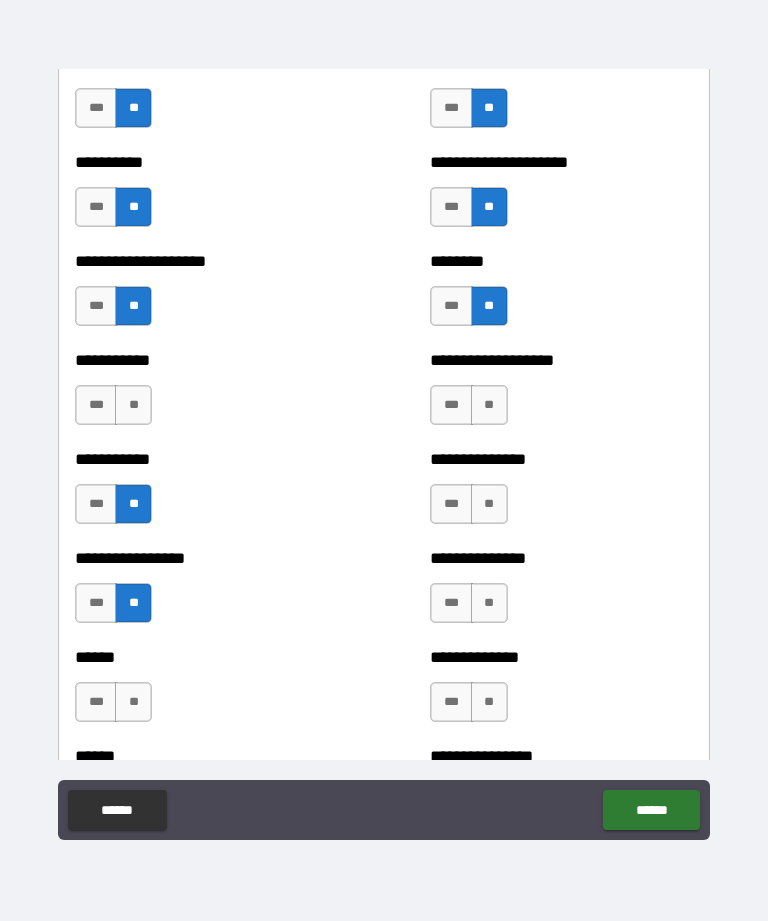 click on "**" at bounding box center (133, 405) 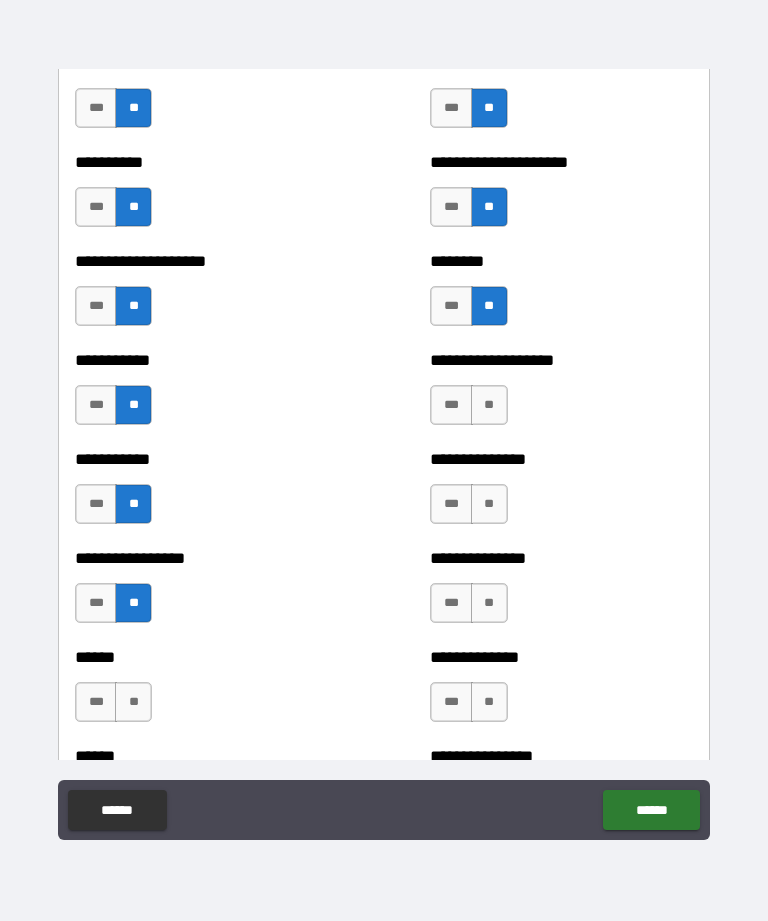 click on "**" at bounding box center [489, 405] 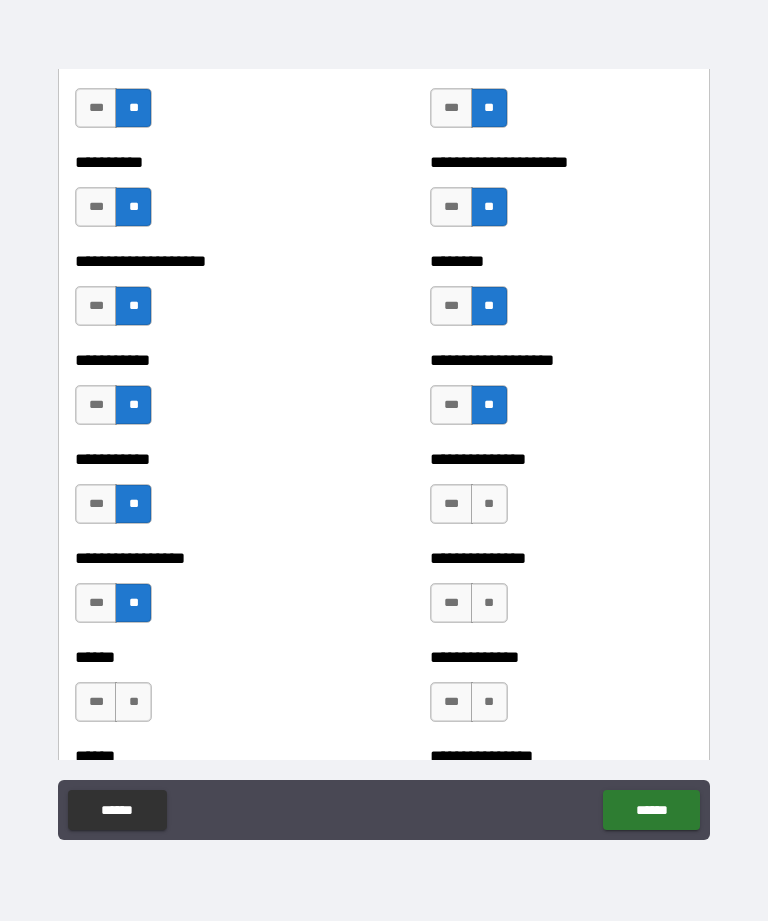 click on "**" at bounding box center [489, 504] 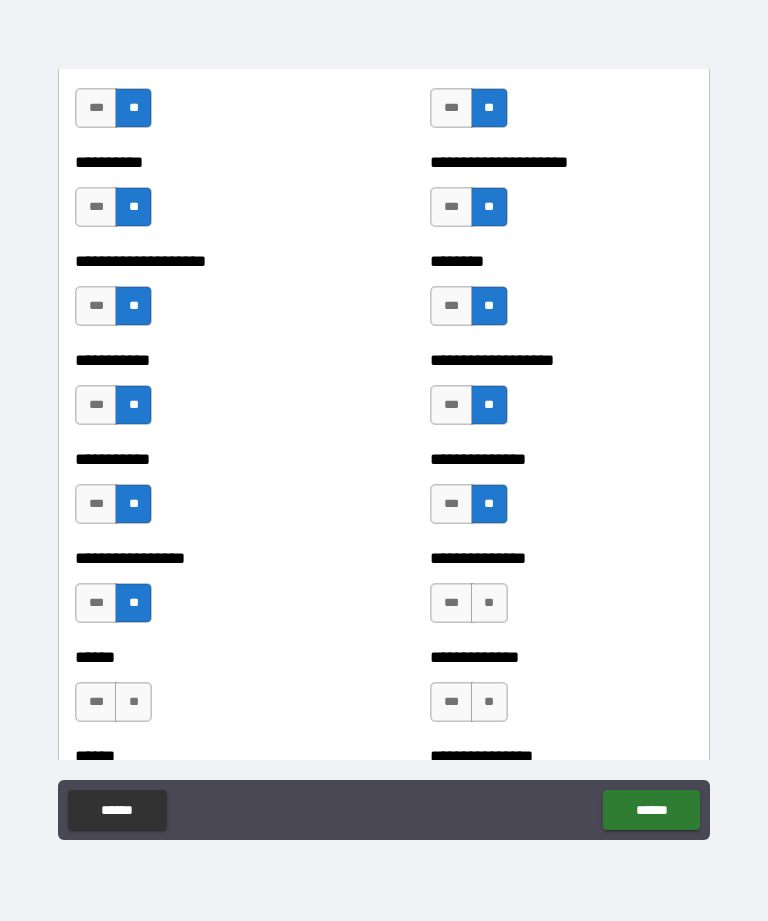 click on "**" at bounding box center [489, 603] 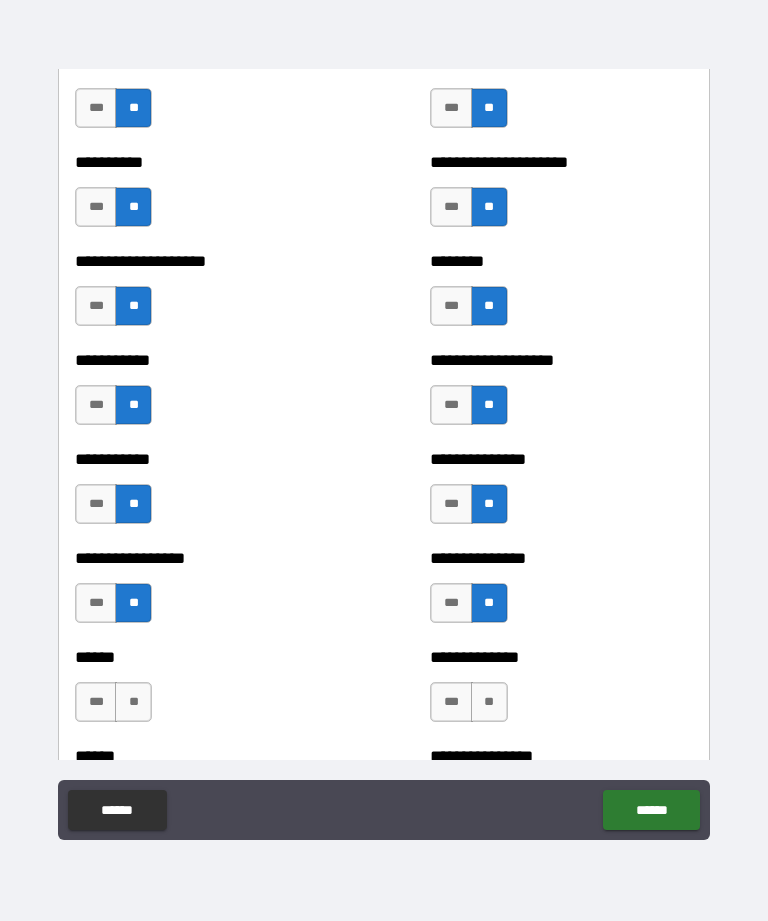 scroll, scrollTop: 2734, scrollLeft: 0, axis: vertical 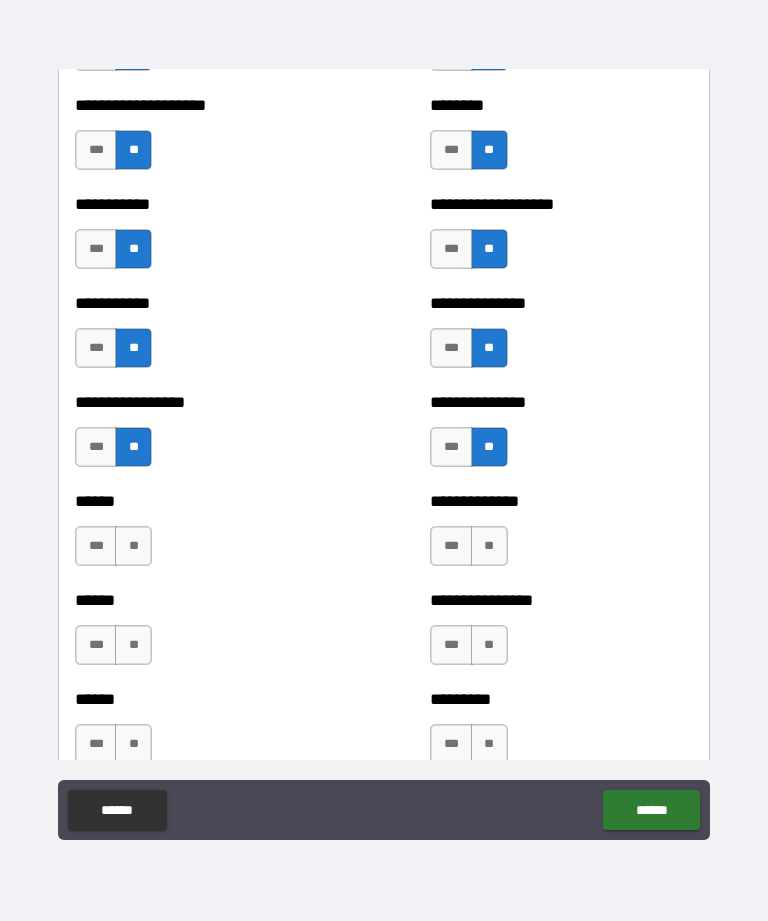 click on "**" at bounding box center (133, 546) 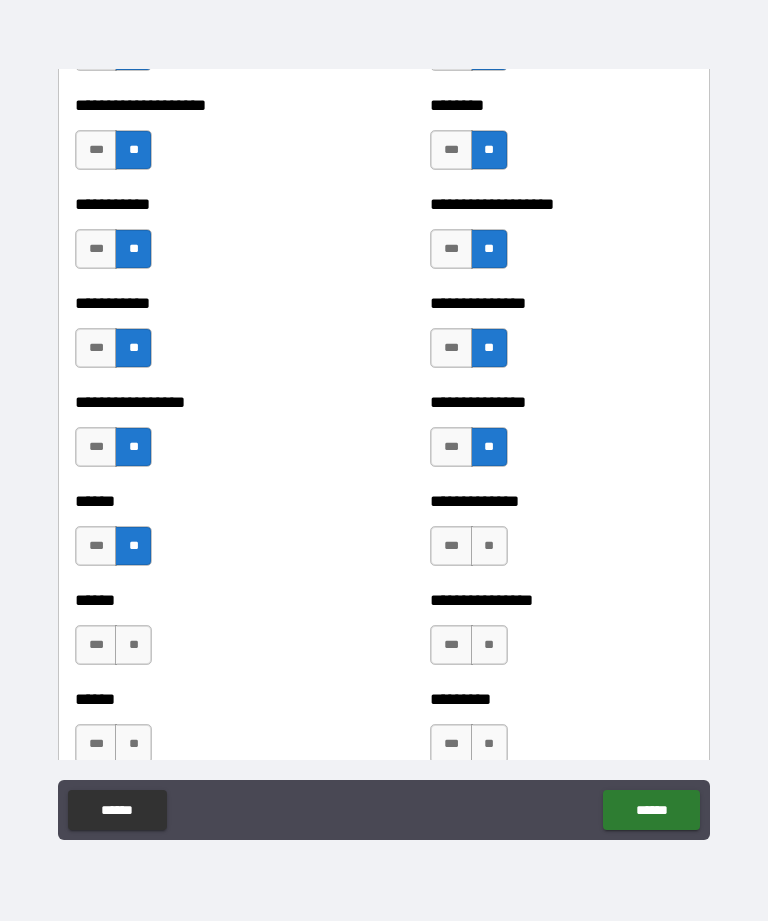 click on "**" at bounding box center [489, 546] 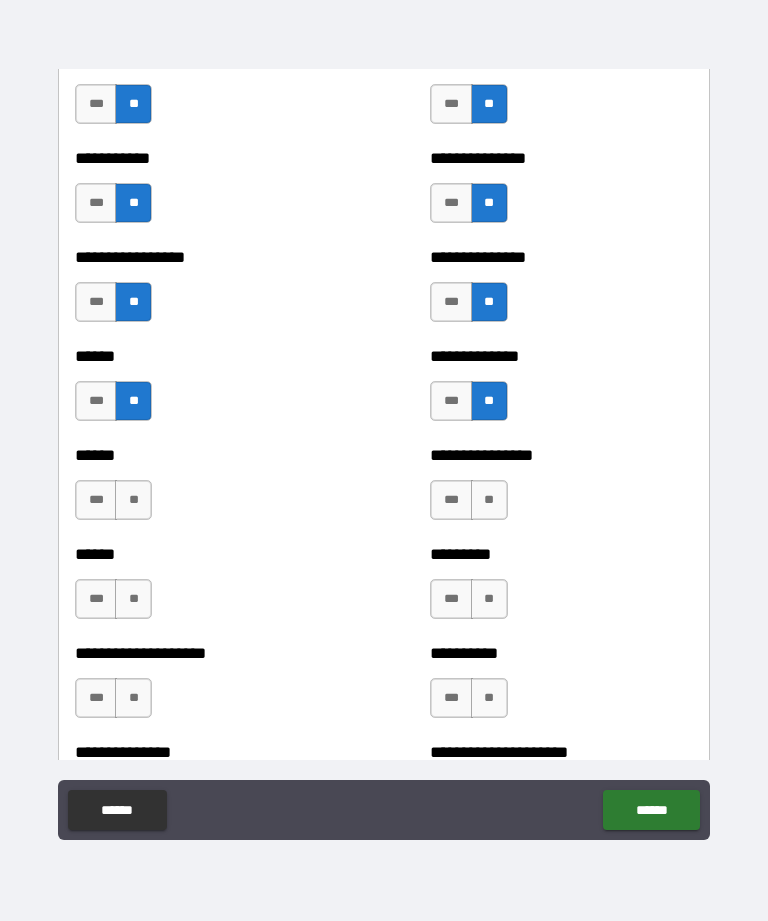 scroll, scrollTop: 2879, scrollLeft: 0, axis: vertical 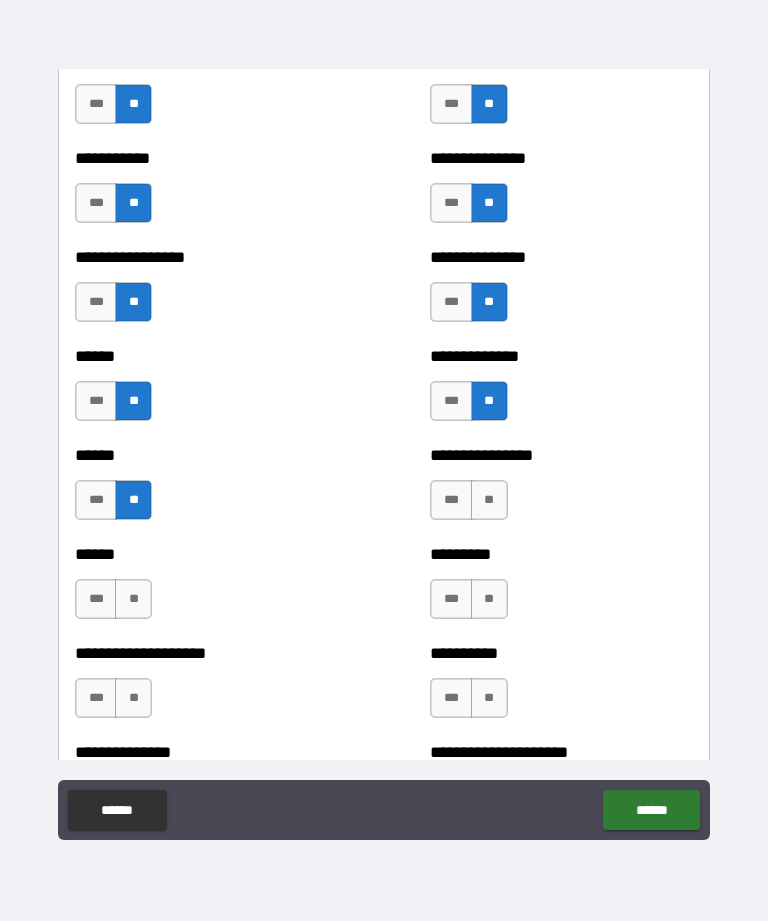 click on "**" at bounding box center (133, 599) 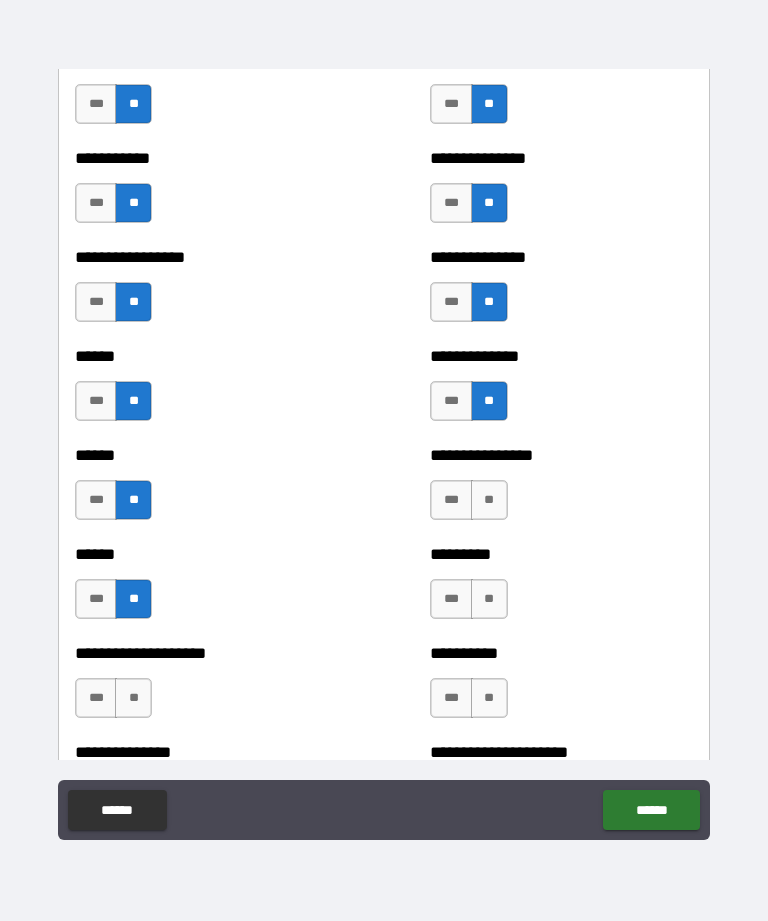 click on "**" at bounding box center [133, 698] 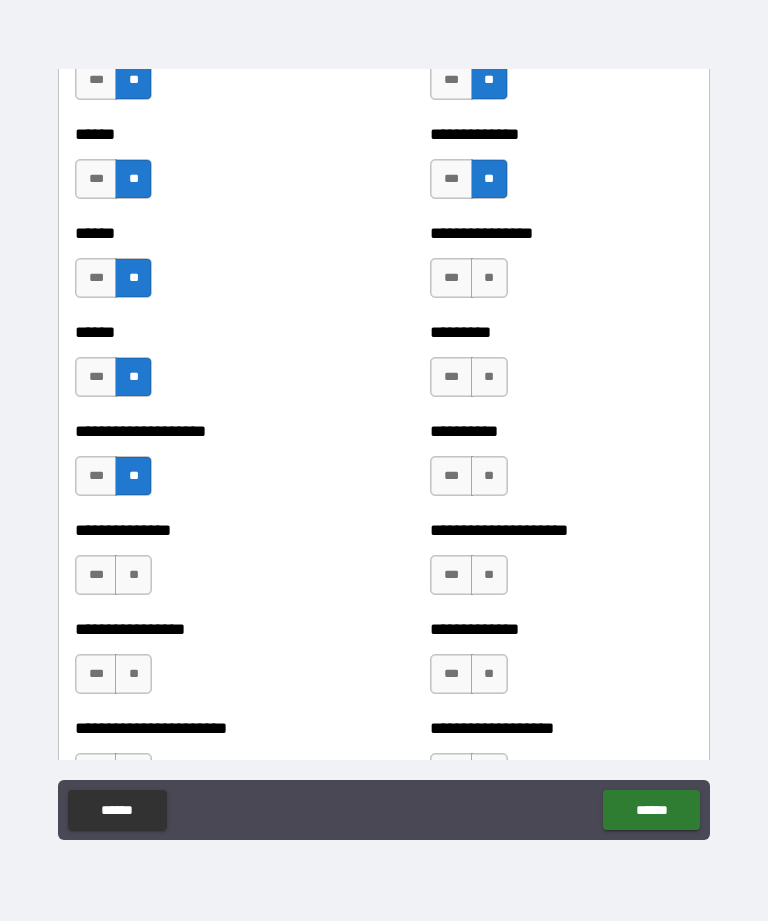 scroll, scrollTop: 3103, scrollLeft: 0, axis: vertical 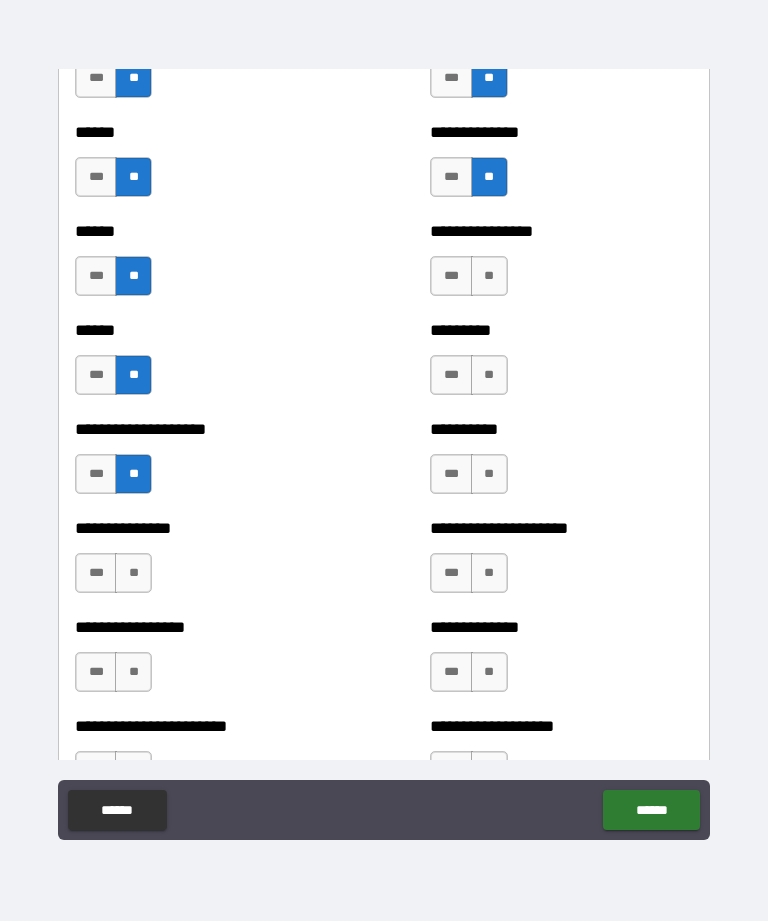 click on "**" at bounding box center (133, 573) 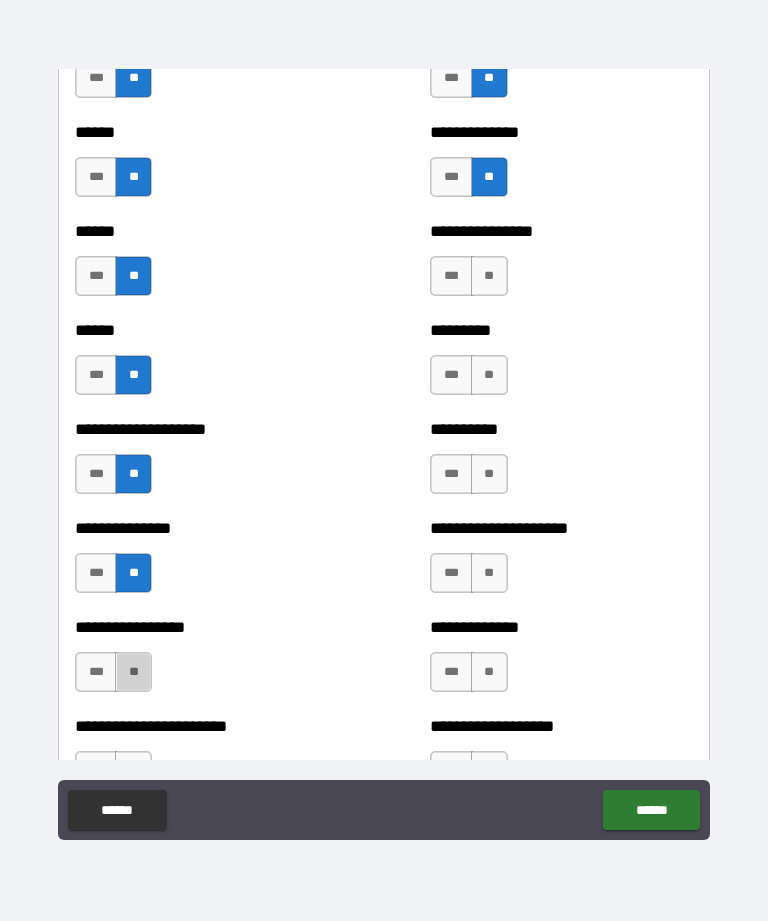 click on "**" at bounding box center [133, 672] 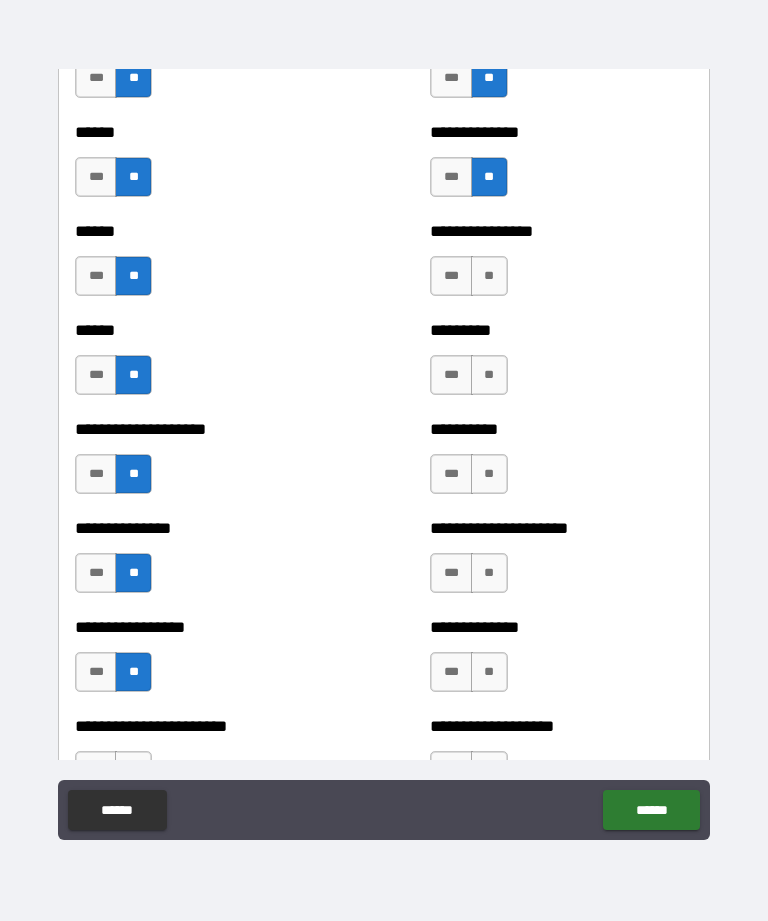 click on "**" at bounding box center [489, 672] 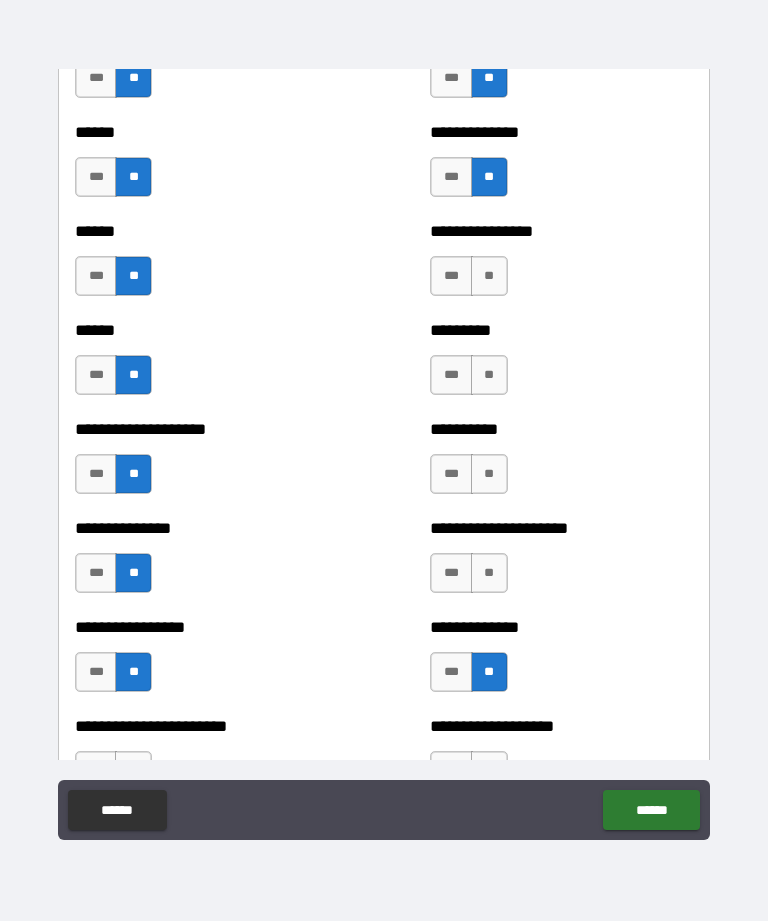 click on "**********" at bounding box center [561, 563] 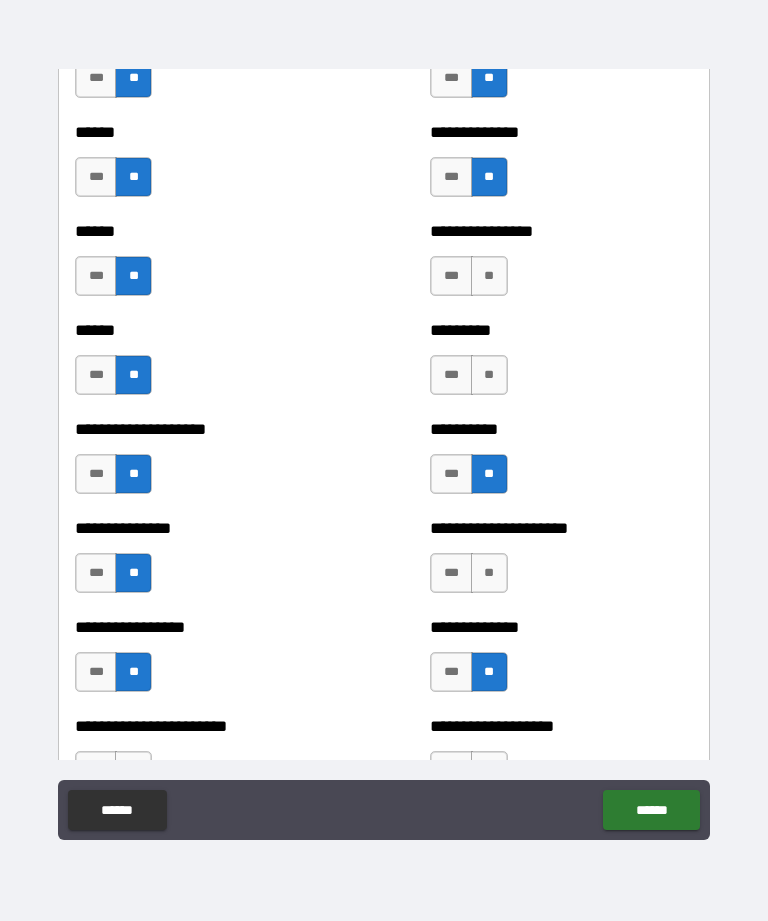 click on "**" at bounding box center (489, 375) 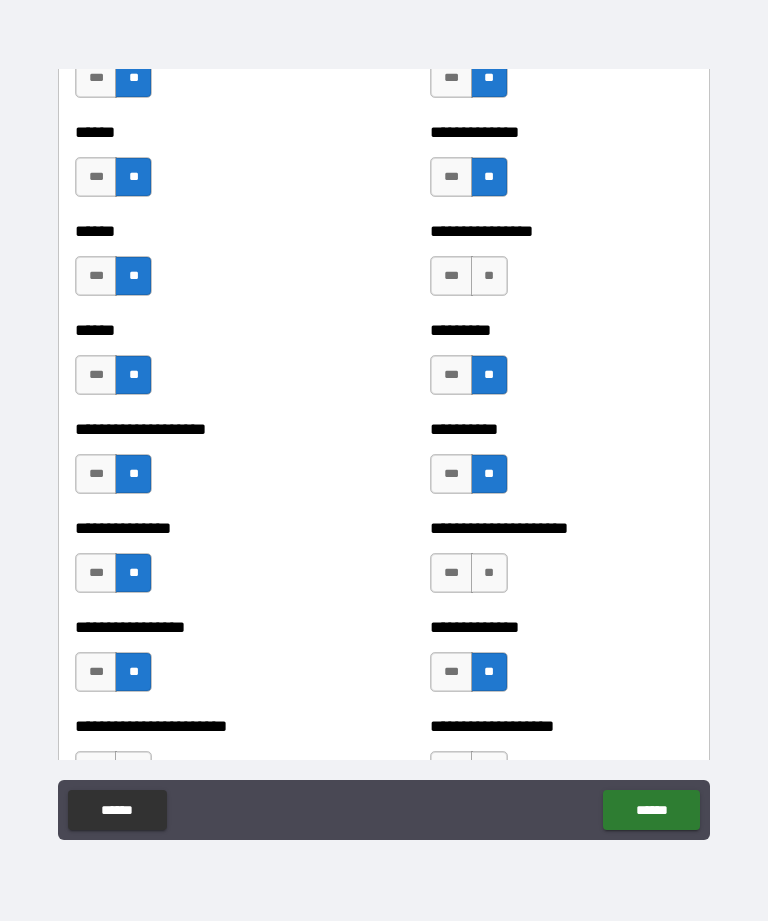 click on "**" at bounding box center (489, 276) 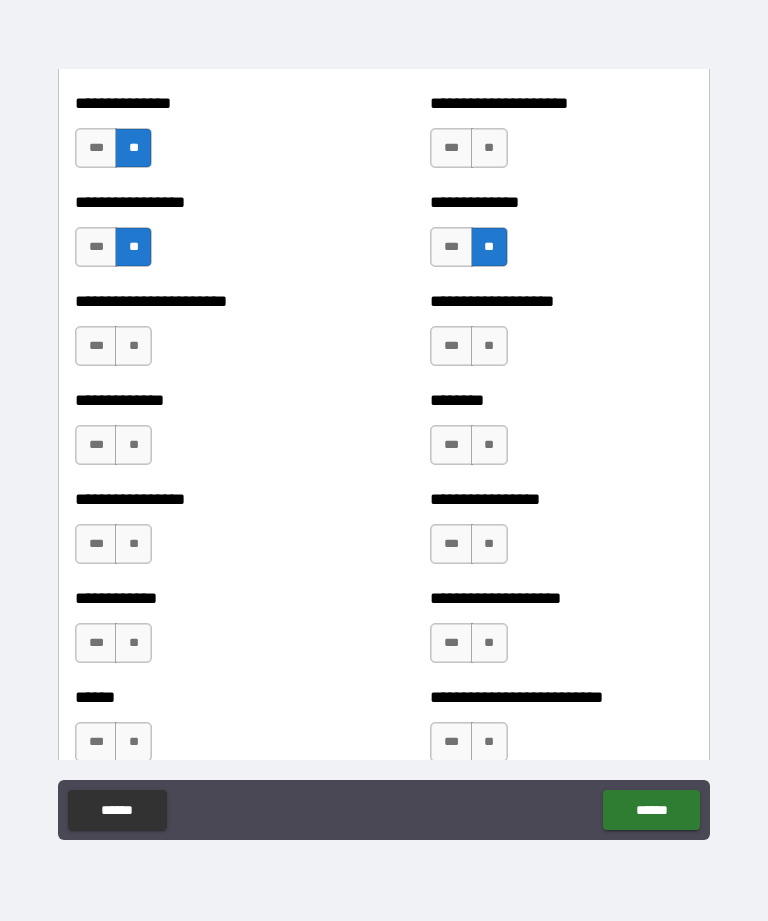 scroll, scrollTop: 3530, scrollLeft: 0, axis: vertical 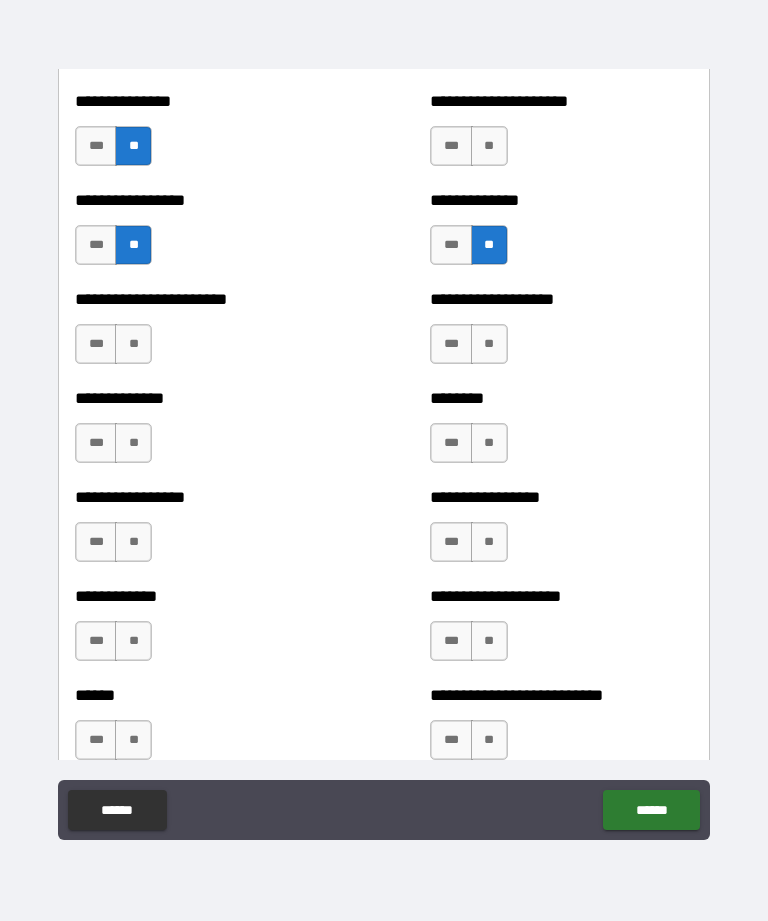 click on "**" at bounding box center [133, 344] 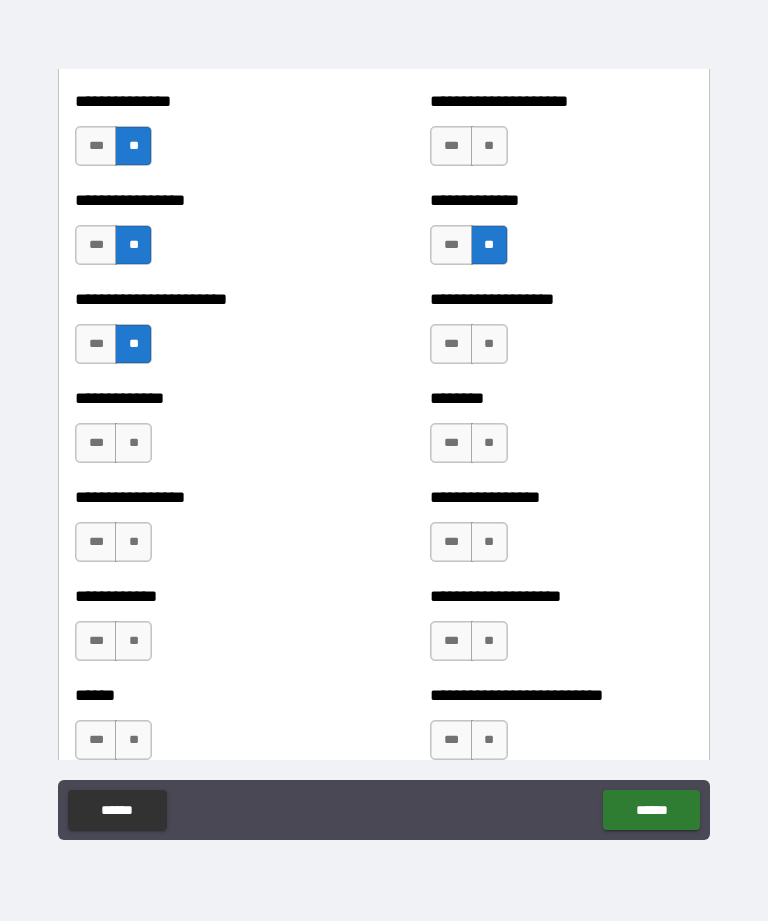 click on "**" at bounding box center [133, 443] 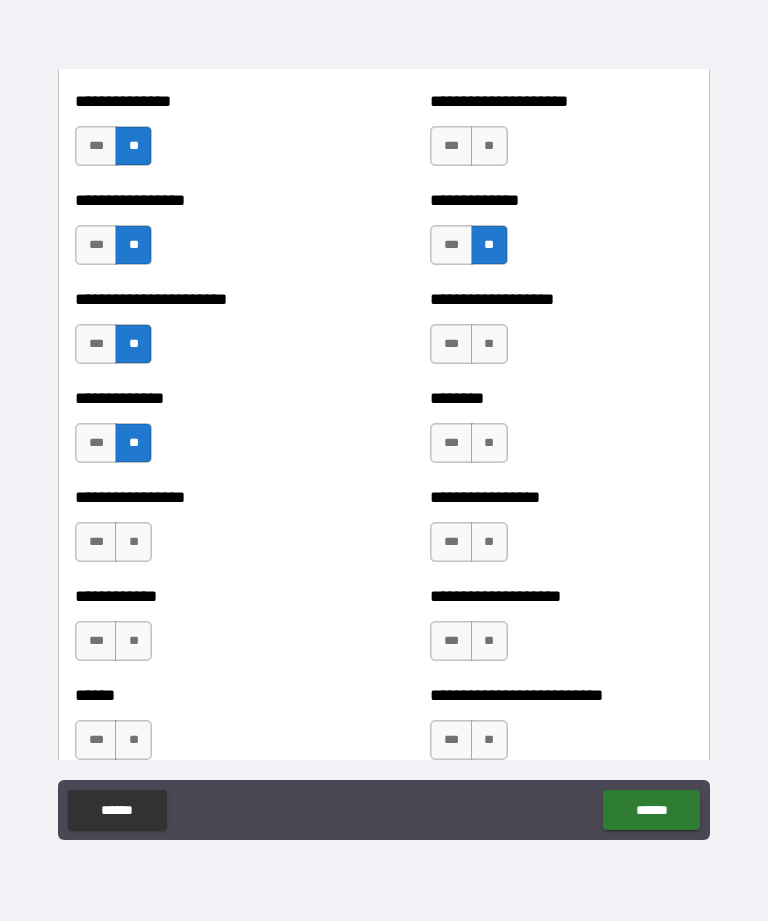 click on "**" at bounding box center [133, 542] 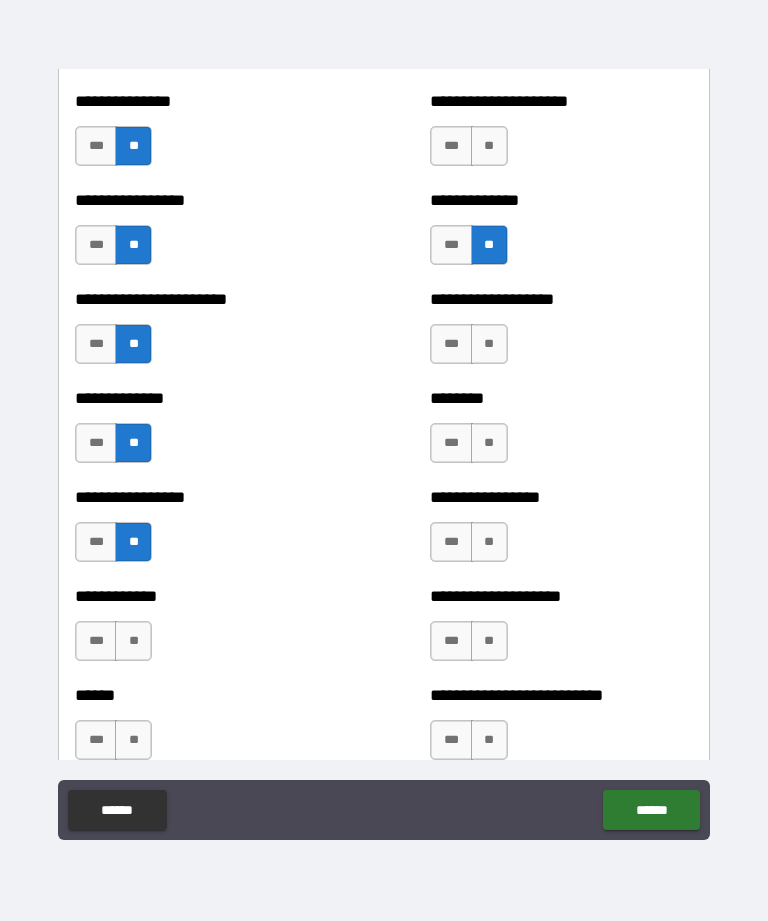 click on "**" at bounding box center [133, 641] 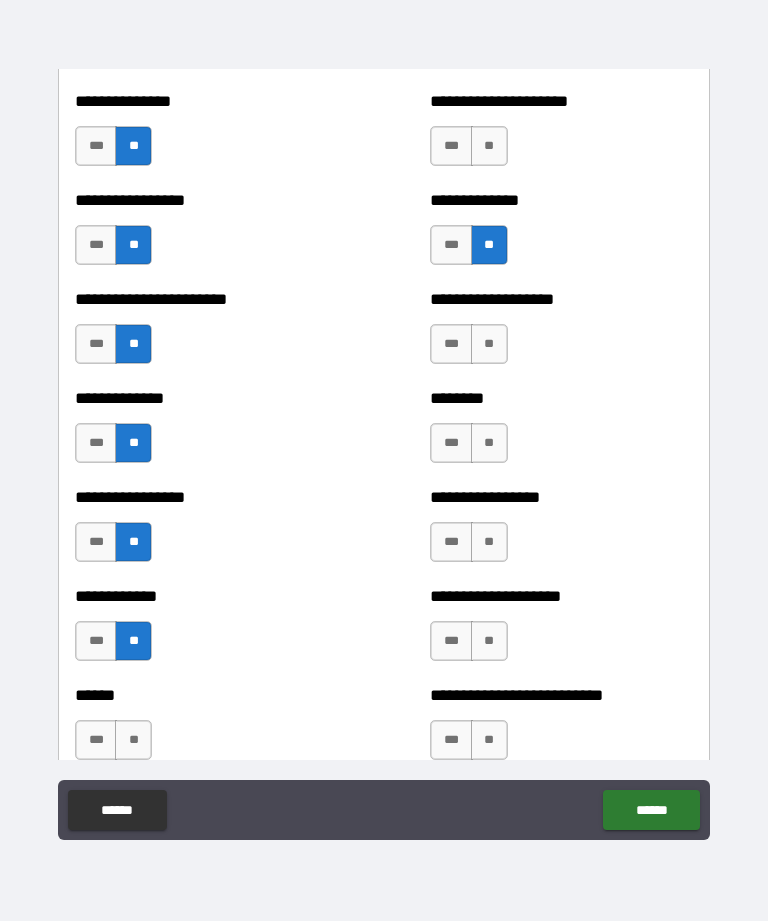 click on "**" at bounding box center [133, 740] 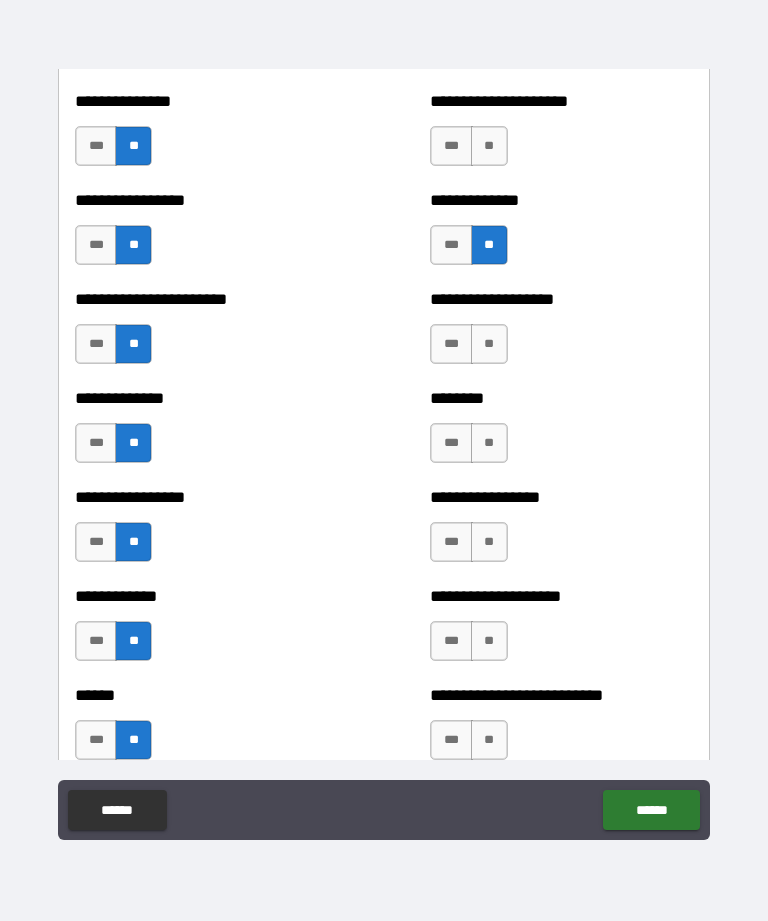 click on "**" at bounding box center (489, 740) 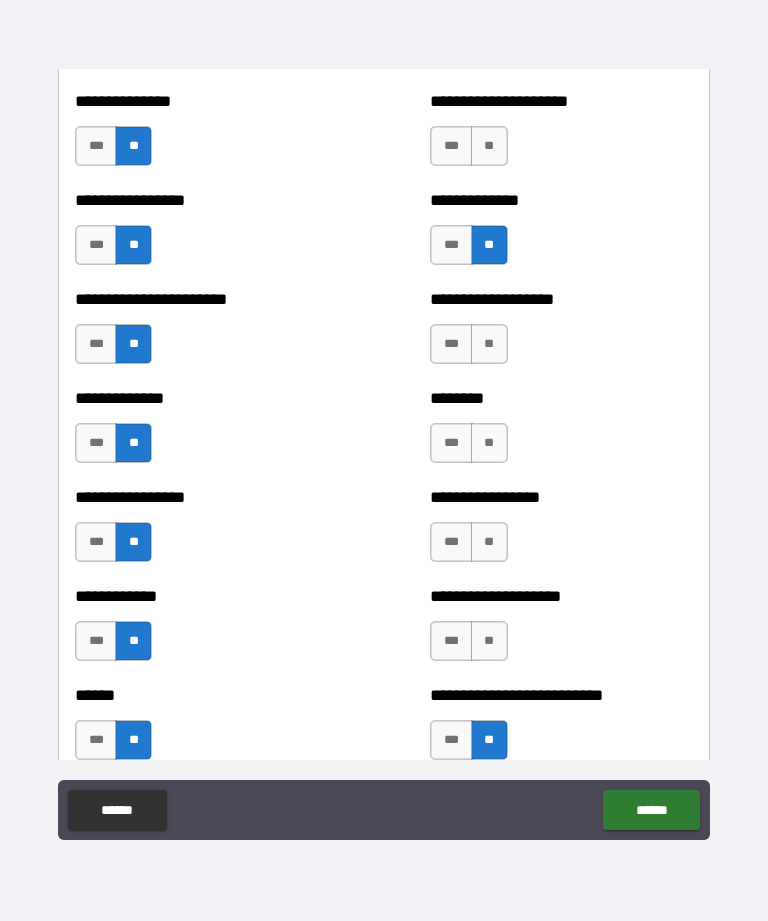 click on "**" at bounding box center (489, 641) 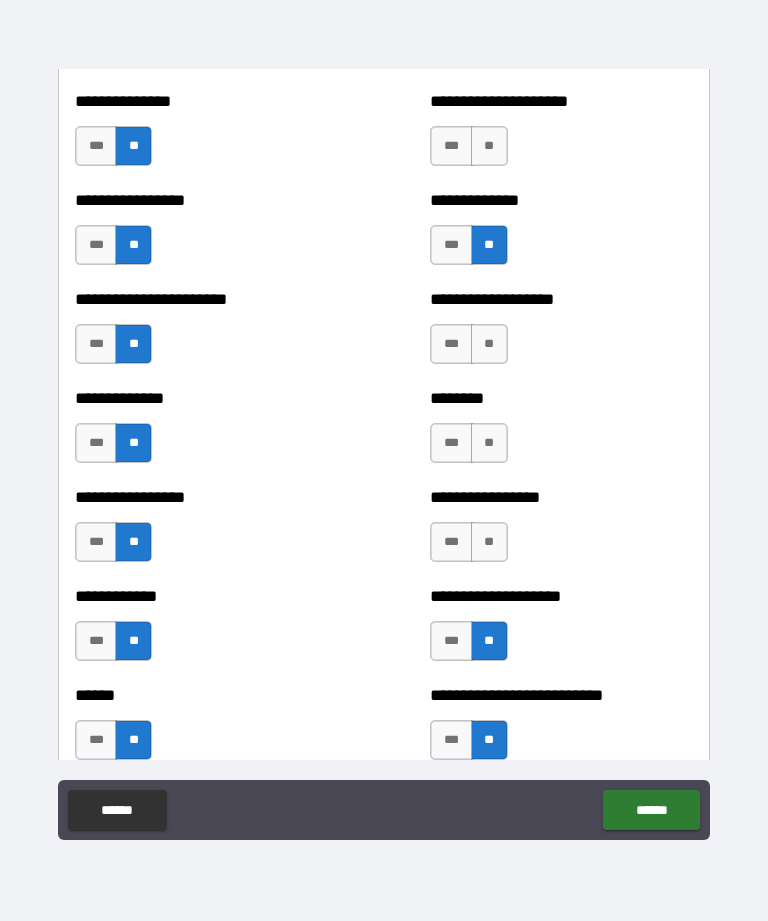 click on "**" at bounding box center [489, 542] 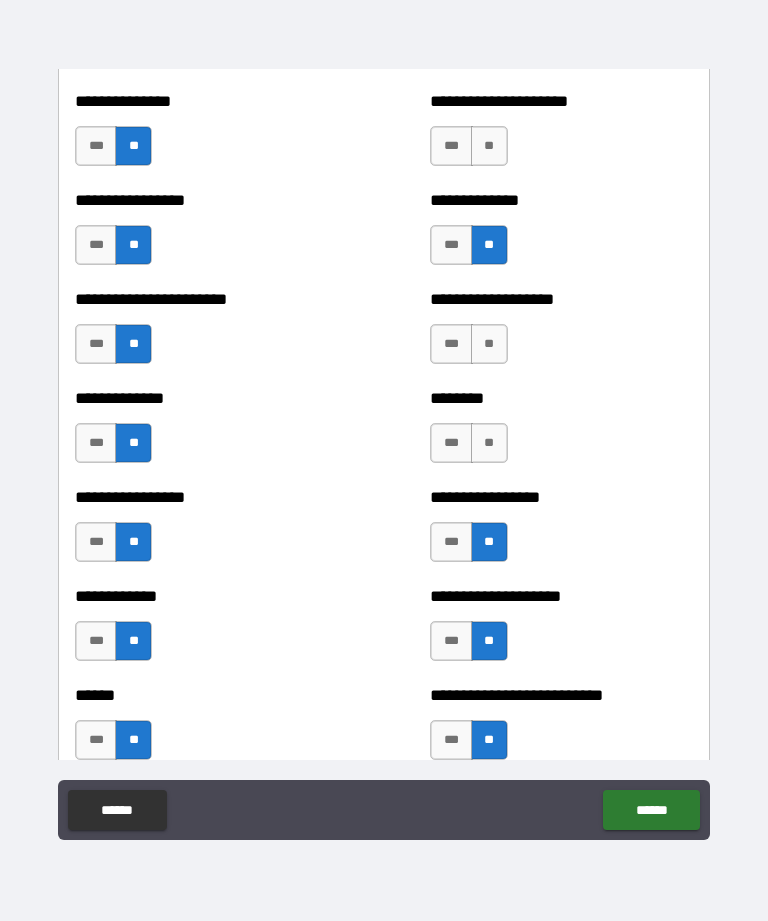 click on "**" at bounding box center [489, 443] 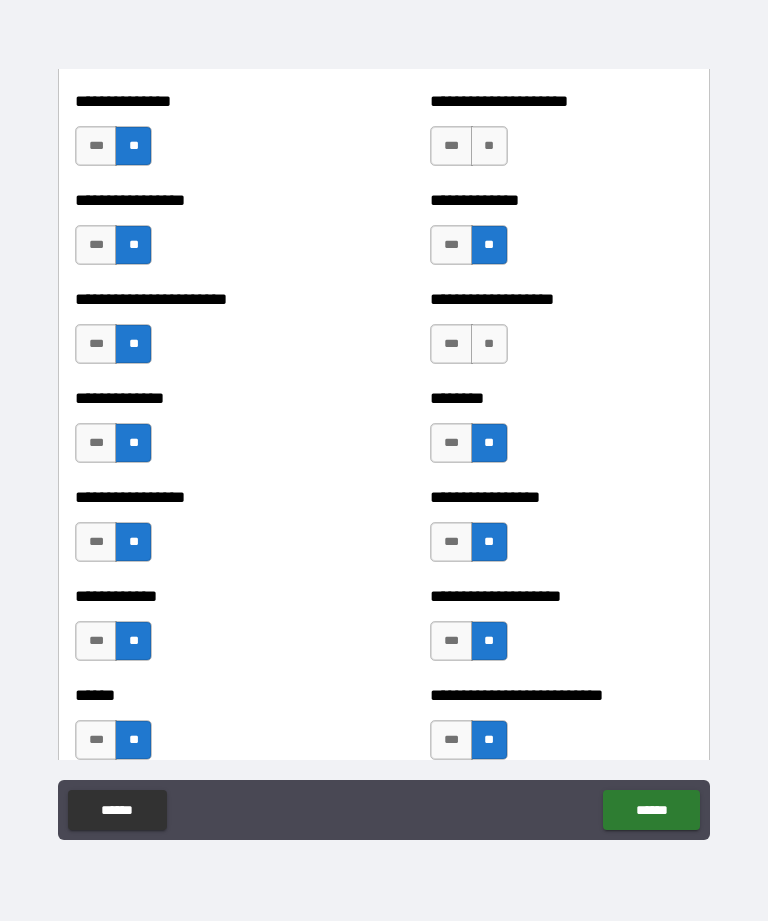 click on "**" at bounding box center [489, 344] 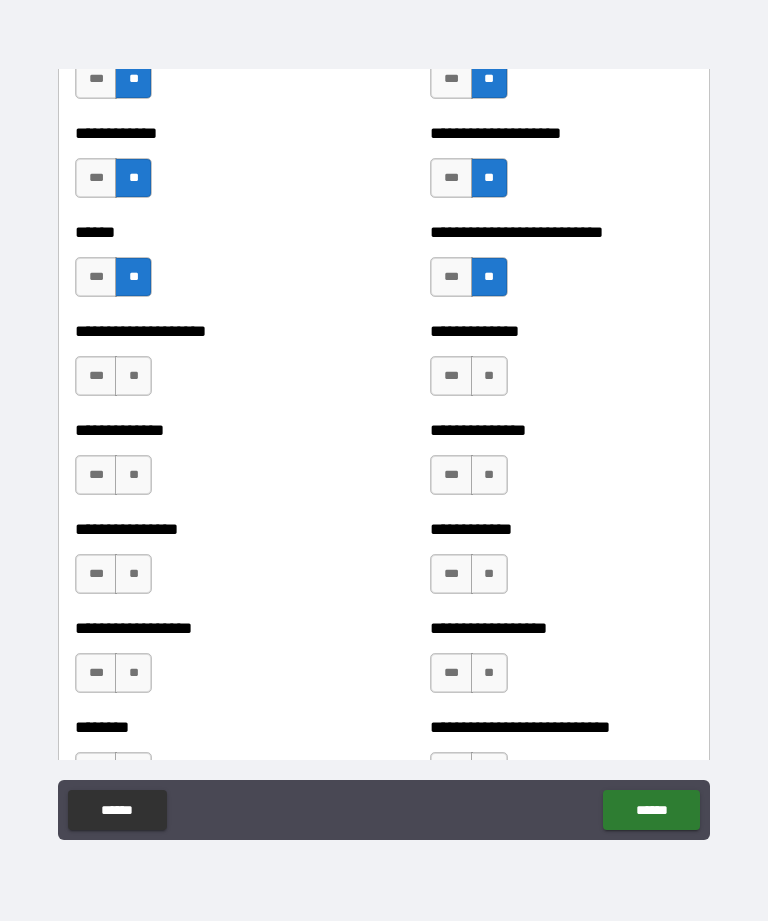 scroll, scrollTop: 4019, scrollLeft: 0, axis: vertical 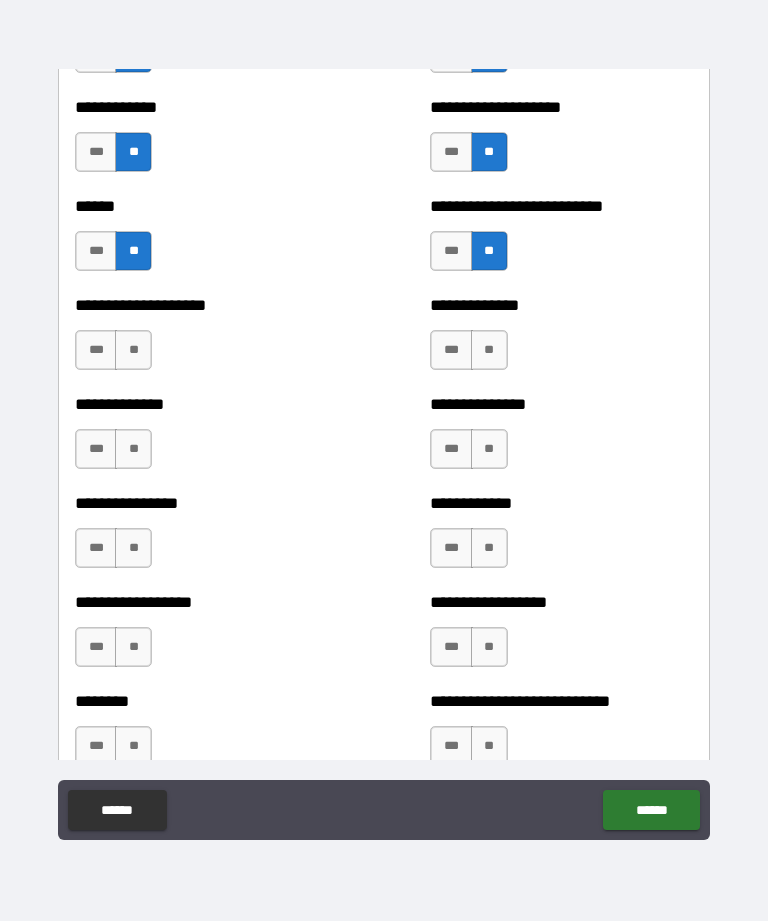 click on "**" at bounding box center [133, 350] 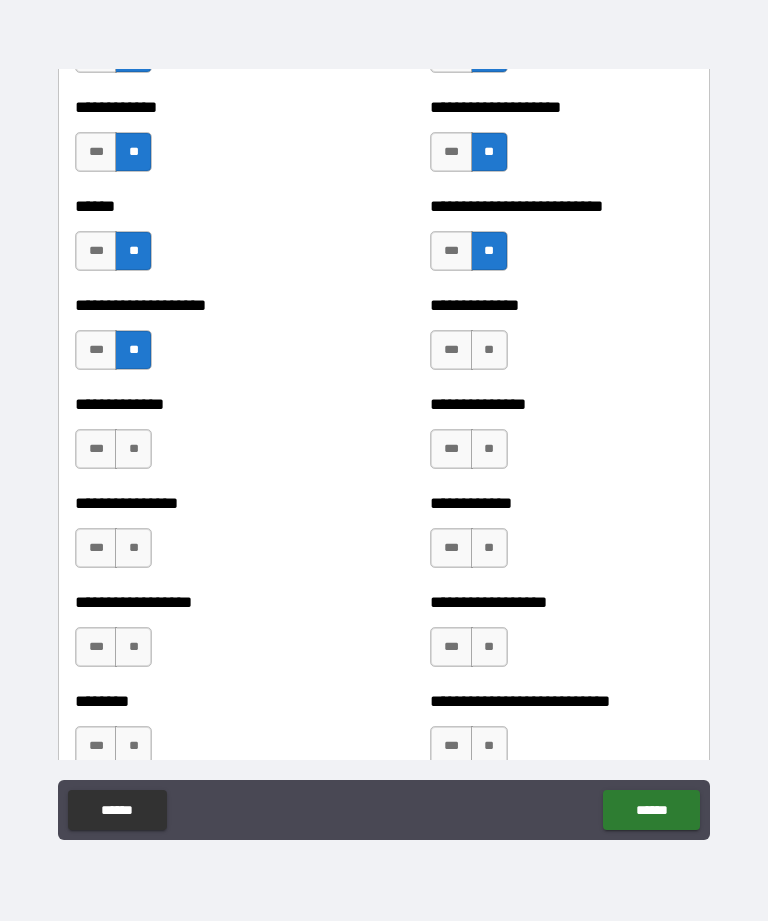 click on "**" at bounding box center (133, 449) 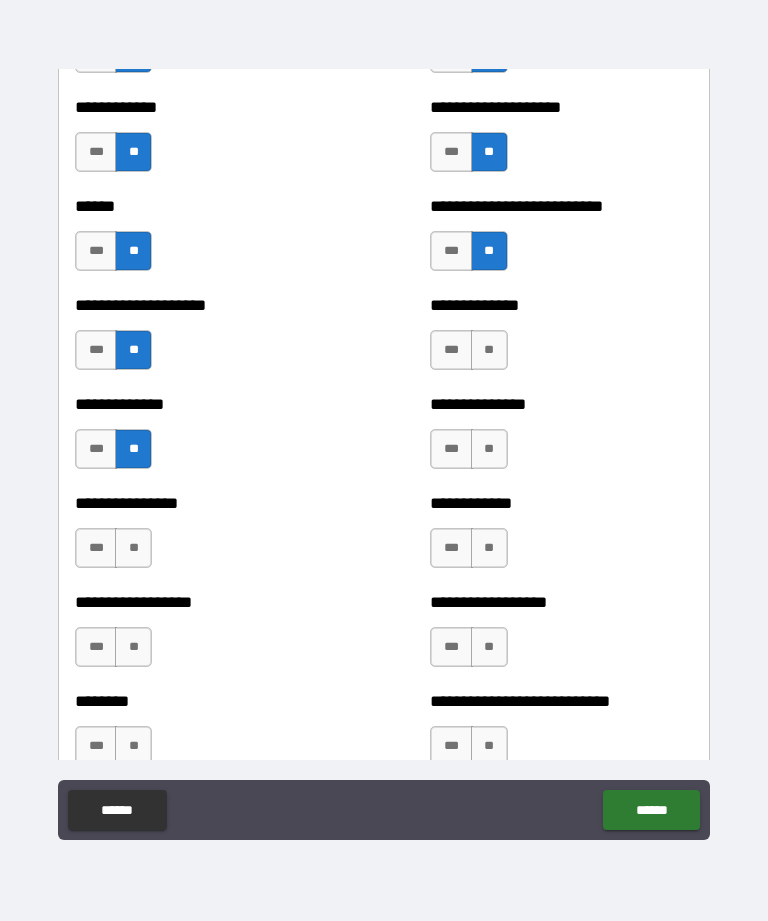 click on "**" at bounding box center (133, 548) 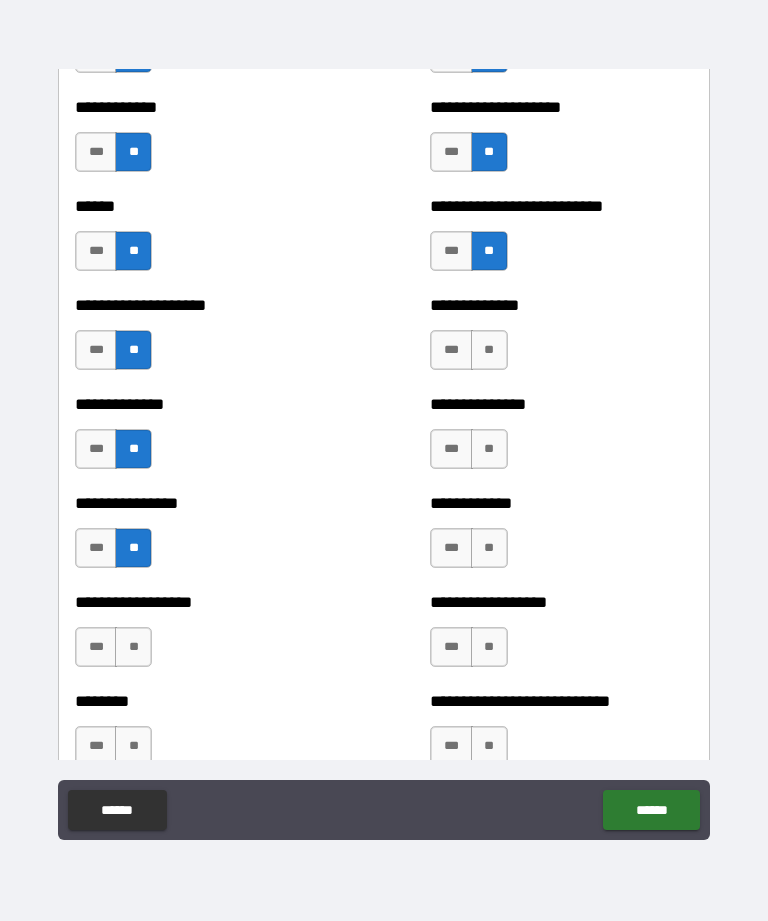 click on "**" at bounding box center (133, 647) 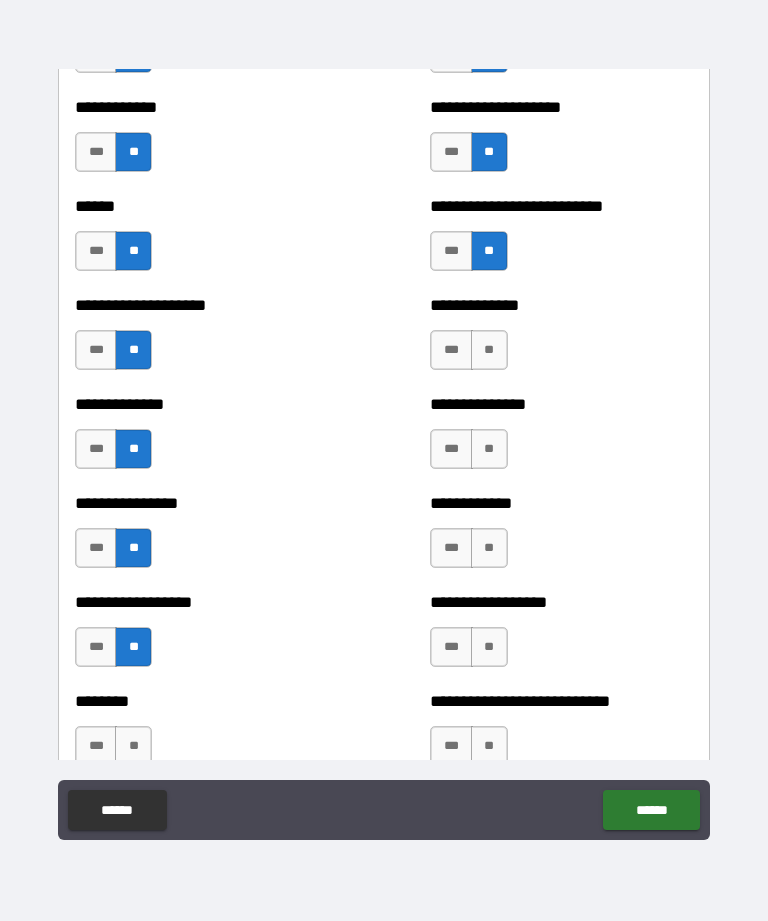 click on "**" at bounding box center [133, 746] 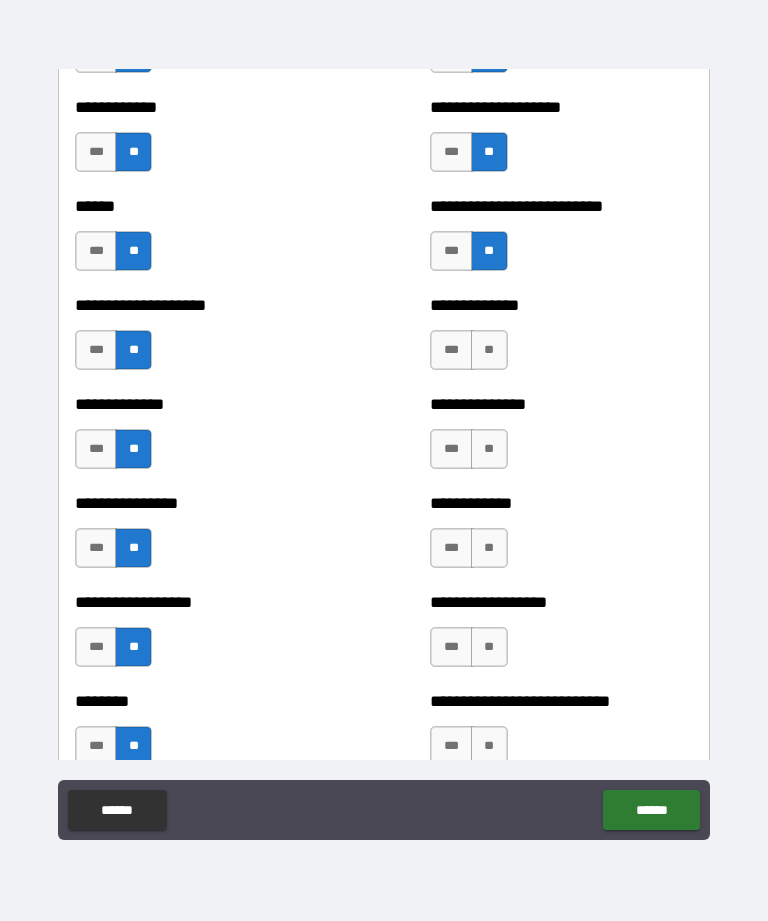click on "**" at bounding box center [489, 746] 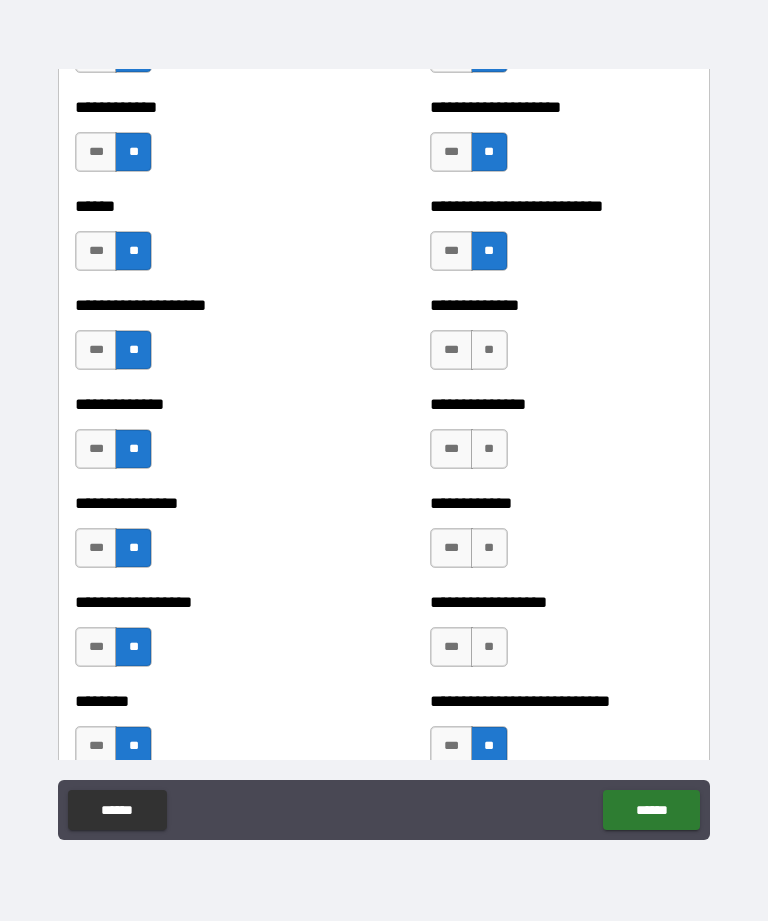 click on "**" at bounding box center [489, 647] 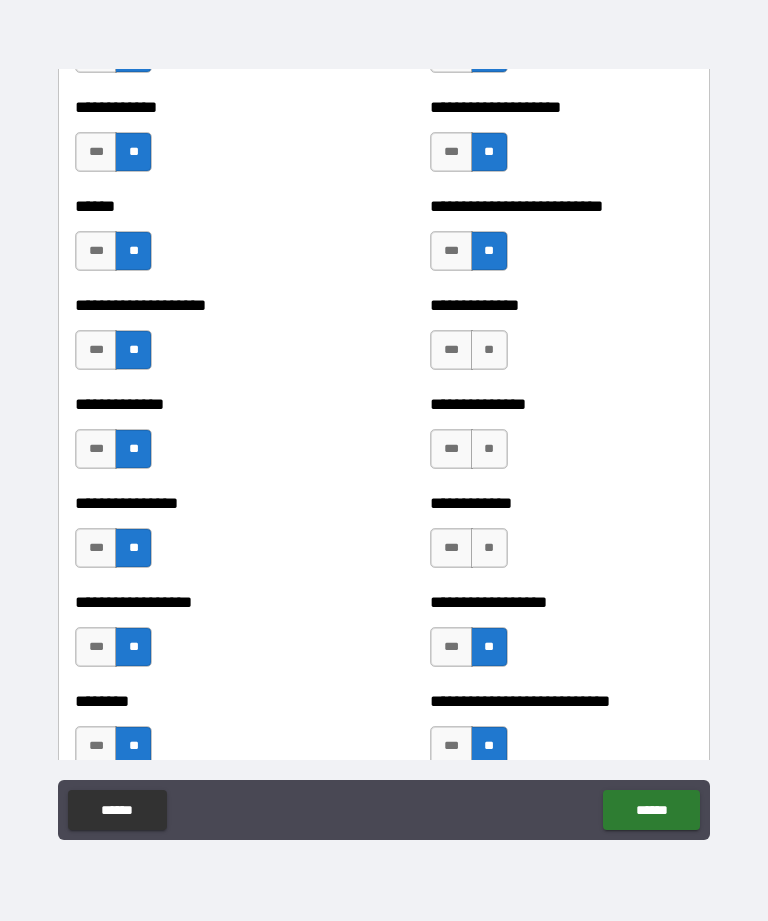 click on "**" at bounding box center [489, 548] 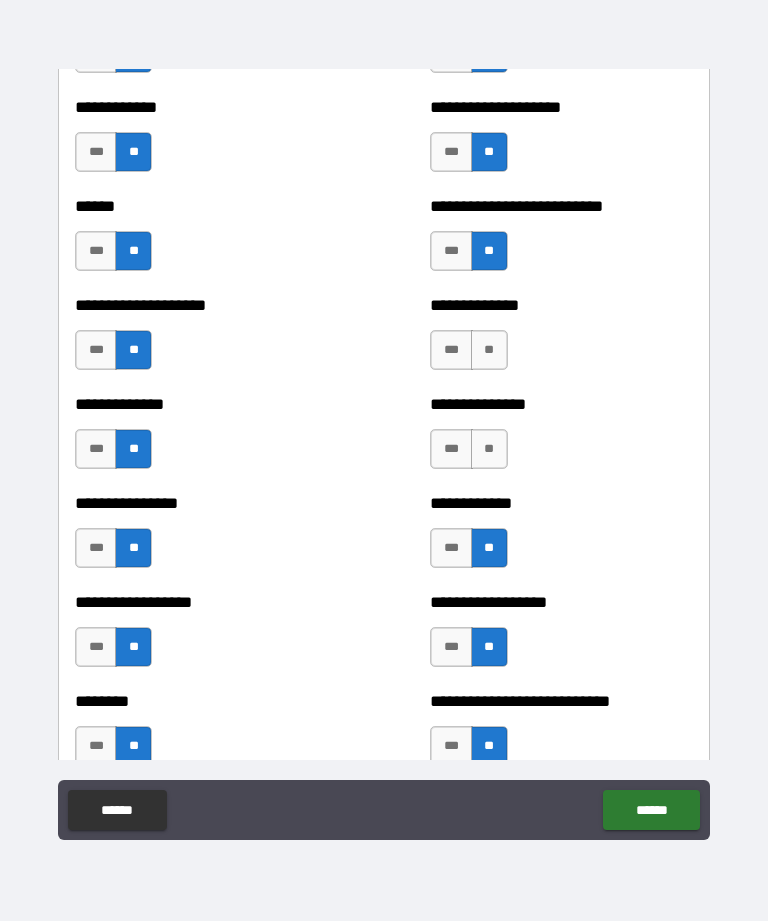 click on "**" at bounding box center (489, 449) 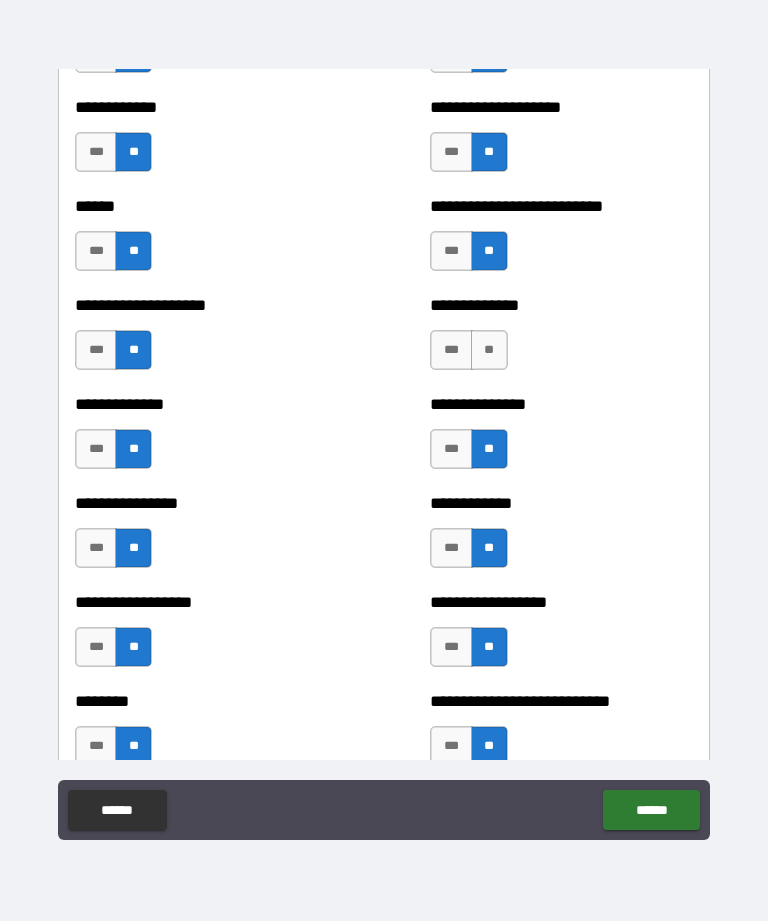 click on "**********" at bounding box center [561, 340] 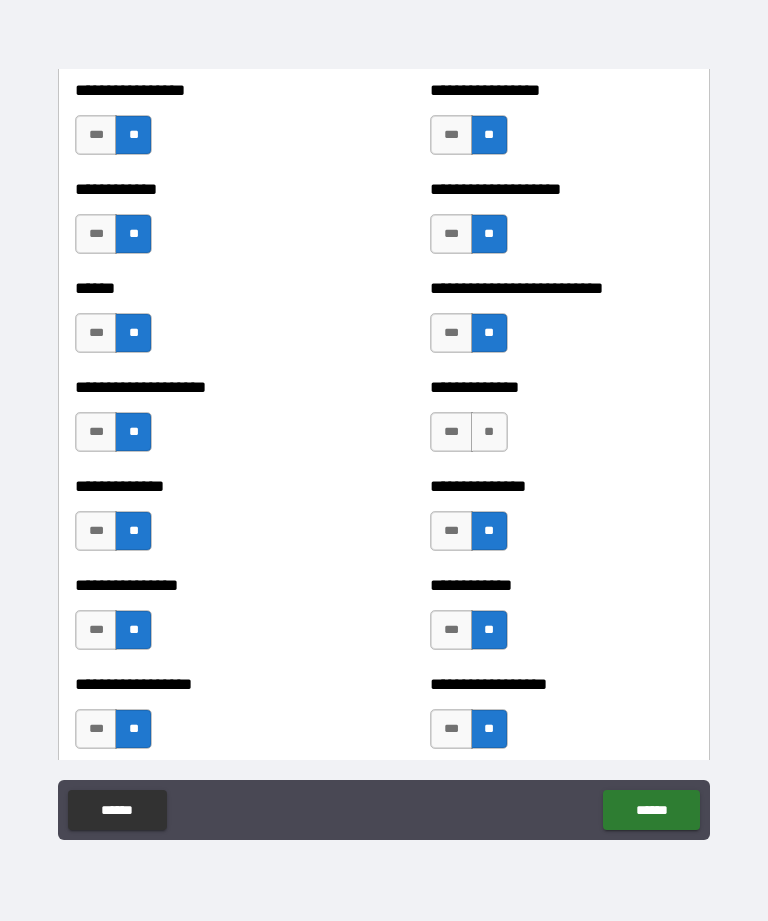 scroll, scrollTop: 3922, scrollLeft: 0, axis: vertical 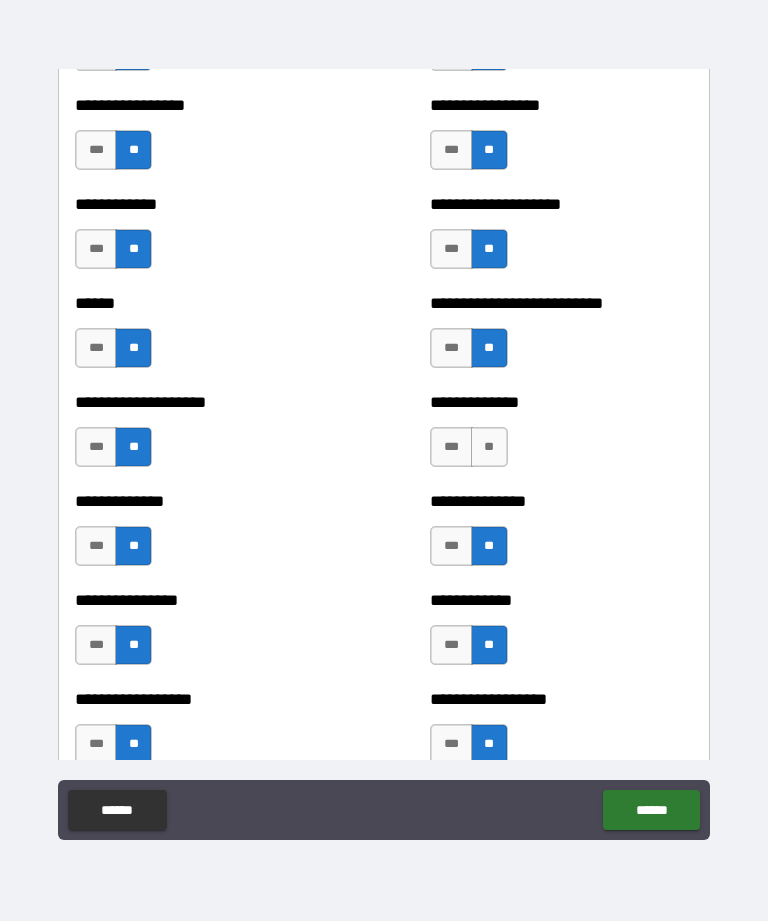 click on "**" at bounding box center [489, 447] 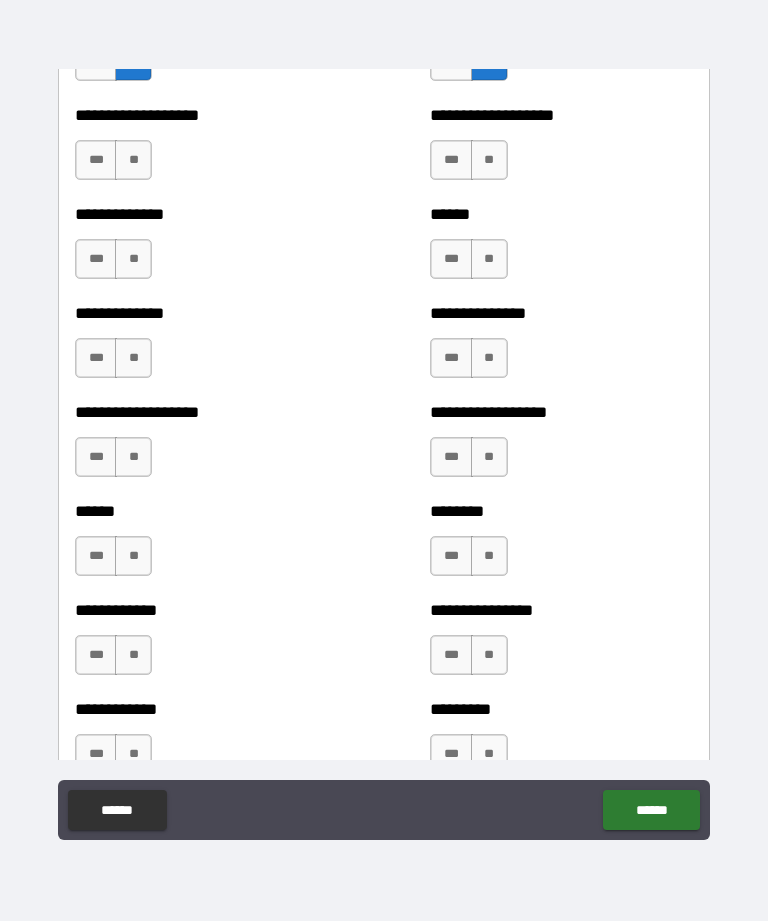 scroll, scrollTop: 4711, scrollLeft: 0, axis: vertical 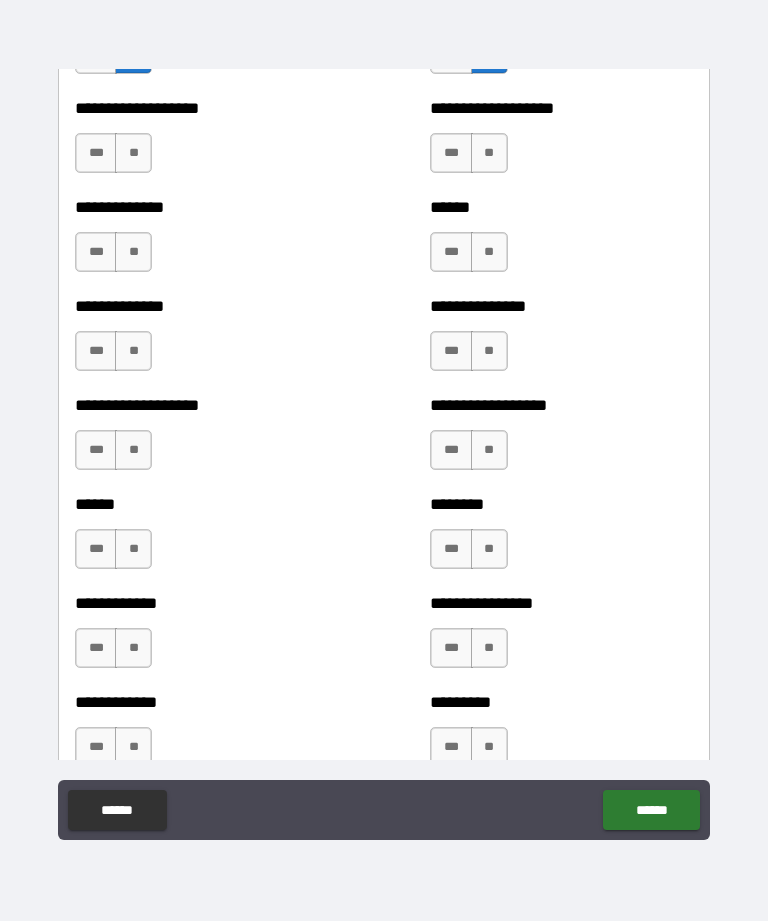 click on "**" at bounding box center (133, 153) 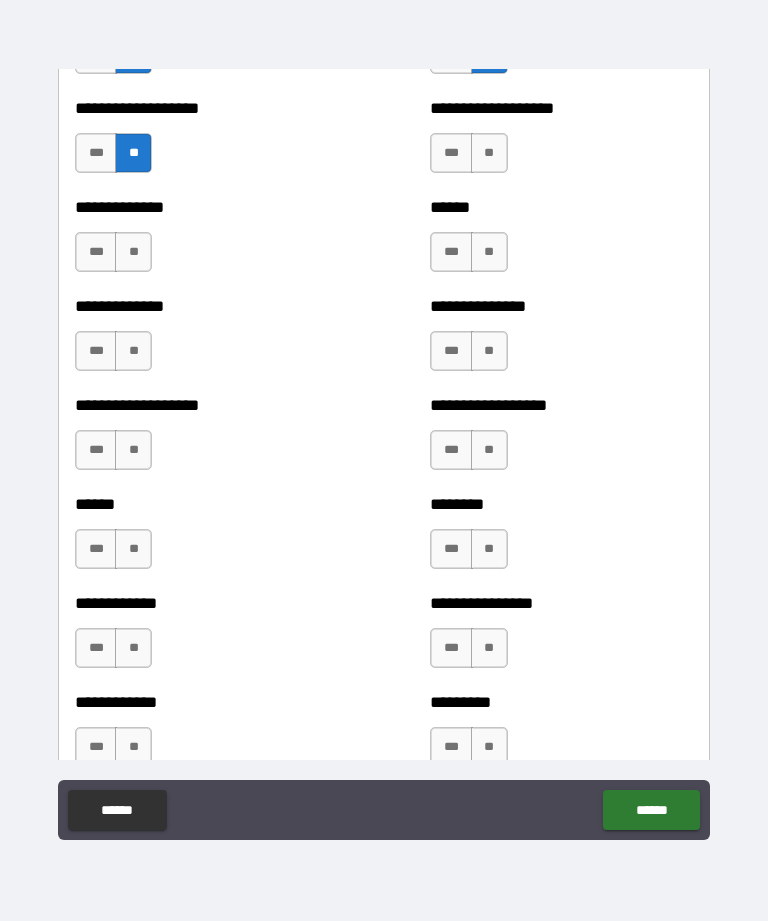 click on "**" at bounding box center (133, 252) 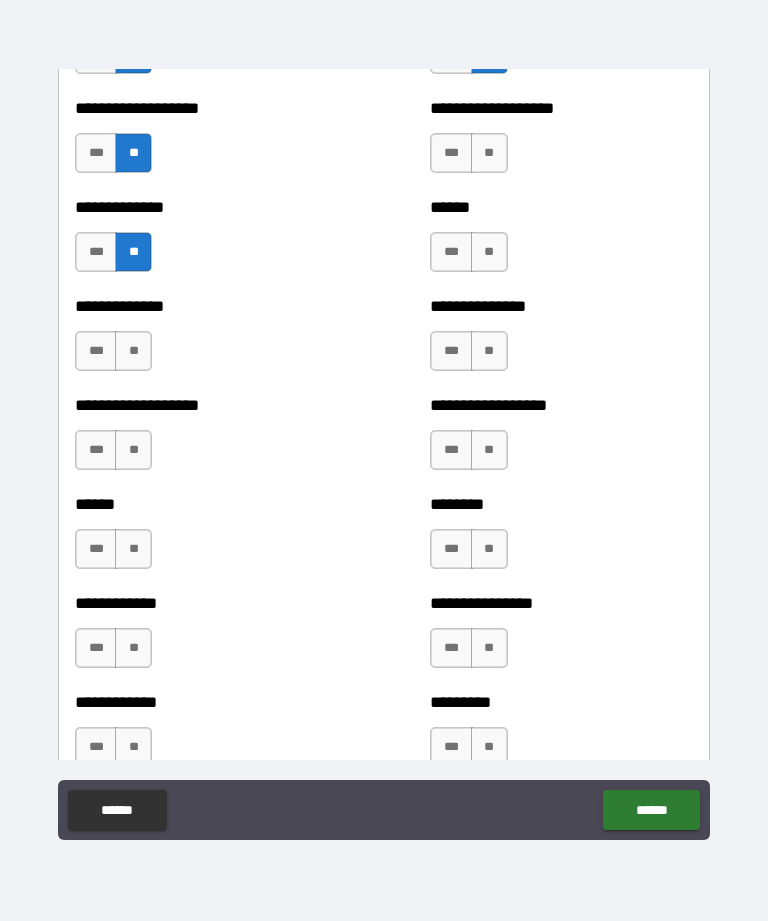 click on "**" at bounding box center (133, 351) 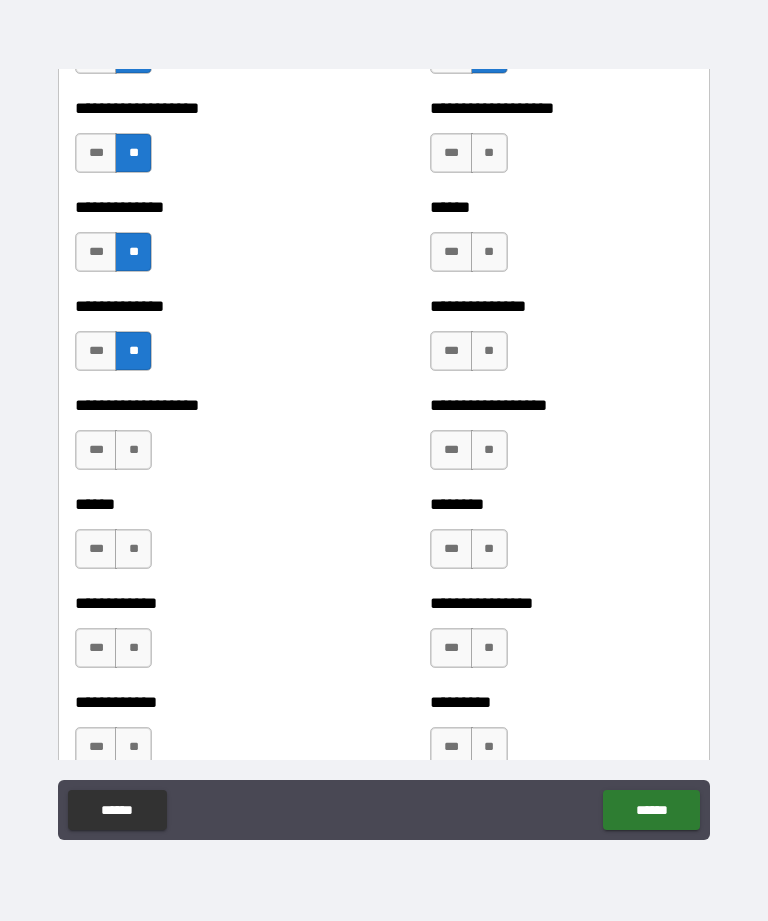 click on "**" at bounding box center [133, 450] 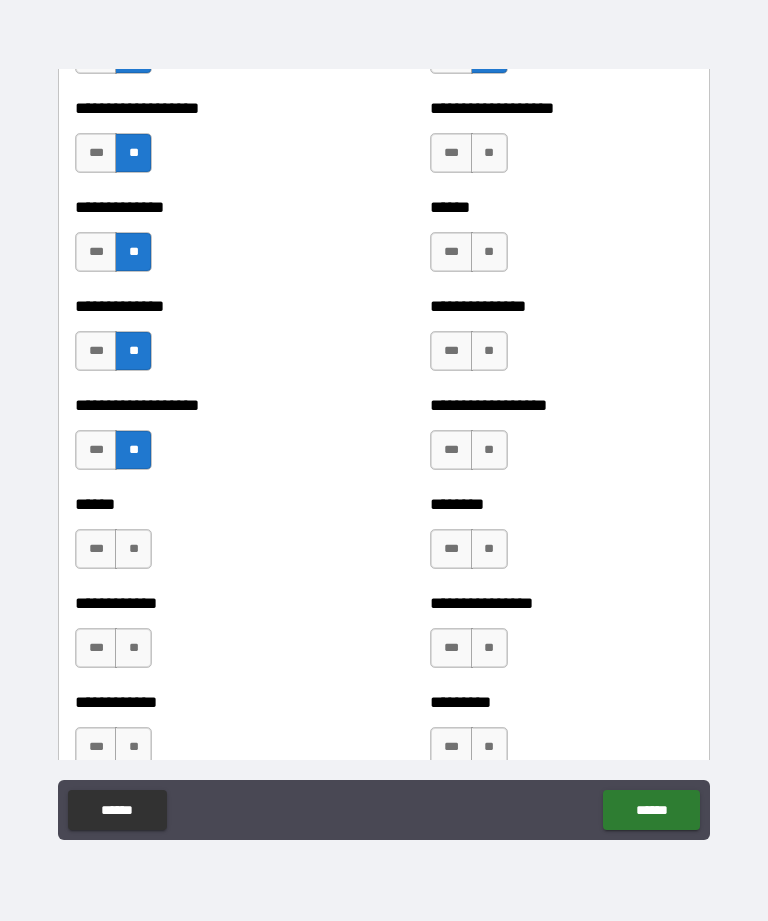 click on "**" at bounding box center (133, 549) 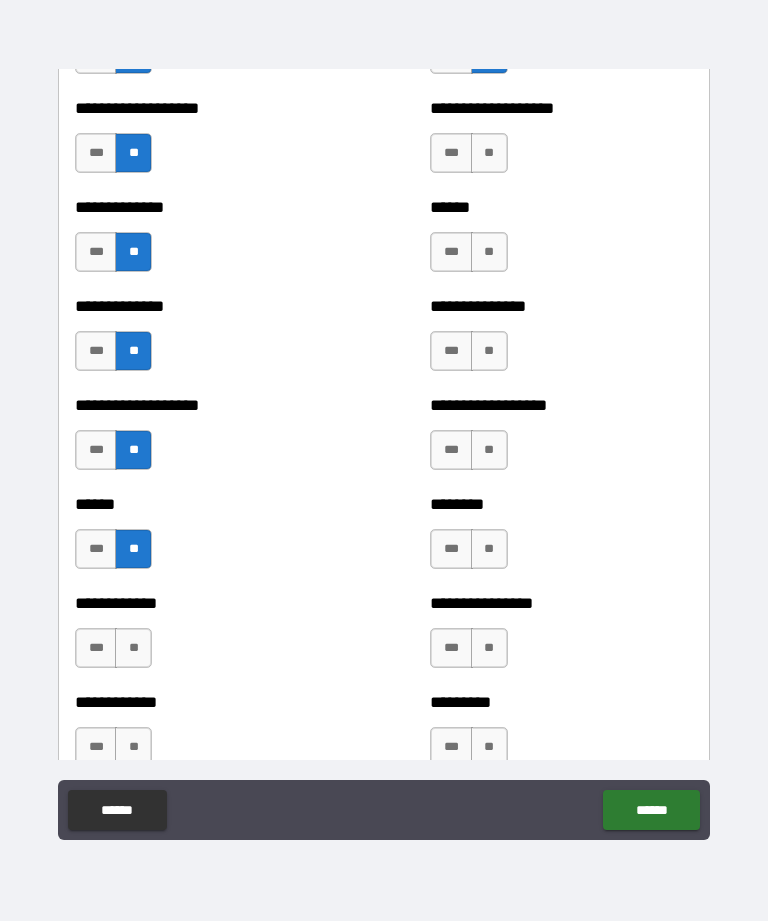 click on "**" at bounding box center [133, 648] 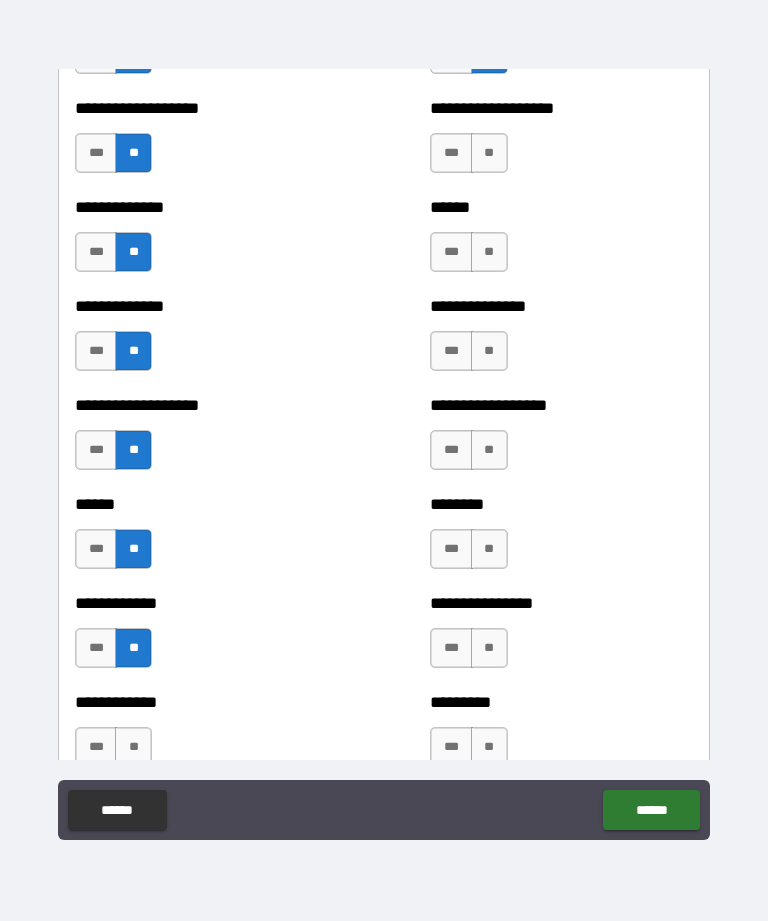 click on "**" at bounding box center [133, 747] 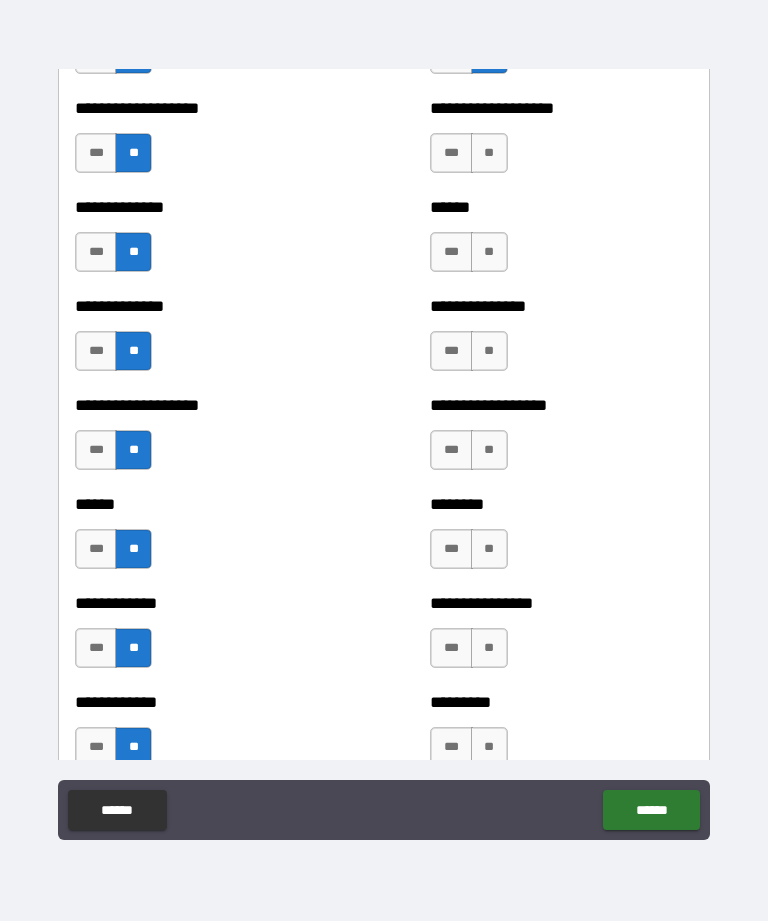 click on "**" at bounding box center [489, 747] 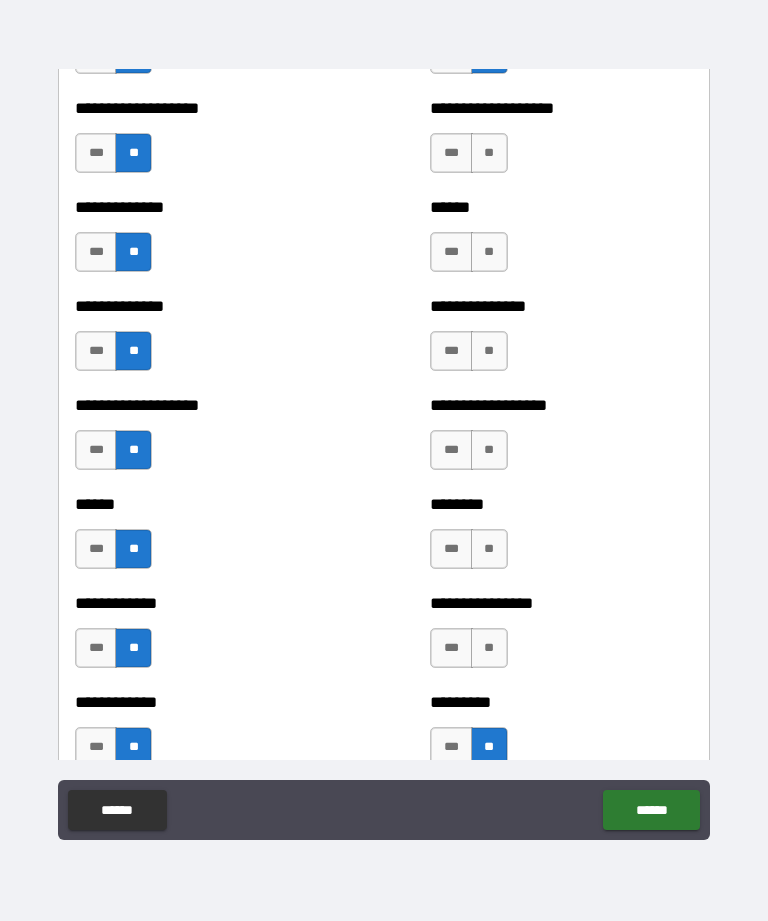 click on "**" at bounding box center [489, 648] 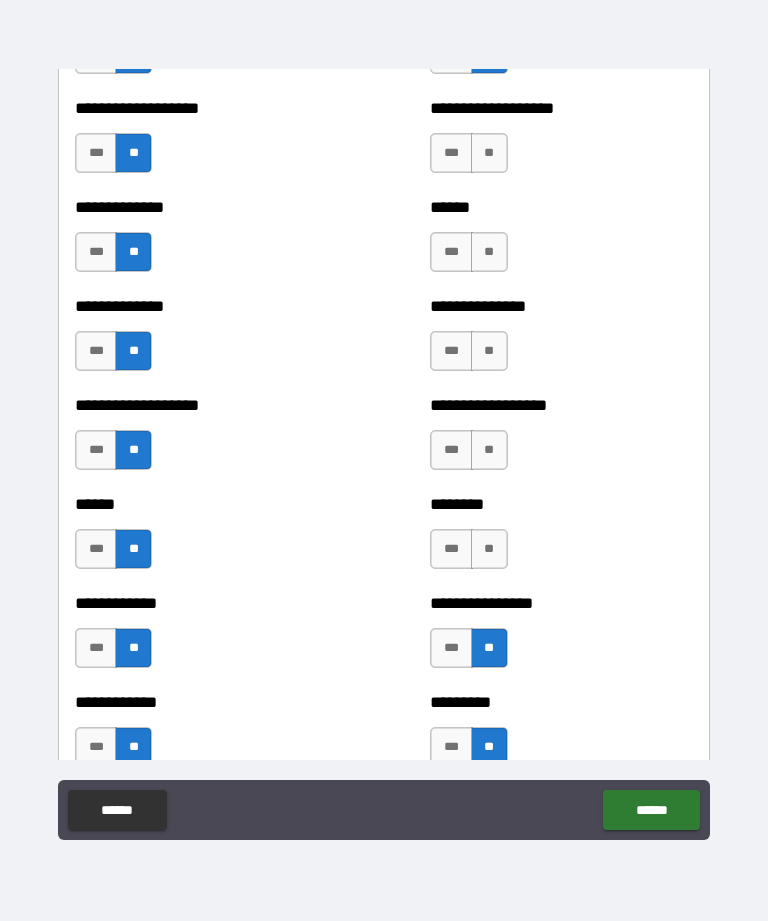 click on "**" at bounding box center (489, 549) 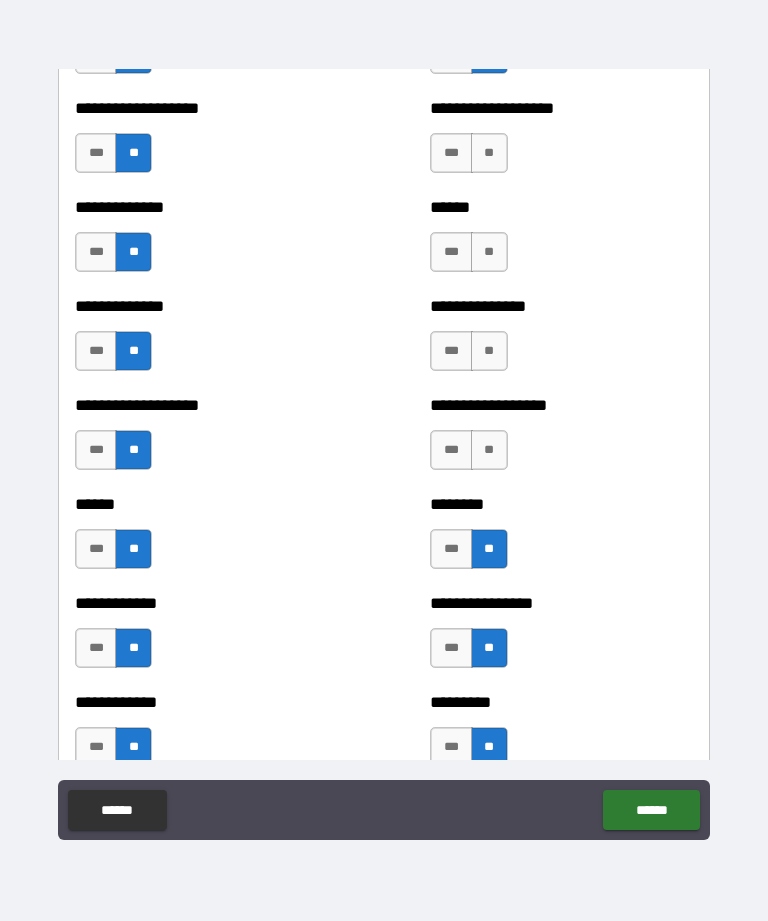 click on "**" at bounding box center (489, 450) 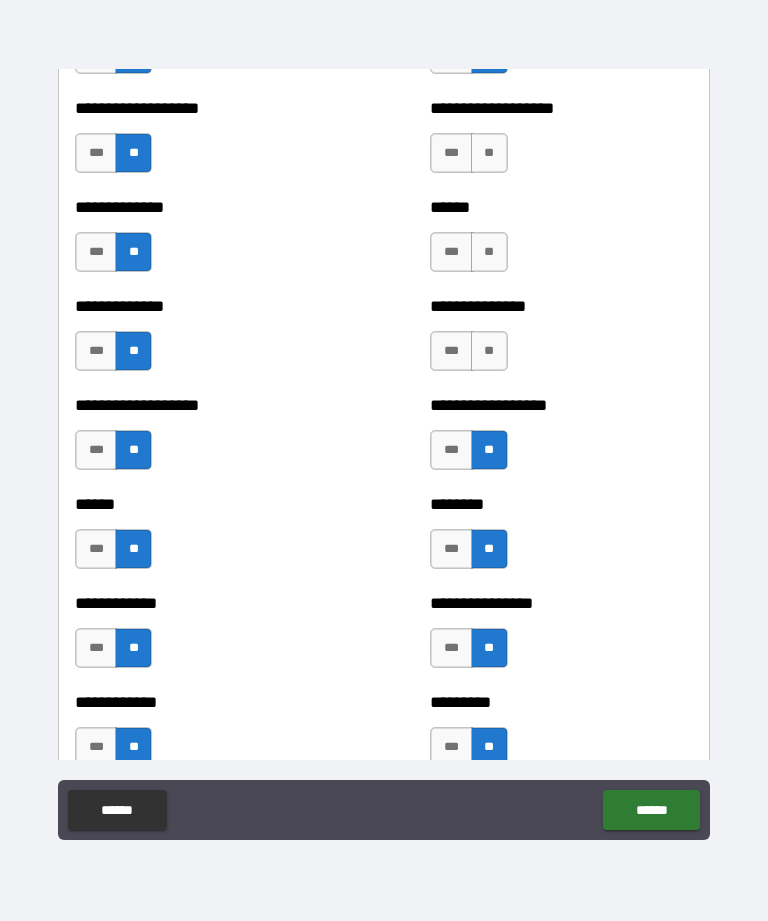 click on "**" at bounding box center [489, 351] 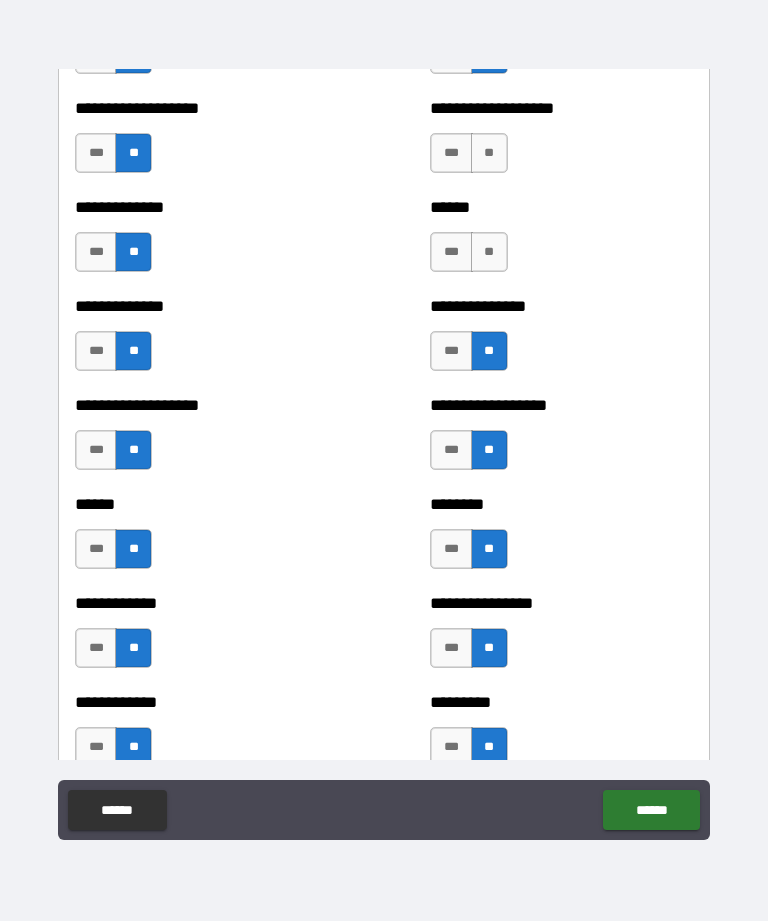 scroll, scrollTop: 4680, scrollLeft: 0, axis: vertical 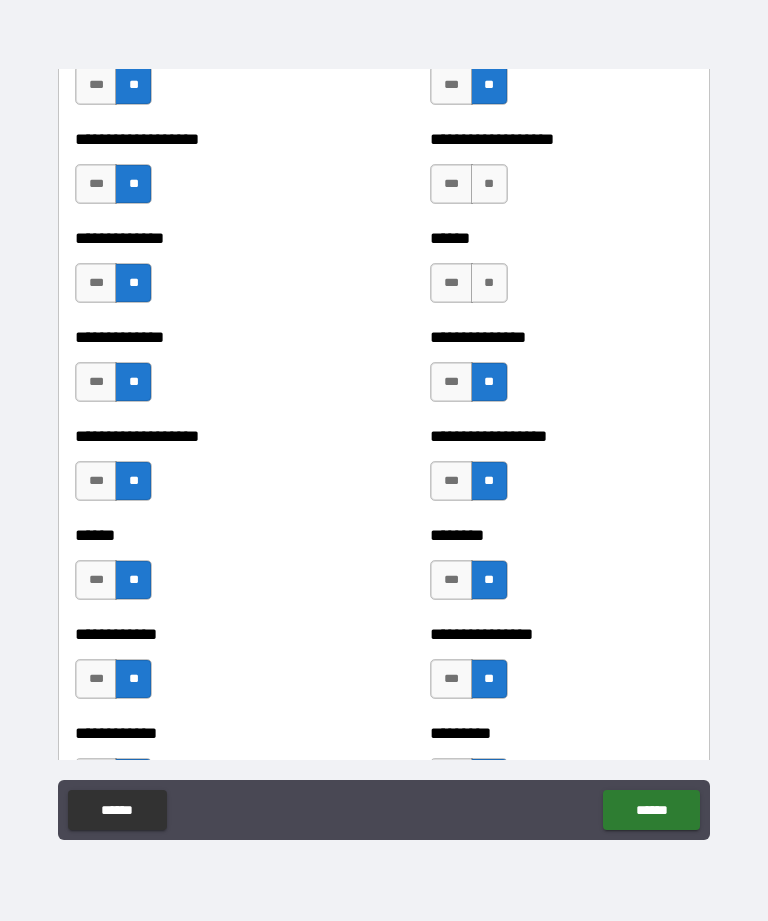 click on "**" at bounding box center (489, 184) 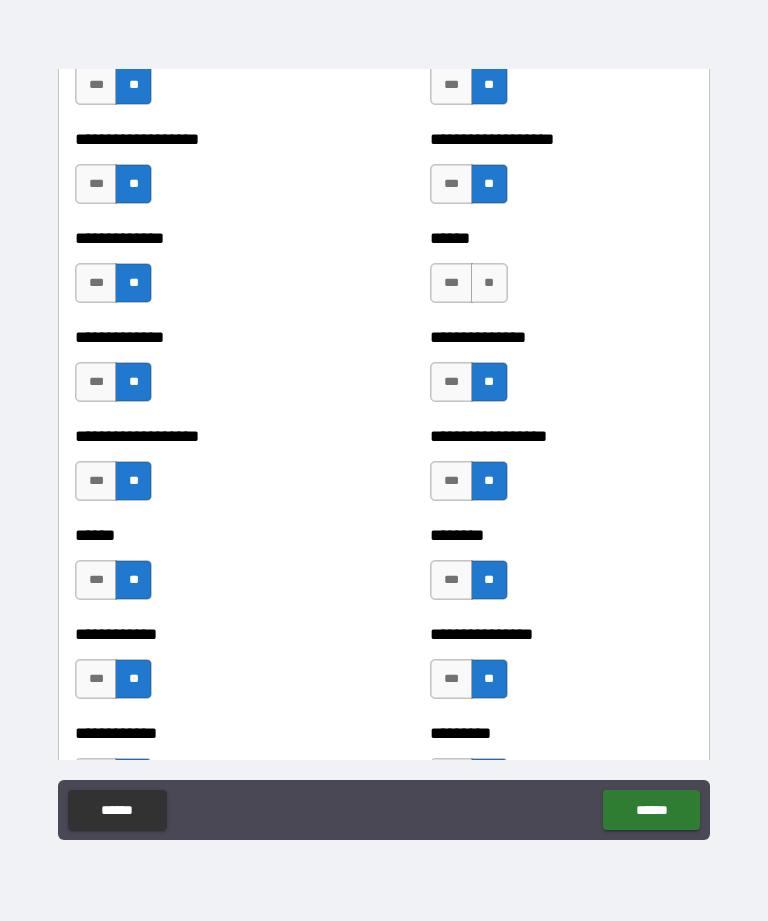 click on "**" at bounding box center (489, 283) 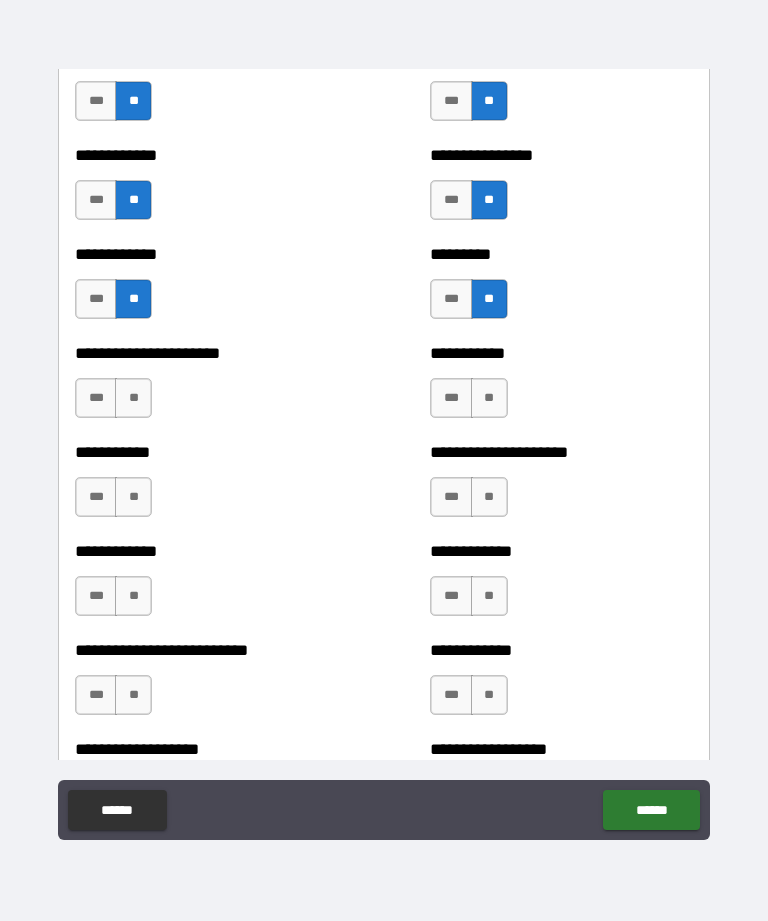 scroll, scrollTop: 5200, scrollLeft: 0, axis: vertical 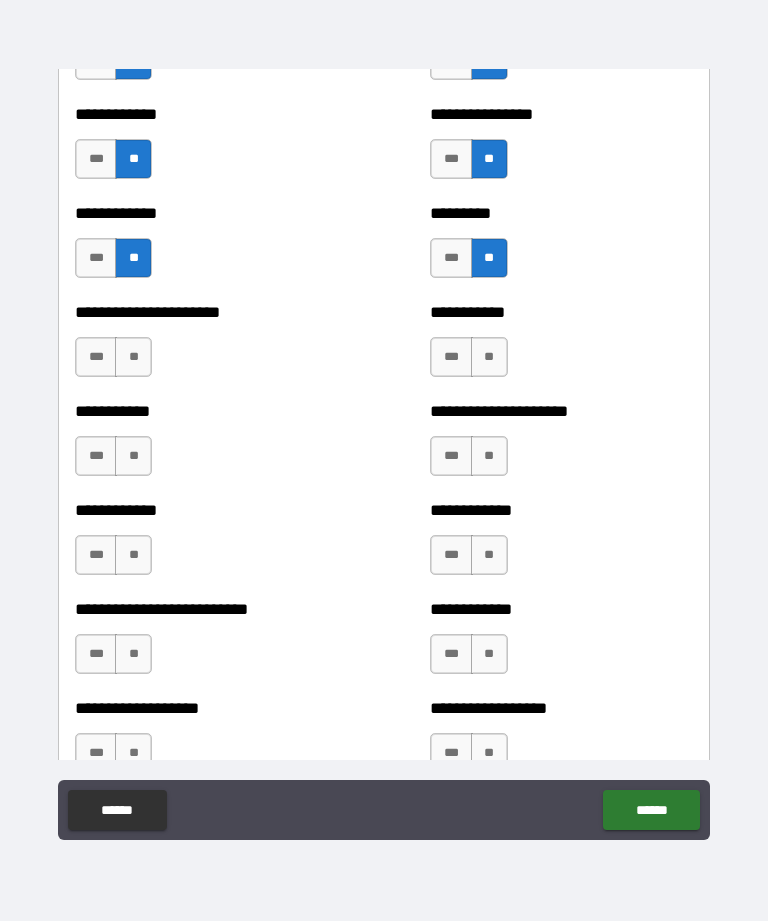 click on "**" at bounding box center [133, 357] 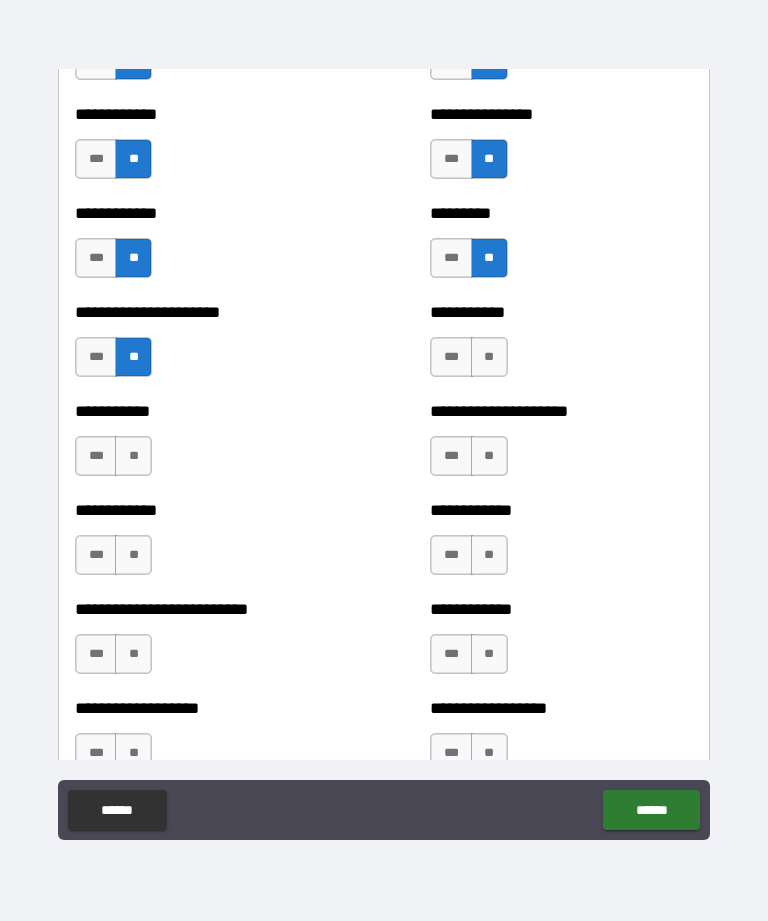 click on "**" at bounding box center [133, 456] 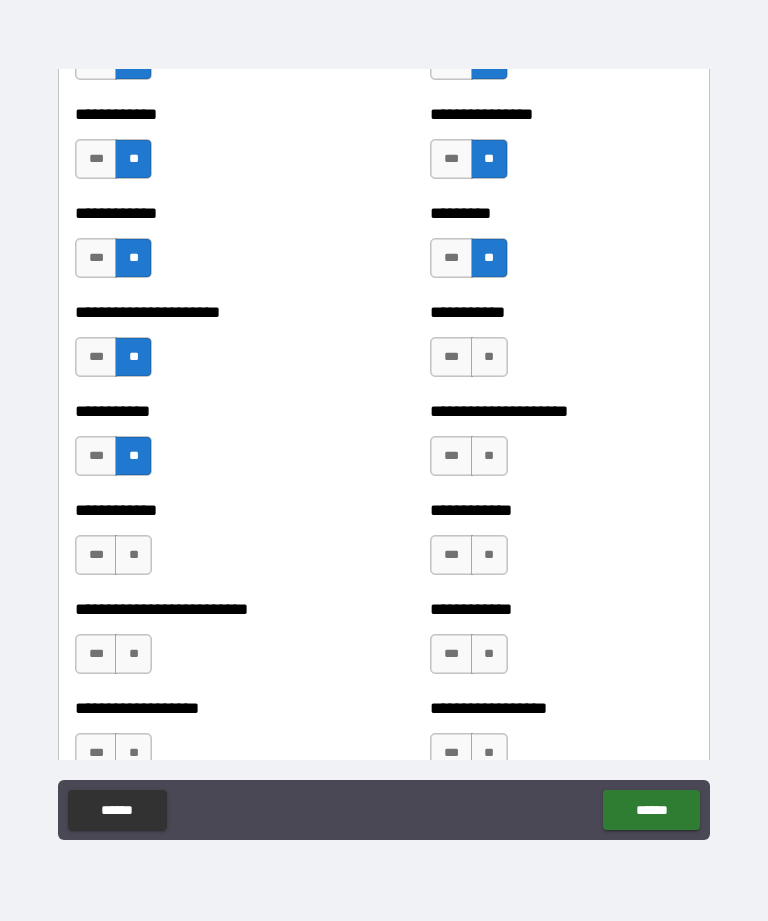 click on "**" at bounding box center [133, 555] 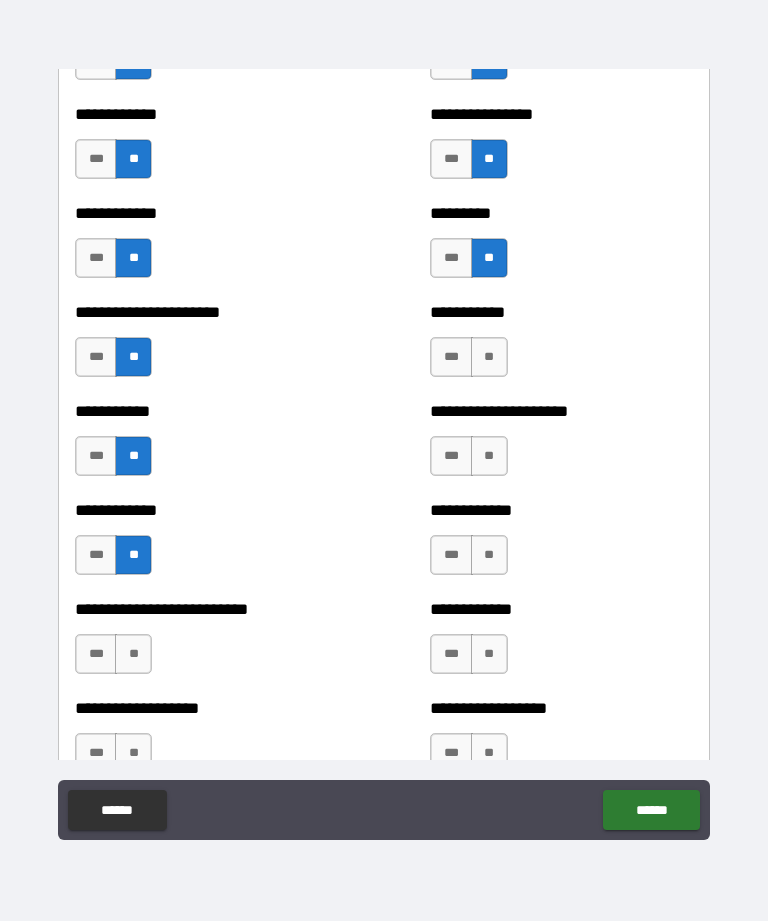 click on "**" at bounding box center (133, 654) 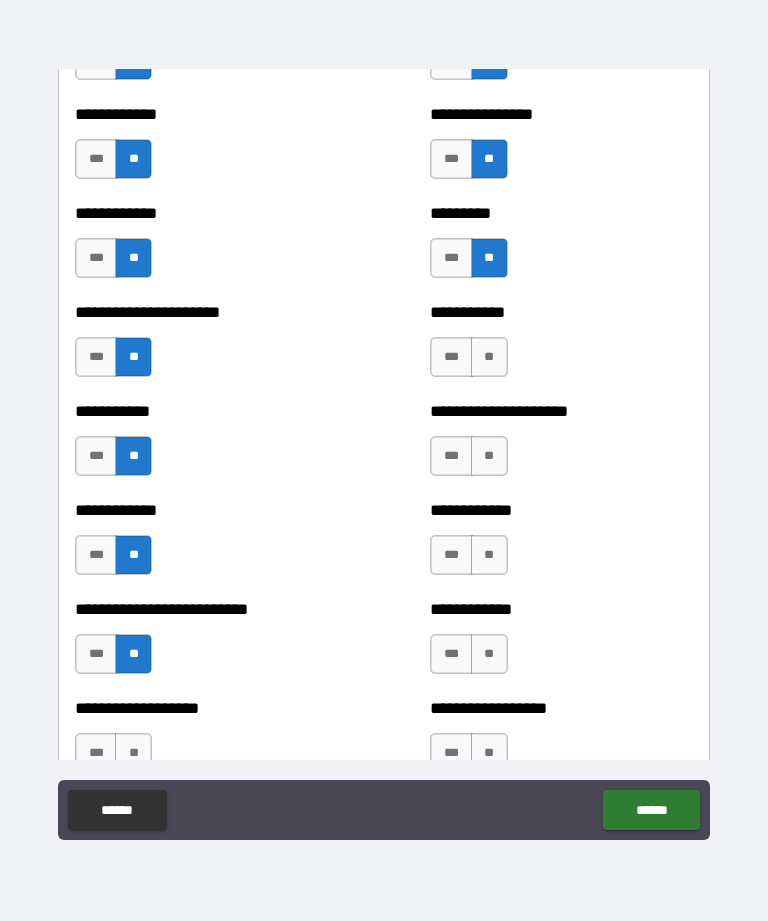 click on "**********" at bounding box center [206, 743] 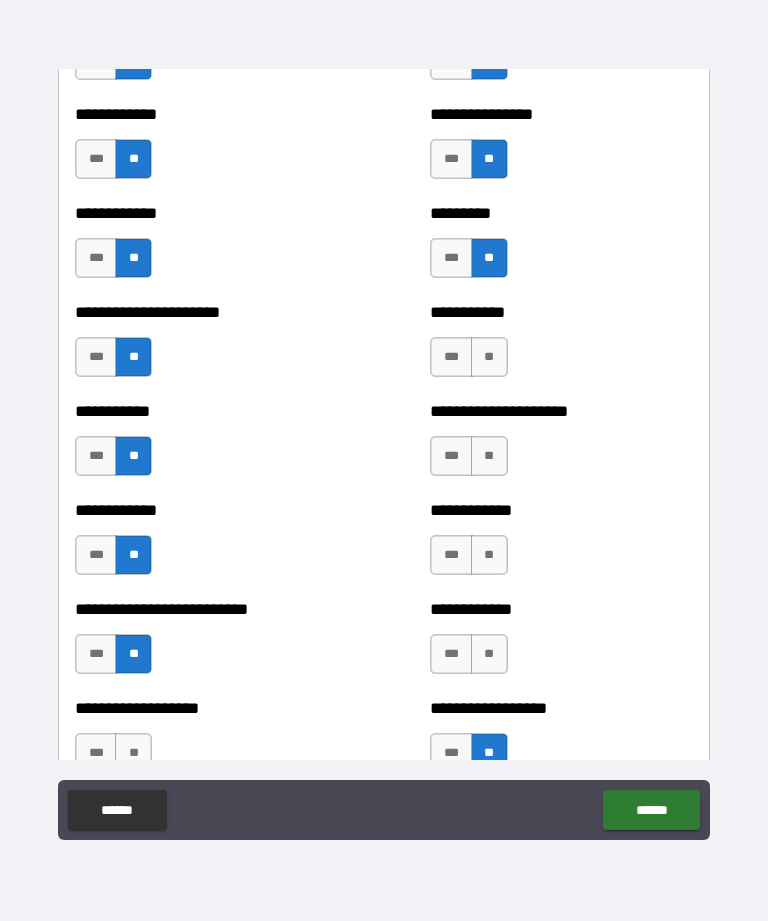 click on "**" at bounding box center [489, 654] 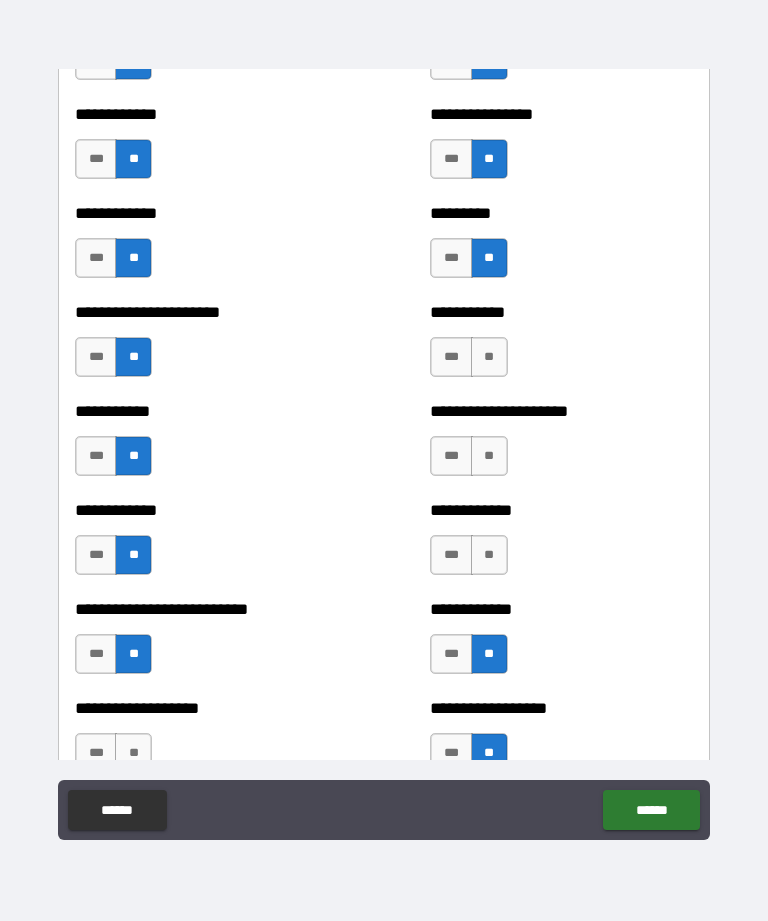 click on "**" at bounding box center (489, 555) 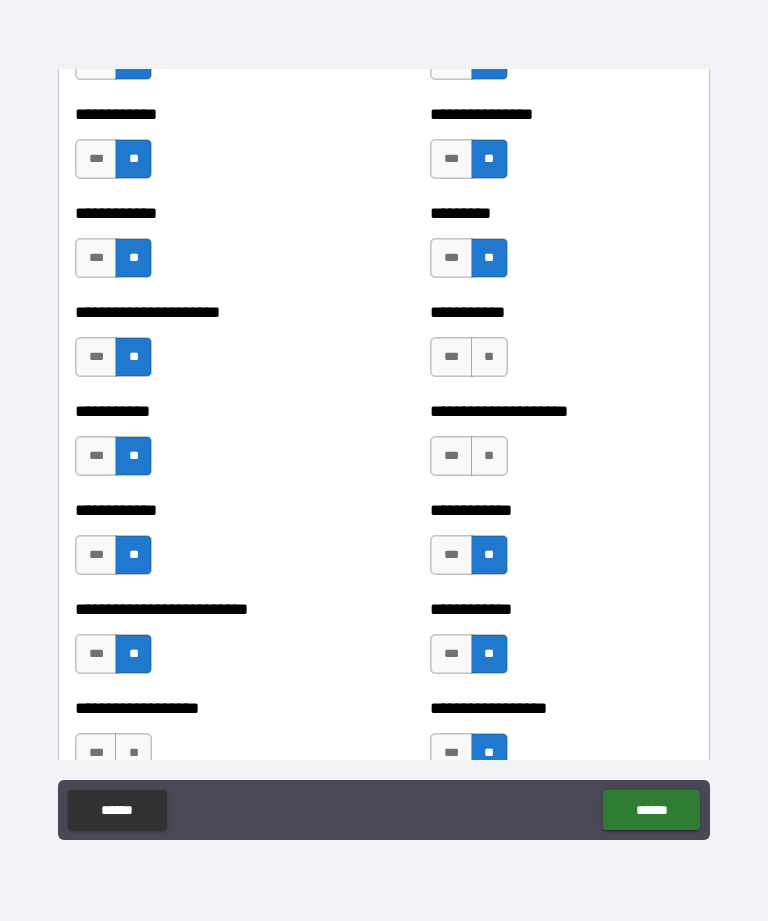 click on "**" at bounding box center [489, 456] 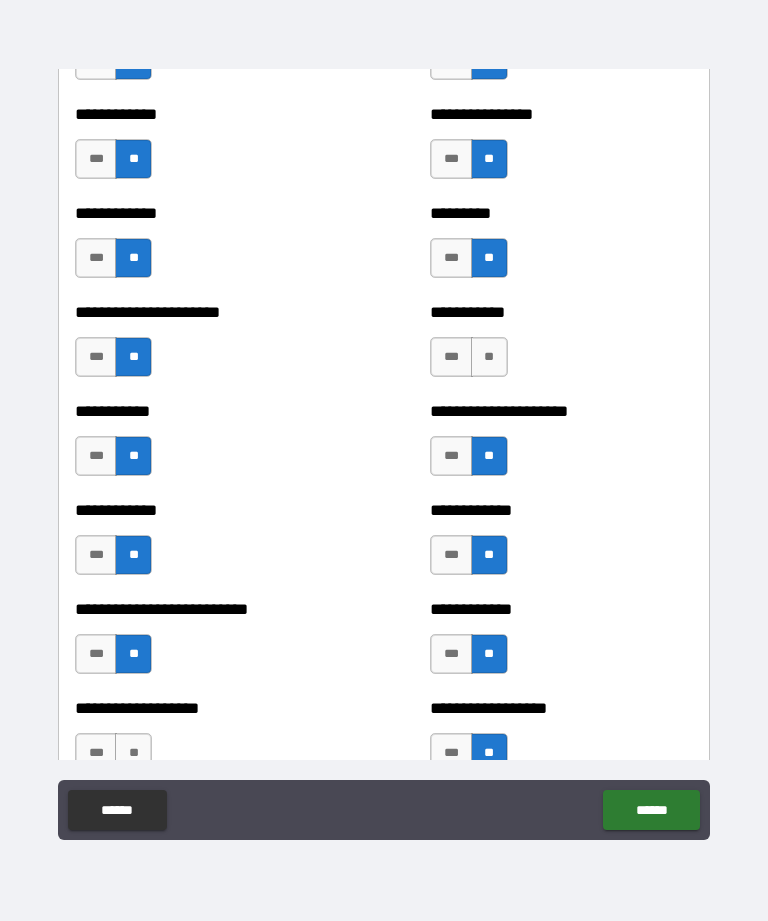 click on "**" at bounding box center [489, 357] 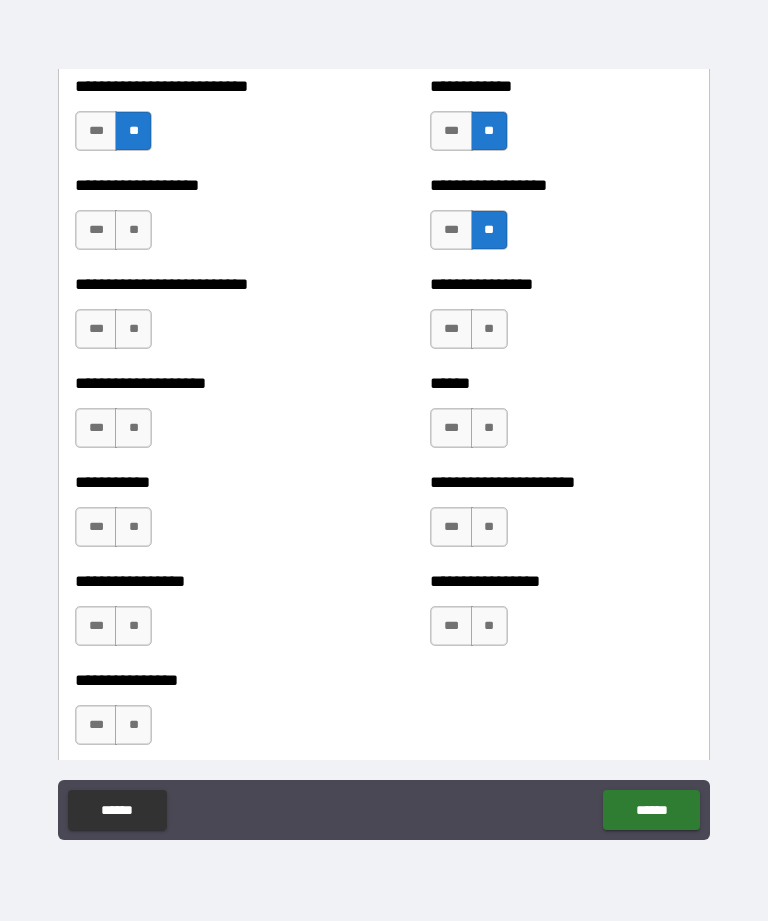 scroll, scrollTop: 5731, scrollLeft: 0, axis: vertical 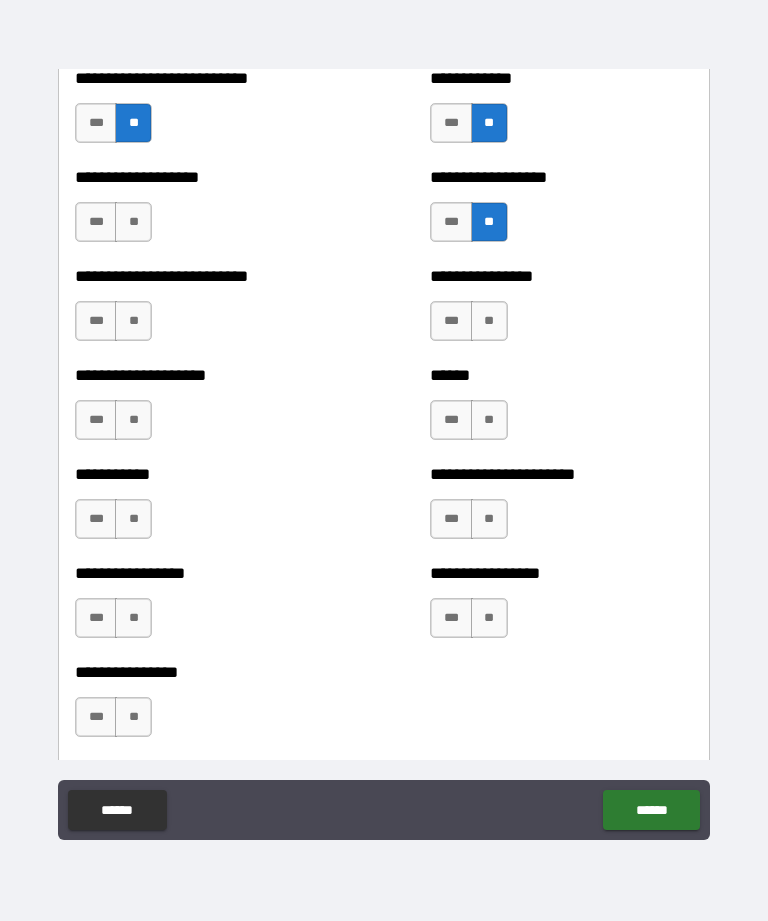 click on "**" at bounding box center (133, 222) 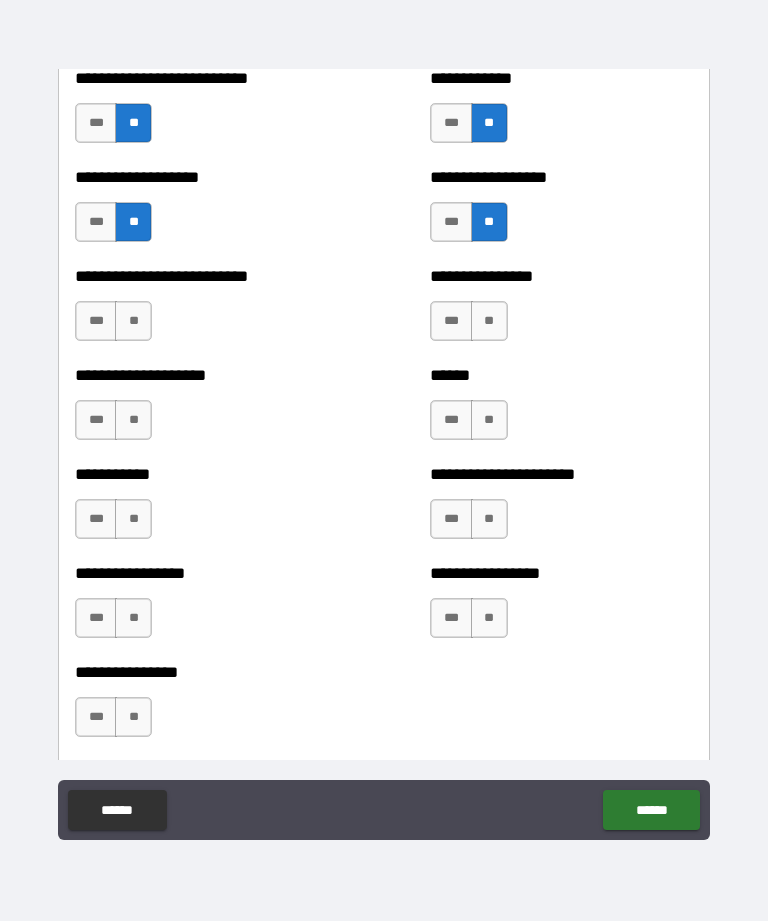 click on "**" at bounding box center [133, 321] 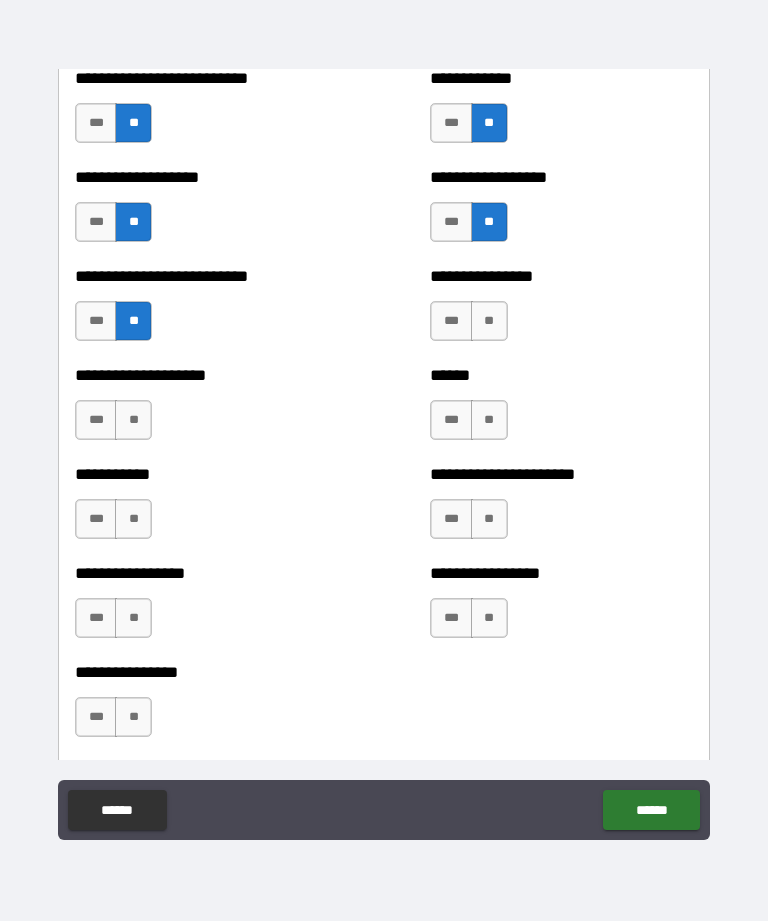 click on "**" at bounding box center [133, 420] 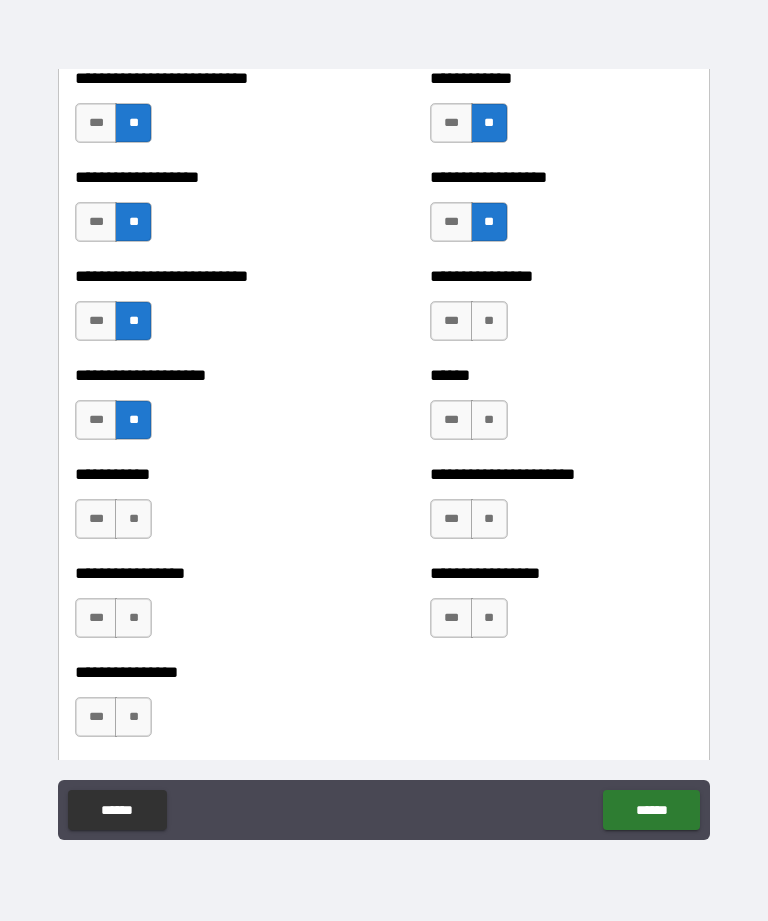 click on "**" at bounding box center (133, 519) 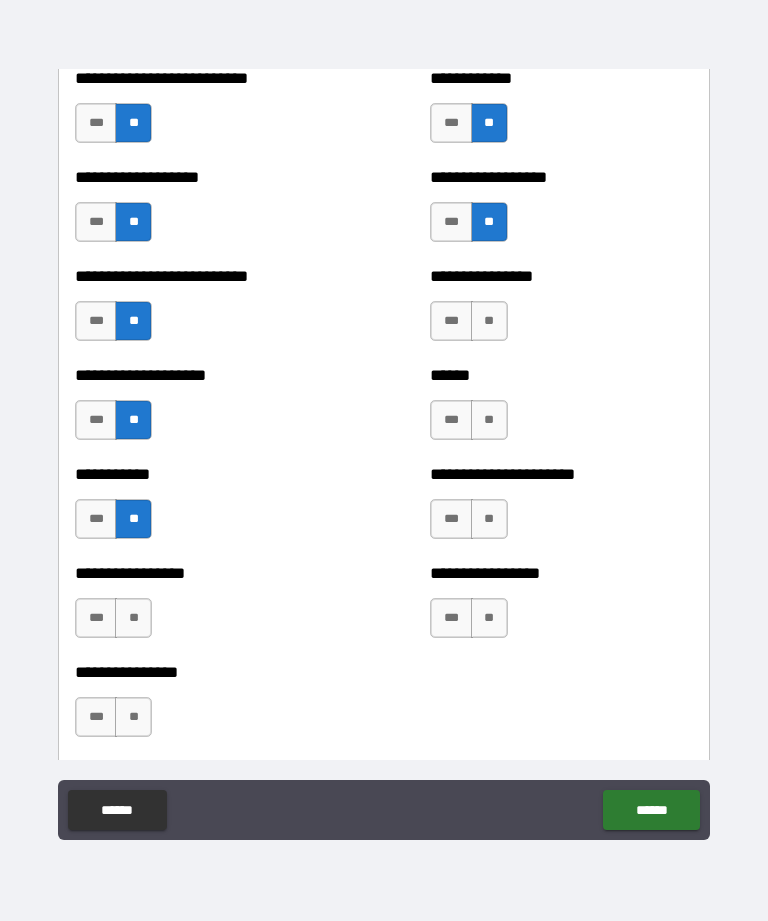 click on "**********" at bounding box center (206, 608) 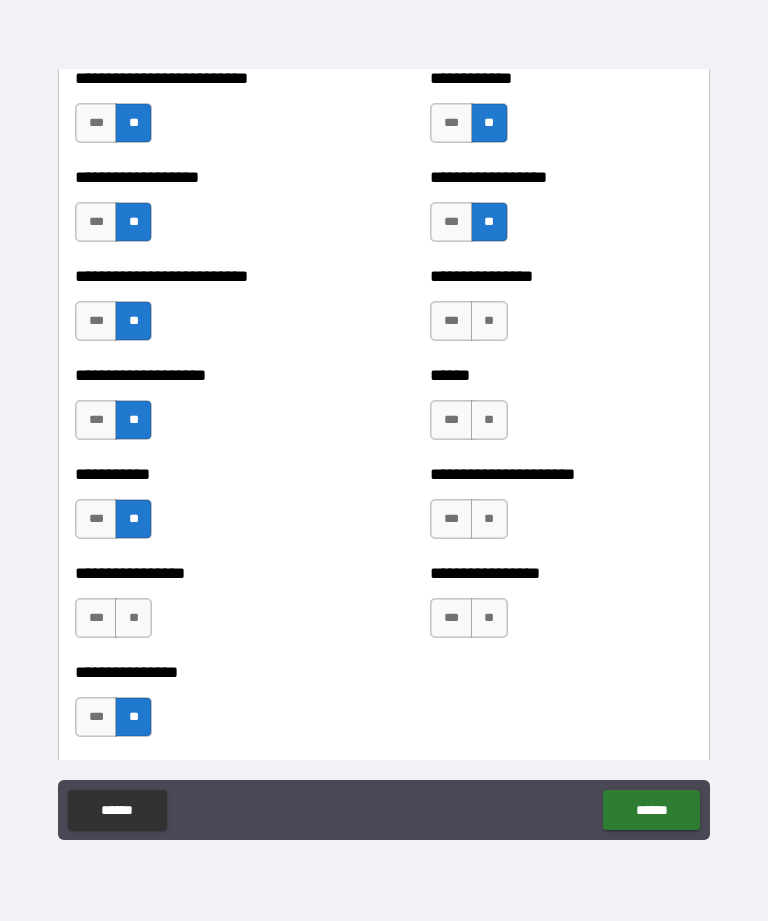click on "**" at bounding box center (489, 618) 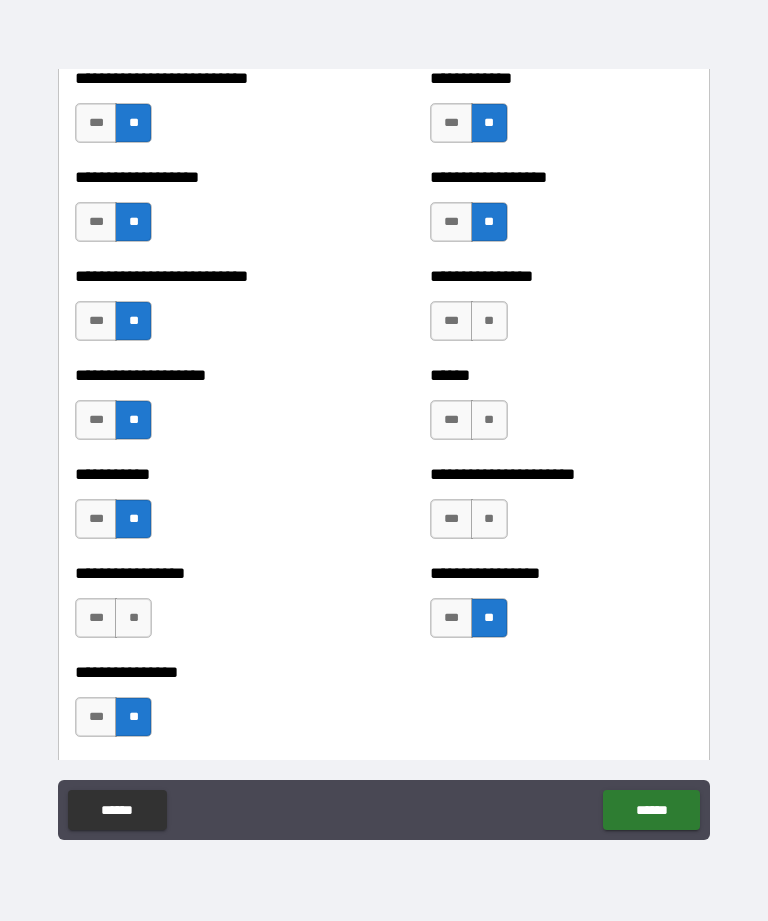 click on "**" at bounding box center (489, 519) 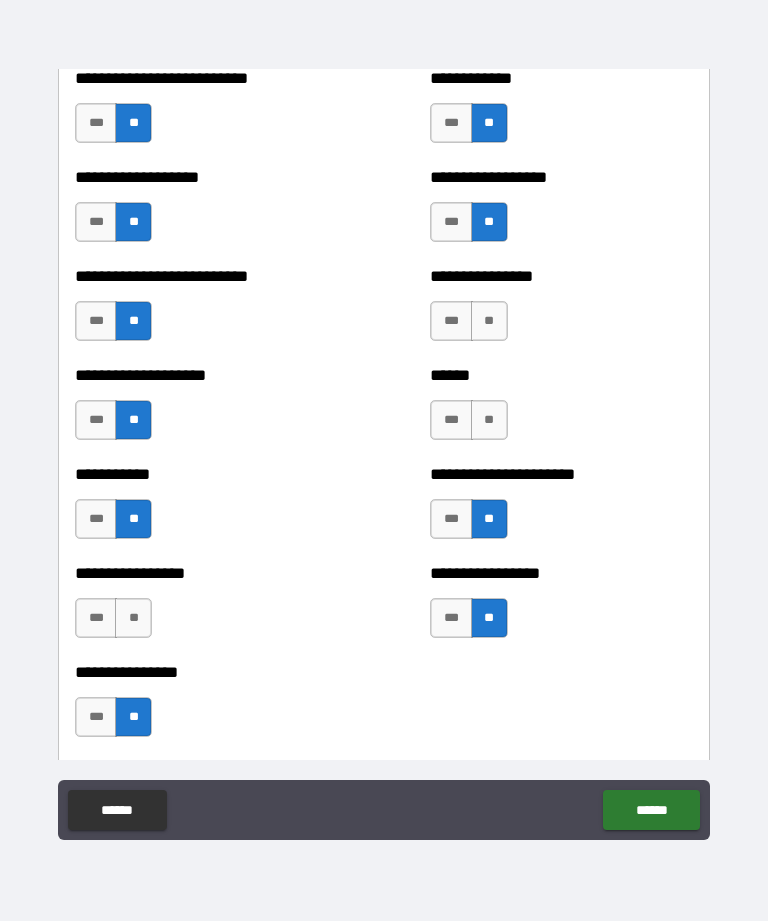 click on "**" at bounding box center [489, 420] 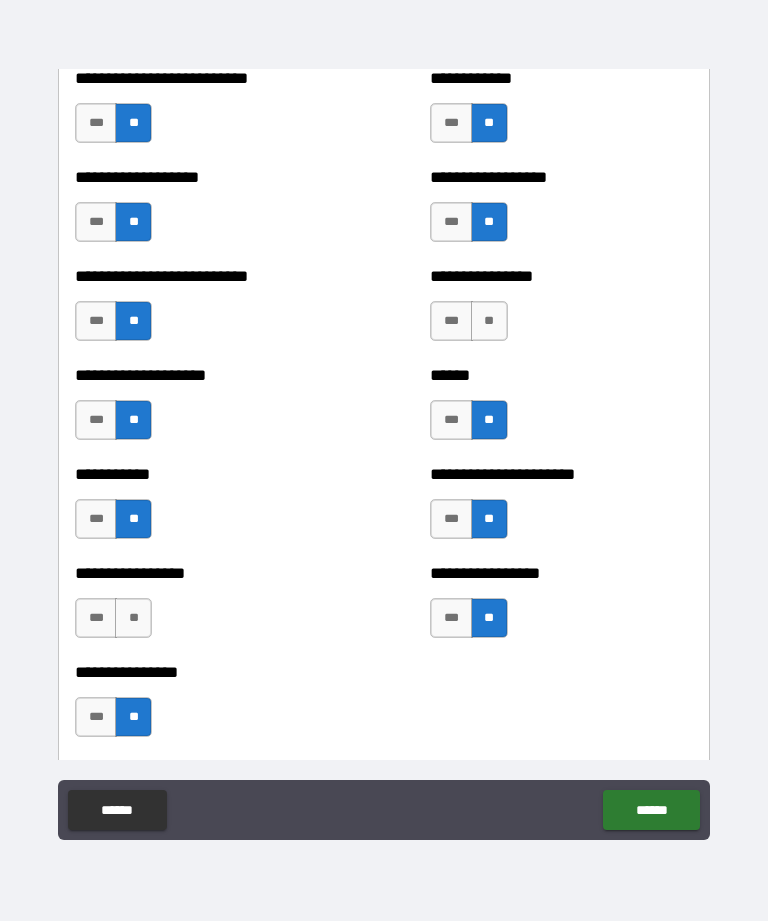 click on "**" at bounding box center [489, 321] 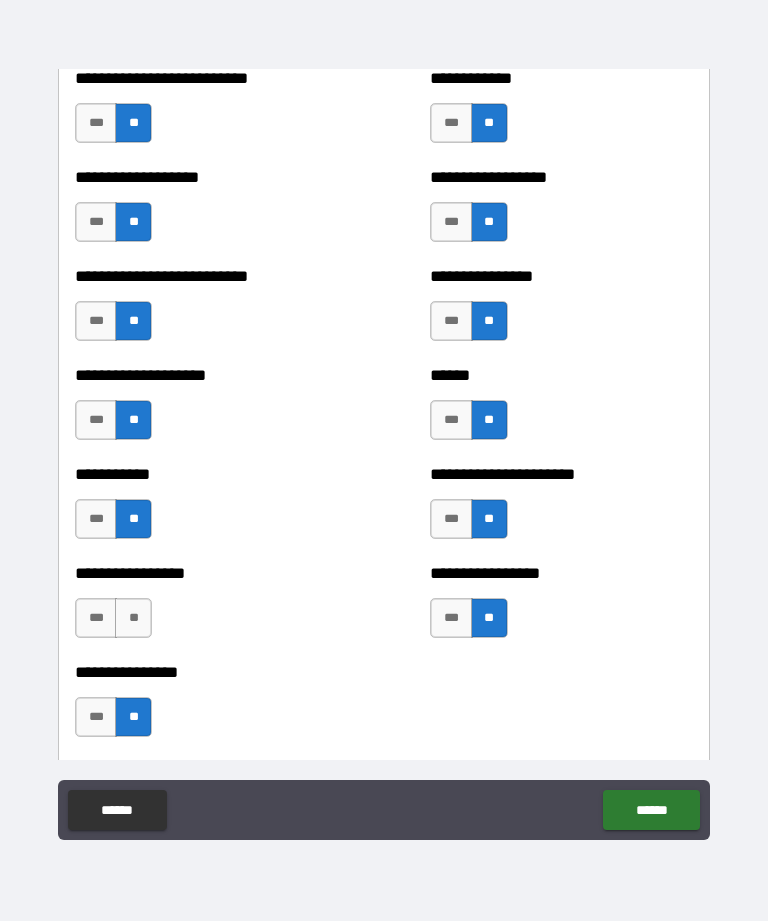 click on "**" at bounding box center [133, 618] 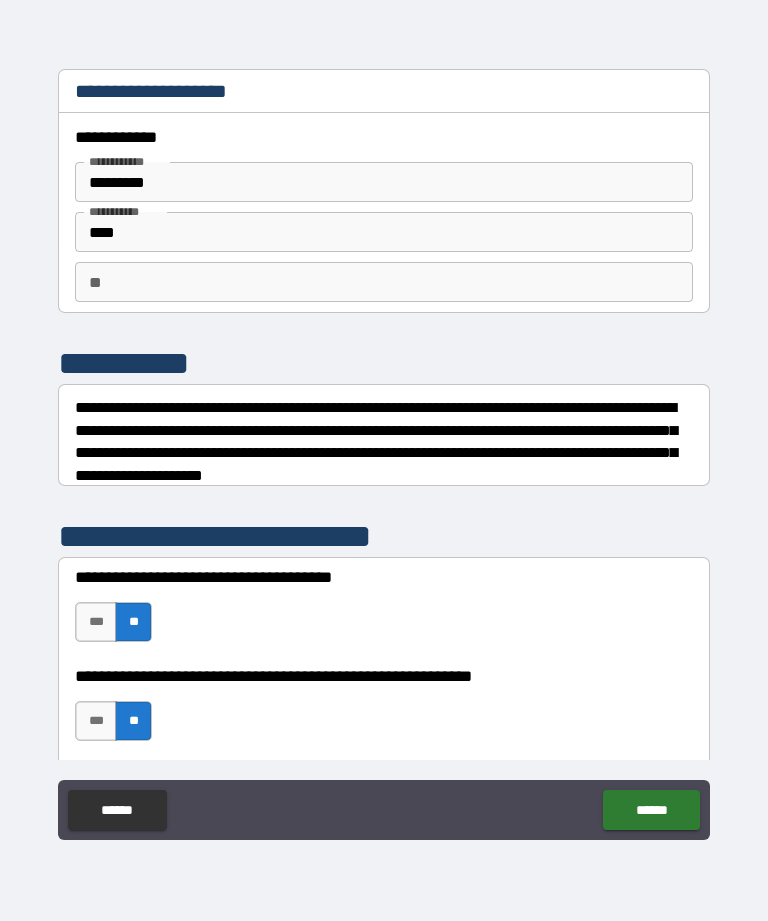 scroll, scrollTop: -2, scrollLeft: 0, axis: vertical 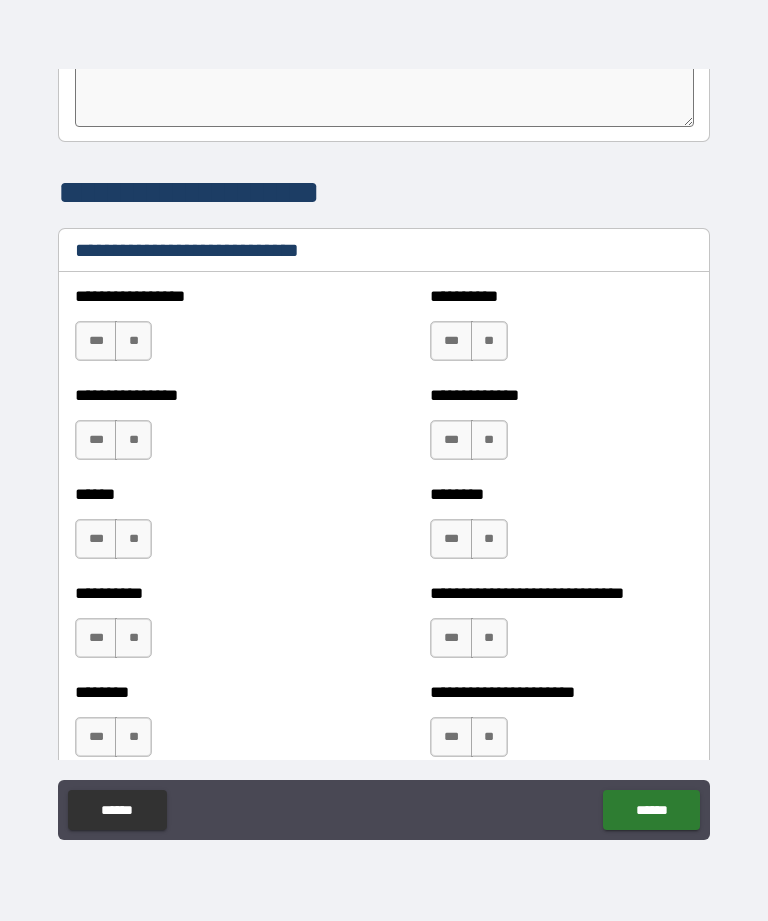 click on "***" at bounding box center (96, 341) 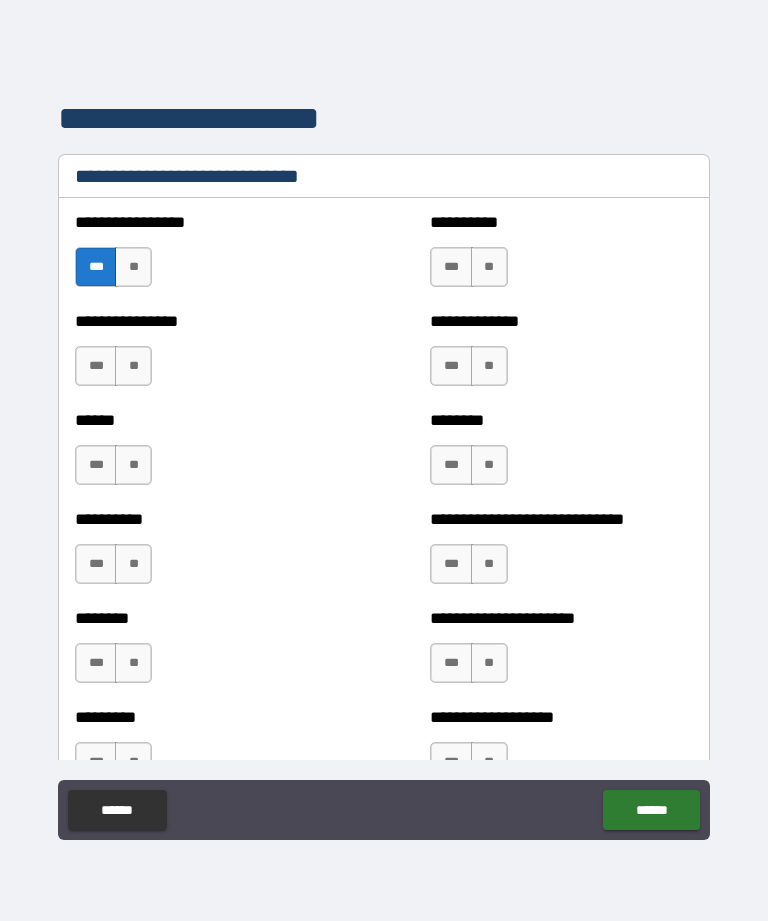 scroll, scrollTop: 6710, scrollLeft: 0, axis: vertical 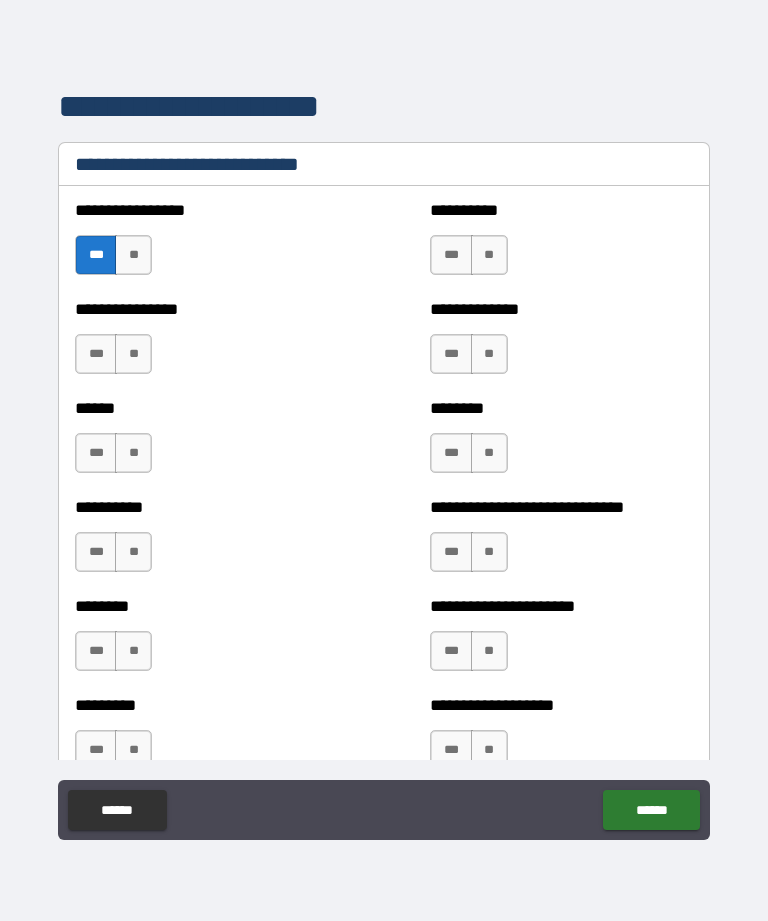 click on "***" at bounding box center (96, 354) 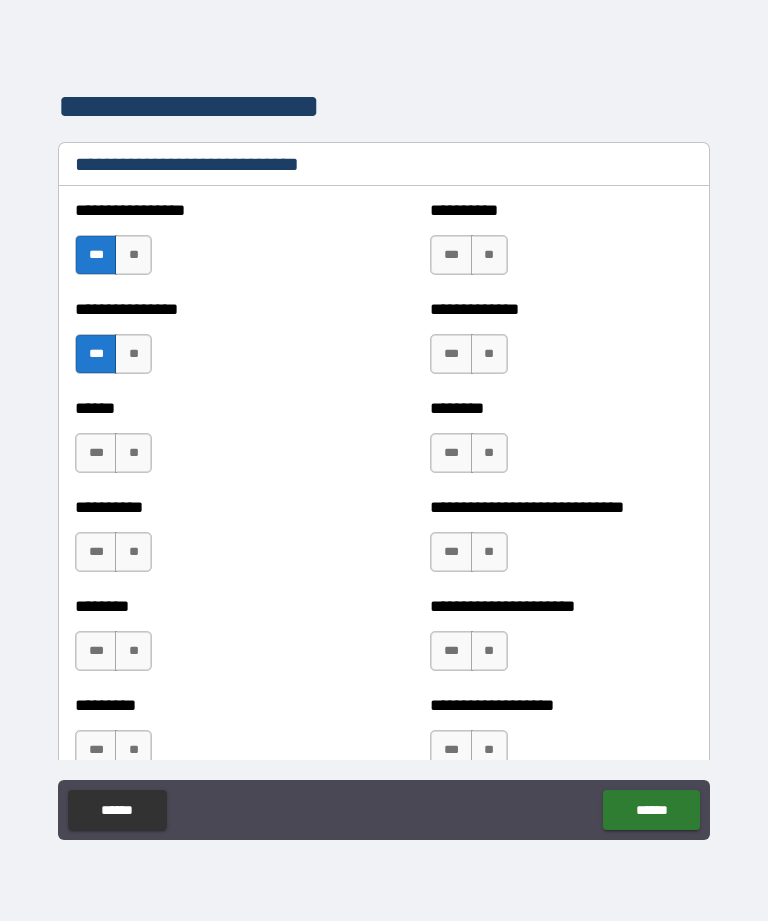 click on "***" at bounding box center (451, 354) 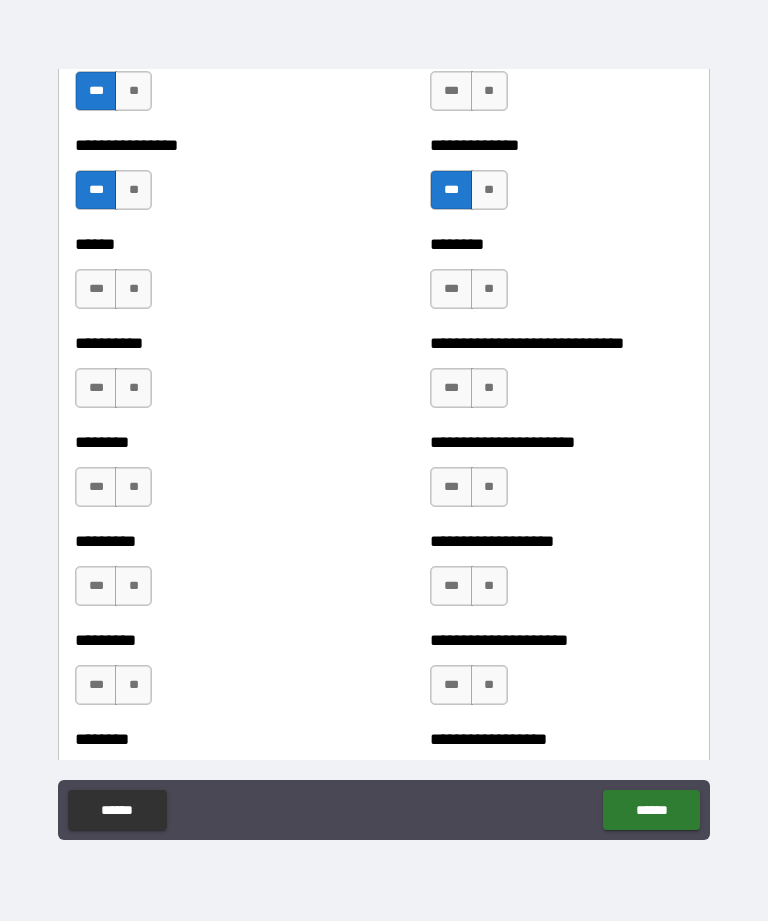 scroll, scrollTop: 6878, scrollLeft: 0, axis: vertical 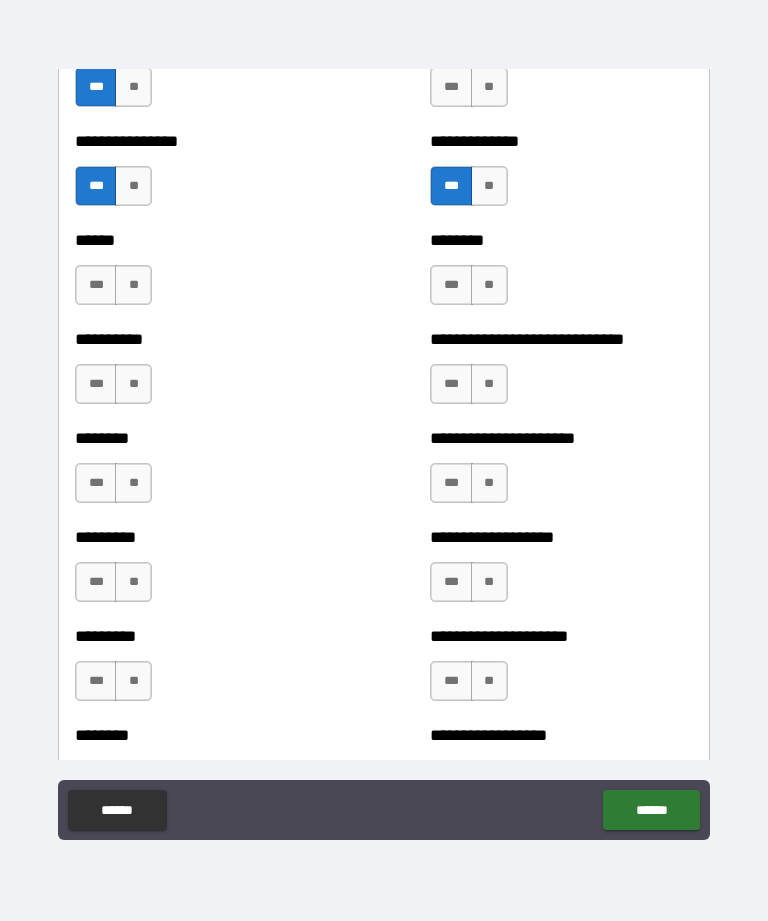 click on "***" at bounding box center [451, 384] 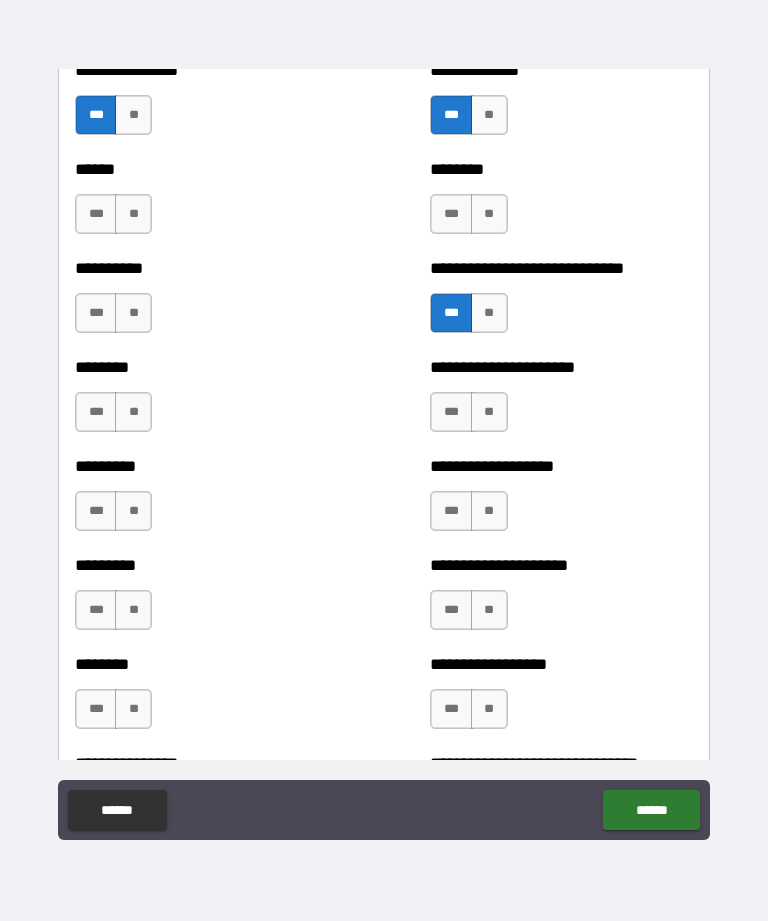 scroll, scrollTop: 6954, scrollLeft: 0, axis: vertical 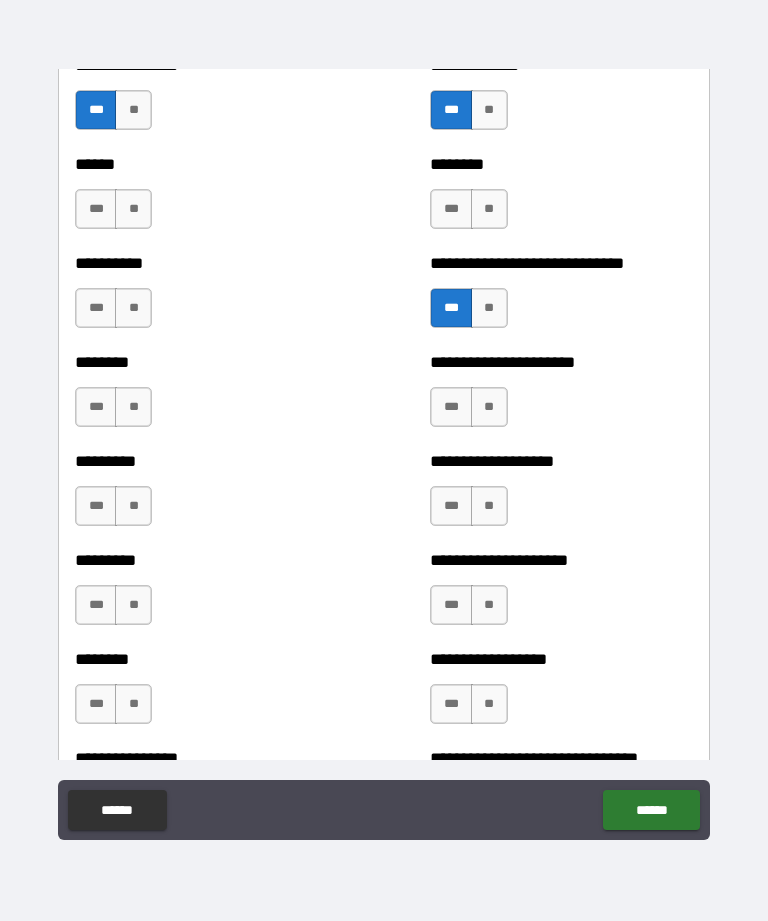 click on "***" at bounding box center [451, 506] 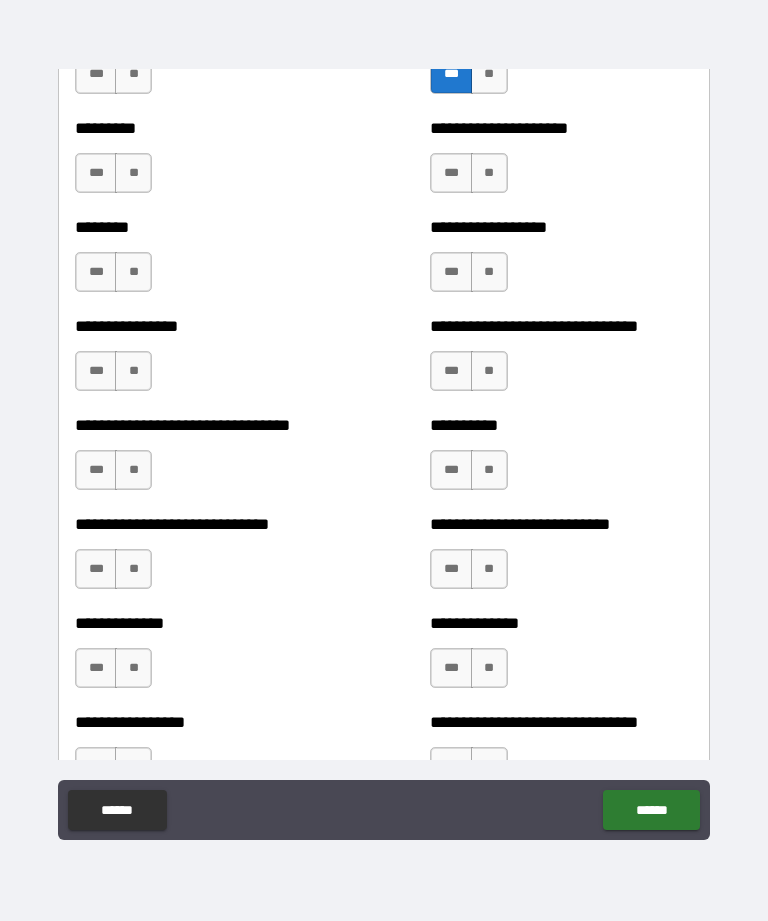 scroll, scrollTop: 7393, scrollLeft: 0, axis: vertical 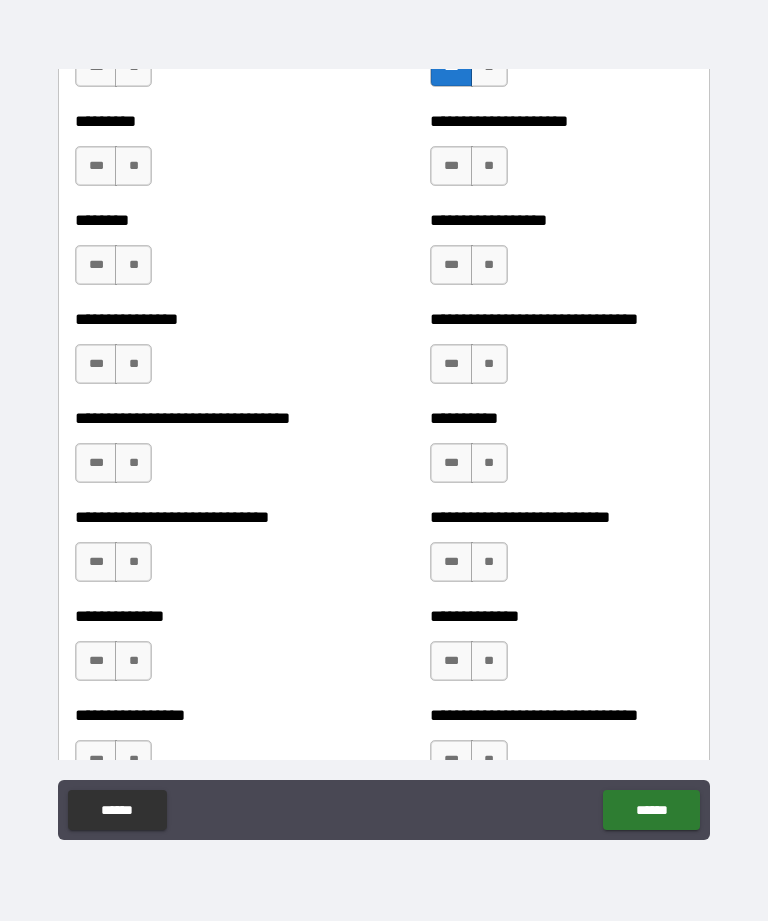 click on "***" at bounding box center (96, 364) 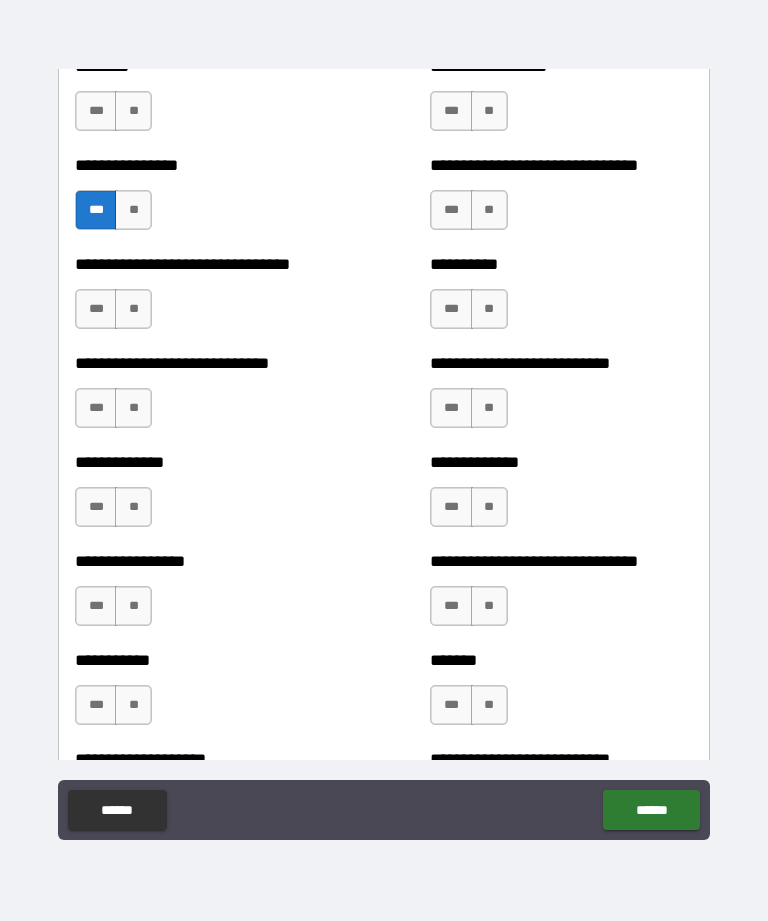 scroll, scrollTop: 7544, scrollLeft: 0, axis: vertical 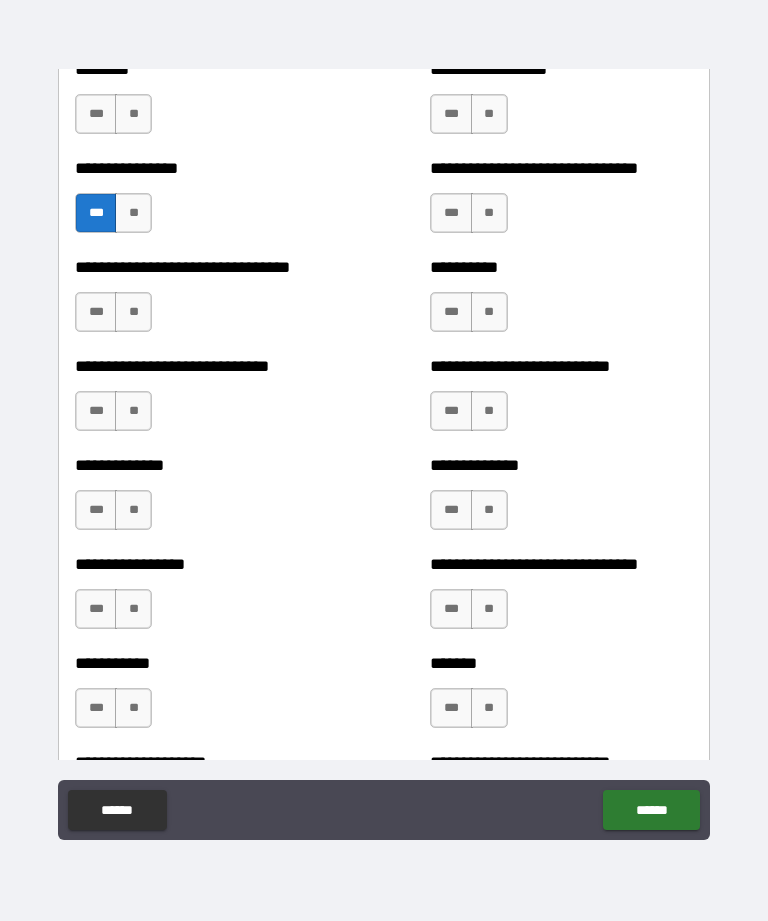 click on "**" at bounding box center (133, 312) 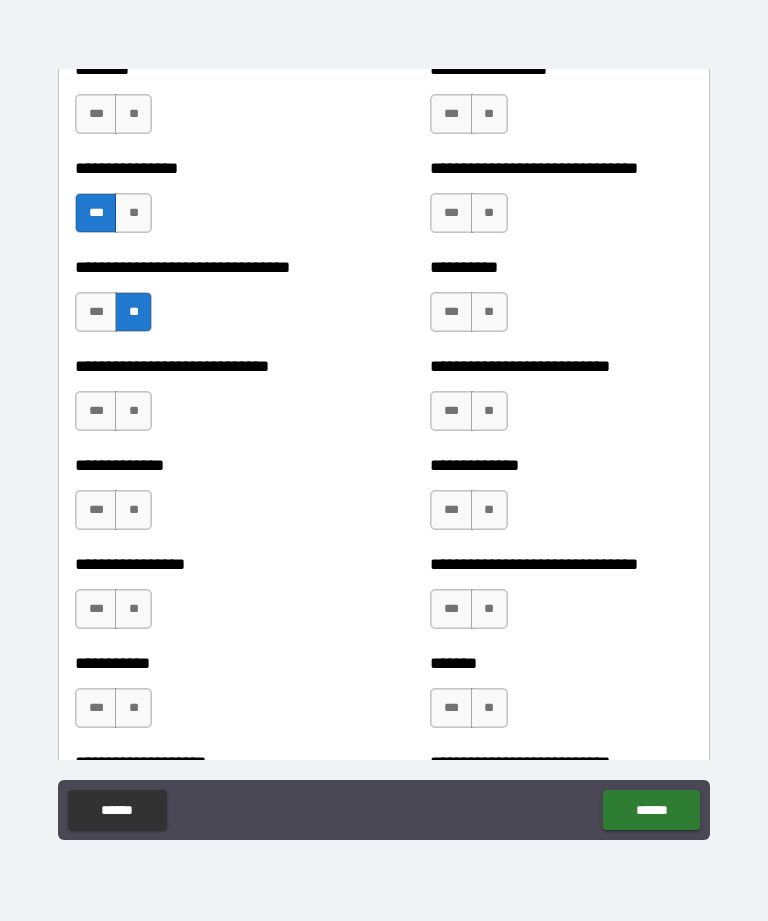 click on "**" at bounding box center (133, 411) 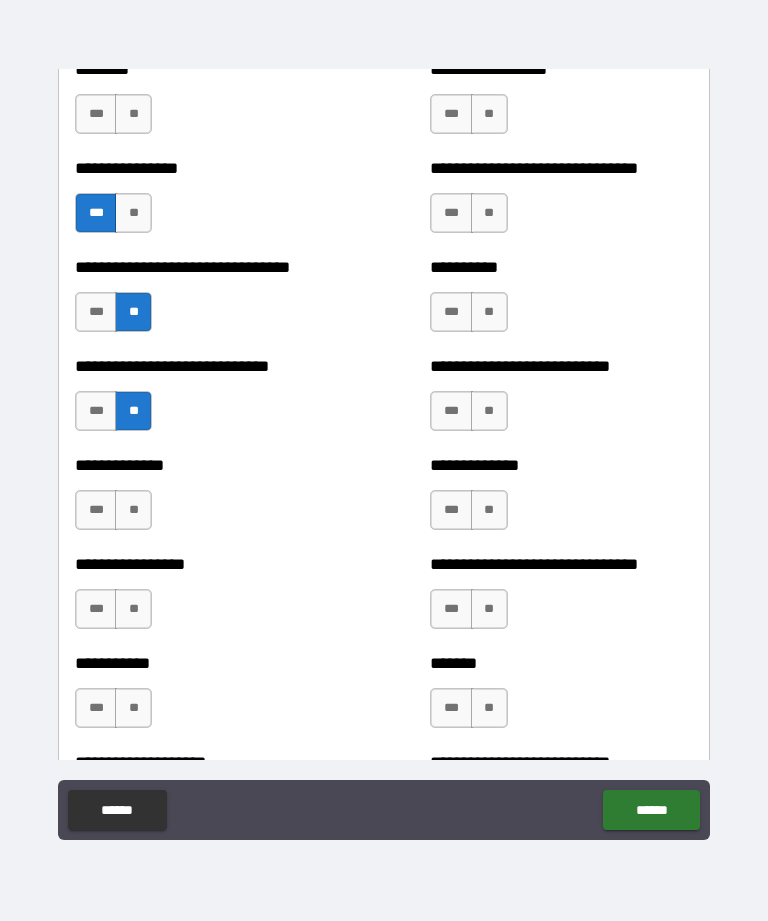 click on "**" at bounding box center (133, 510) 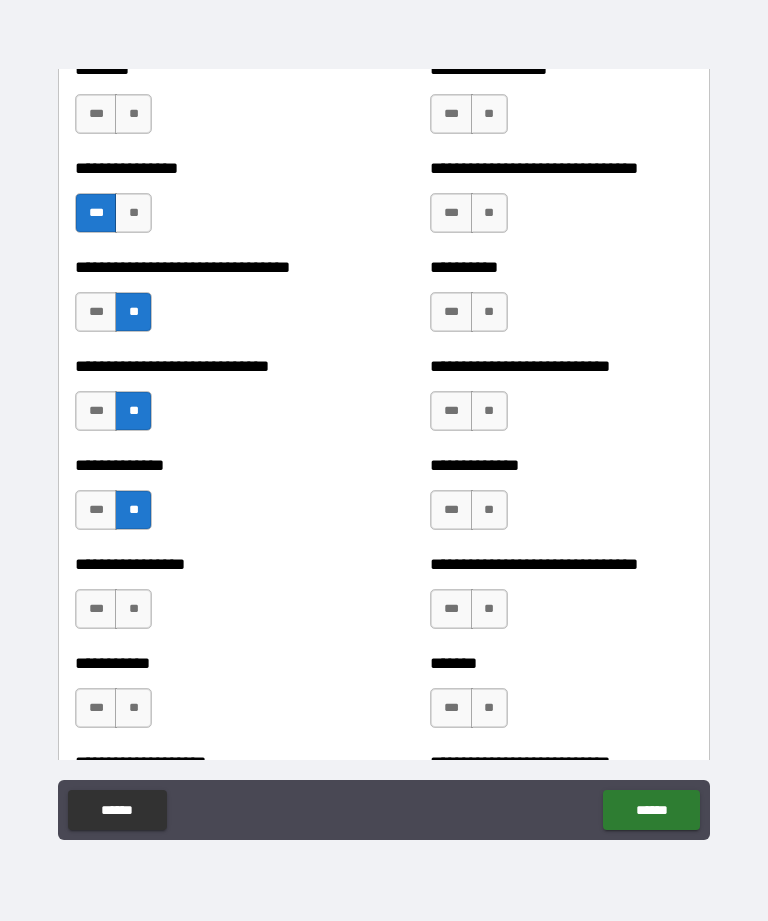 click on "**" at bounding box center [489, 312] 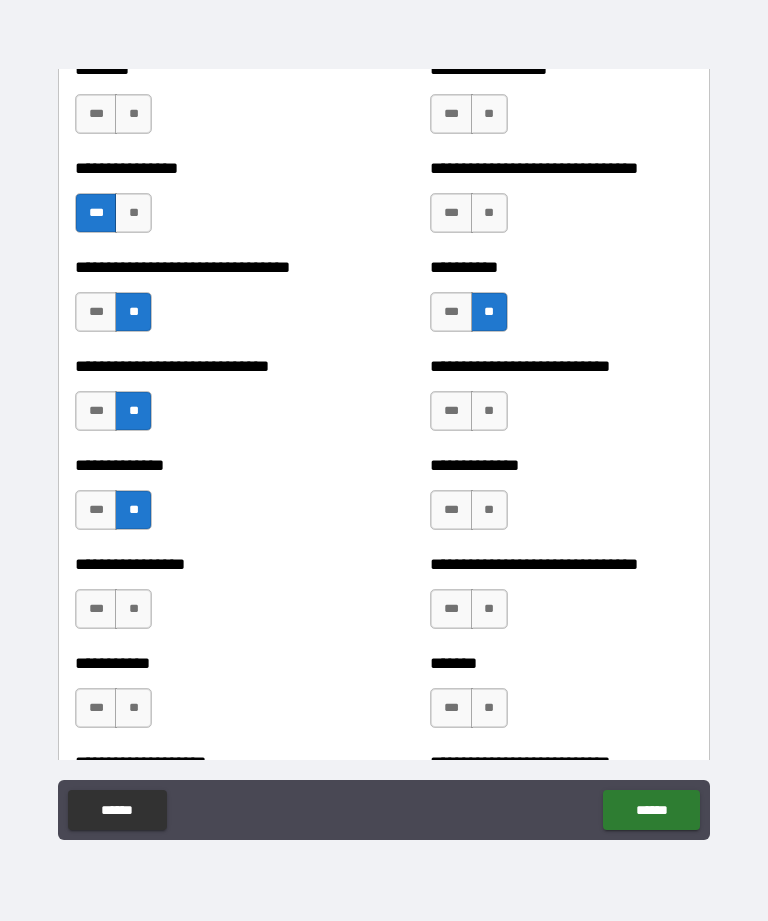click on "**" at bounding box center [489, 411] 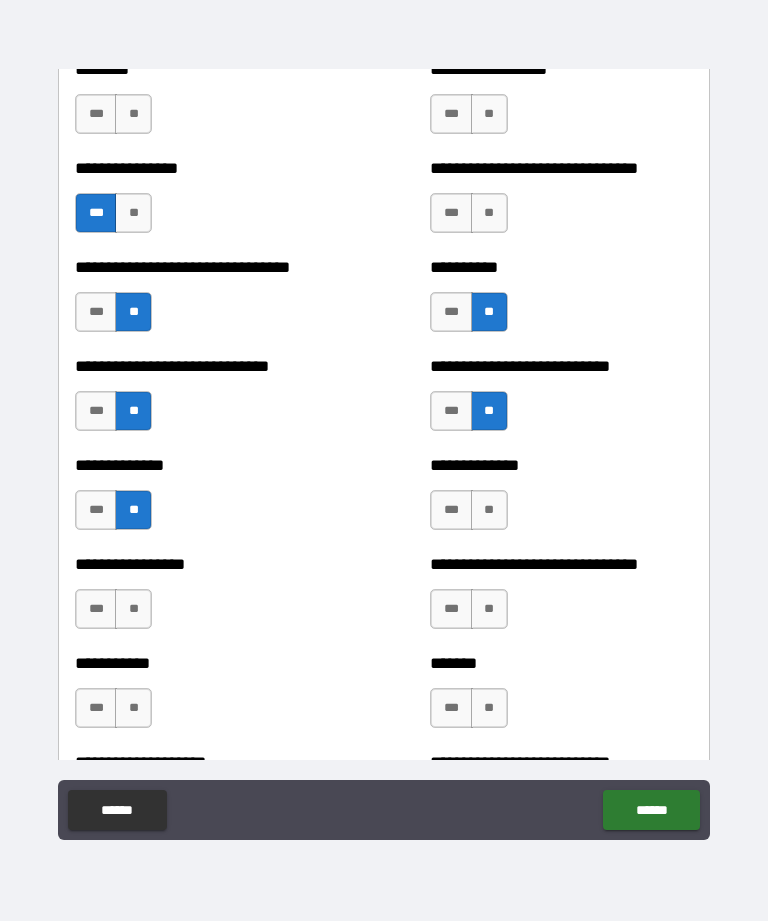 click on "**" at bounding box center (489, 213) 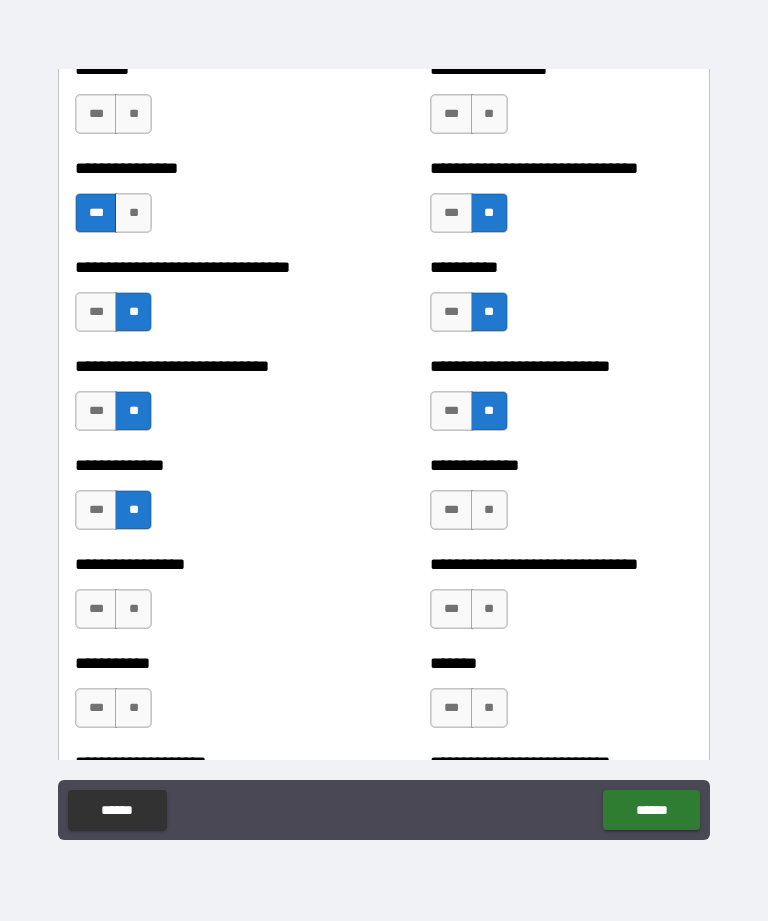 click on "**" at bounding box center [489, 510] 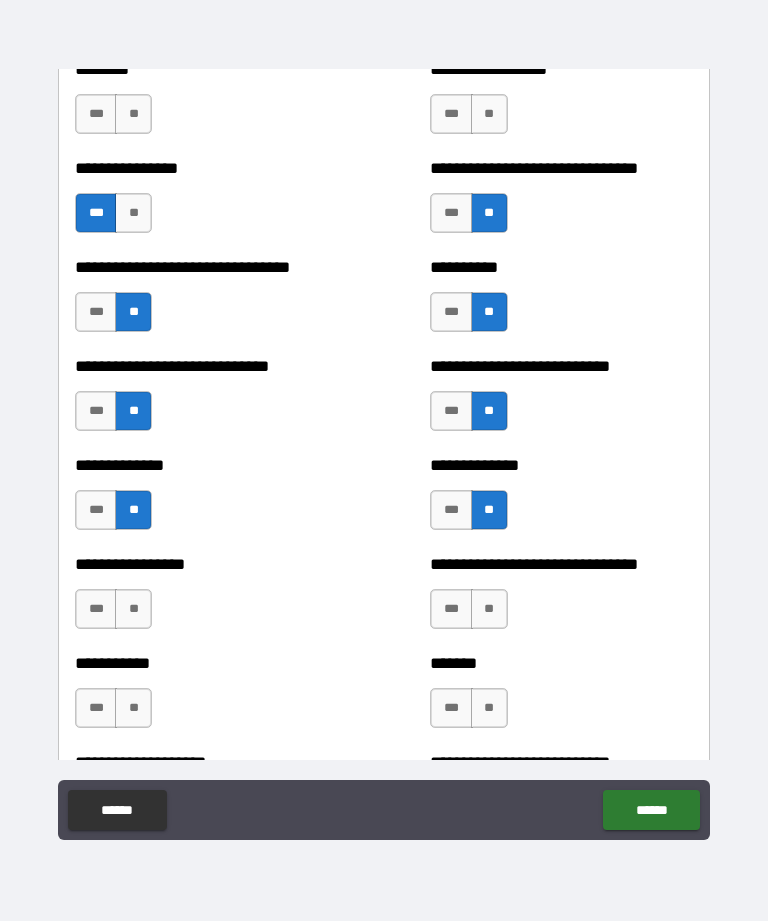 click on "**" at bounding box center (489, 609) 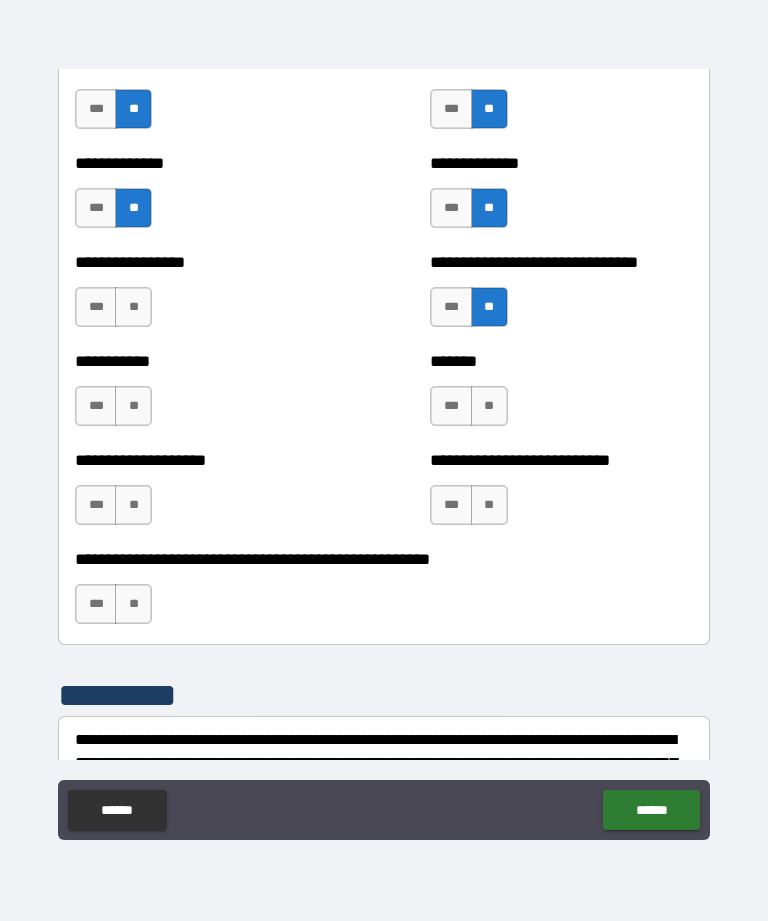 scroll, scrollTop: 7847, scrollLeft: 0, axis: vertical 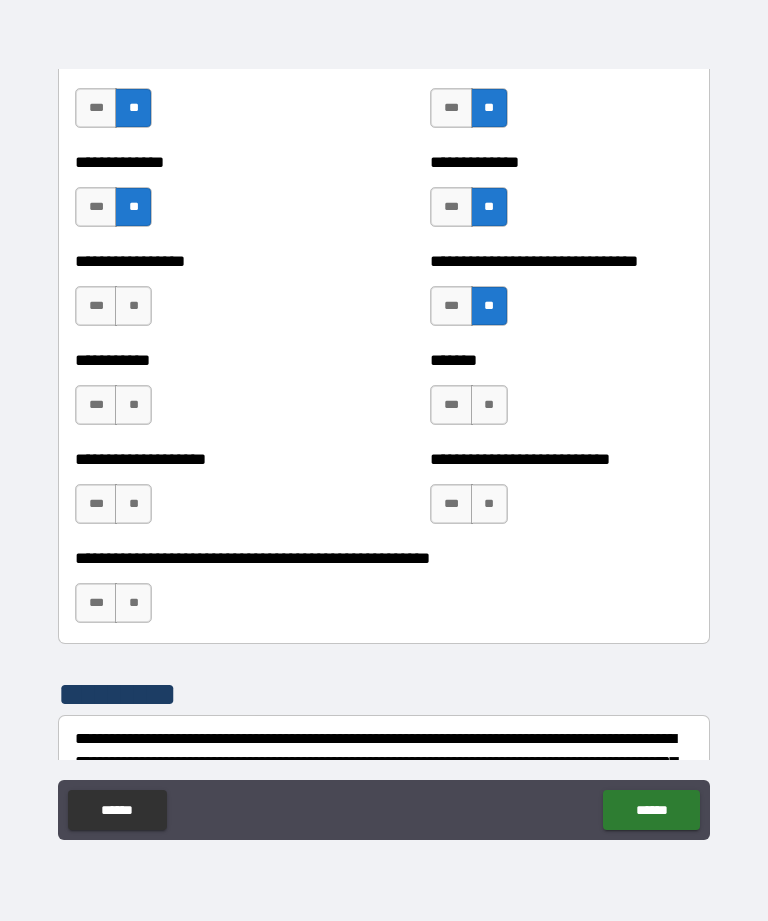 click on "**" at bounding box center (133, 405) 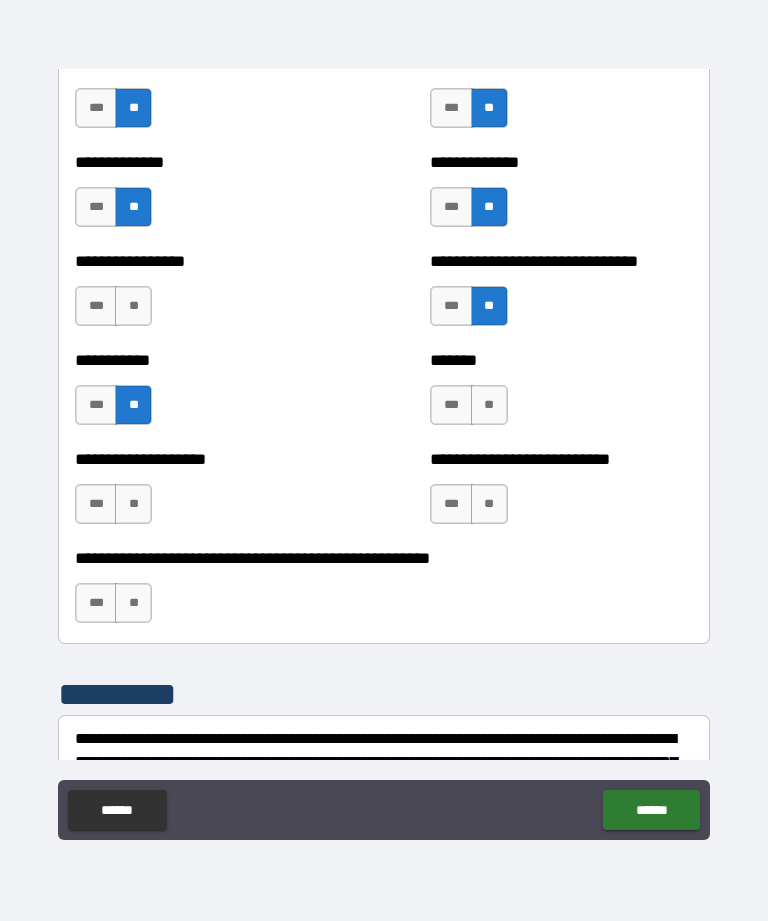 click on "**" at bounding box center [133, 504] 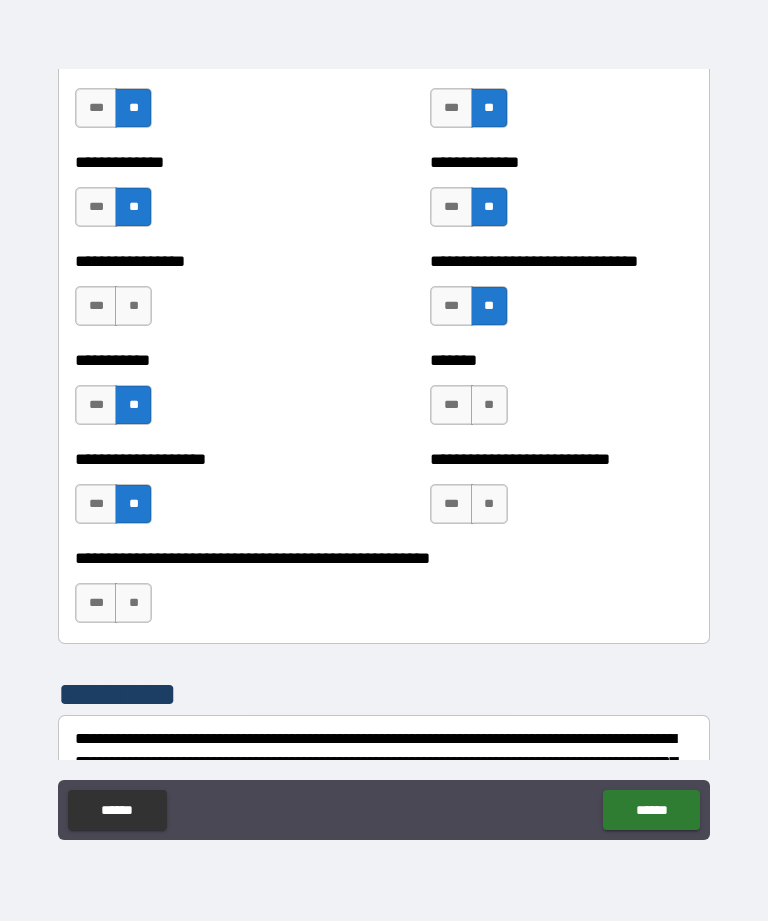 click on "**" at bounding box center (133, 306) 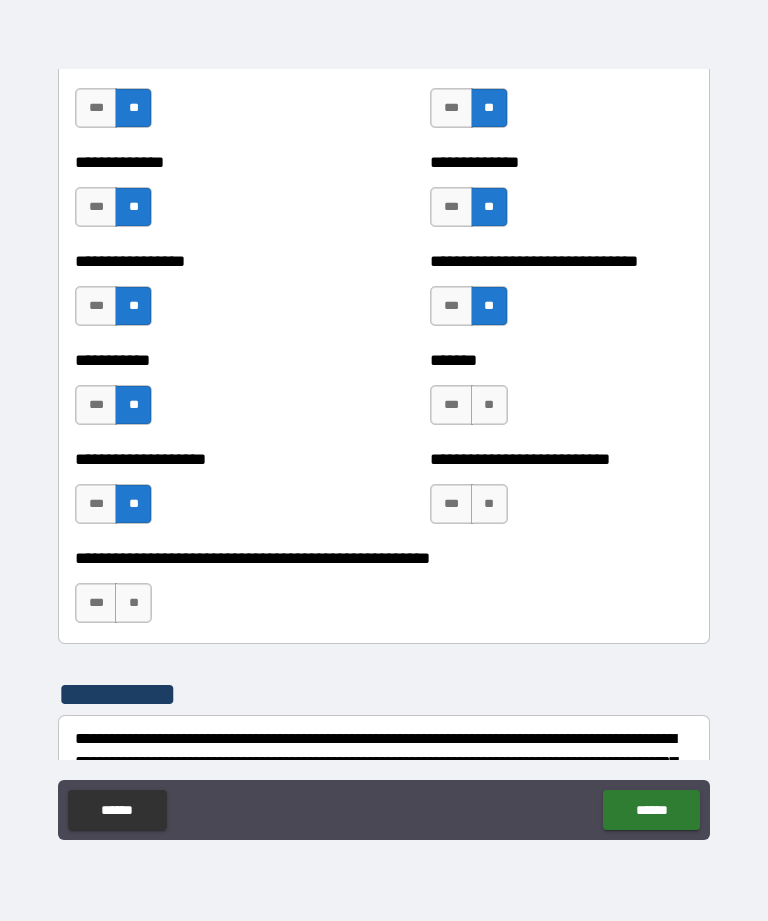 click on "**" at bounding box center [133, 603] 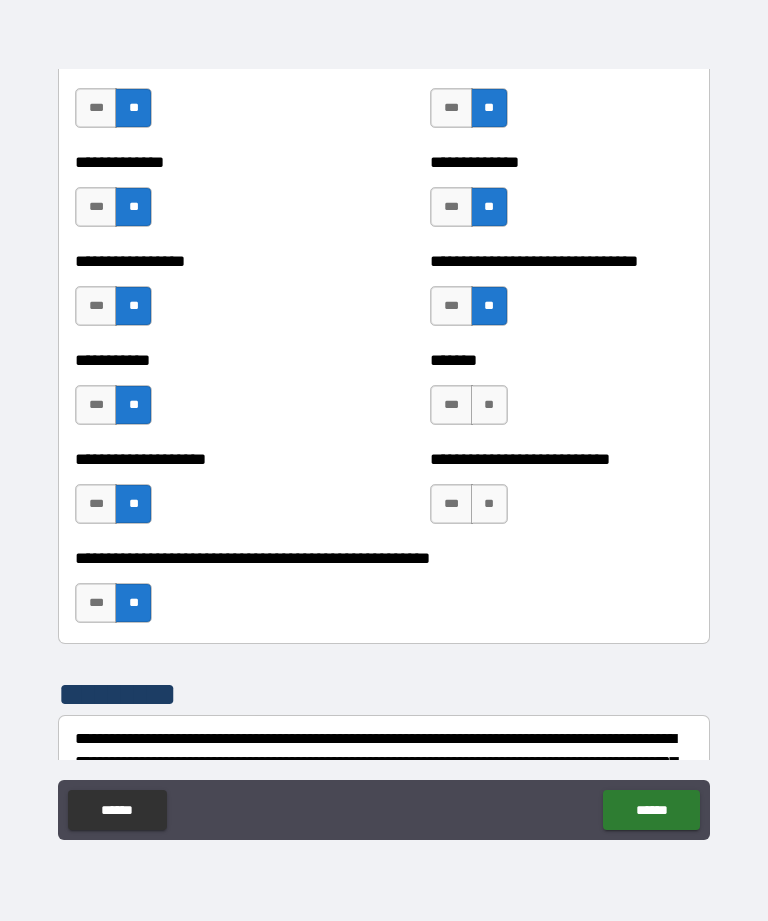 click on "**********" at bounding box center (561, 494) 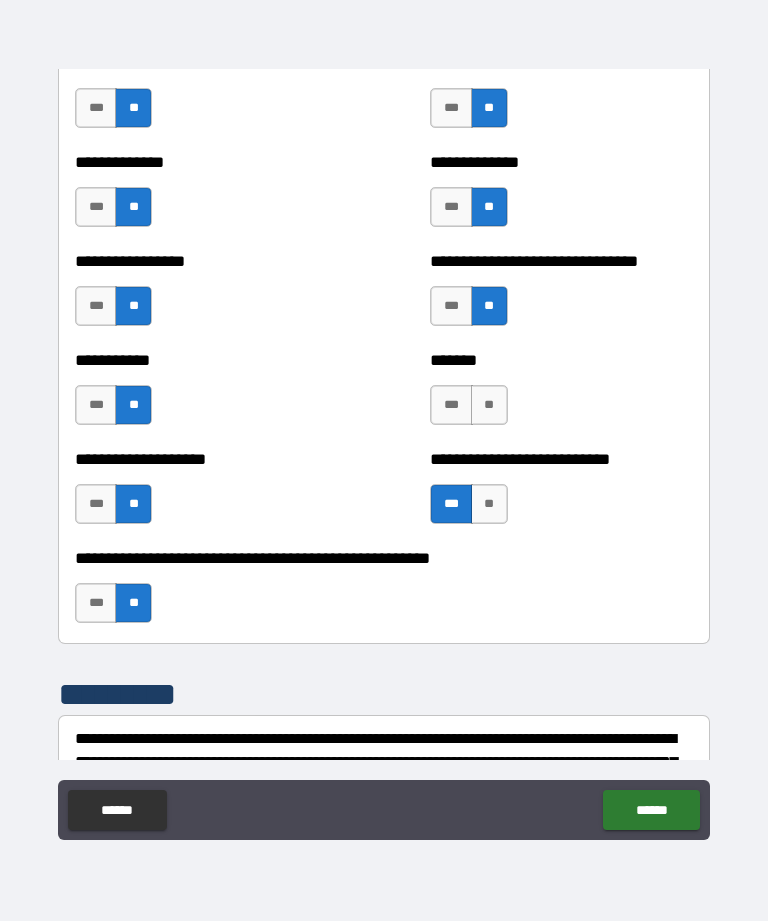 click on "**" at bounding box center [489, 405] 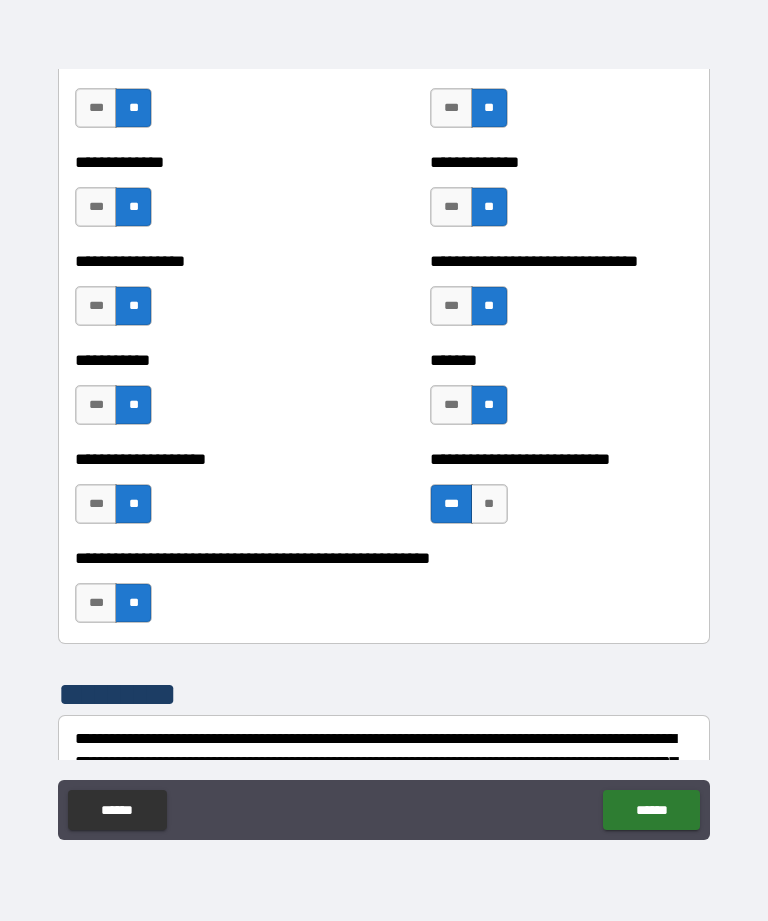 click on "**" at bounding box center [489, 504] 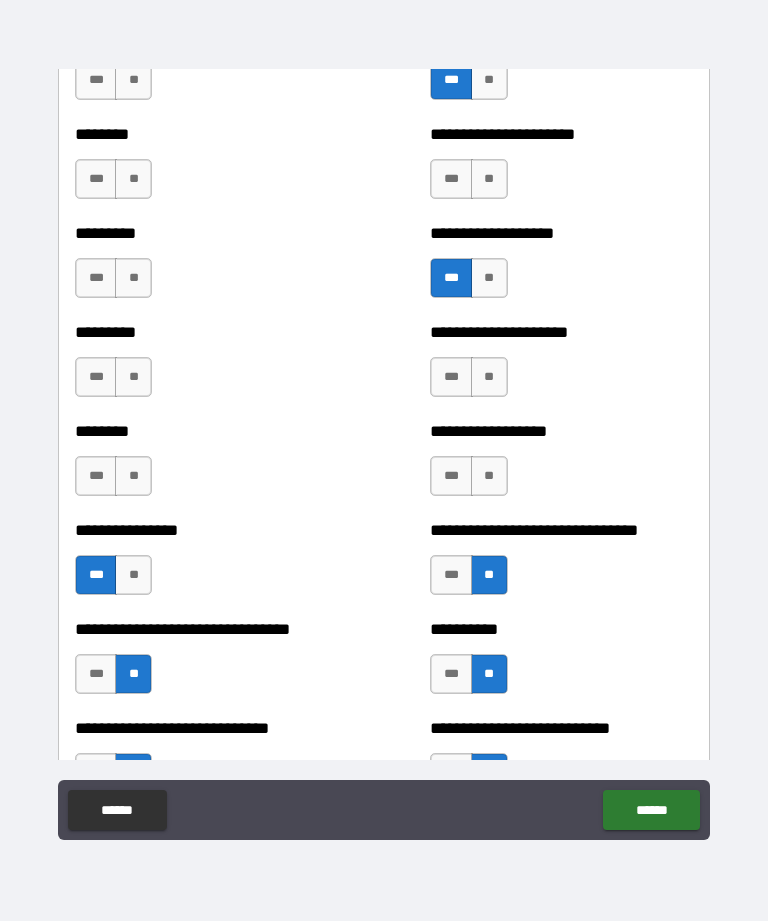 scroll, scrollTop: 7146, scrollLeft: 0, axis: vertical 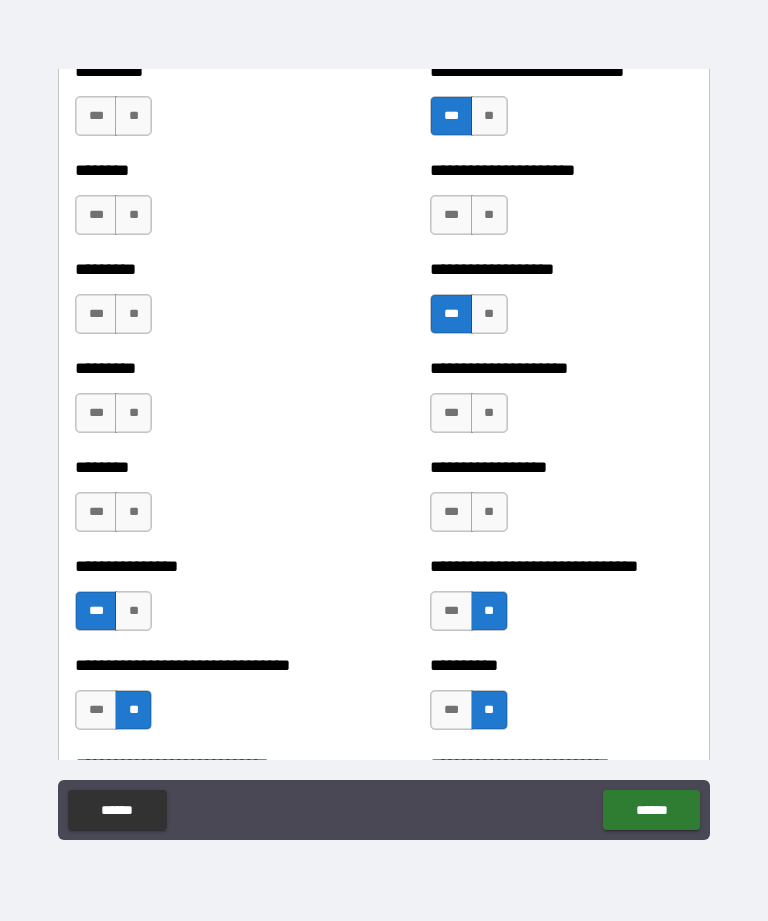 click on "**" at bounding box center [489, 512] 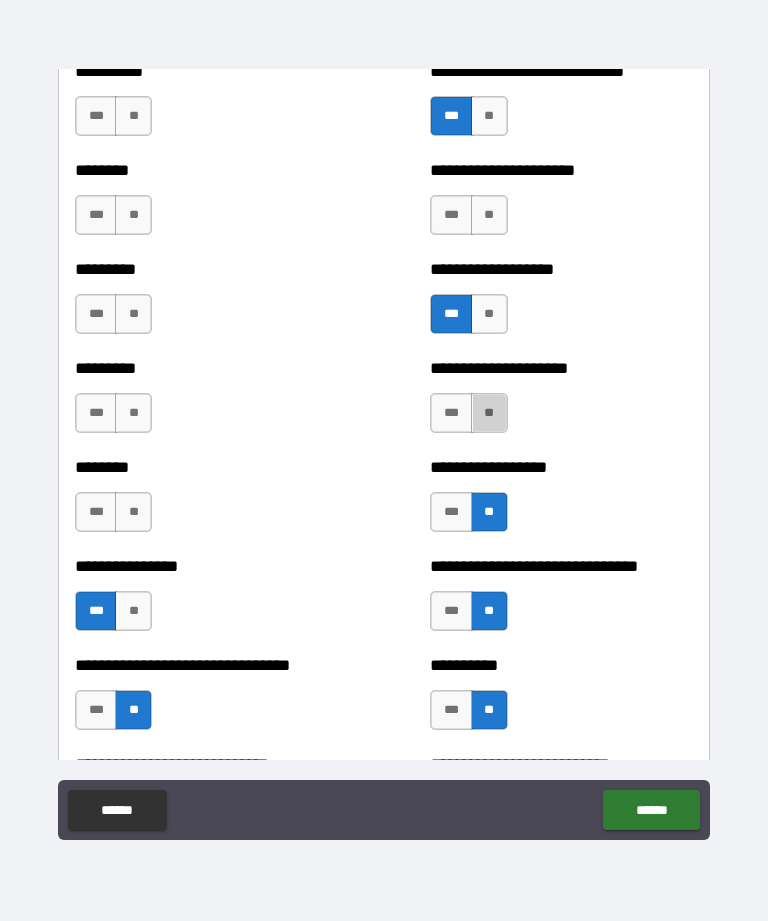 click on "**" at bounding box center (489, 413) 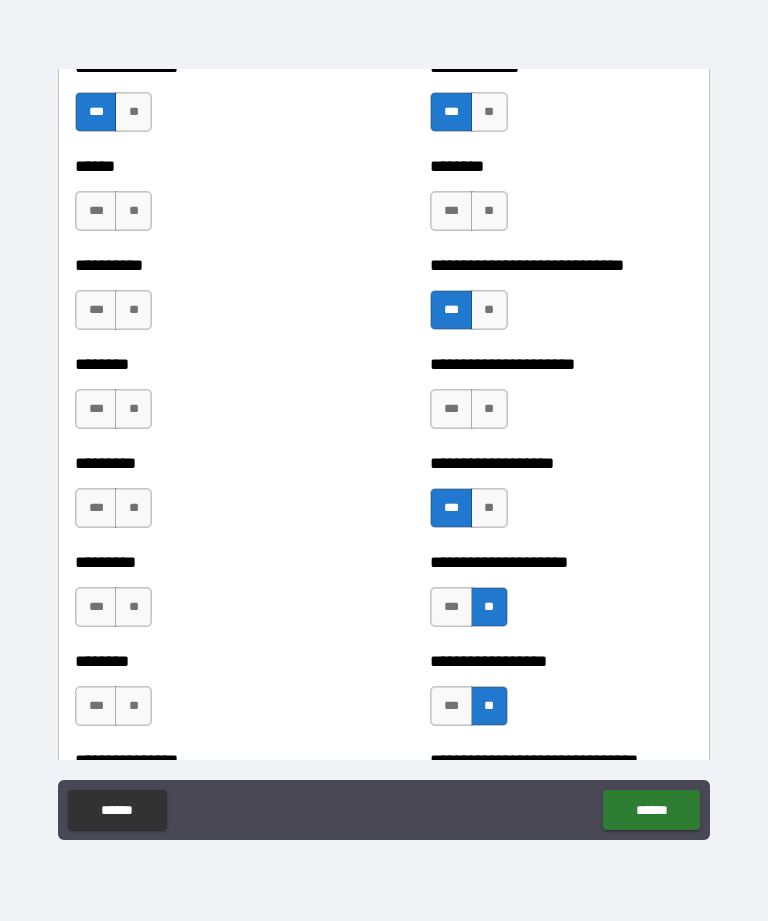 scroll, scrollTop: 6934, scrollLeft: 0, axis: vertical 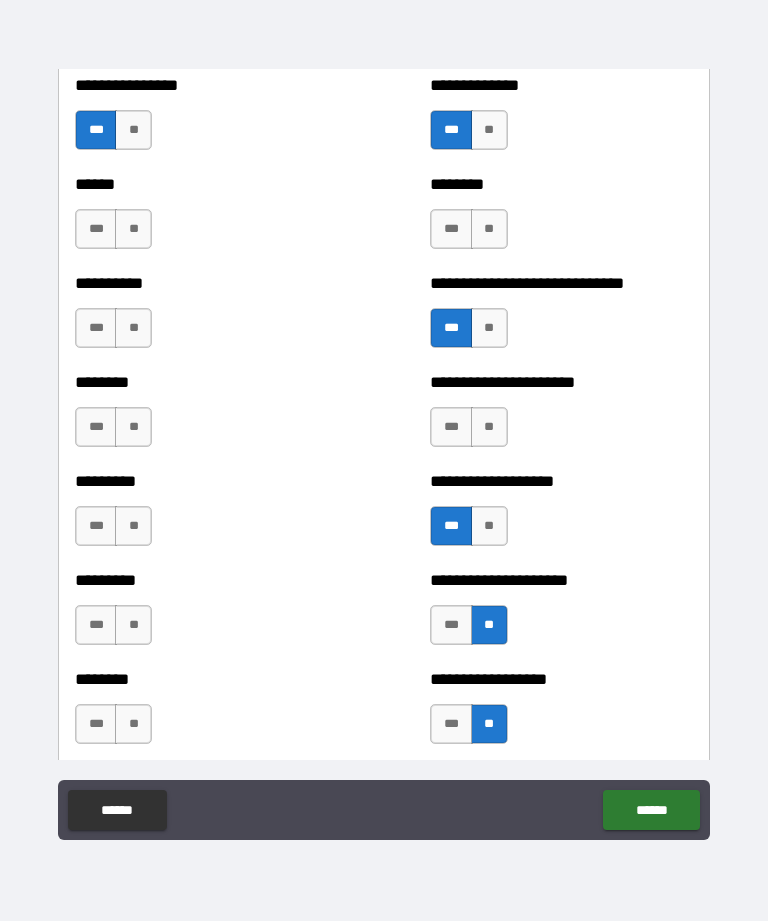 click on "***" at bounding box center [451, 427] 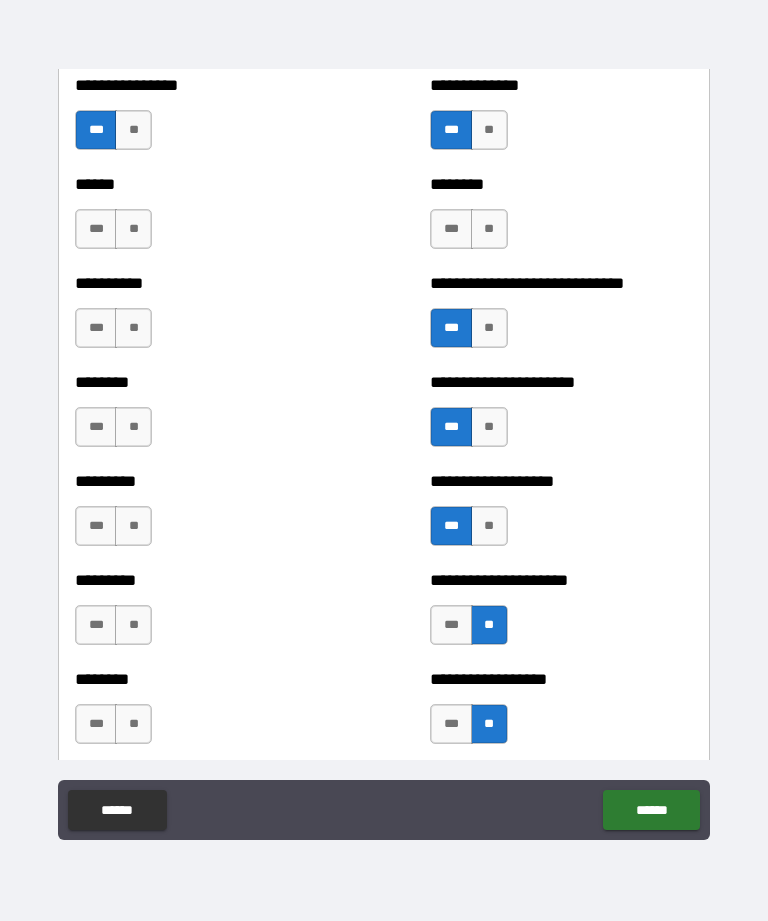 click on "**" at bounding box center (489, 427) 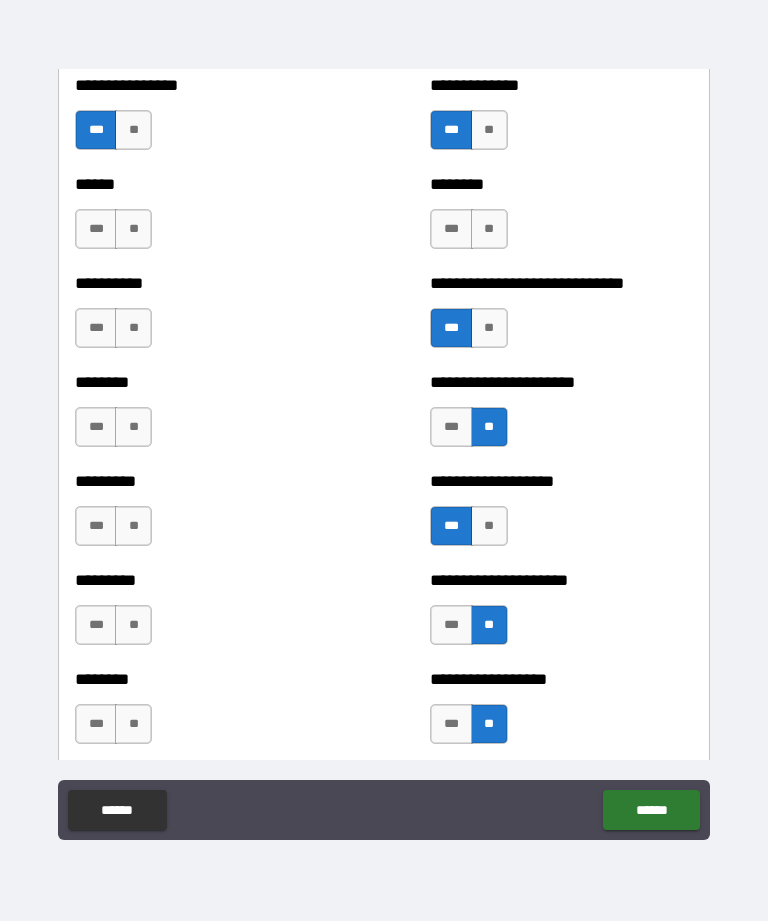 click on "**" at bounding box center (133, 229) 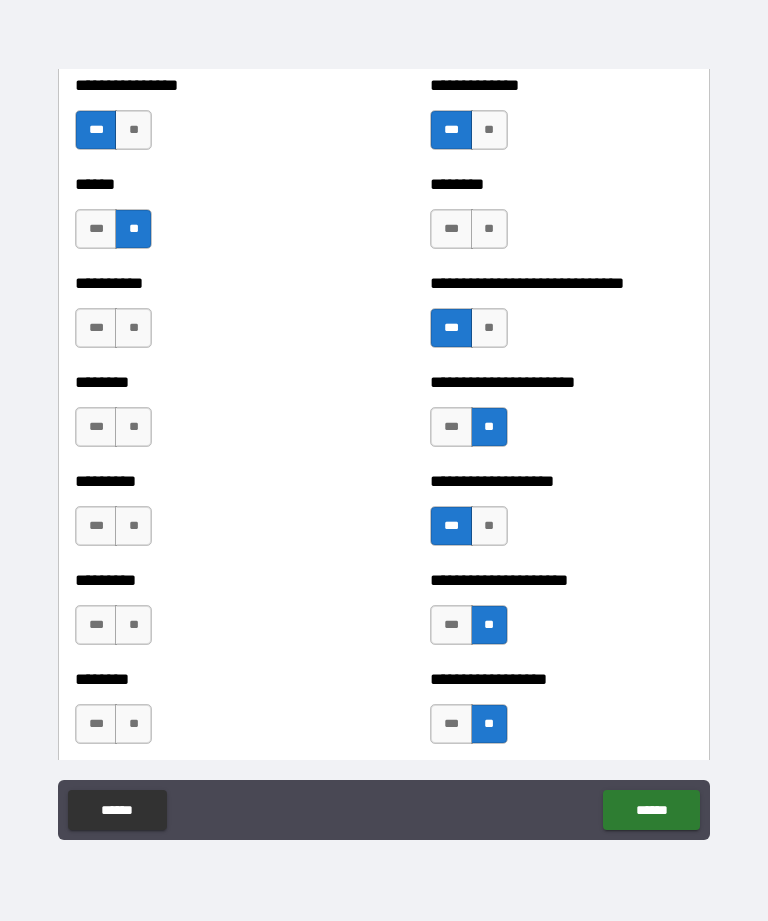 click on "**" at bounding box center [133, 328] 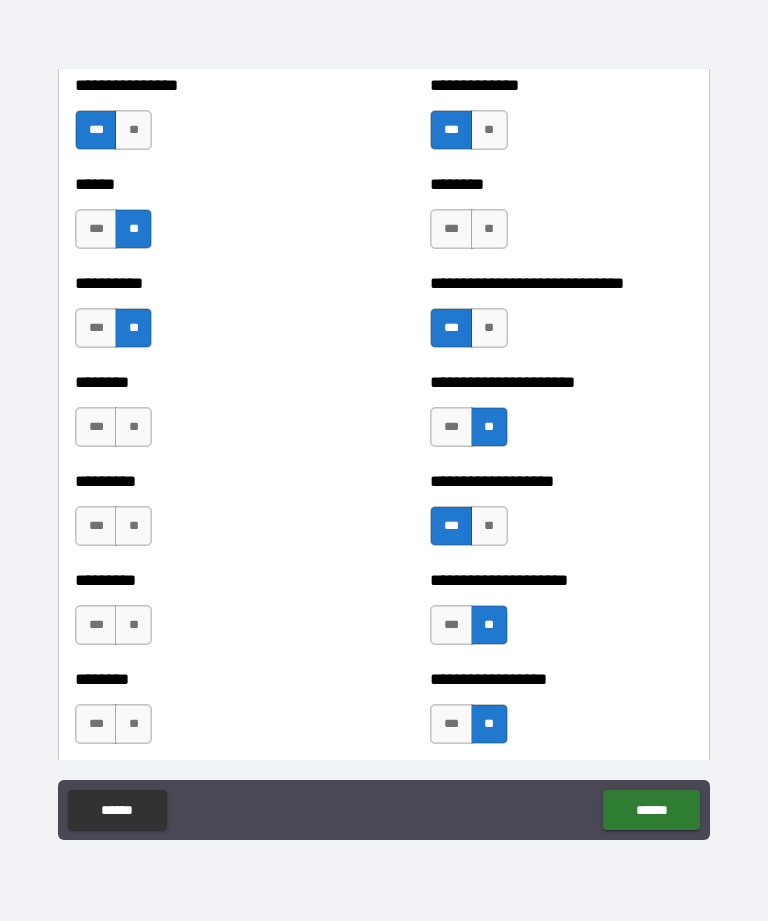 click on "**" at bounding box center (133, 427) 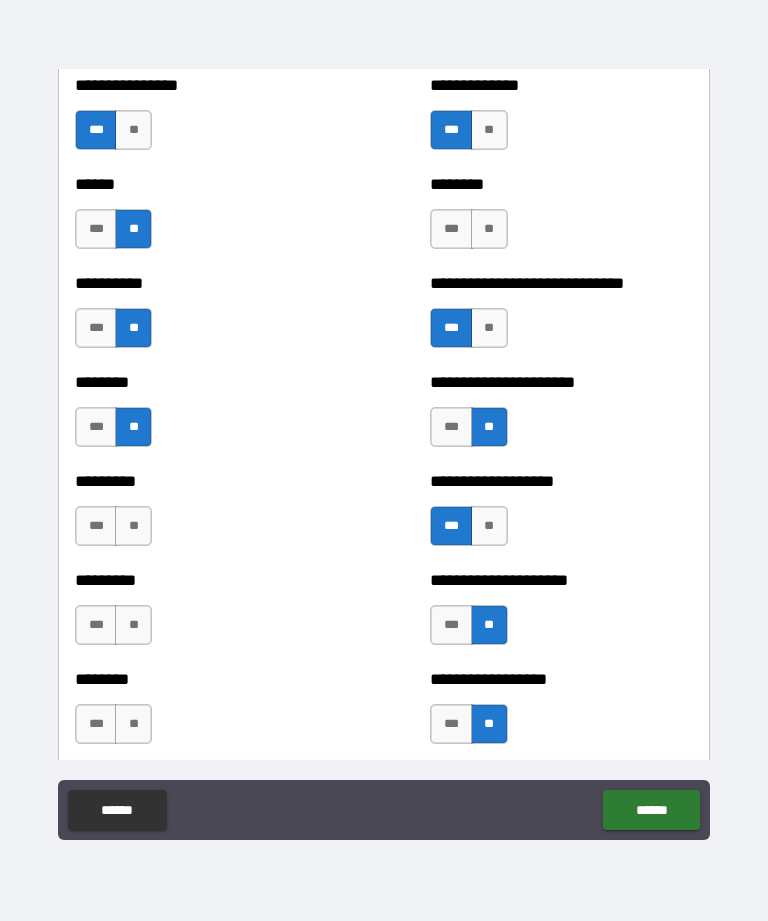 click on "**" at bounding box center (133, 526) 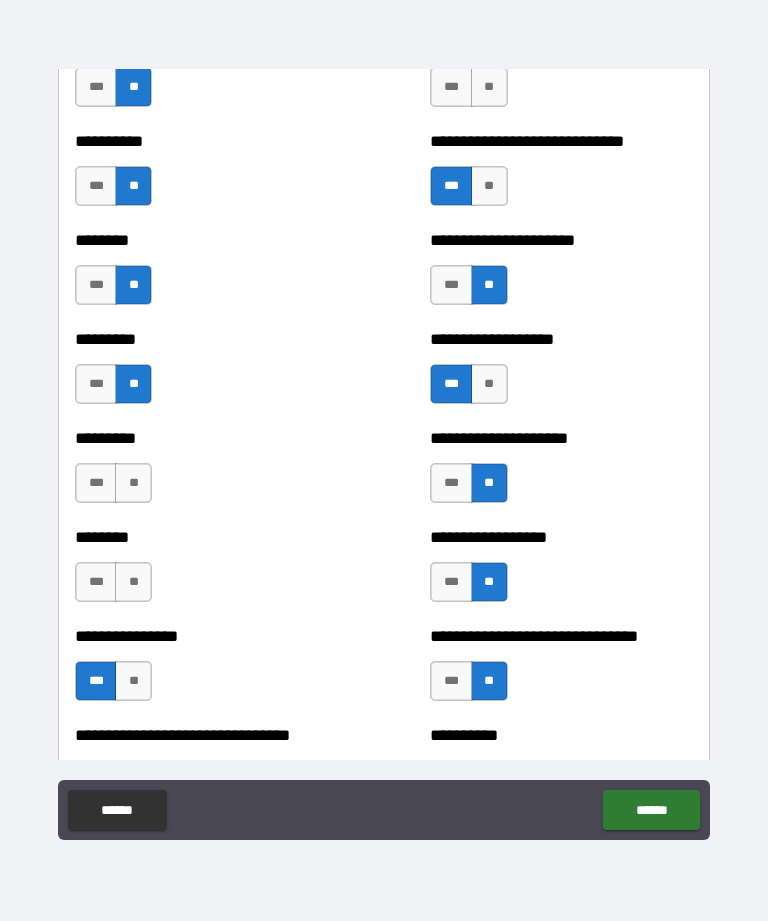 scroll, scrollTop: 7075, scrollLeft: 0, axis: vertical 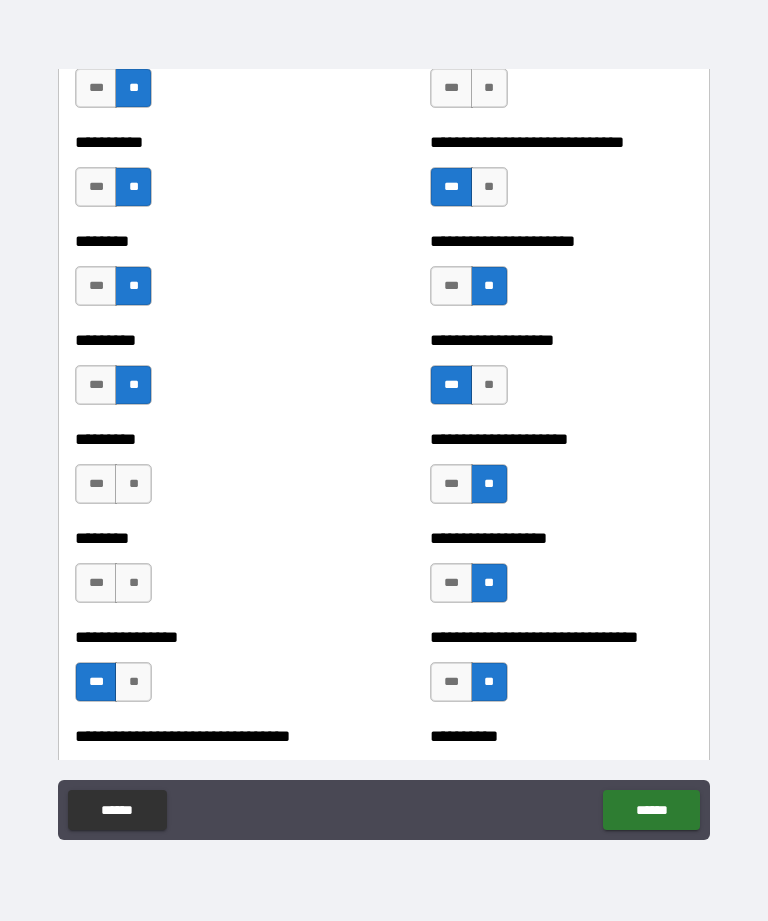 click on "**" at bounding box center (133, 484) 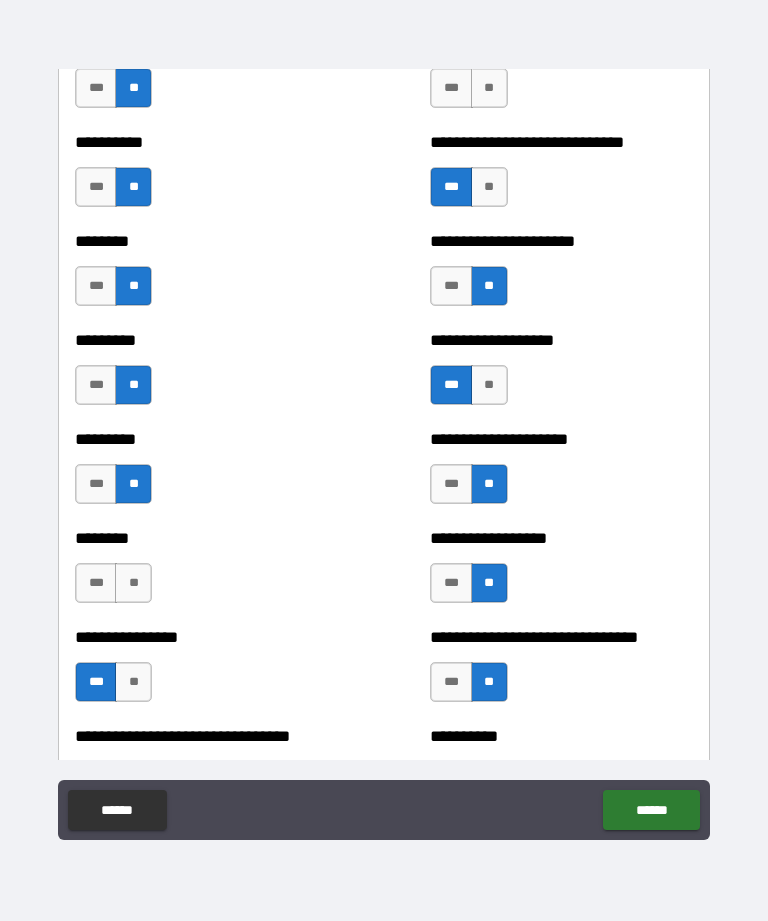 click on "**" at bounding box center [133, 583] 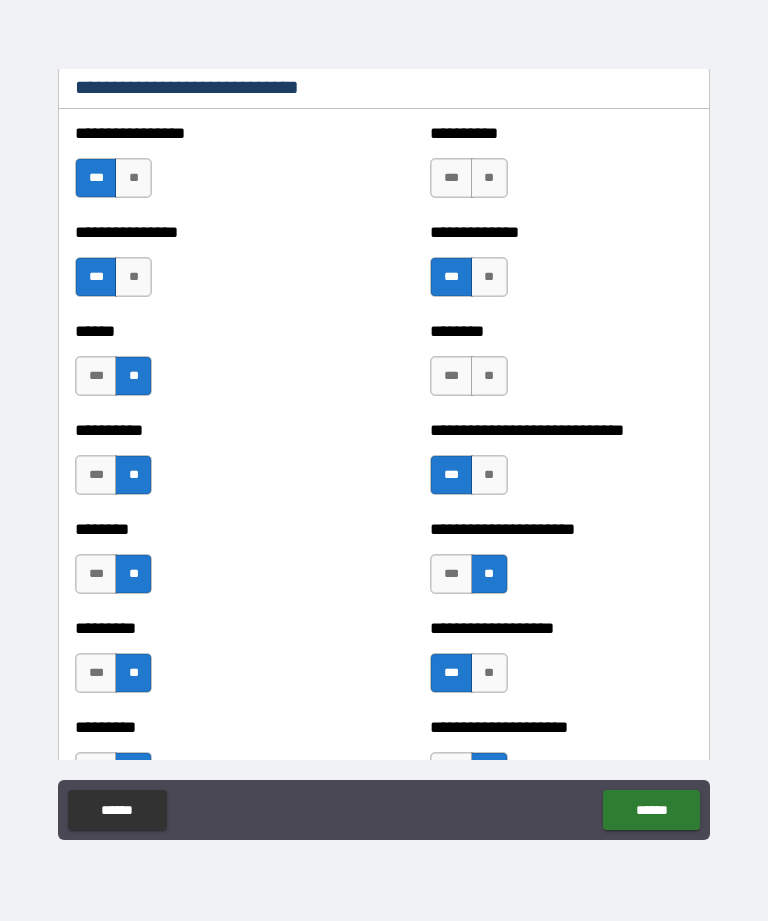 scroll, scrollTop: 6790, scrollLeft: 0, axis: vertical 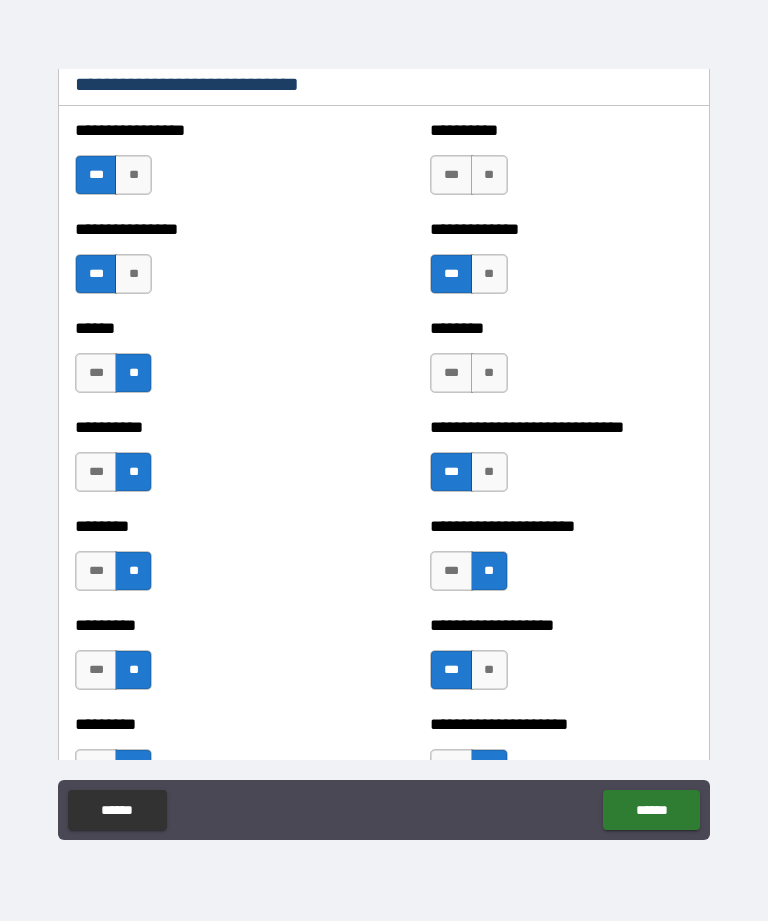 click on "***" at bounding box center [451, 175] 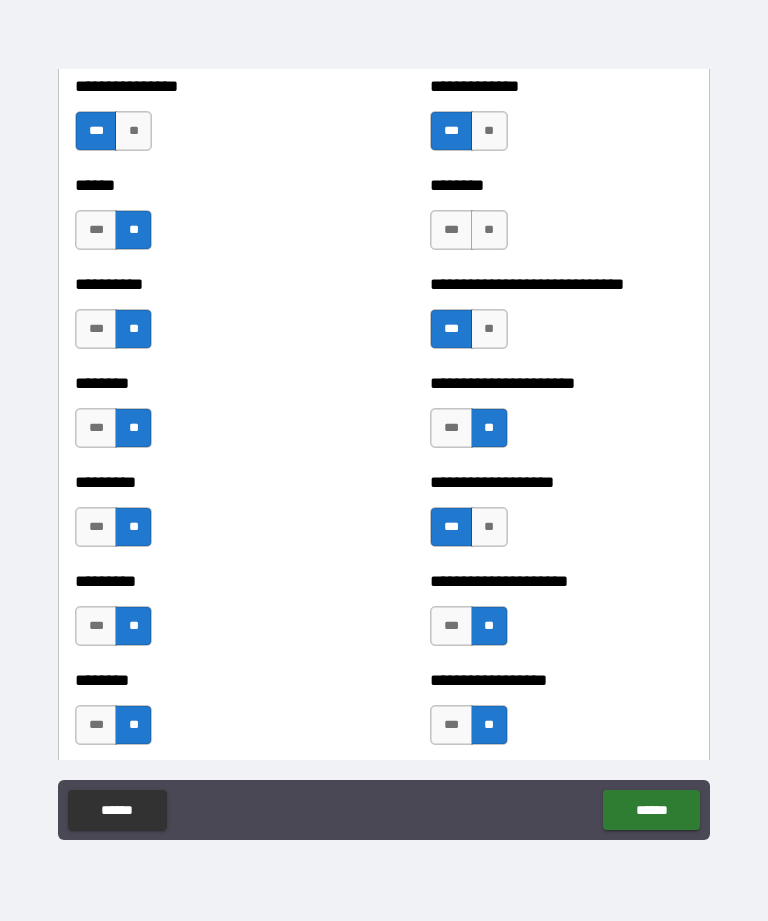 scroll, scrollTop: 6929, scrollLeft: 0, axis: vertical 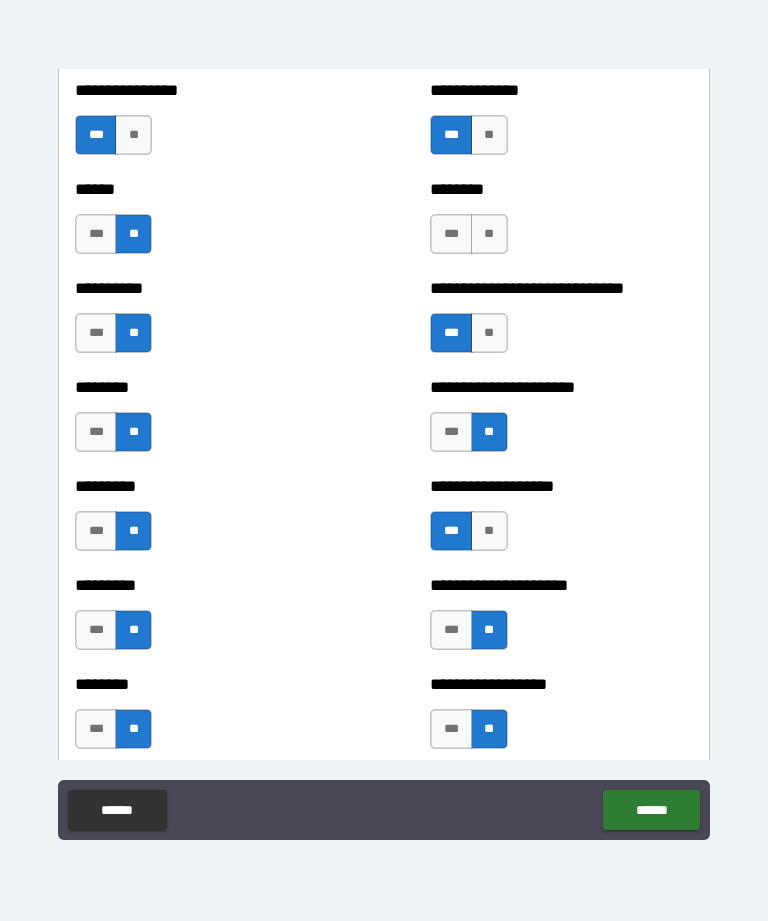 click on "**" at bounding box center [489, 234] 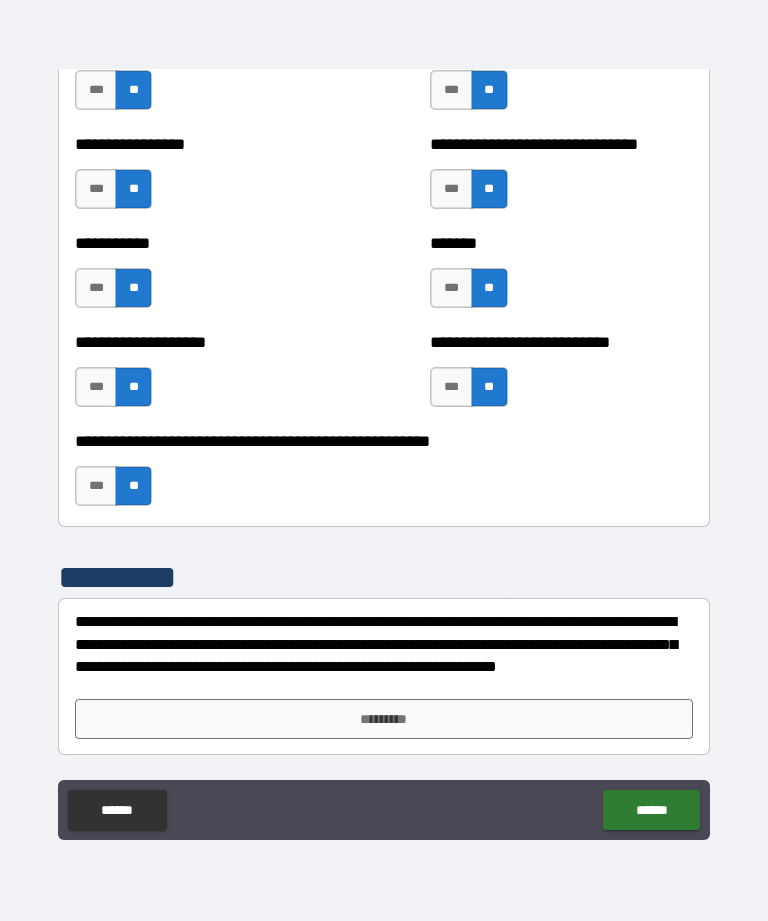 scroll, scrollTop: 7964, scrollLeft: 0, axis: vertical 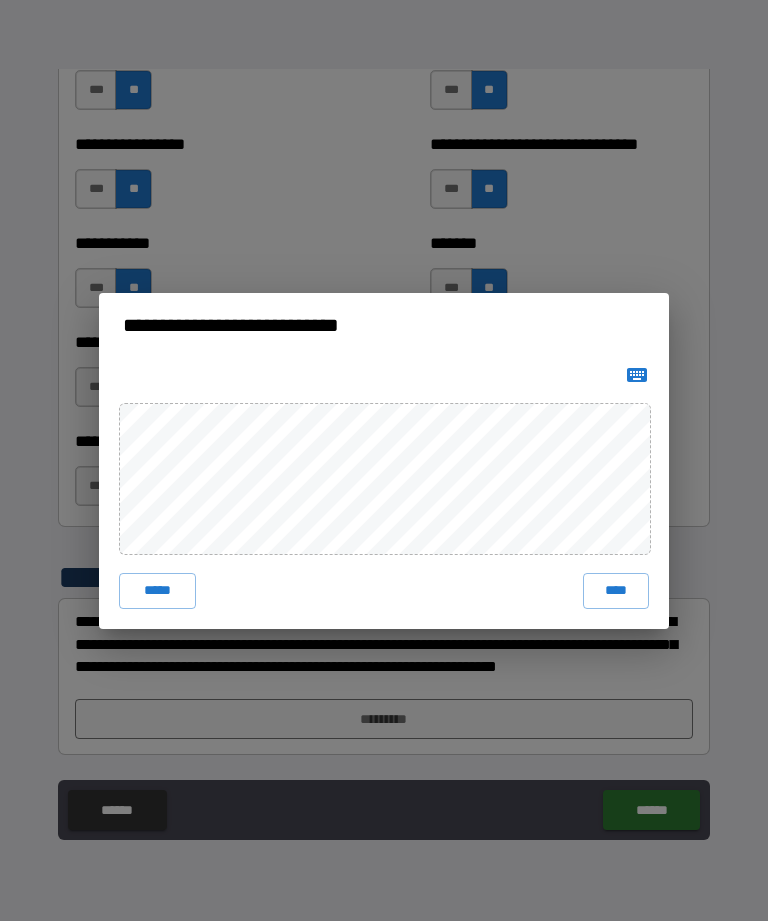 click on "****" at bounding box center [616, 591] 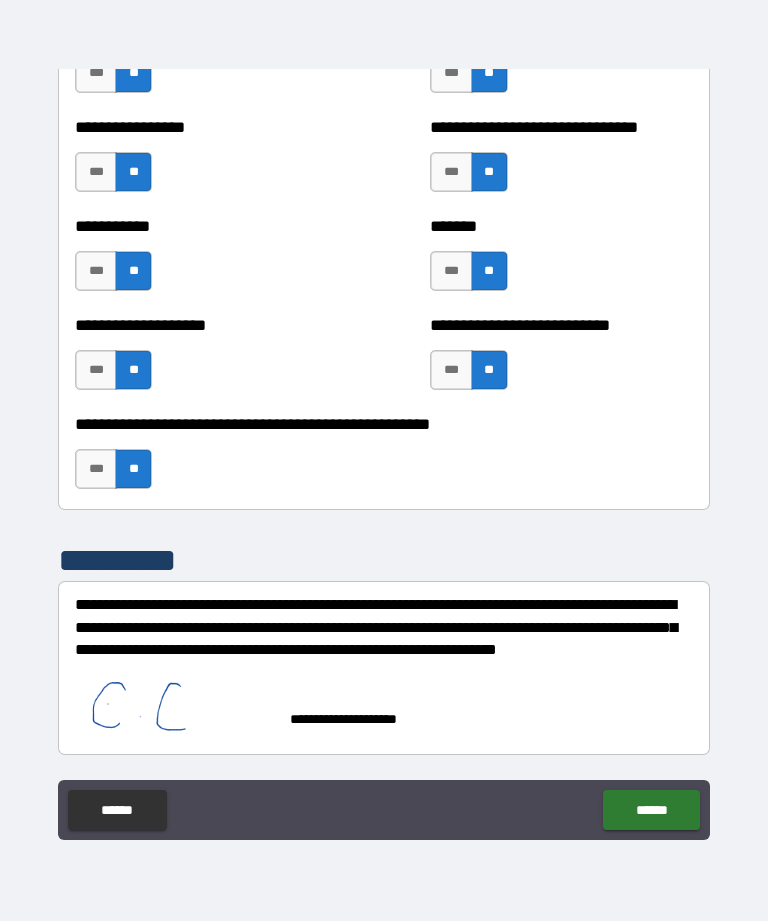 scroll, scrollTop: 7981, scrollLeft: 0, axis: vertical 